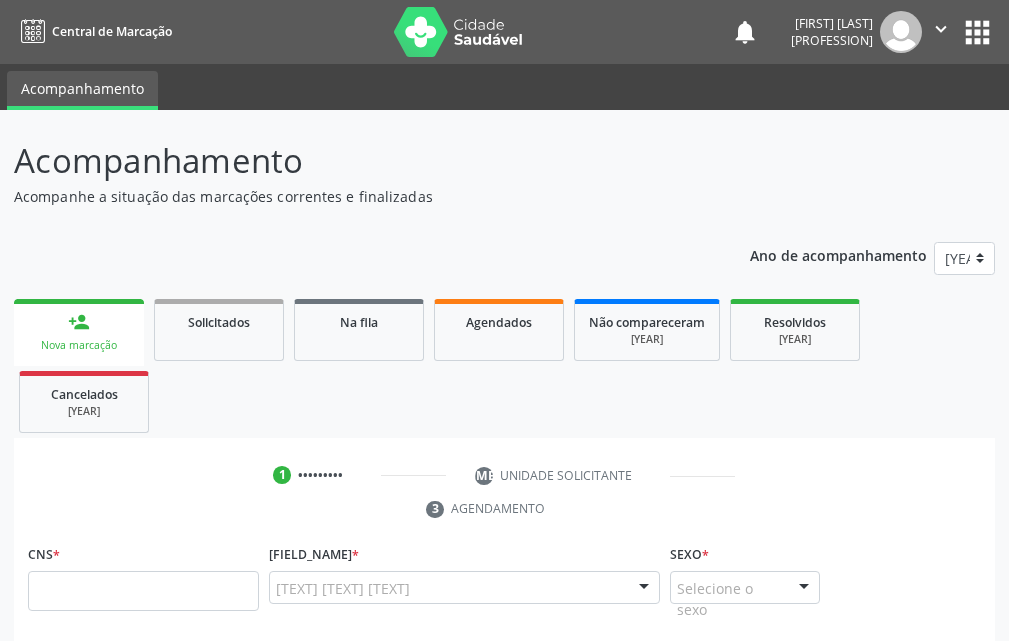 scroll, scrollTop: 0, scrollLeft: 0, axis: both 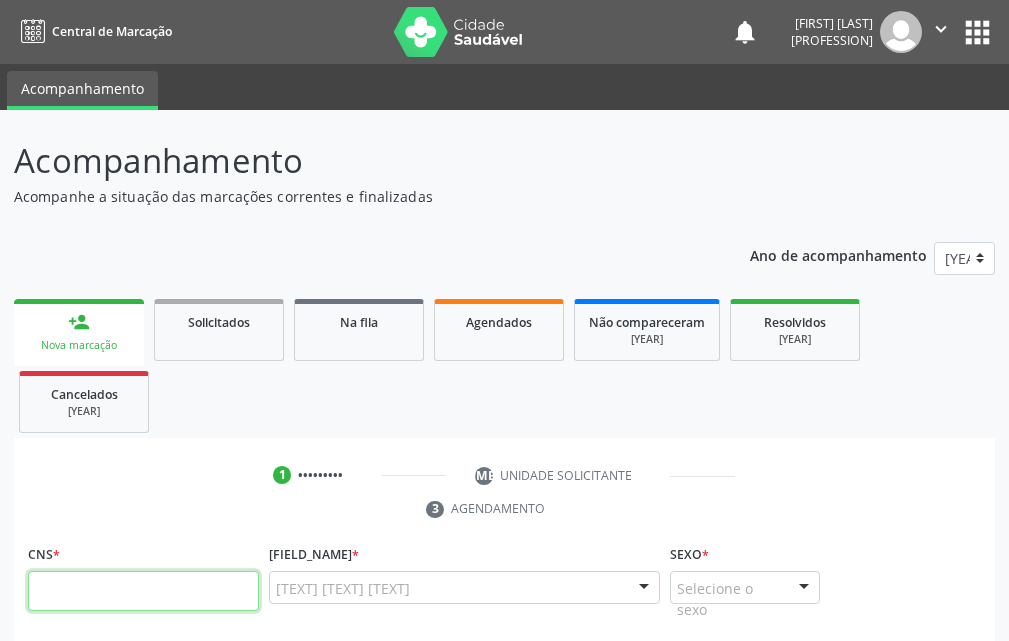 click at bounding box center [143, 557] 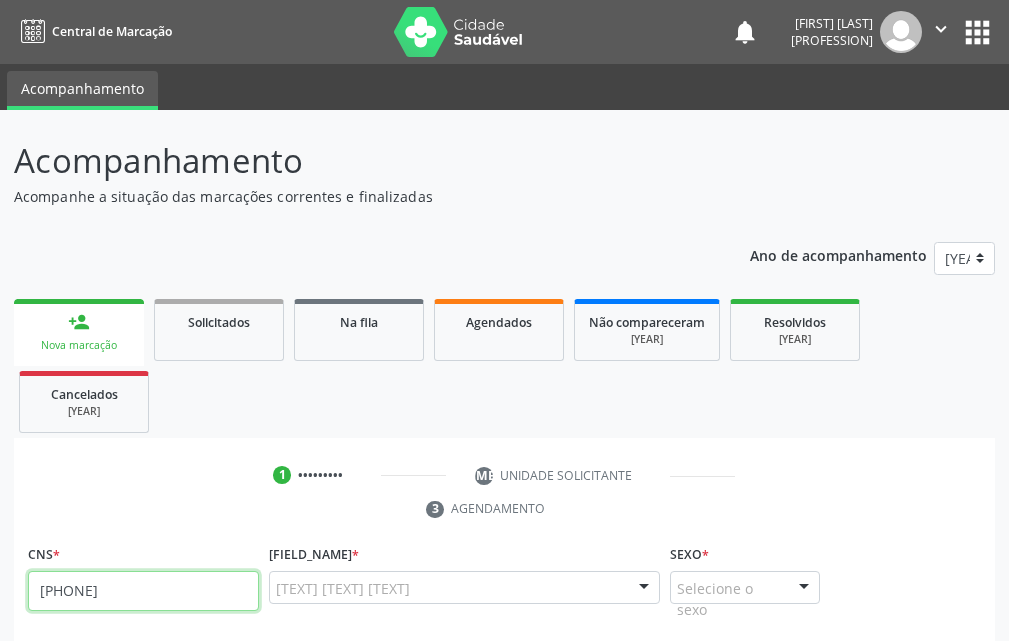 type on "700 5019 8329 6252" 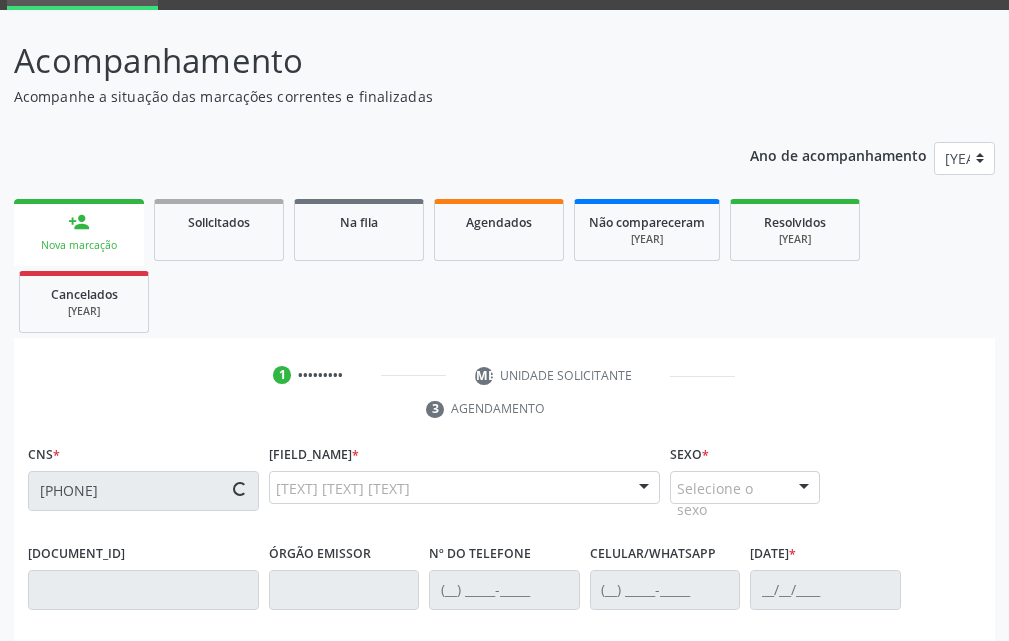 scroll, scrollTop: 300, scrollLeft: 0, axis: vertical 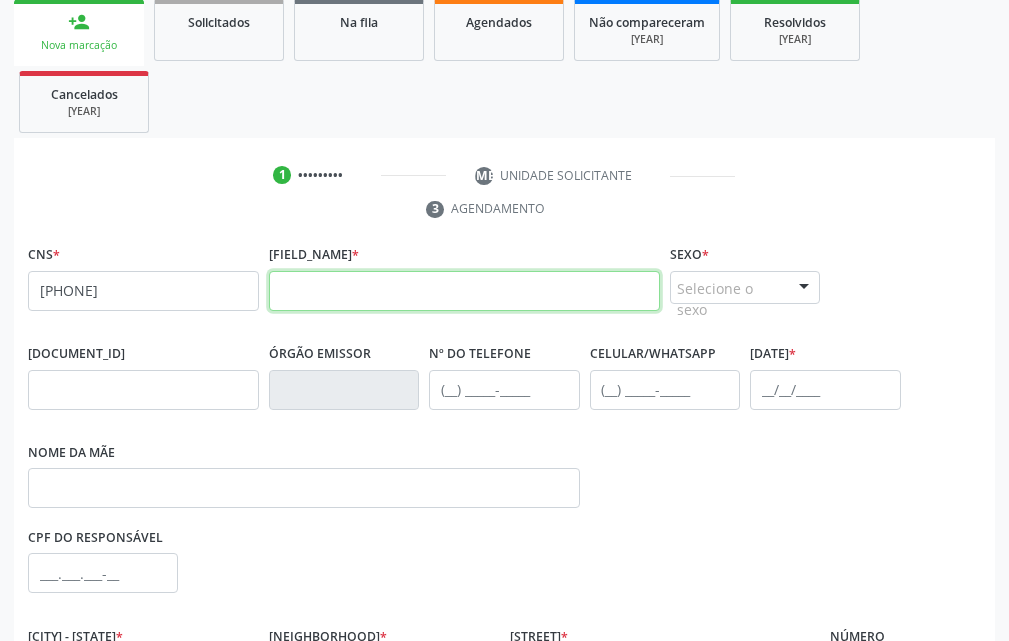 click at bounding box center (464, 257) 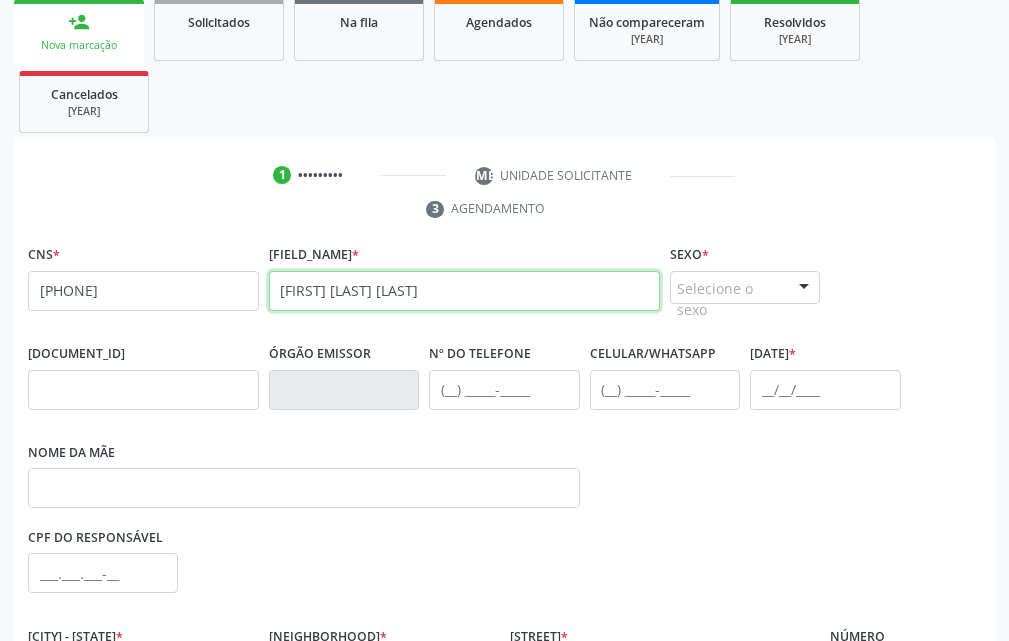 type on "jackson micael da silva" 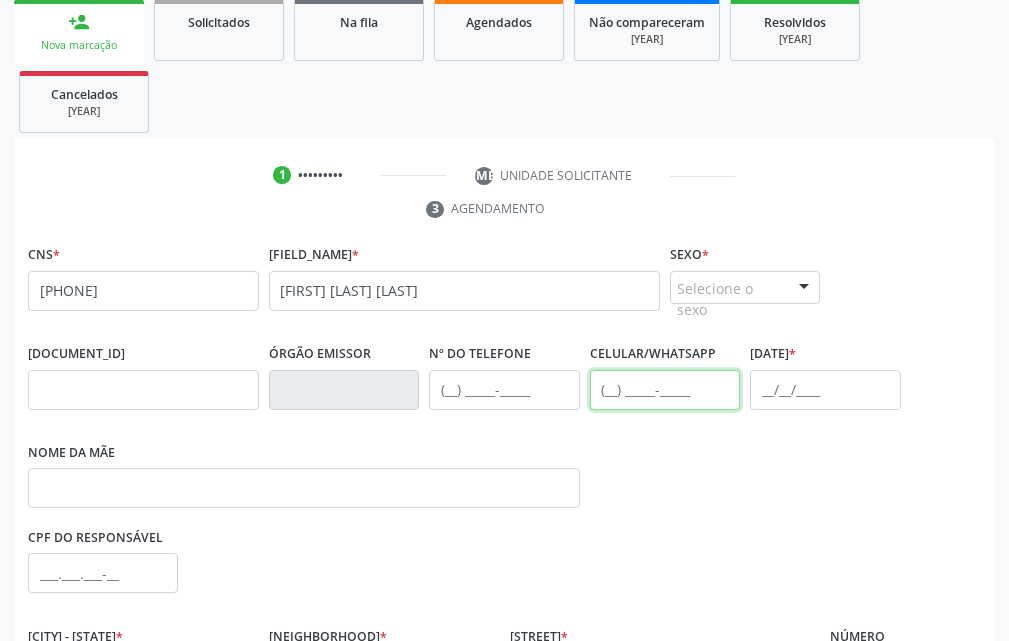 click at bounding box center (665, 356) 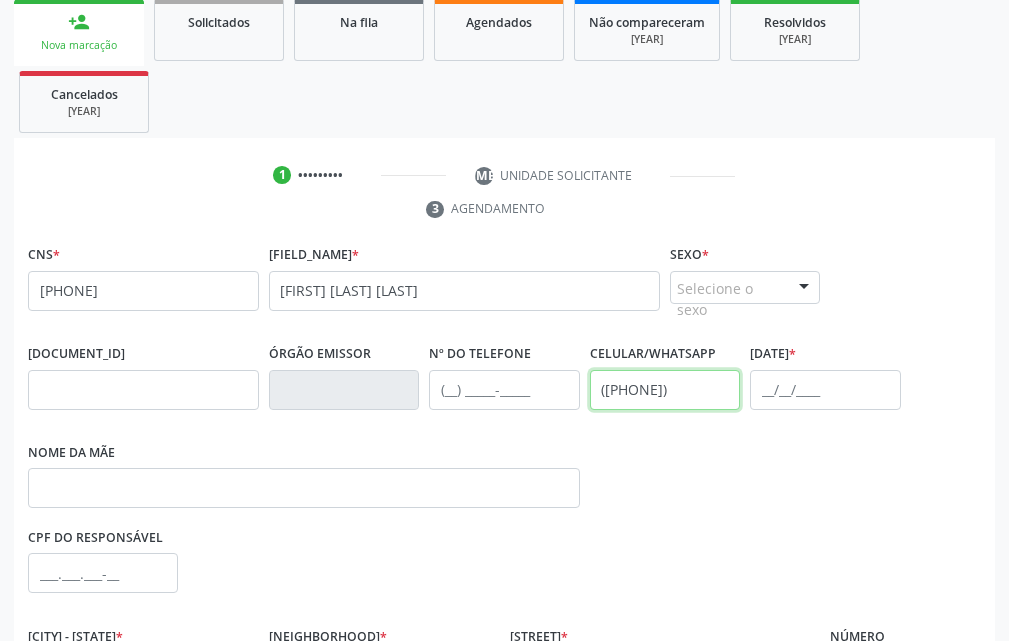 type on "(87) 99938-8548" 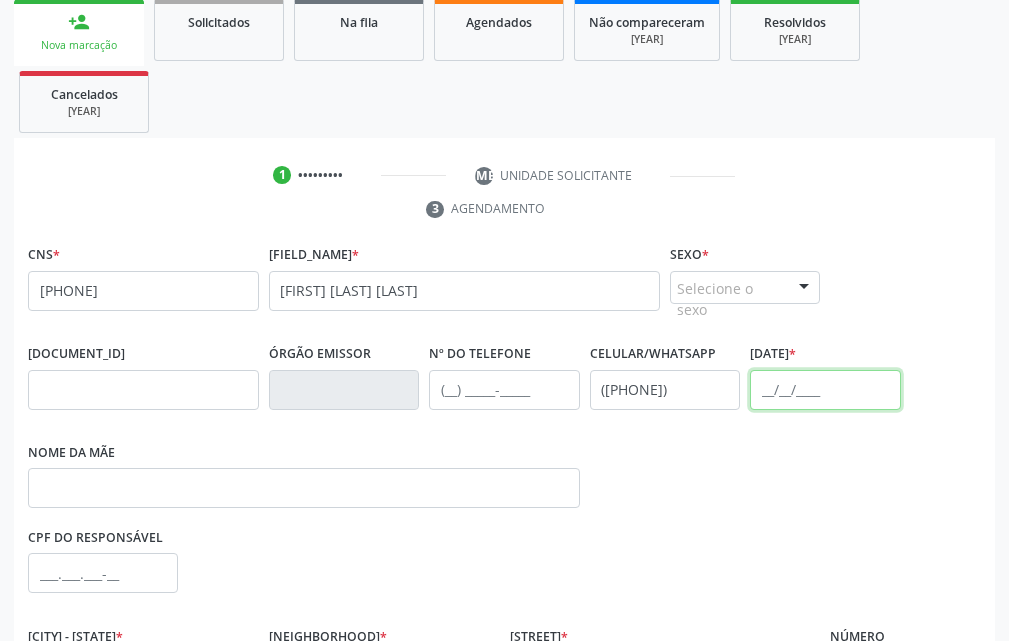 click at bounding box center (825, 356) 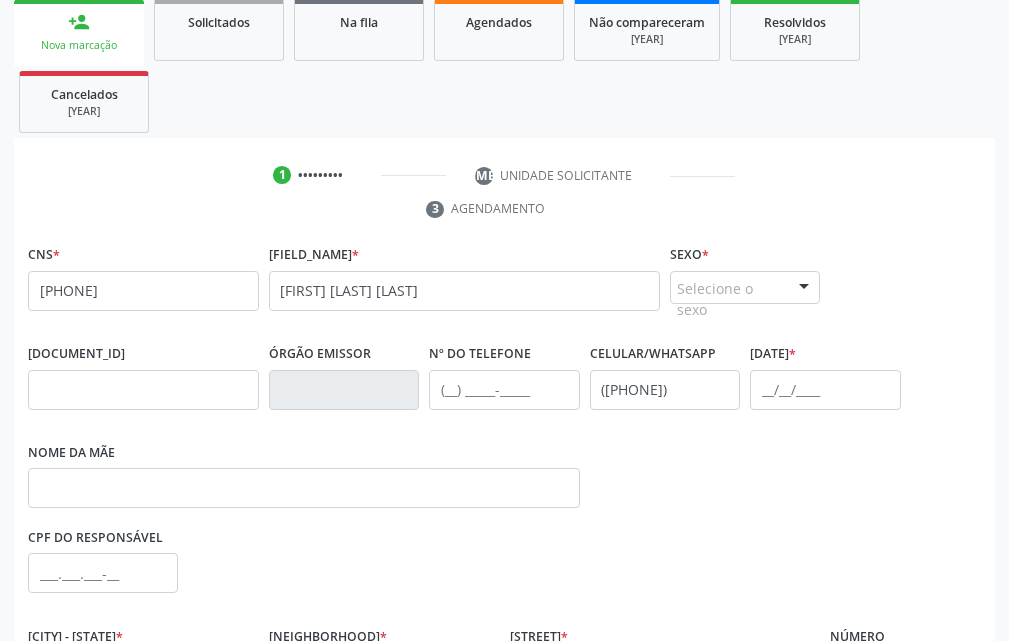 click on "Sexo
*
Selecione o sexo
Masculino   Feminino
Nenhum resultado encontrado para: "   "
Não há nenhuma opção para ser exibida." at bounding box center (745, 238) 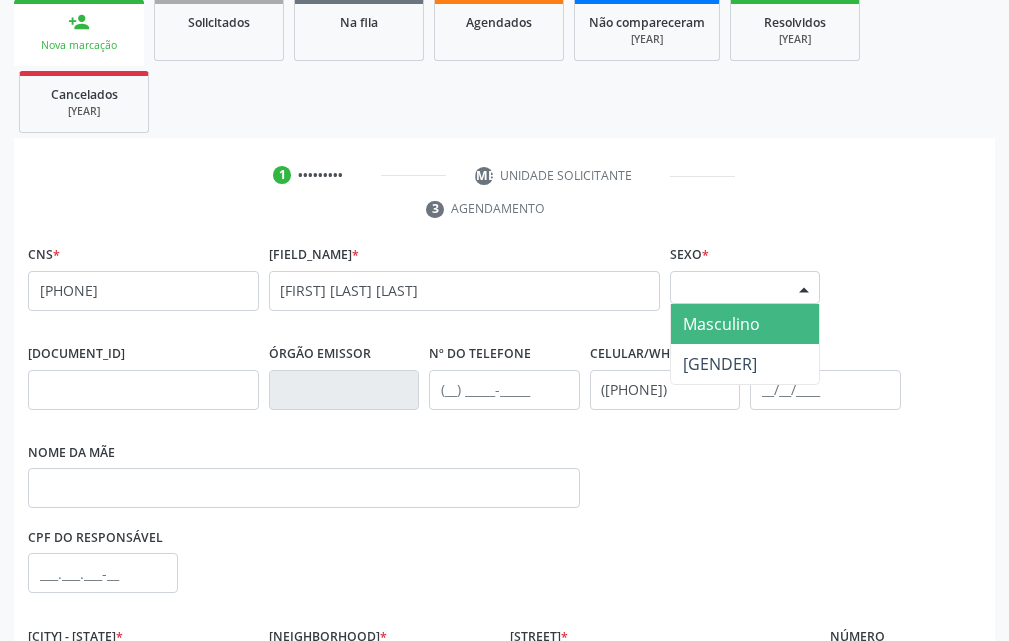 click on "Masculino" at bounding box center [745, 291] 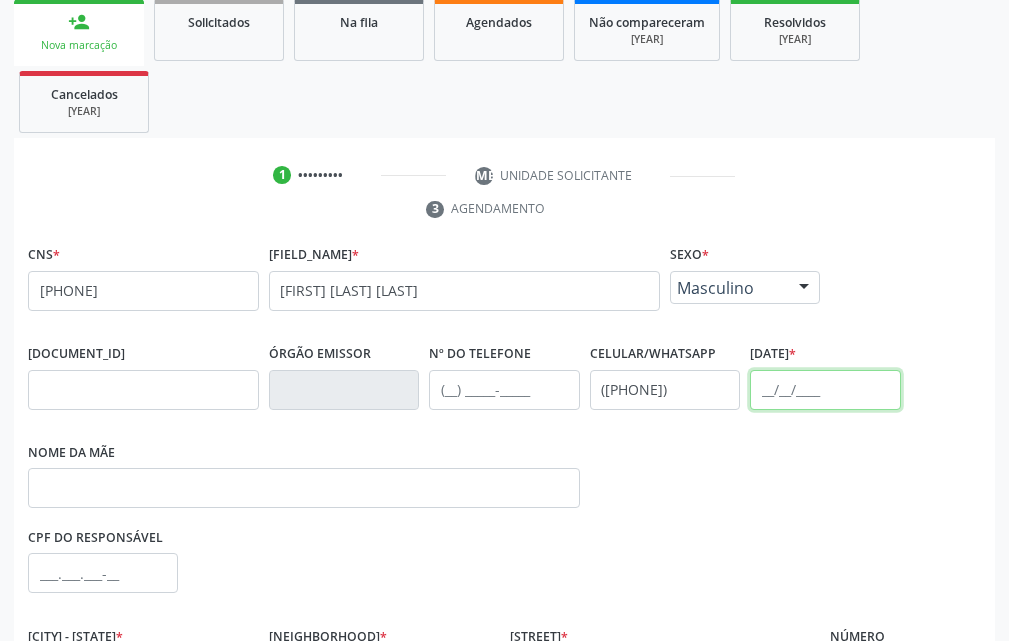 click at bounding box center [825, 356] 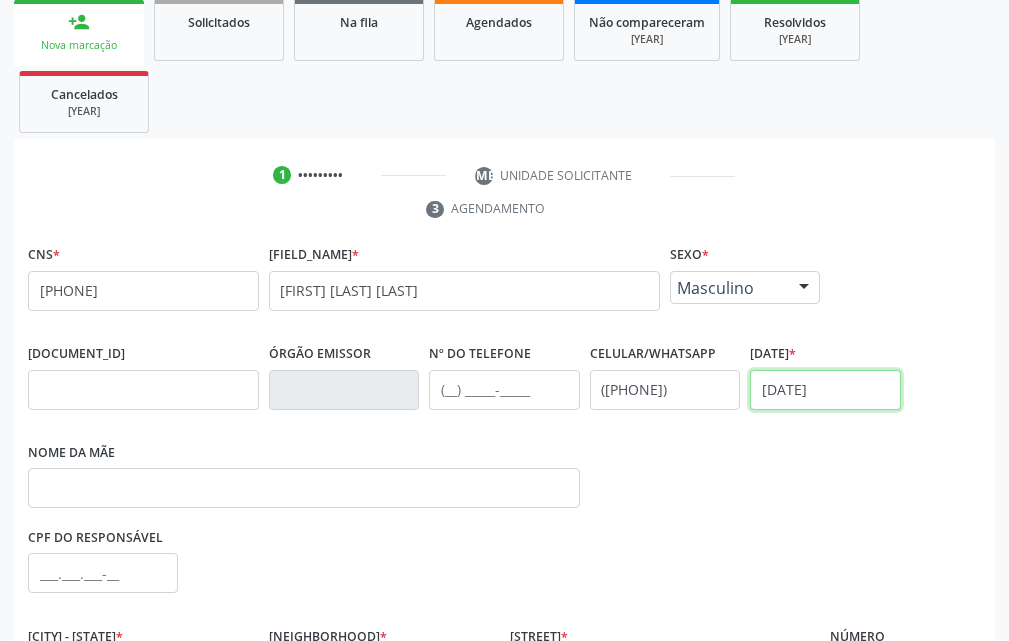 scroll, scrollTop: 500, scrollLeft: 0, axis: vertical 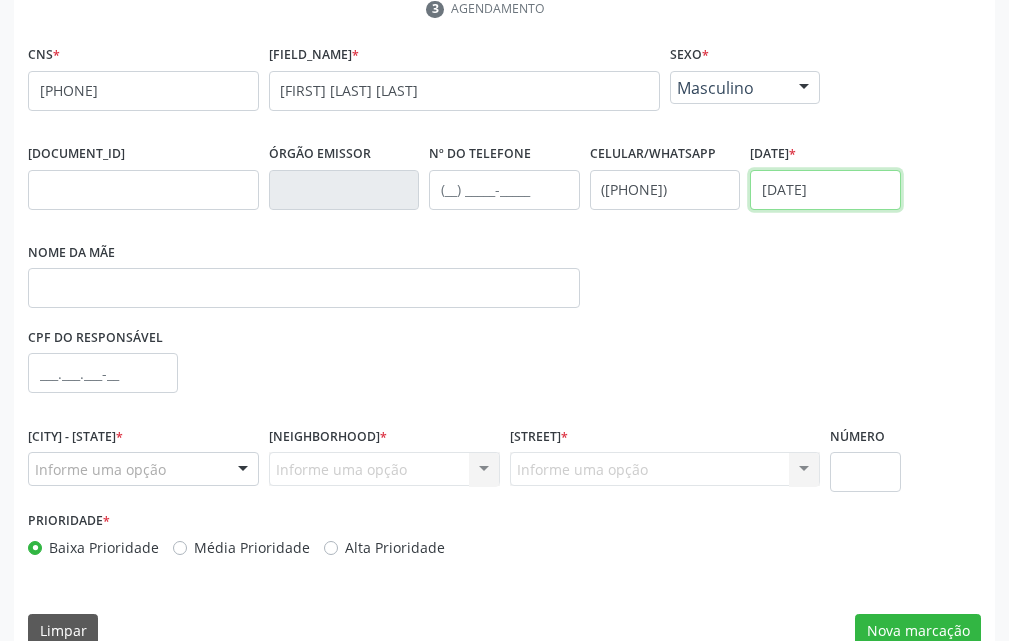 type on "01/02/2013" 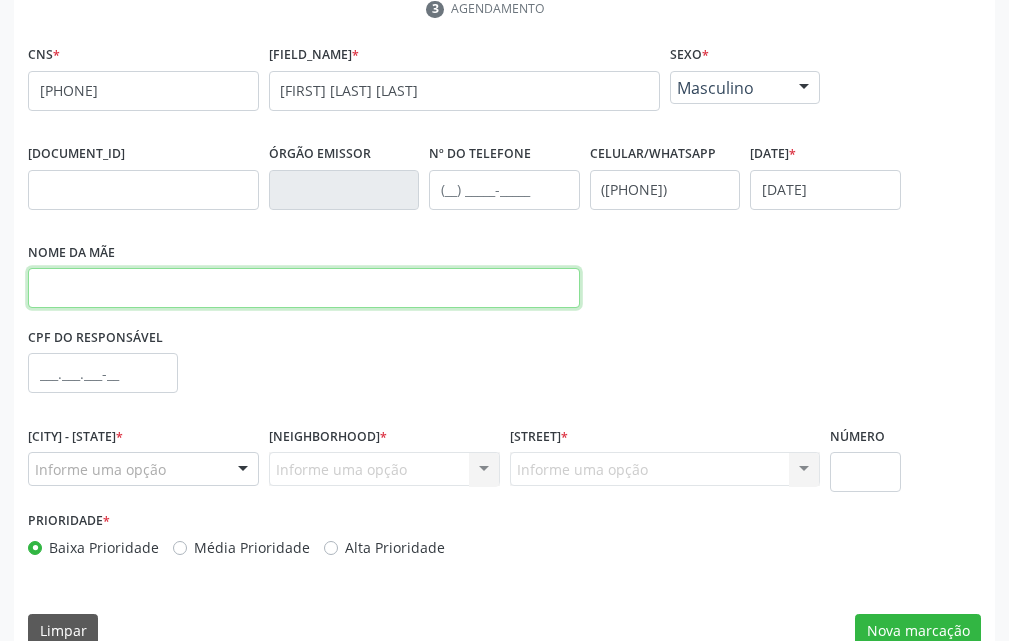 click at bounding box center (304, 255) 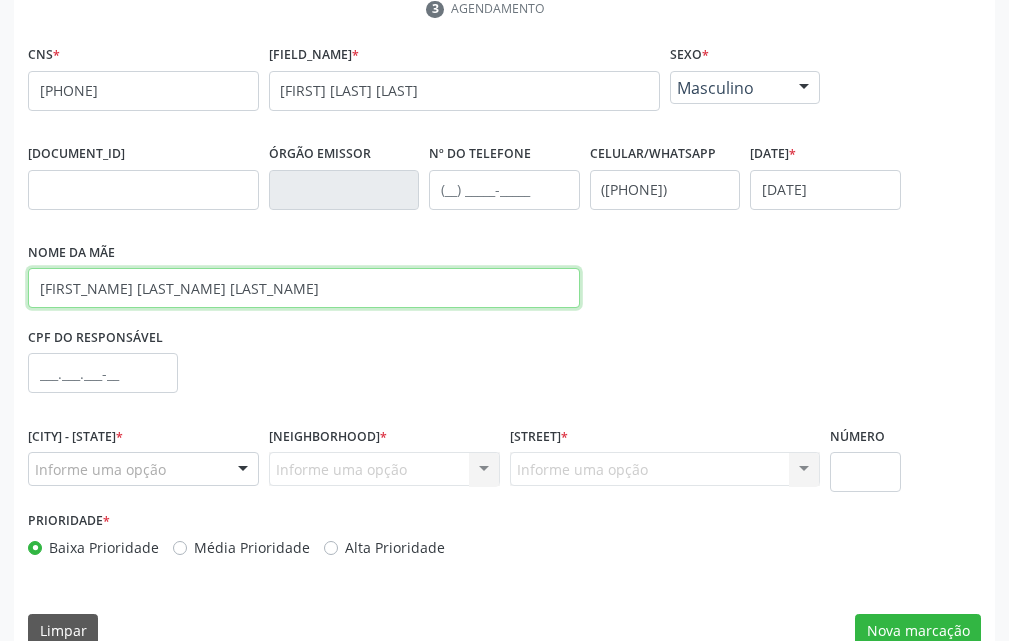 scroll, scrollTop: 535, scrollLeft: 0, axis: vertical 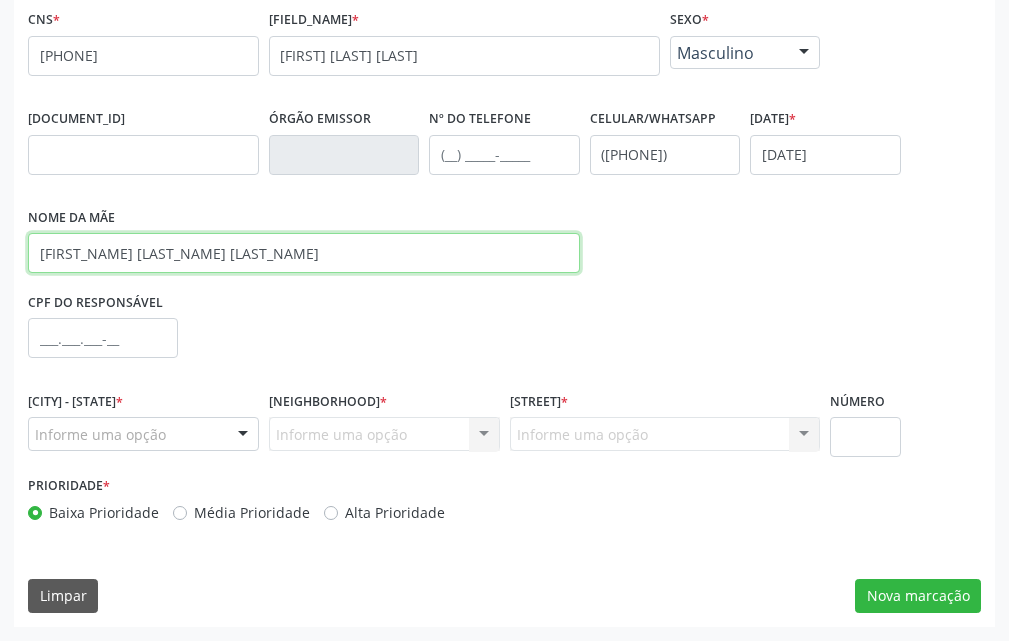 type on "micaele constatino franco da silva" 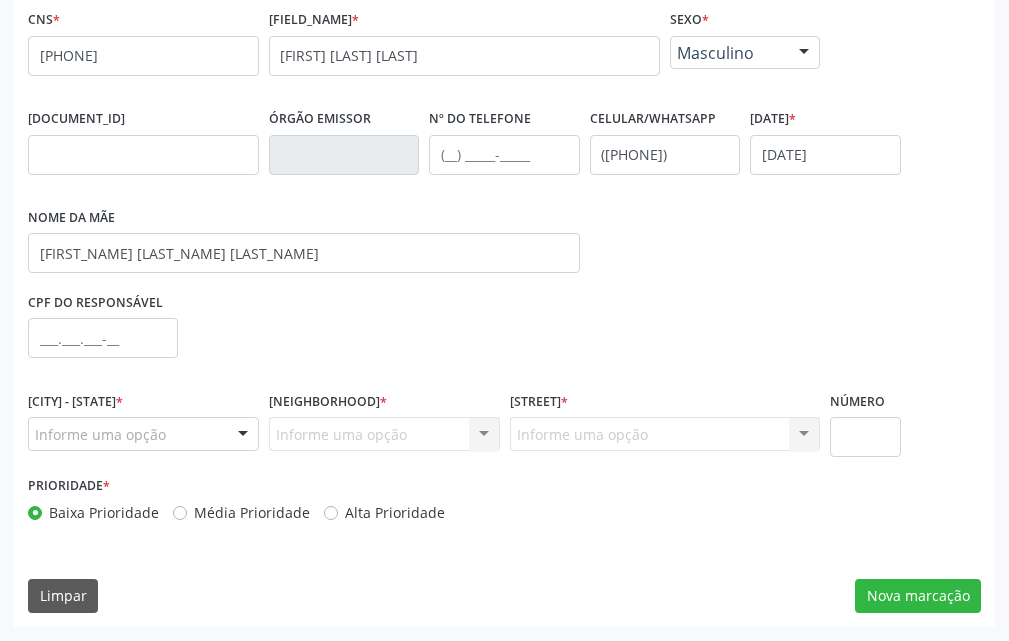click on "Informe uma opção" at bounding box center (143, 434) 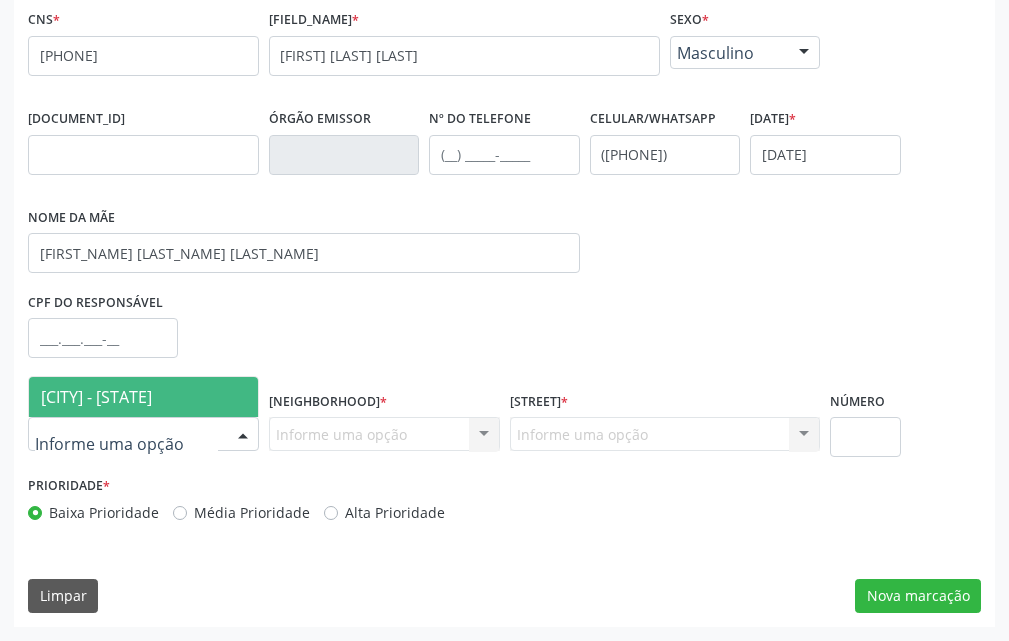 click on "[CITY] - [STATE]" at bounding box center (120, 397) 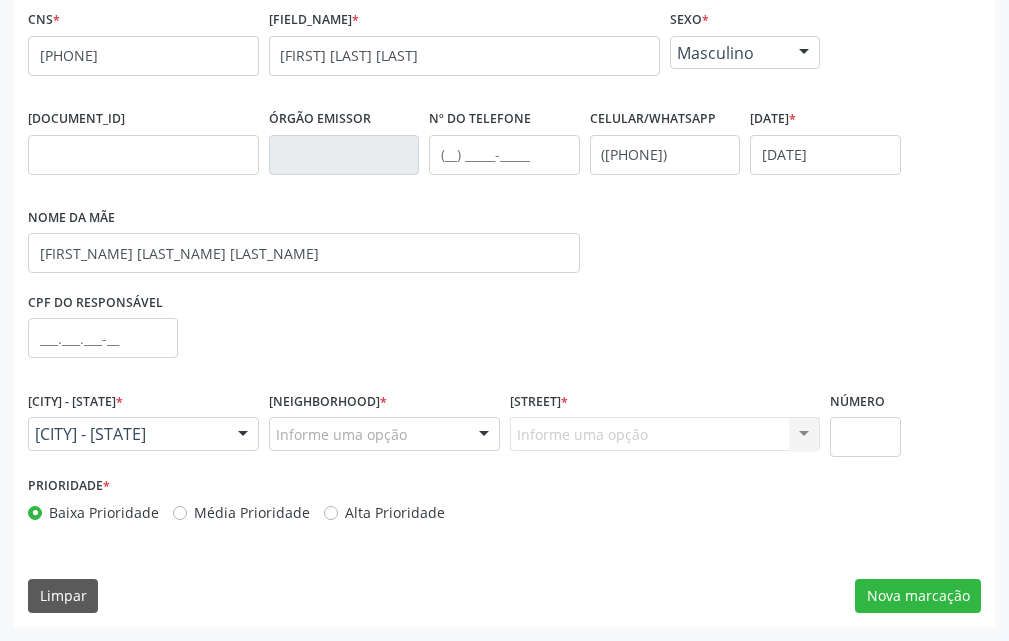 click at bounding box center (484, 435) 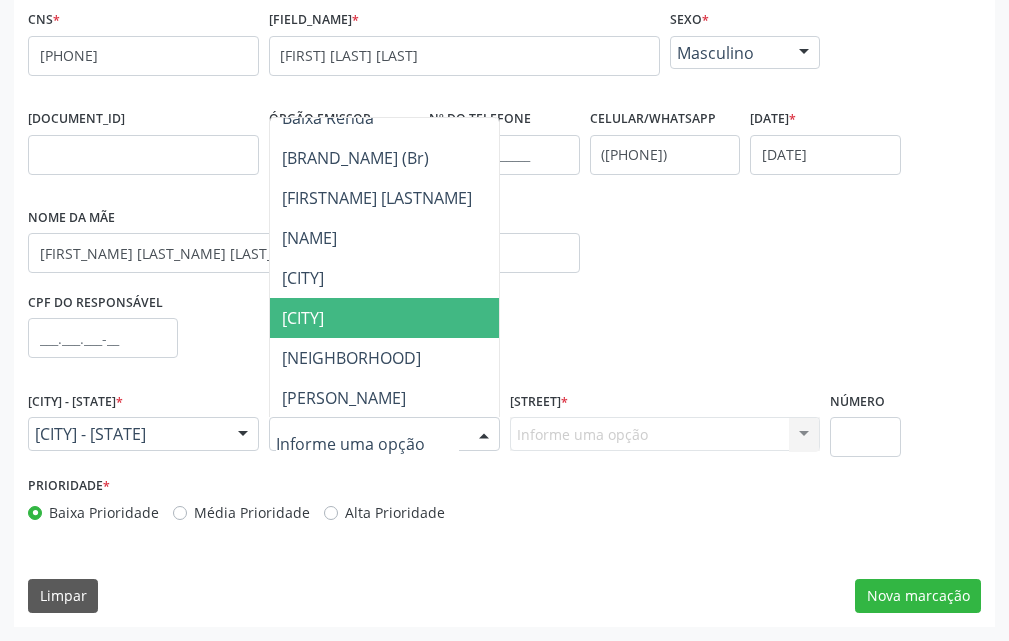 scroll, scrollTop: 400, scrollLeft: 0, axis: vertical 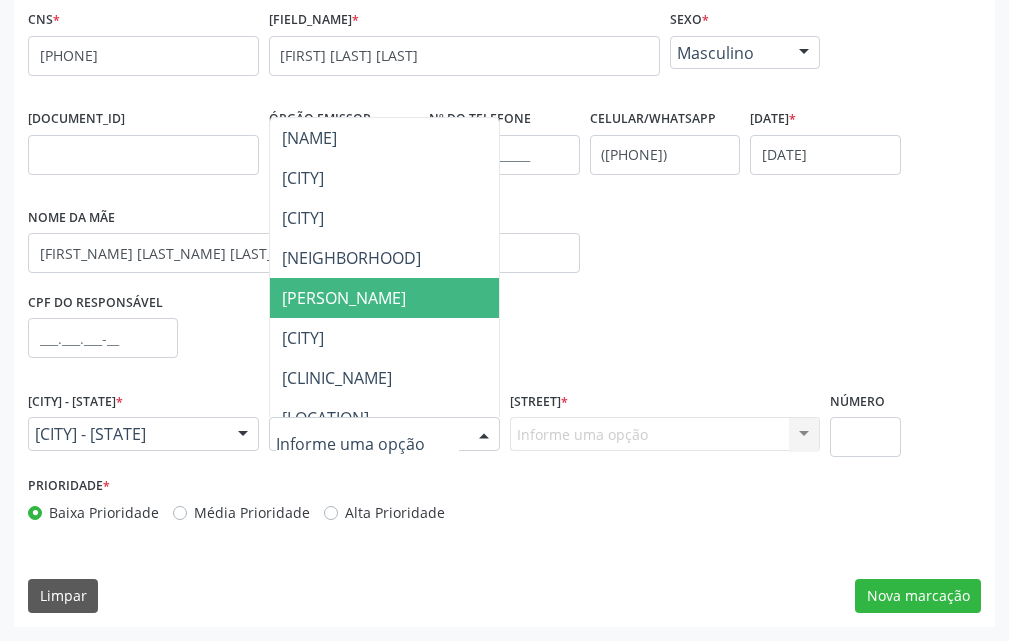 click on "[FIRST] [LAST] (Mutirão)" at bounding box center (407, 298) 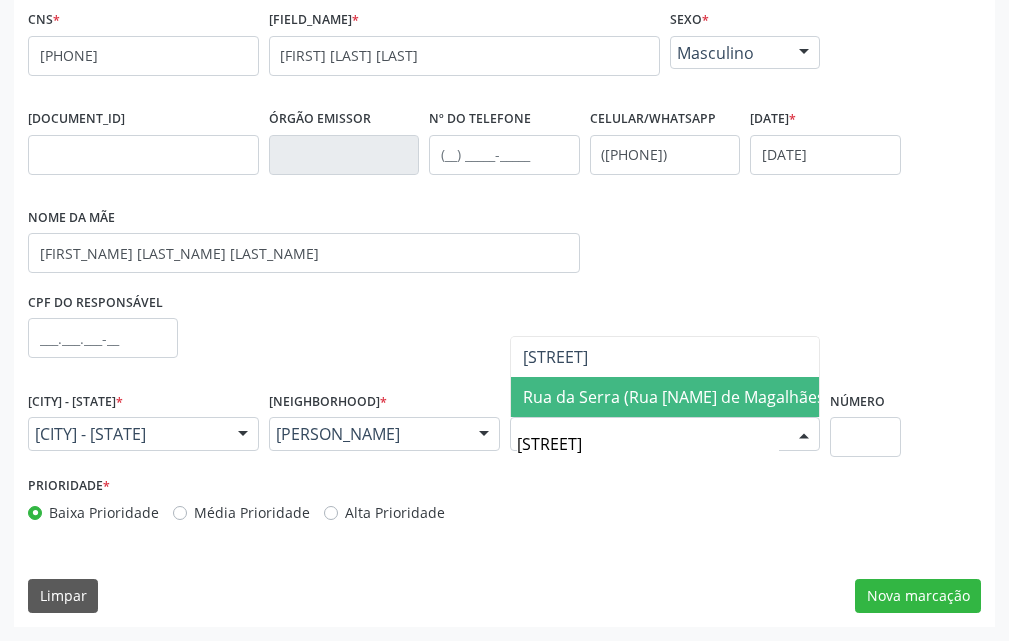 click on "Rua da Serra (Rua [FULL_NAME])" at bounding box center [665, 397] 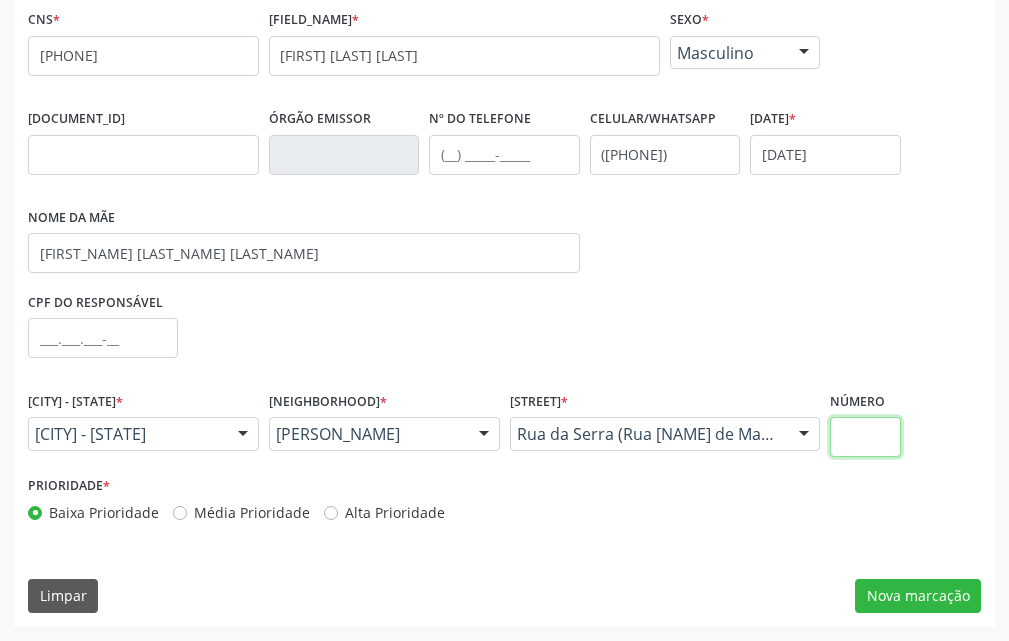 click at bounding box center (865, 437) 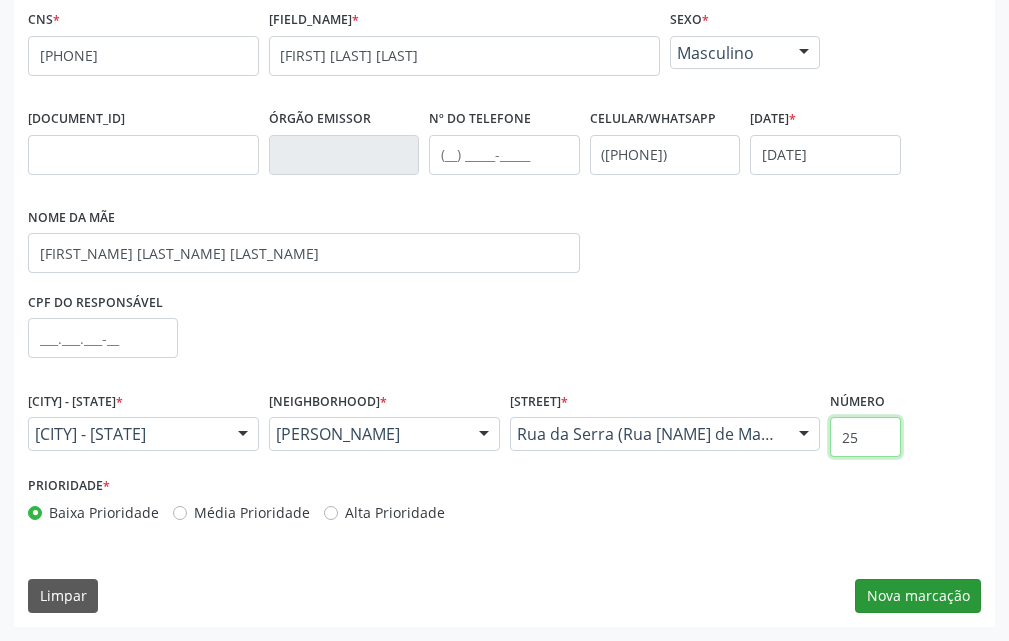 type on "25" 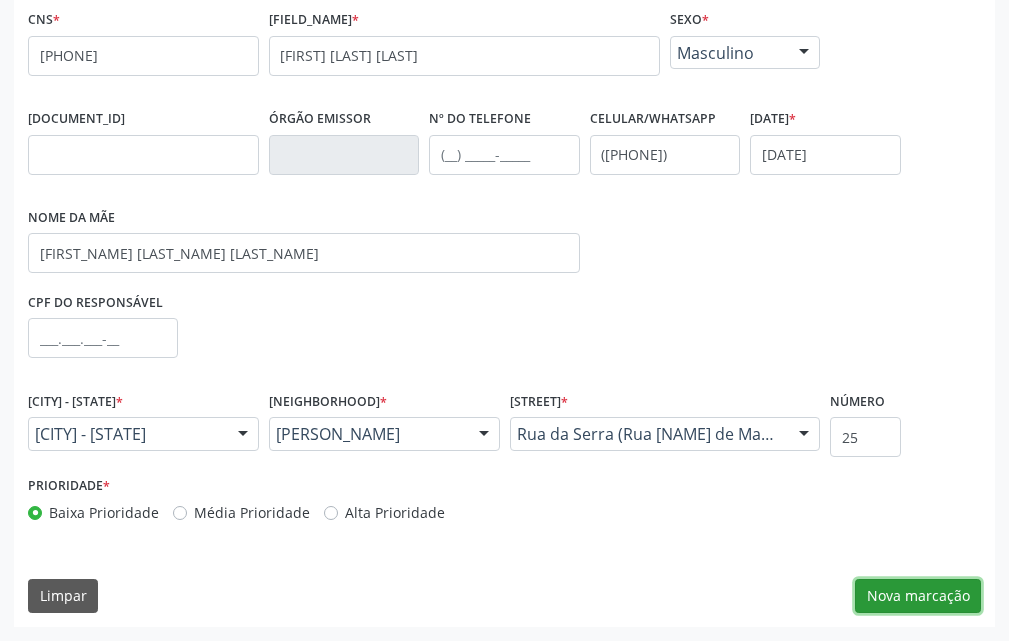 click on "Nova marcação" at bounding box center (918, 596) 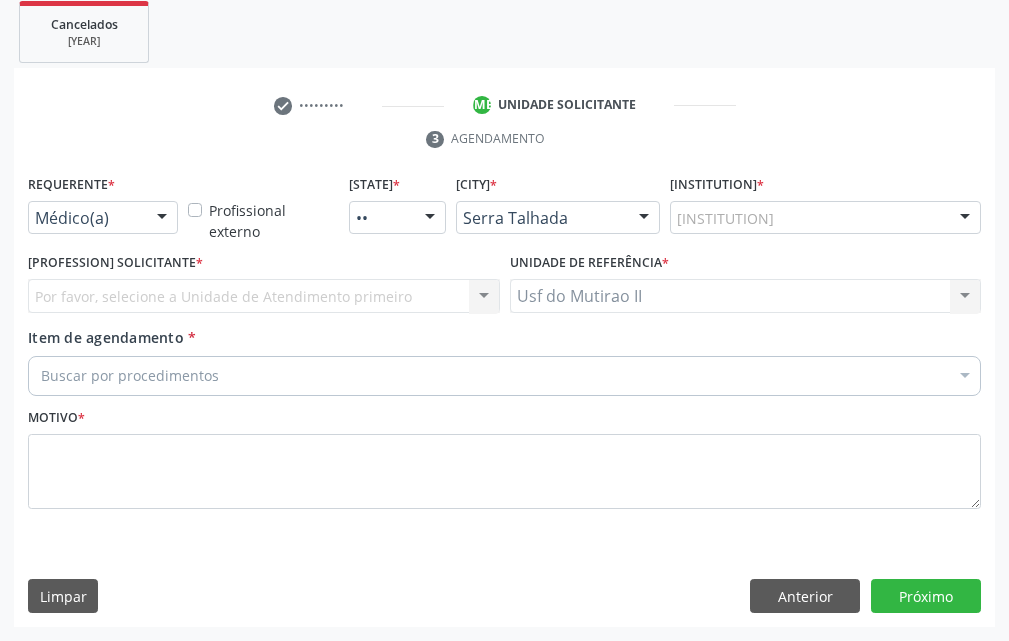 scroll, scrollTop: 370, scrollLeft: 0, axis: vertical 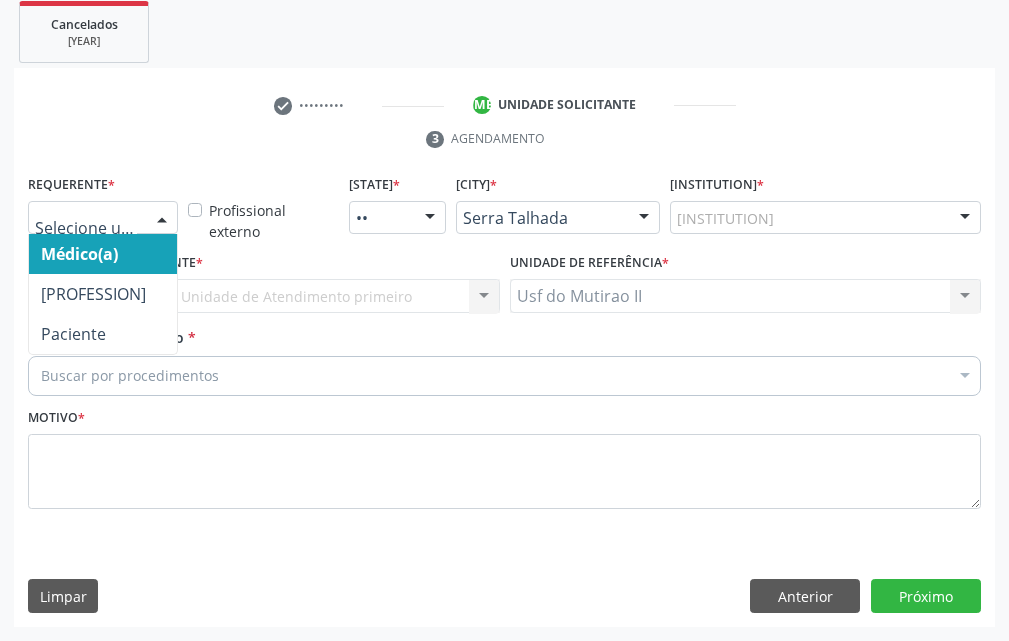 drag, startPoint x: 109, startPoint y: 221, endPoint x: 122, endPoint y: 252, distance: 33.61547 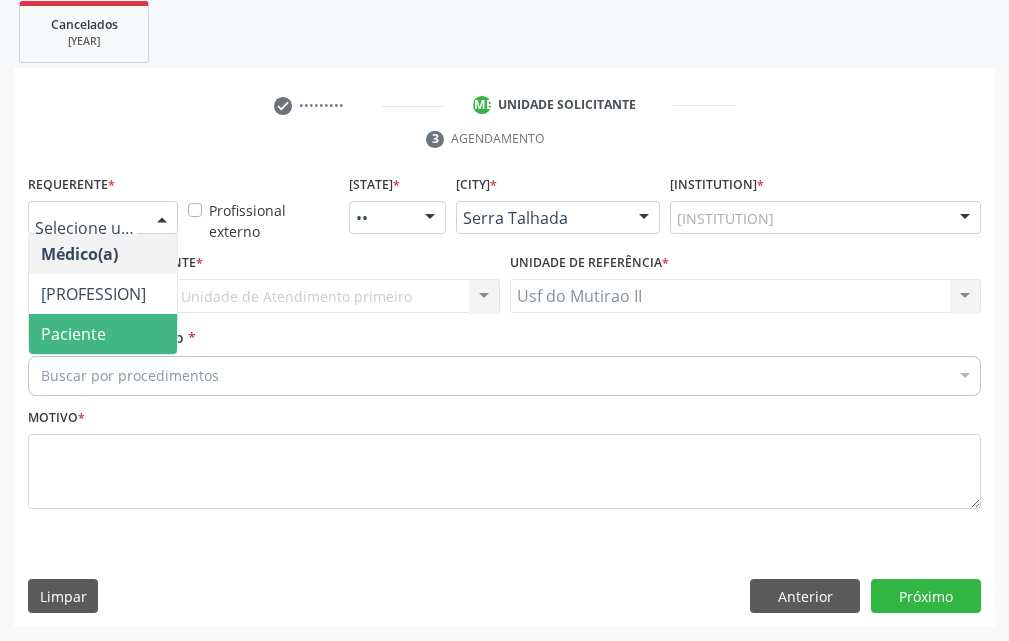 click on "Paciente" at bounding box center [103, 334] 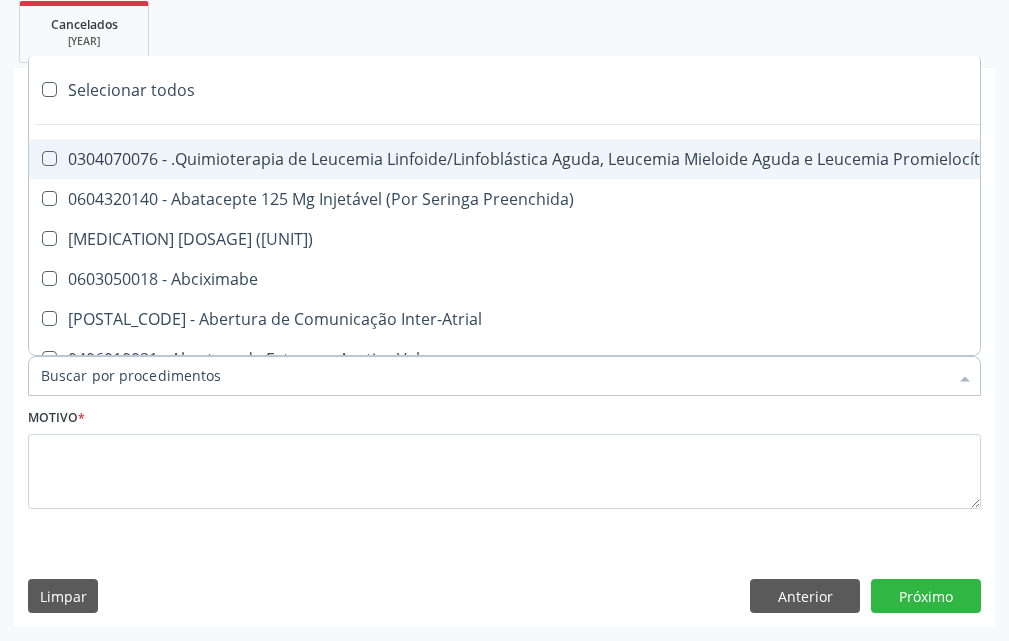 type on "[NUMBER]" 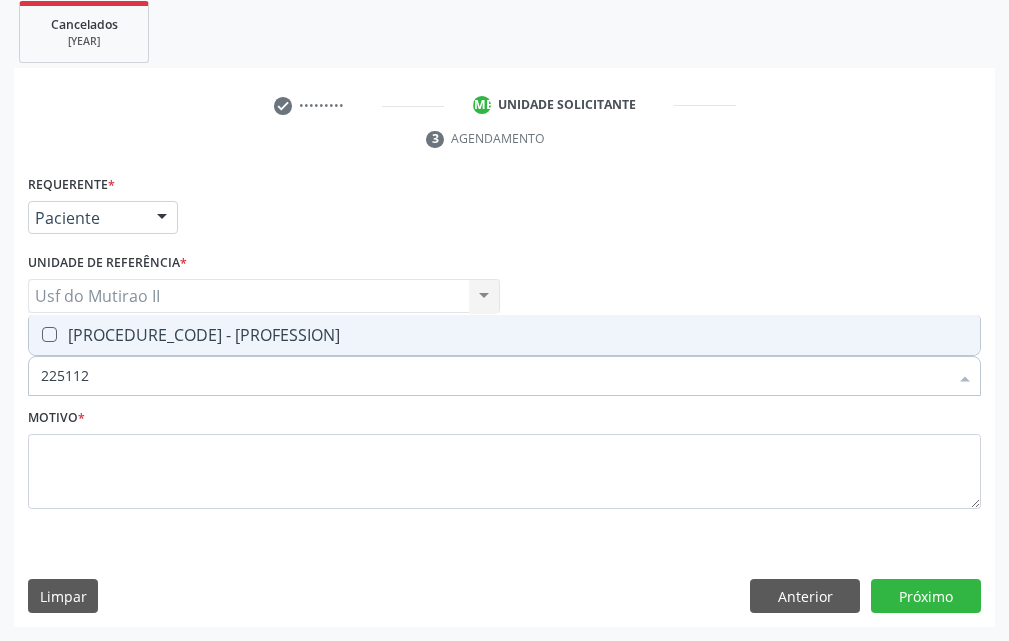 click on "[PROCEDURE] - Médico Neurologista" at bounding box center [504, 334] 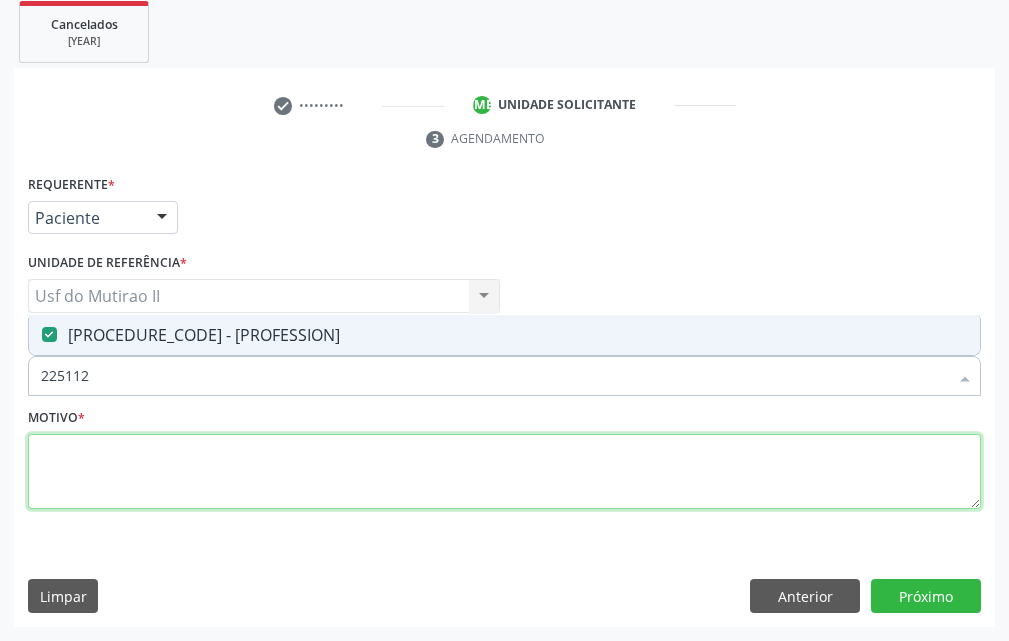 click at bounding box center [504, 472] 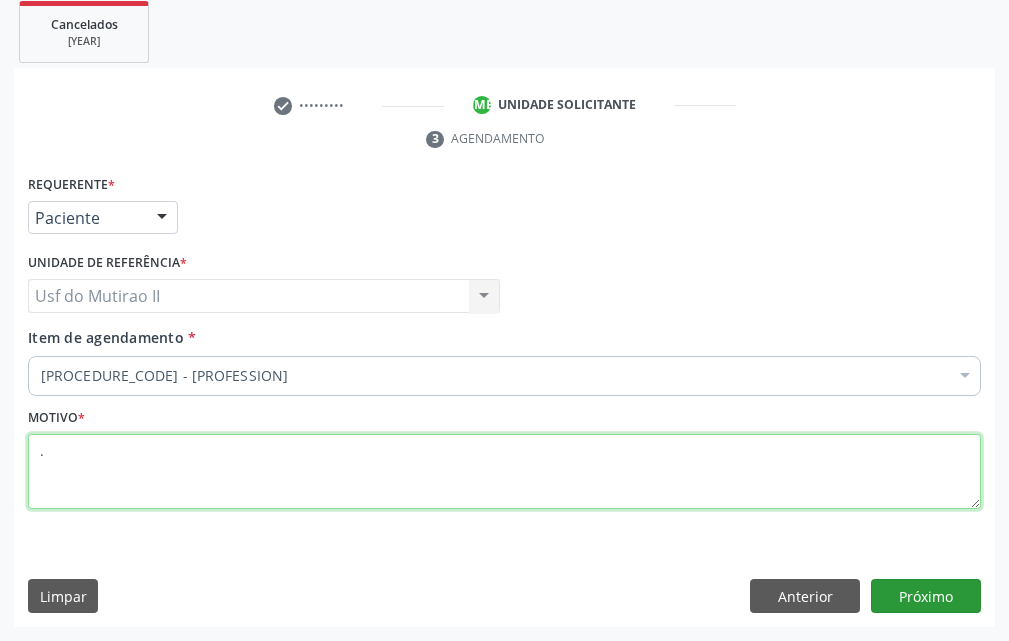 type on "." 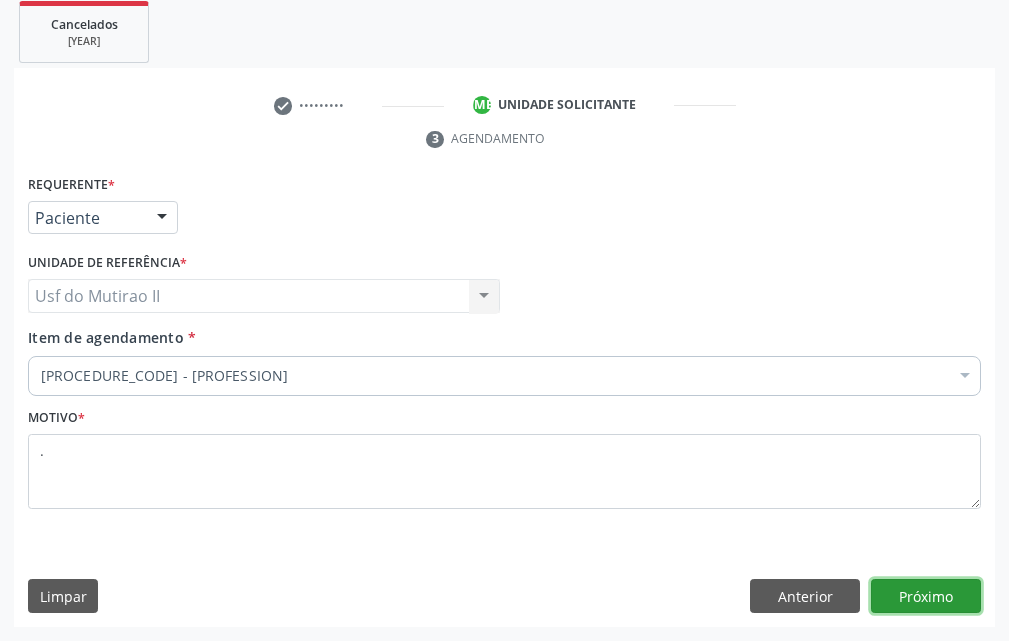 click on "Próximo" at bounding box center [926, 596] 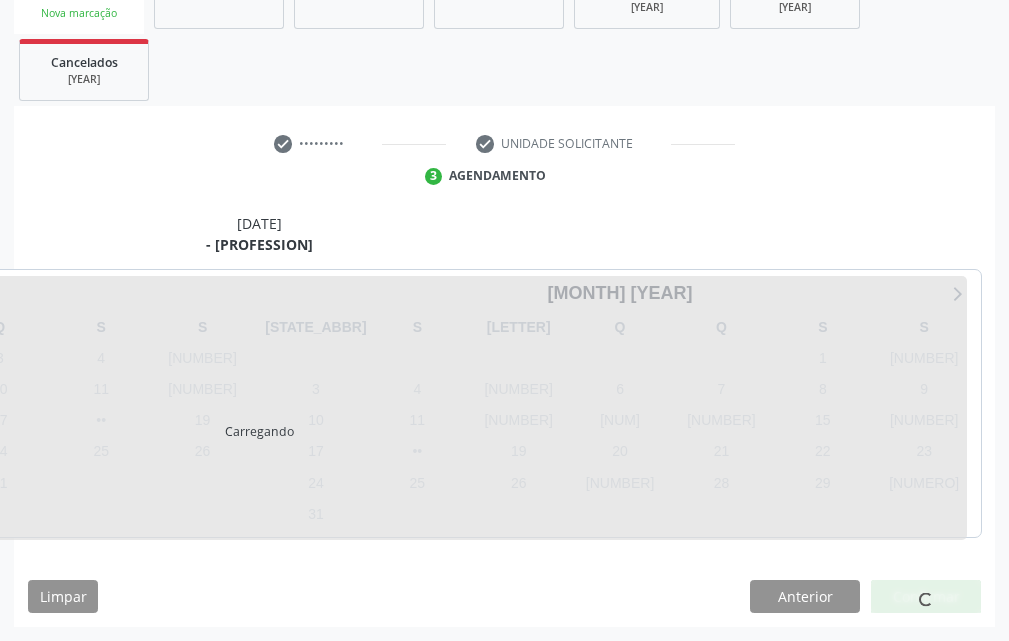 scroll, scrollTop: 332, scrollLeft: 0, axis: vertical 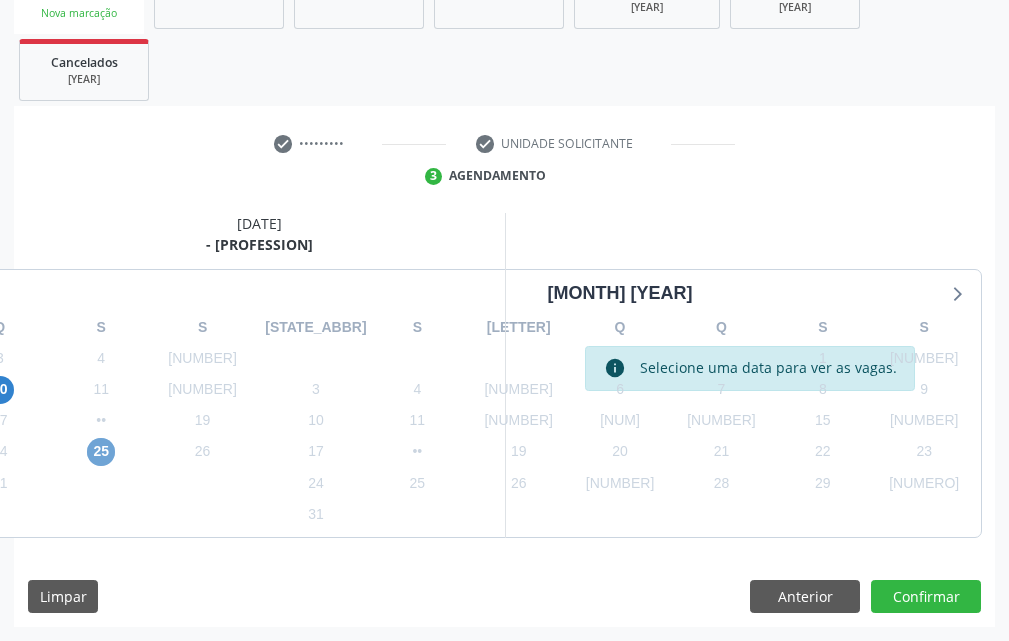 click on "25" at bounding box center [166, 452] 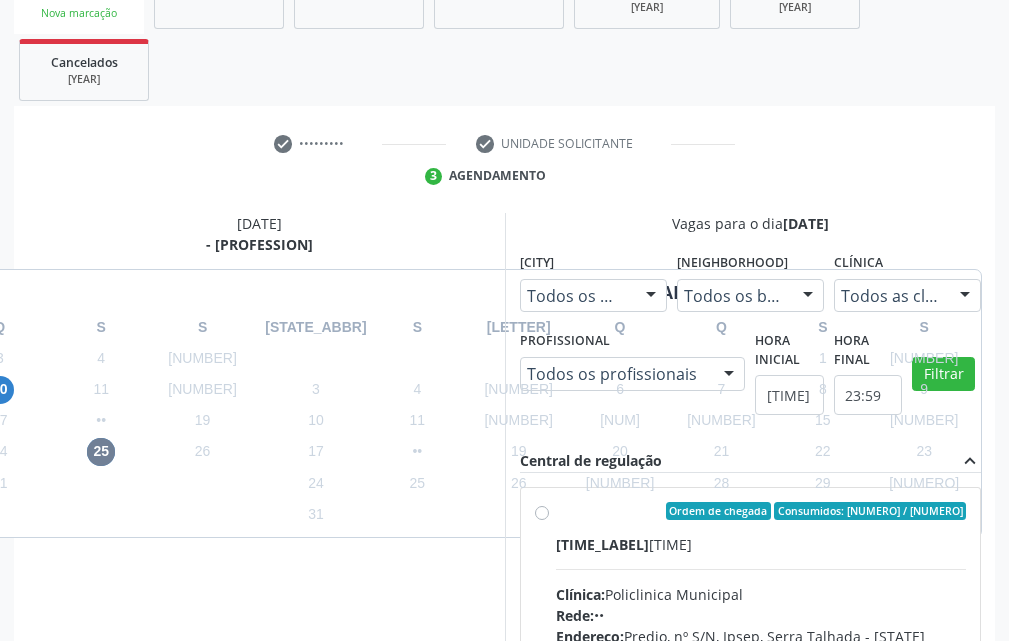 click on "Ordem de chegada
Consumidos: 9 / 15
Horário:   08:00
Clínica:  Policlinica Municipal
Rede:
--
Endereço:   Predio, nº S/N, Ipsep, Serra Talhada - PE
Telefone:   --
Profissional:
--
Informações adicionais sobre o atendimento
Idade de atendimento:
Sem restrição
Gênero(s) atendido(s):
Sem restrição
Informações adicionais:
--" at bounding box center (515, 938) 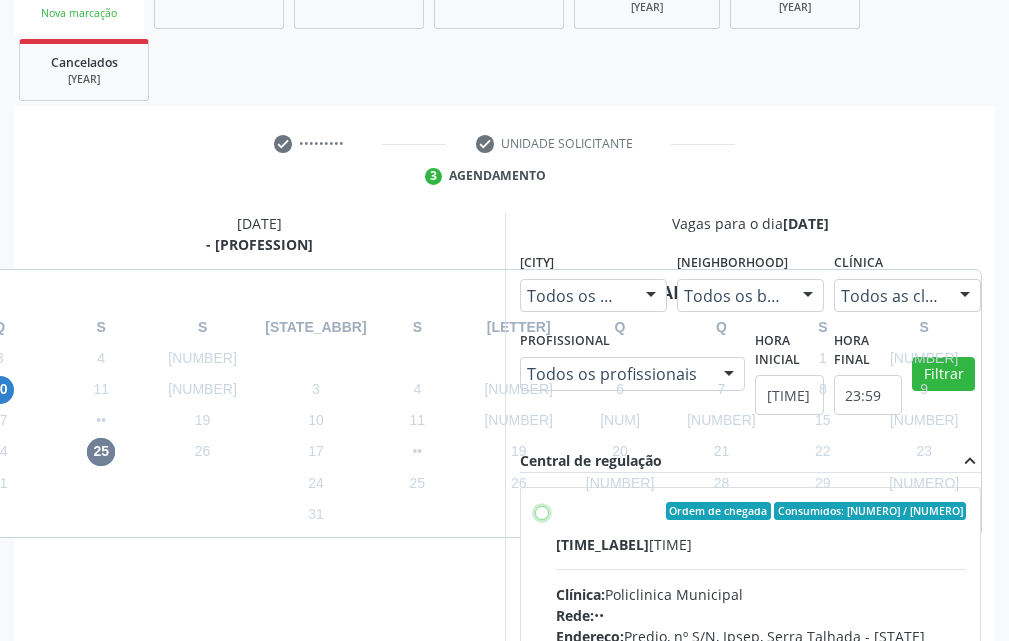click on "Ordem de chegada
Consumidos: 9 / 15
Horário:   08:00
Clínica:  Policlinica Municipal
Rede:
--
Endereço:   Predio, nº S/N, Ipsep, Serra Talhada - PE
Telefone:   --
Profissional:
--
Informações adicionais sobre o atendimento
Idade de atendimento:
Sem restrição
Gênero(s) atendido(s):
Sem restrição
Informações adicionais:
--" at bounding box center (51, 794) 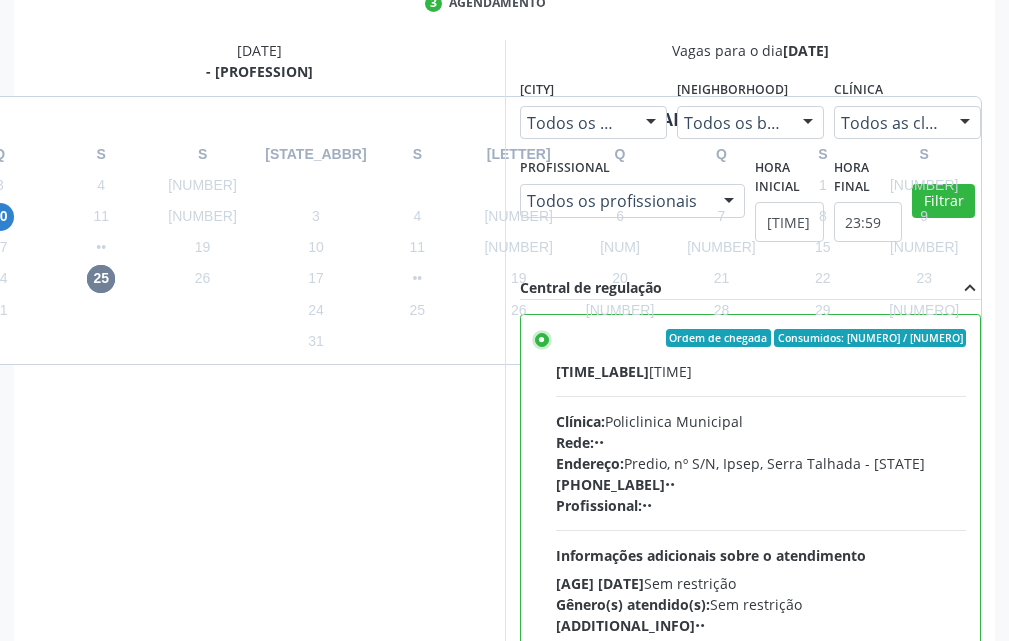 scroll, scrollTop: 668, scrollLeft: 0, axis: vertical 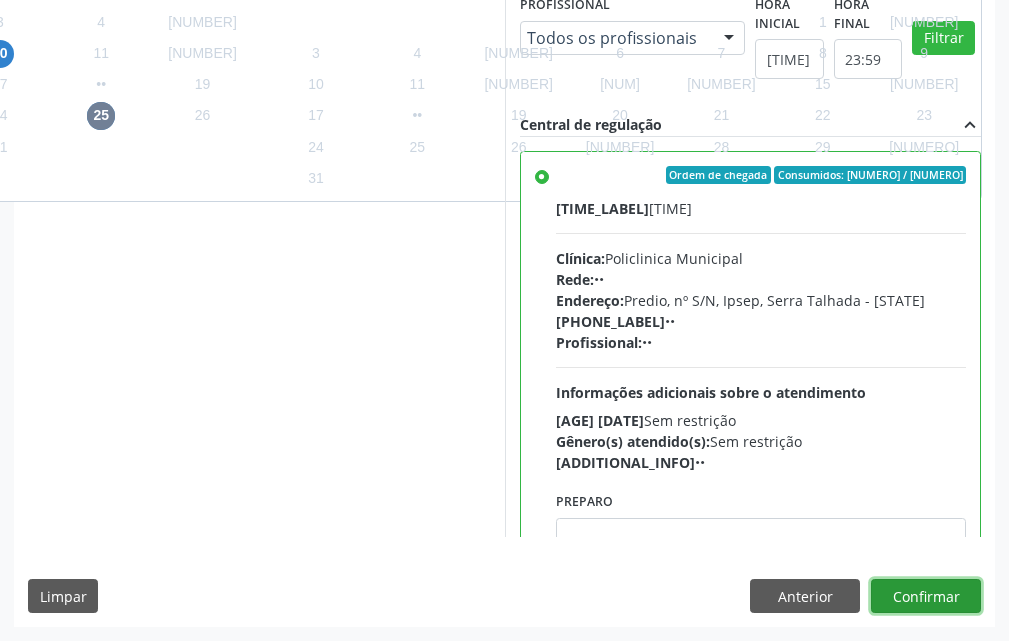 click on "Confirmar" at bounding box center [926, 879] 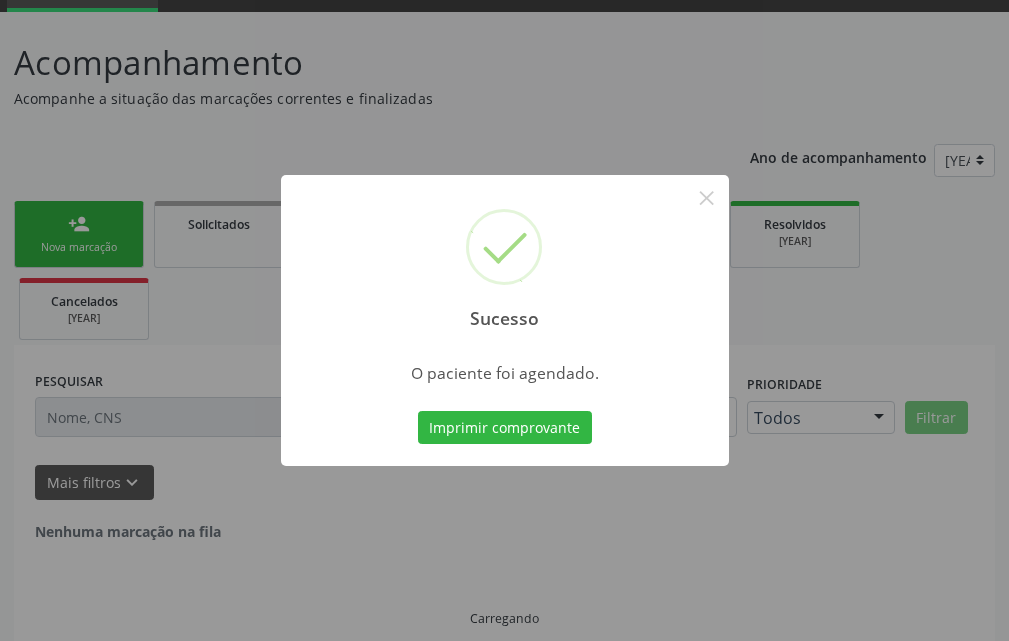 scroll, scrollTop: 34, scrollLeft: 0, axis: vertical 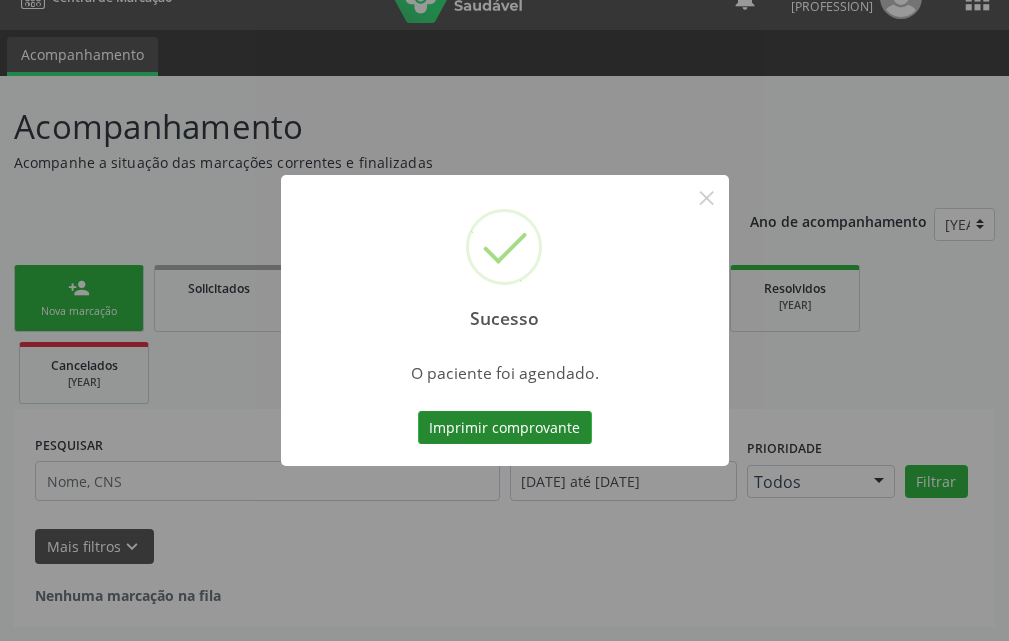 click on "Imprimir comprovante" at bounding box center [505, 428] 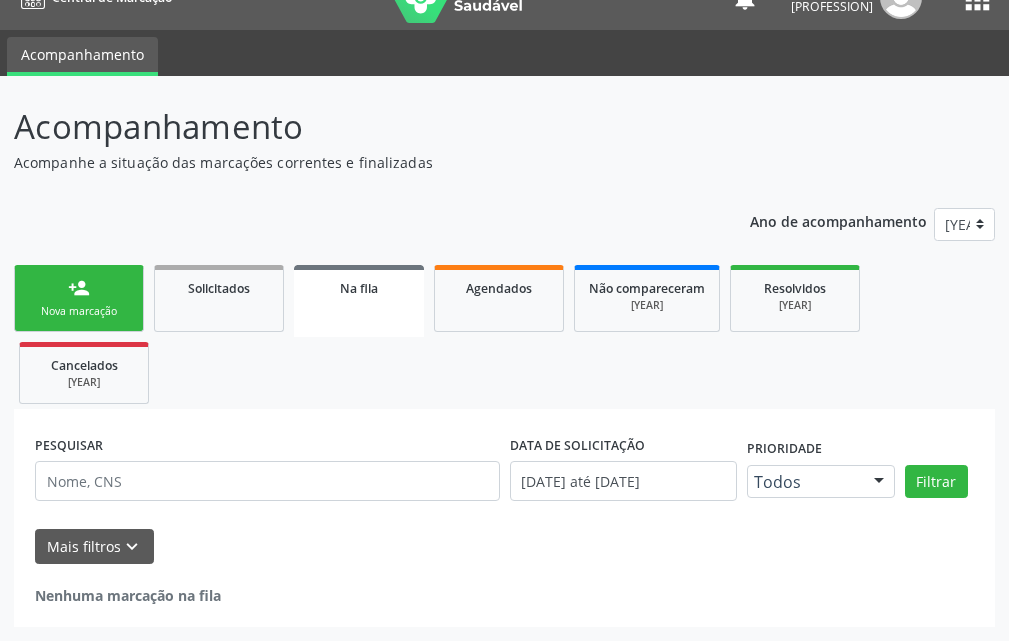 click on "person_add
[NEW_MARKING]" at bounding box center [79, 298] 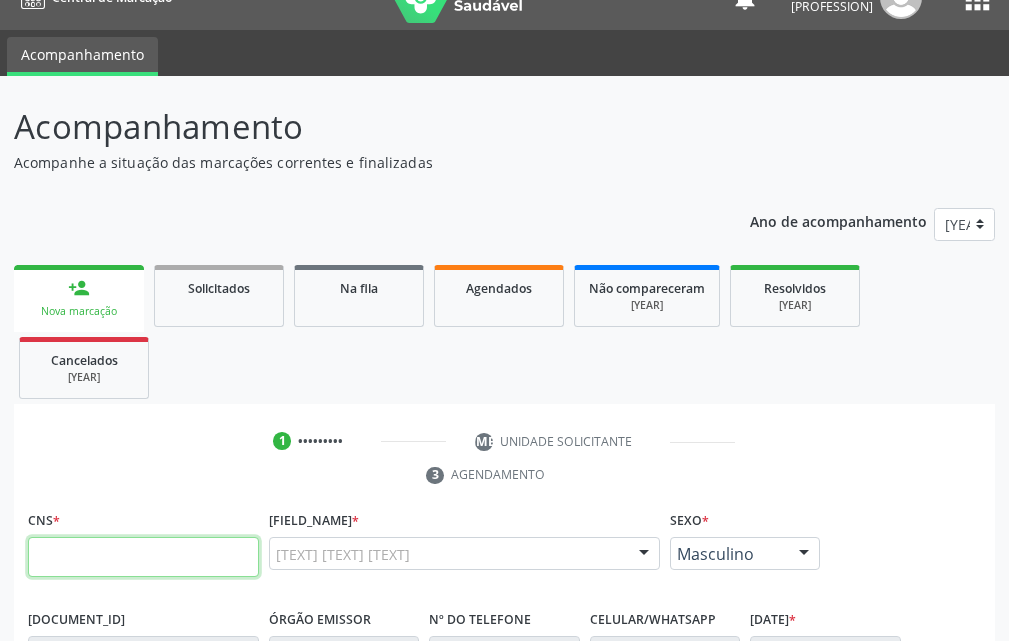 click at bounding box center (143, 523) 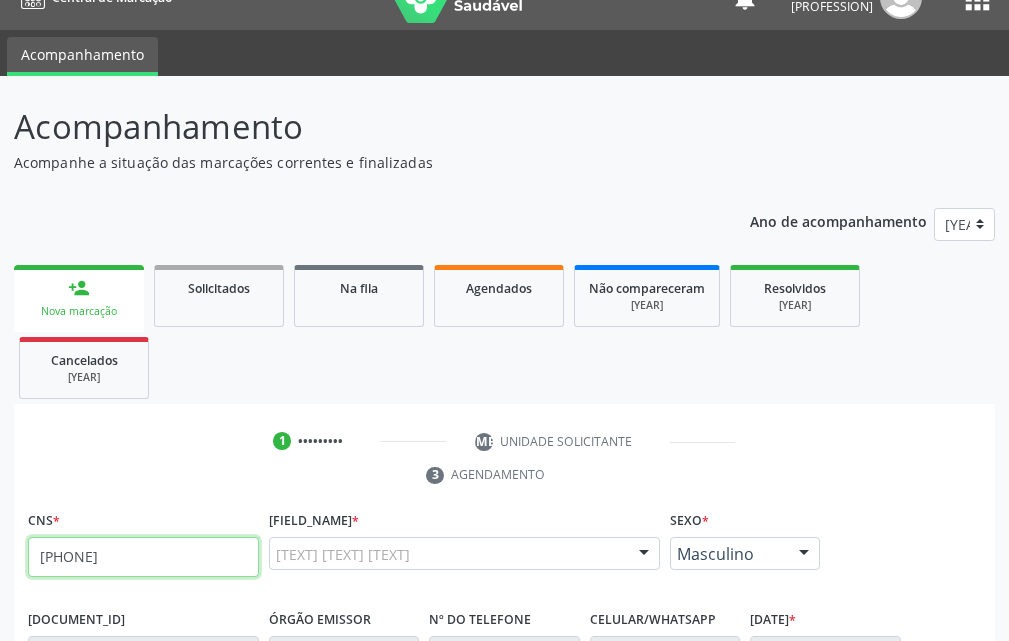 type on "708 0093 7697 3623" 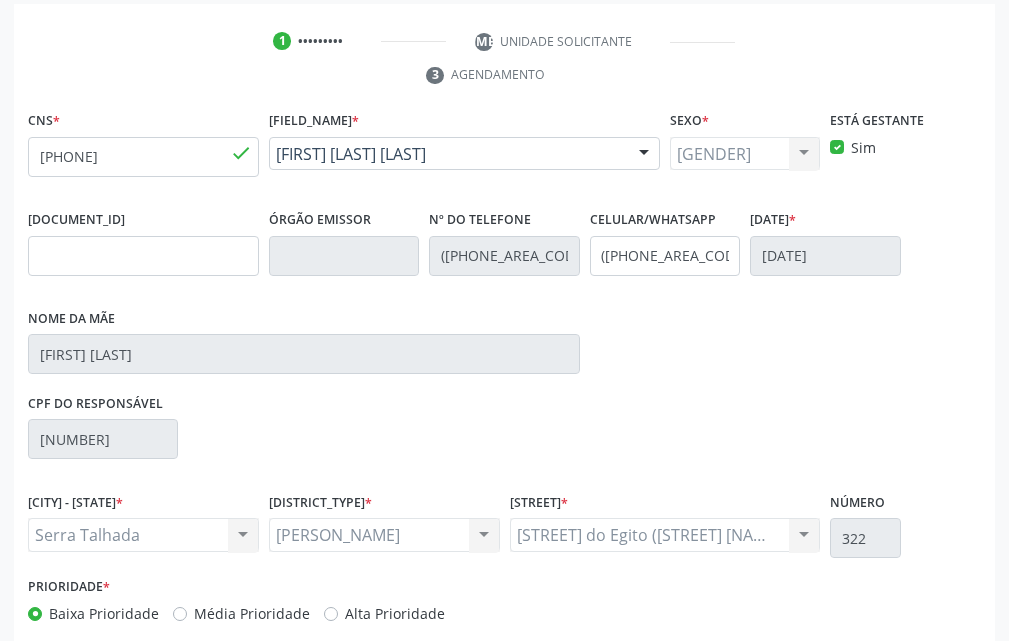 scroll, scrollTop: 535, scrollLeft: 0, axis: vertical 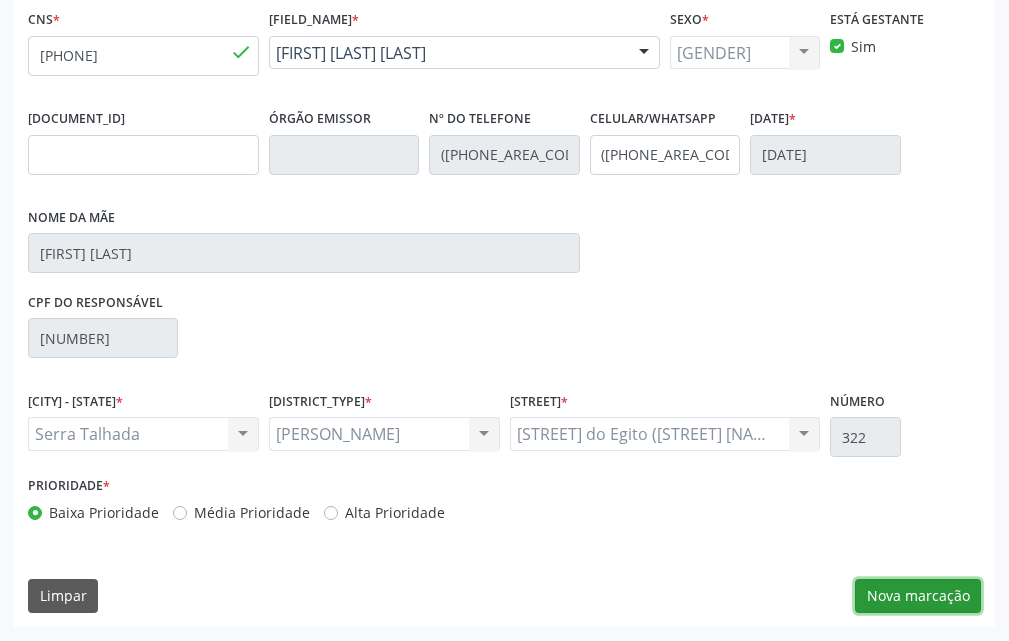 click on "Nova marcação" at bounding box center [918, 596] 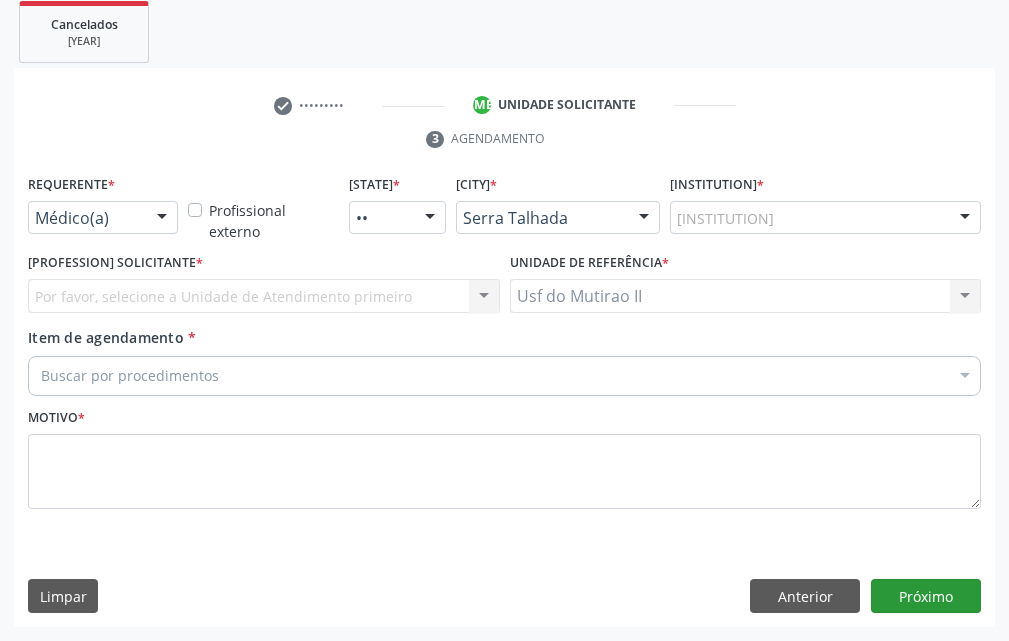 scroll, scrollTop: 370, scrollLeft: 0, axis: vertical 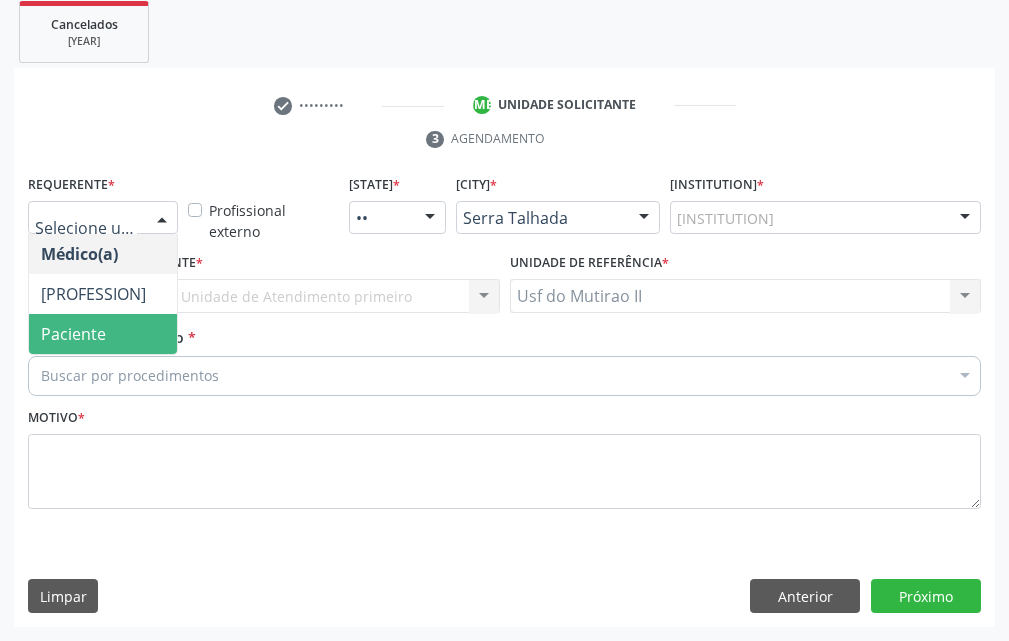 drag, startPoint x: 94, startPoint y: 322, endPoint x: 105, endPoint y: 366, distance: 45.35416 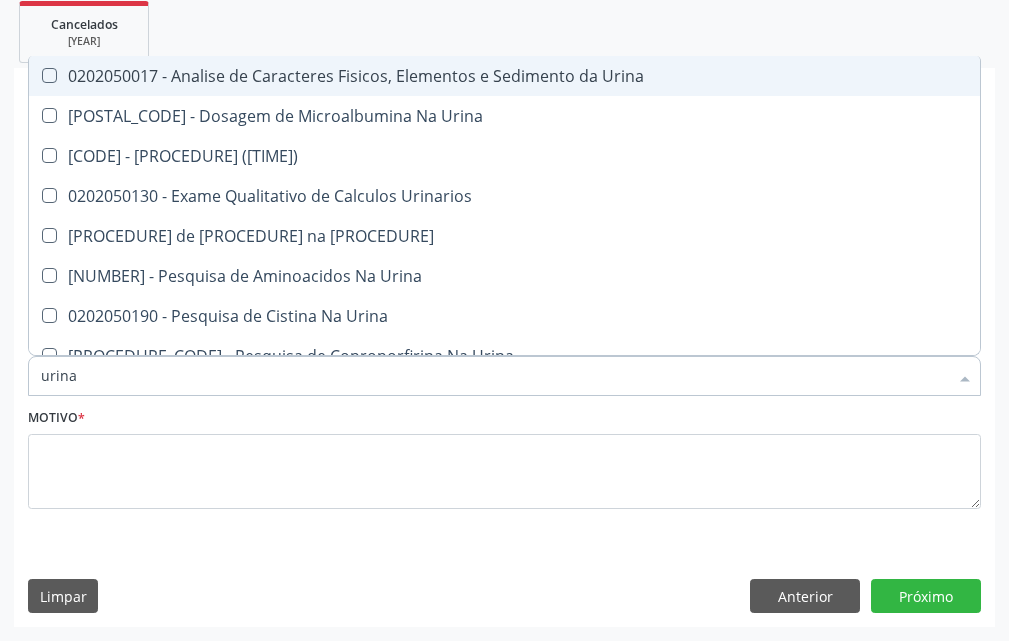 click on "[PROCEDURE_CODE] - Analise de Caracteres Fisicos, Elementos e Sedimento da Urina" at bounding box center (504, 75) 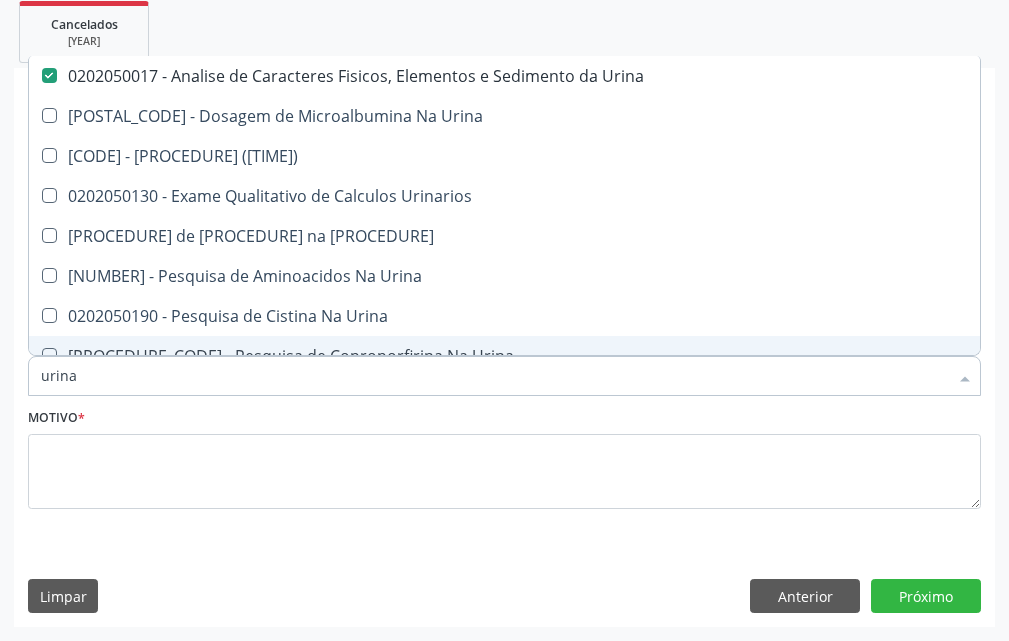 drag, startPoint x: 168, startPoint y: 368, endPoint x: 48, endPoint y: 378, distance: 120.41595 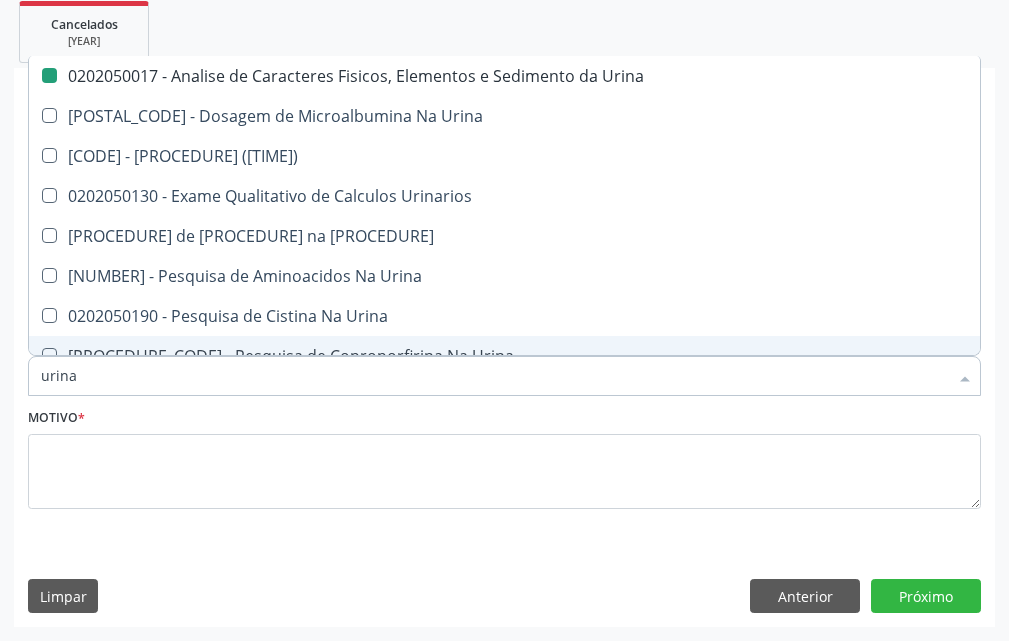 type on "u" 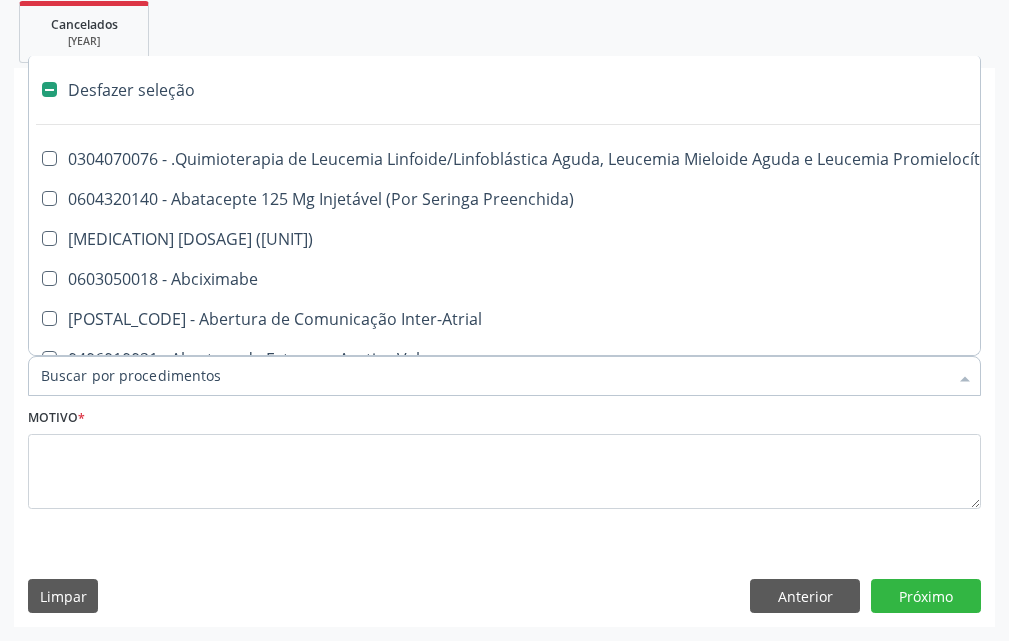 type on "h" 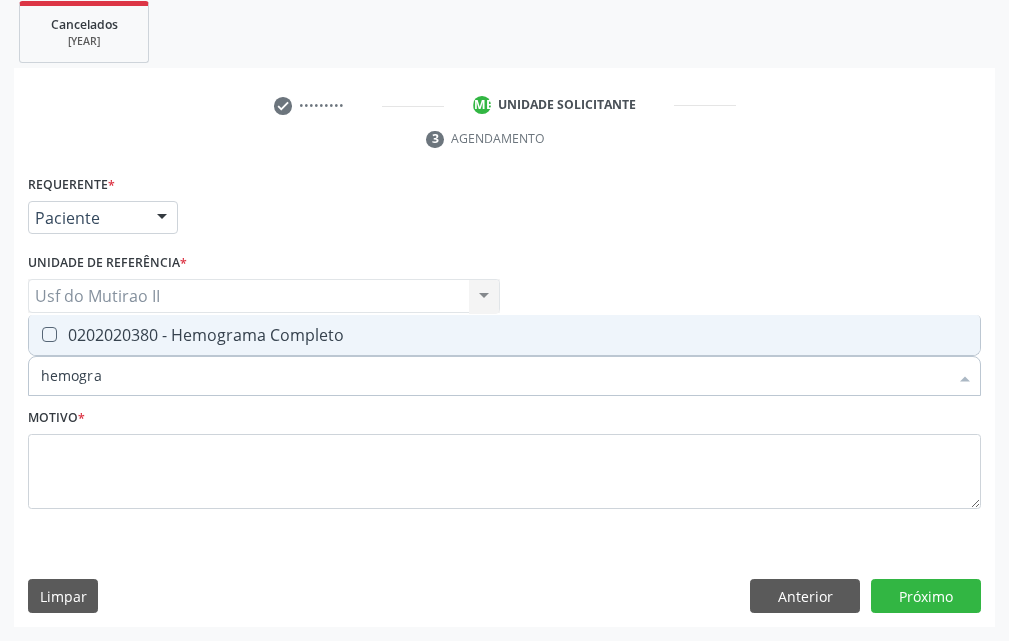 click at bounding box center (49, 333) 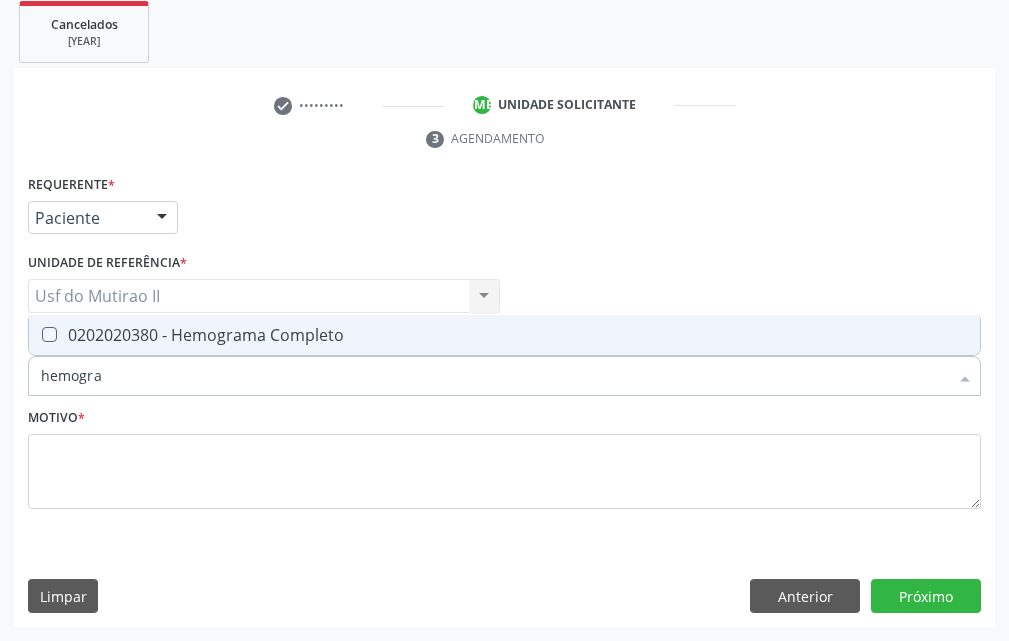 checkbox on "true" 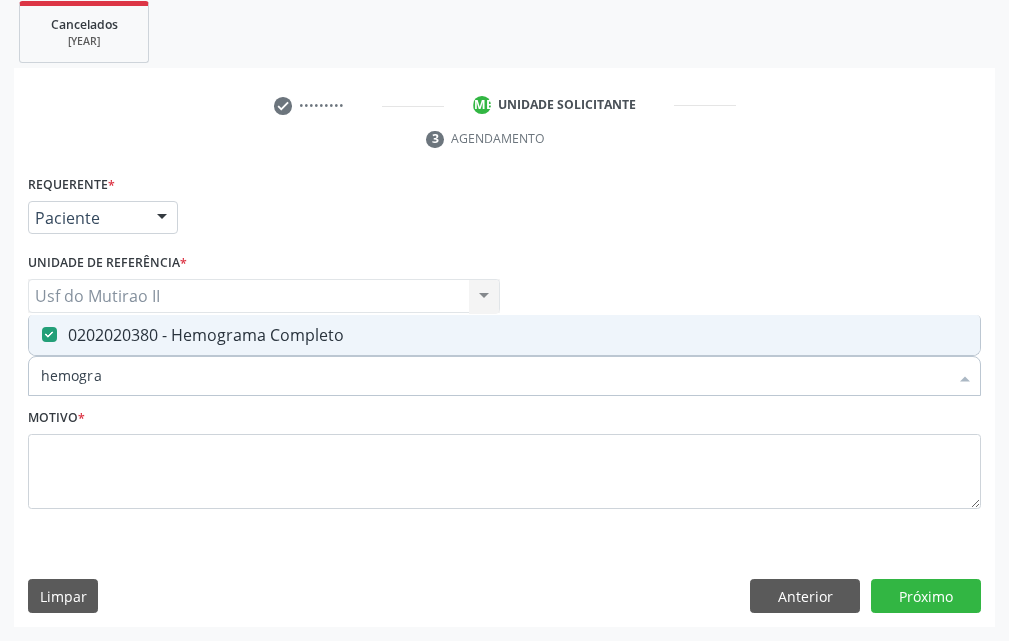 drag, startPoint x: 149, startPoint y: 386, endPoint x: 0, endPoint y: 390, distance: 149.05368 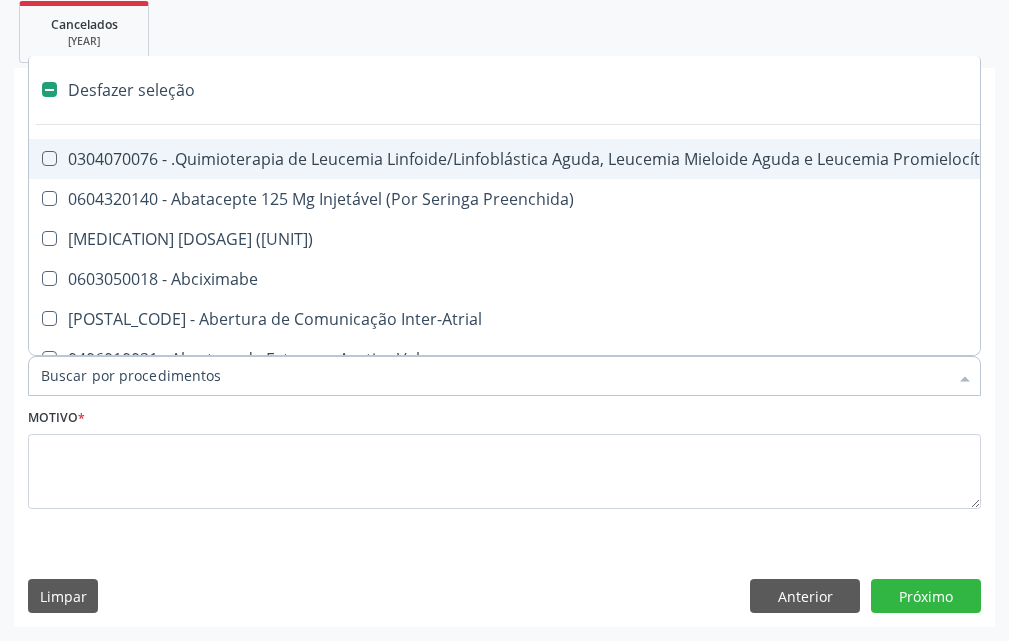 type on "g" 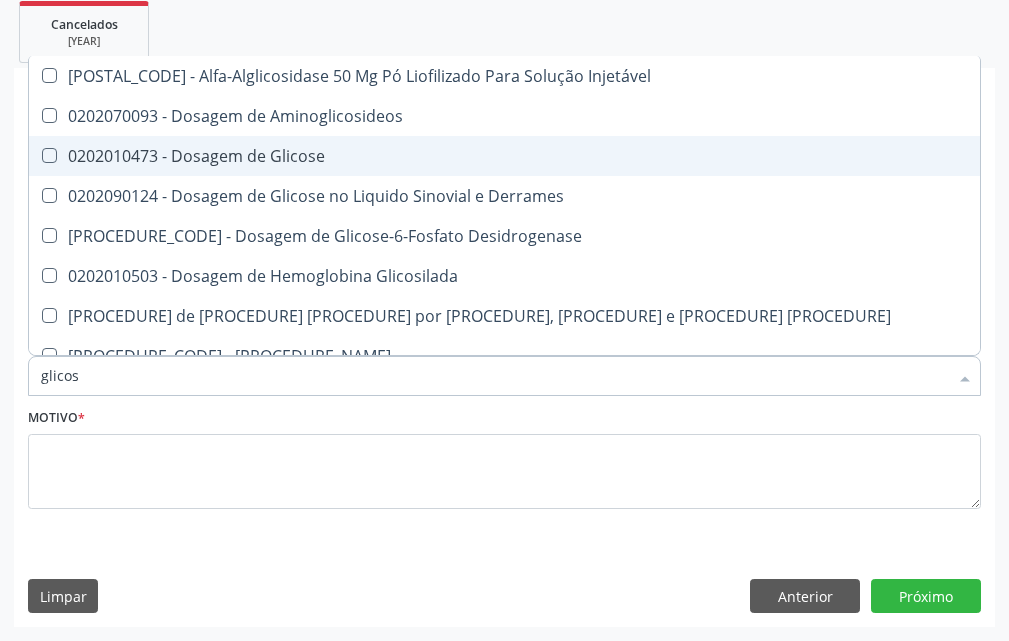 click on "[NUMBER] - Dosagem de Glicose" at bounding box center (581, 155) 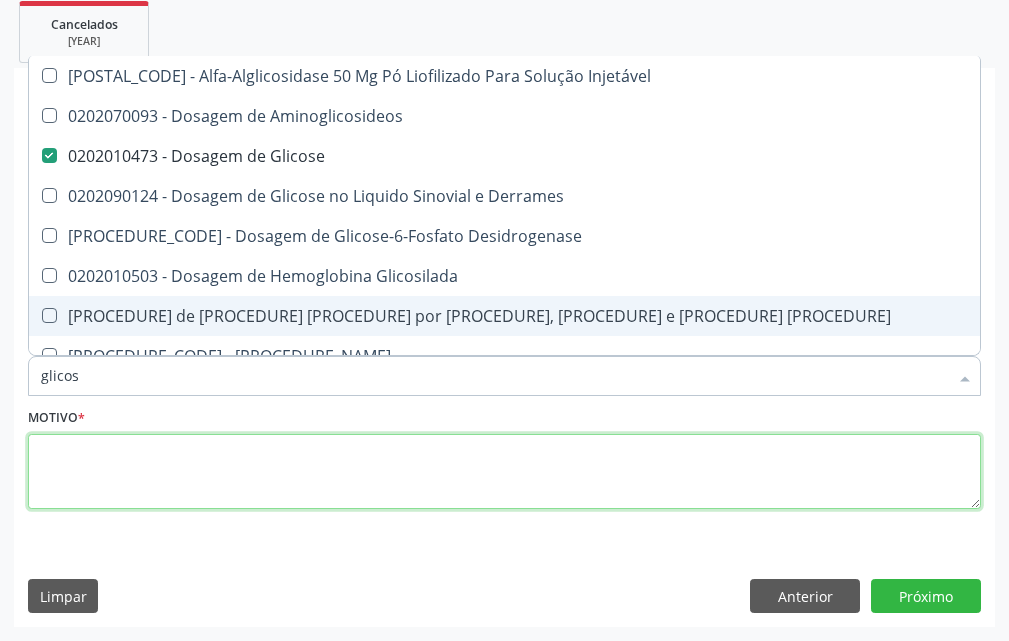 click at bounding box center [504, 472] 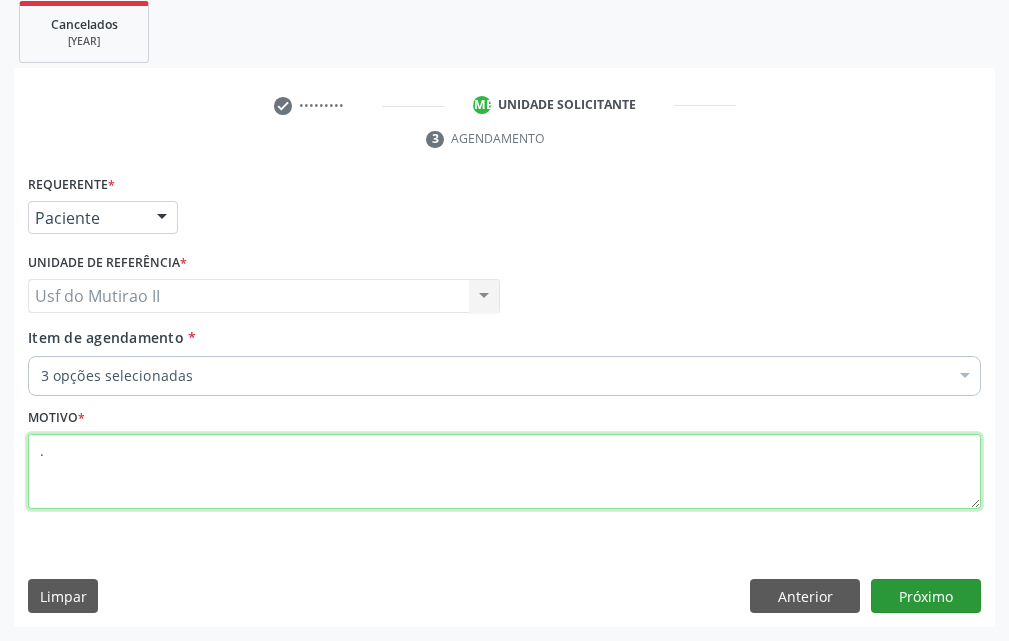 type on "." 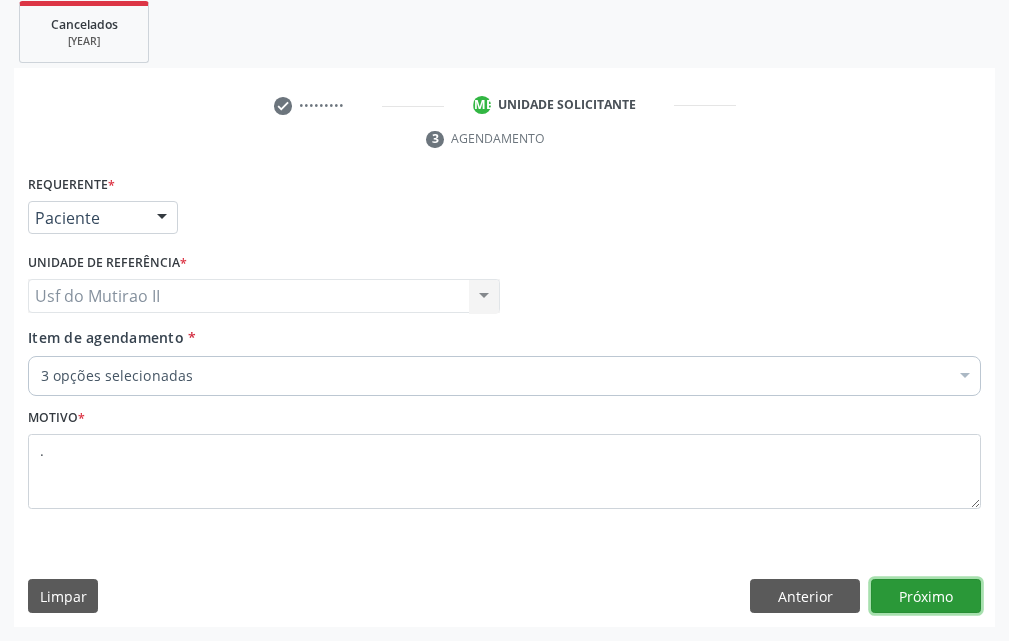 click on "Próximo" at bounding box center [926, 596] 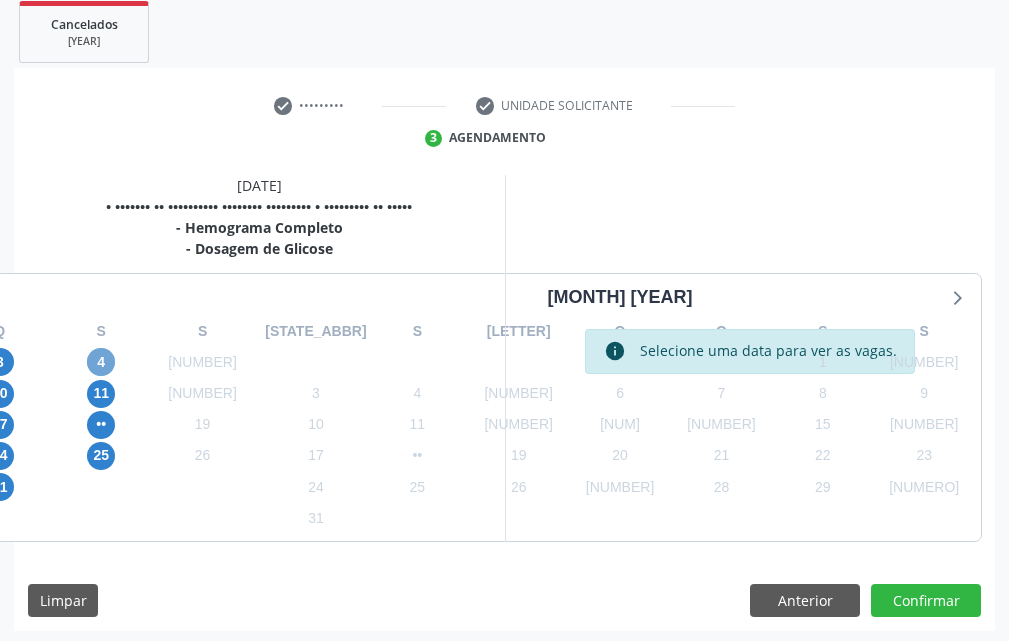 click on "4" at bounding box center (166, 358) 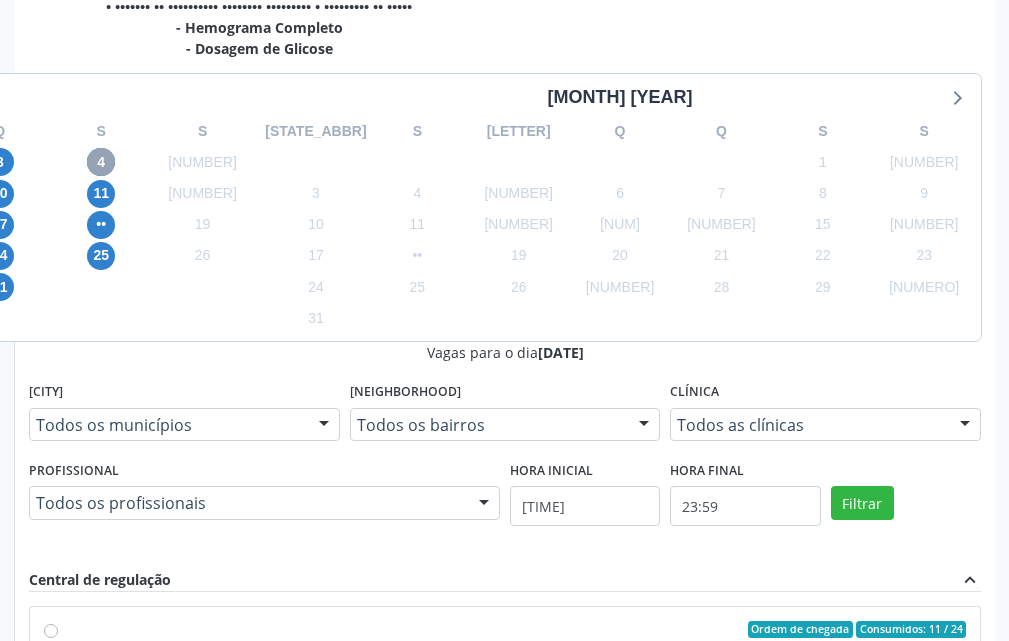 scroll, scrollTop: 670, scrollLeft: 0, axis: vertical 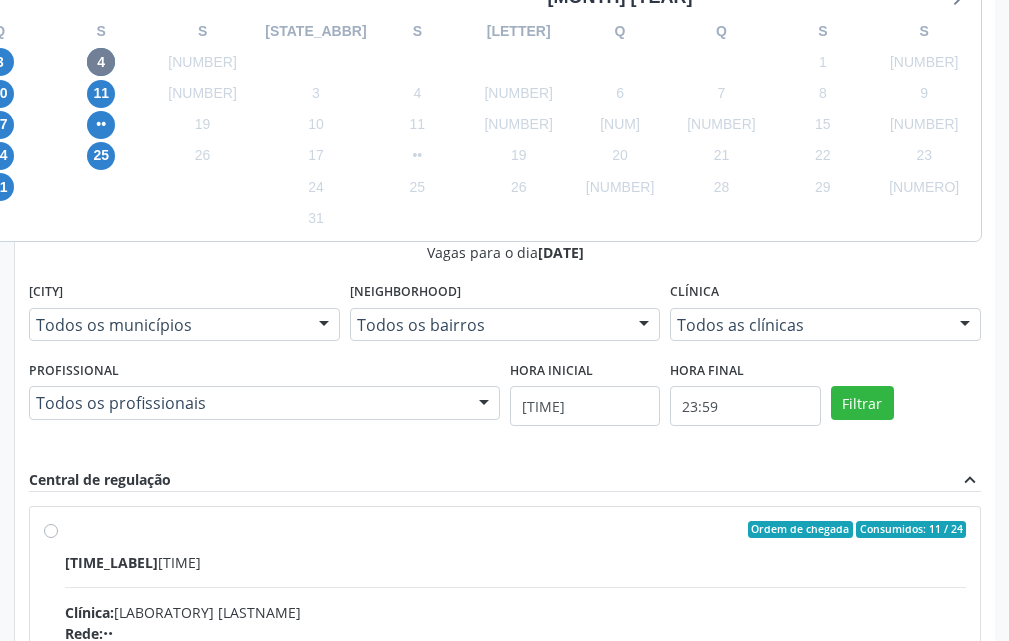 click on "Ordem de chegada
Consumidos: 11 / 24
Horário:   07:00
Clínica:  Laboratorio Jose Paulo Terto
Rede:
--
Endereço:   Casa, nº 409, N Senhora da Penha, Serra Talhada - PE
Telefone:   --
Profissional:
--
Informações adicionais sobre o atendimento
Idade de atendimento:
Sem restrição
Gênero(s) atendido(s):
Sem restrição
Informações adicionais:
--" at bounding box center (515, 642) 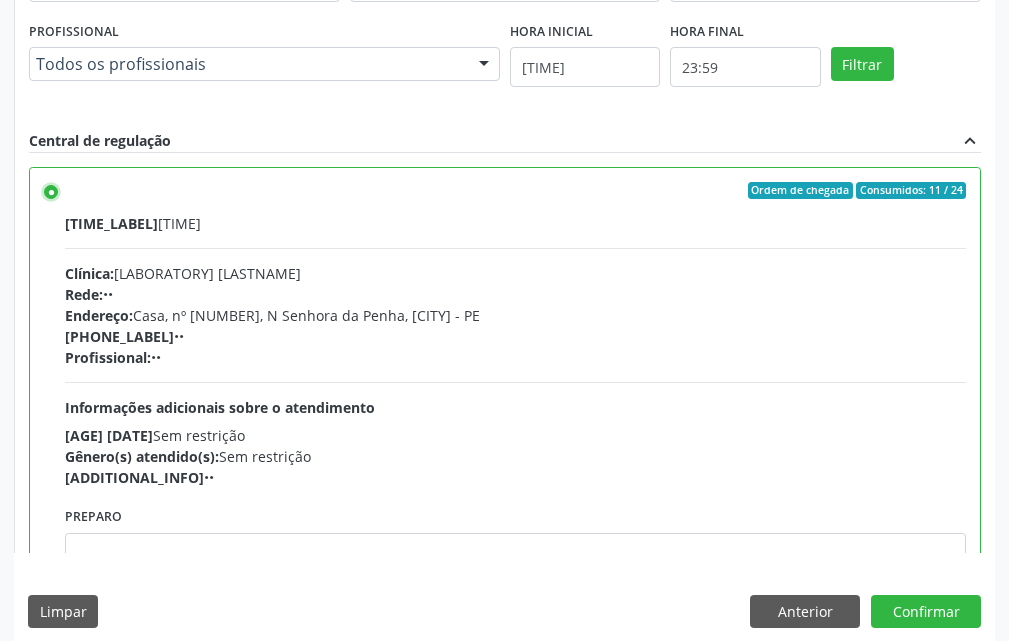 scroll, scrollTop: 1024, scrollLeft: 0, axis: vertical 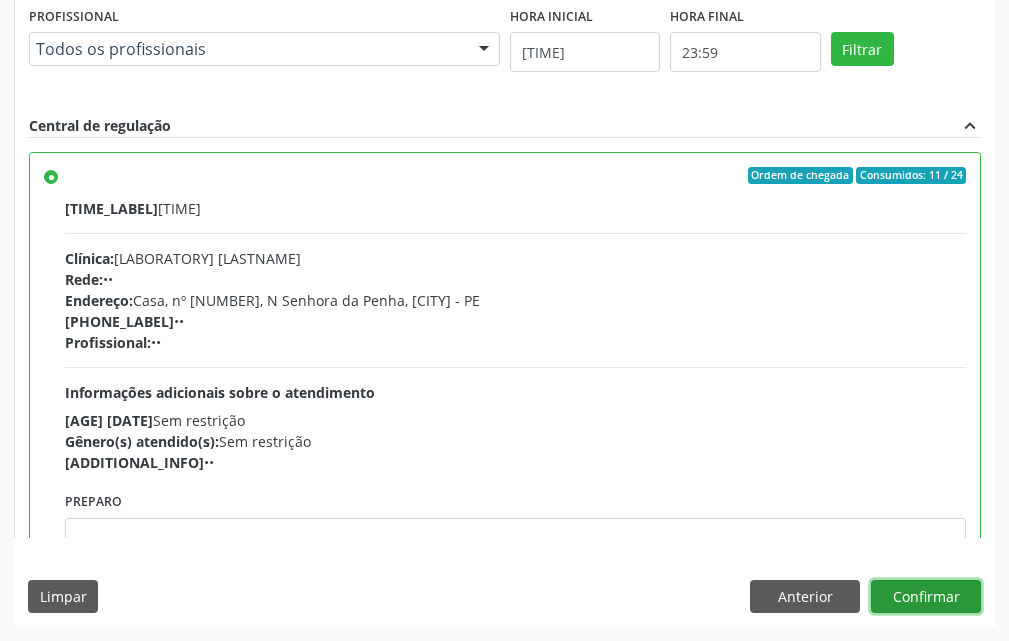 click on "Confirmar" at bounding box center [926, 596] 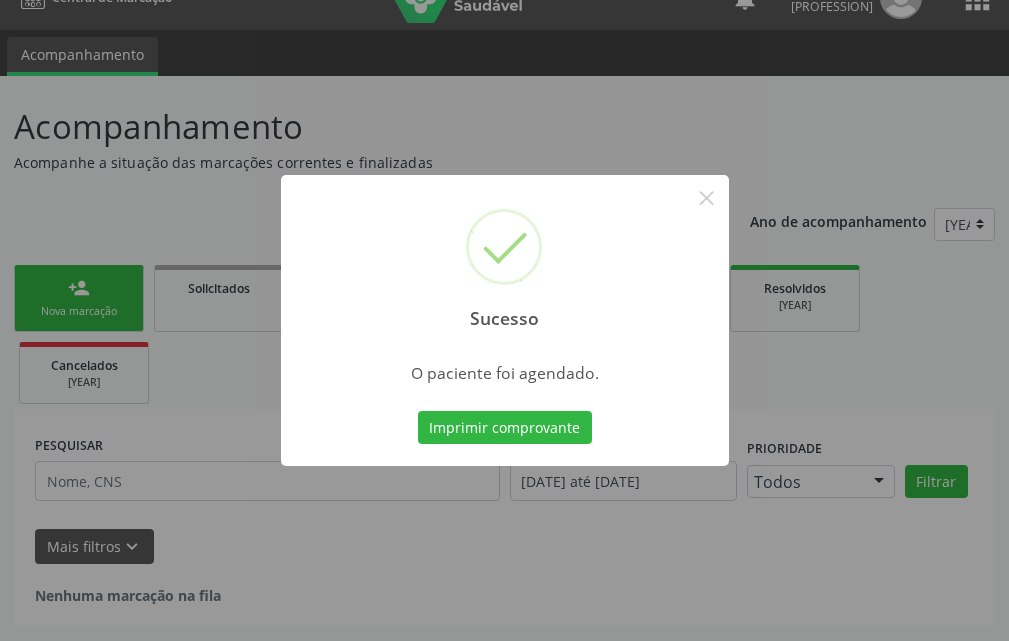 scroll, scrollTop: 34, scrollLeft: 0, axis: vertical 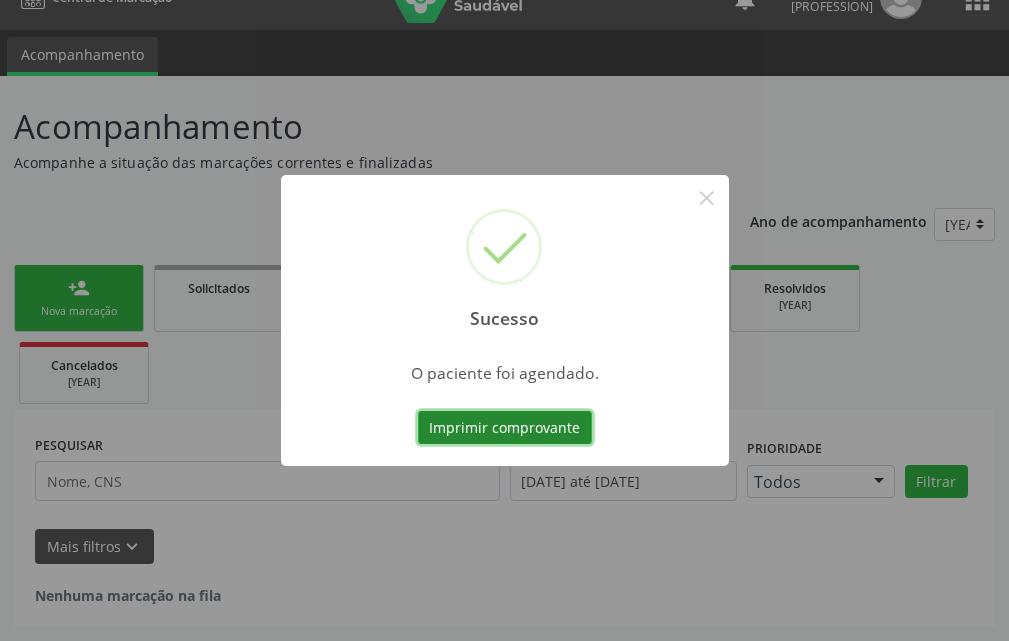 click on "Imprimir comprovante" at bounding box center [505, 428] 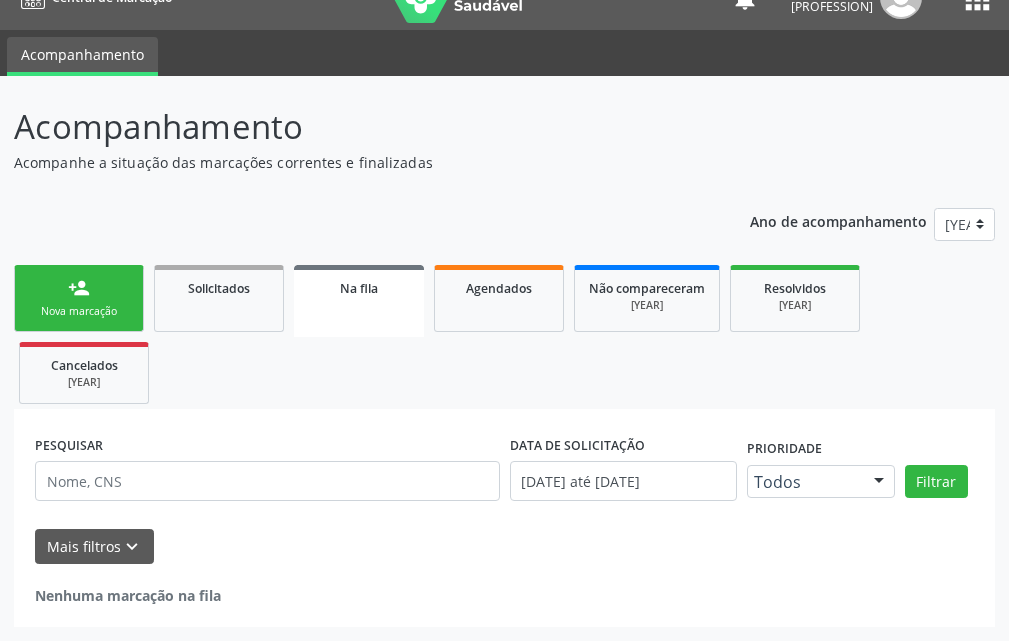 click on "person_add
[NEW_MARKING]" at bounding box center (79, 298) 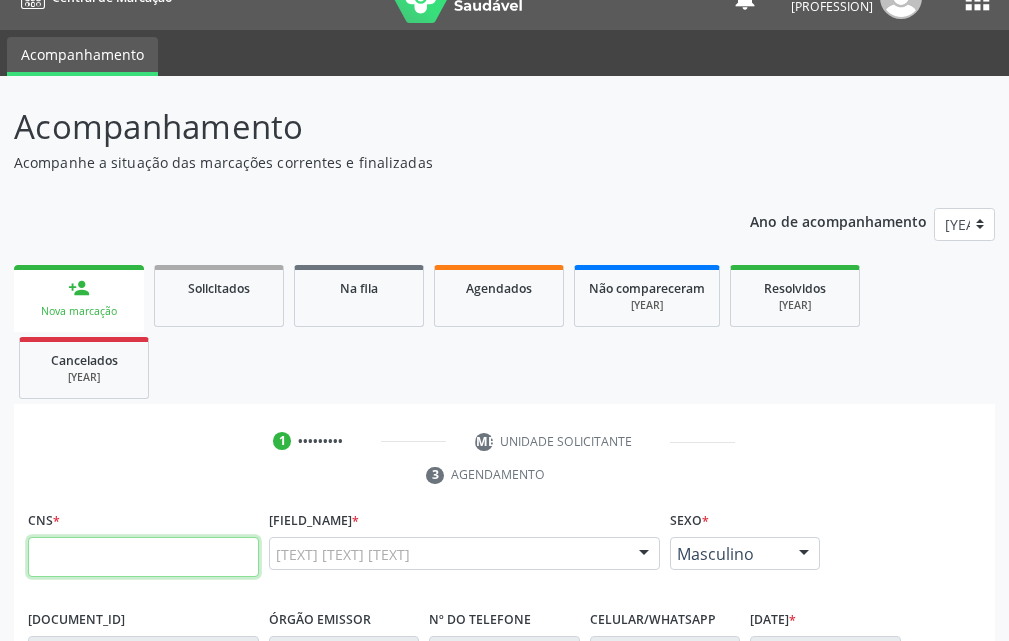 click at bounding box center [143, 523] 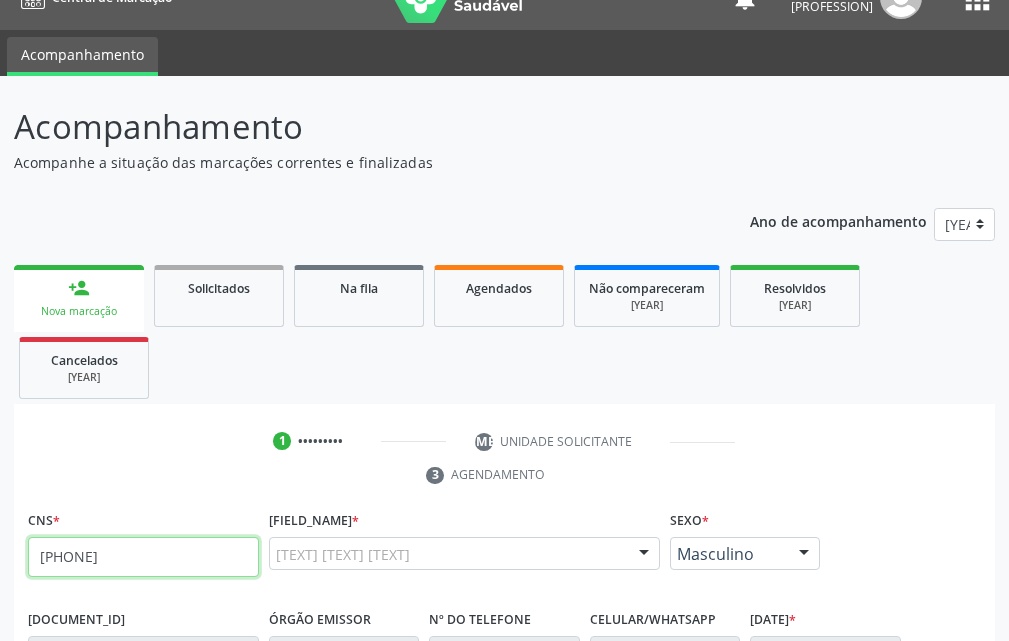 type on "708 0093 7697 3623" 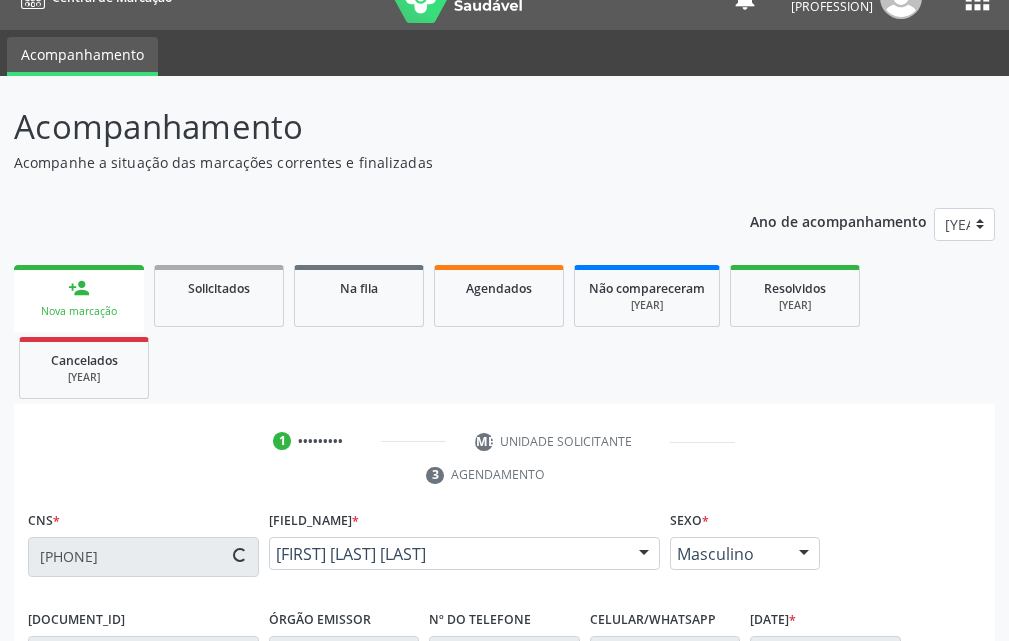 scroll, scrollTop: 534, scrollLeft: 0, axis: vertical 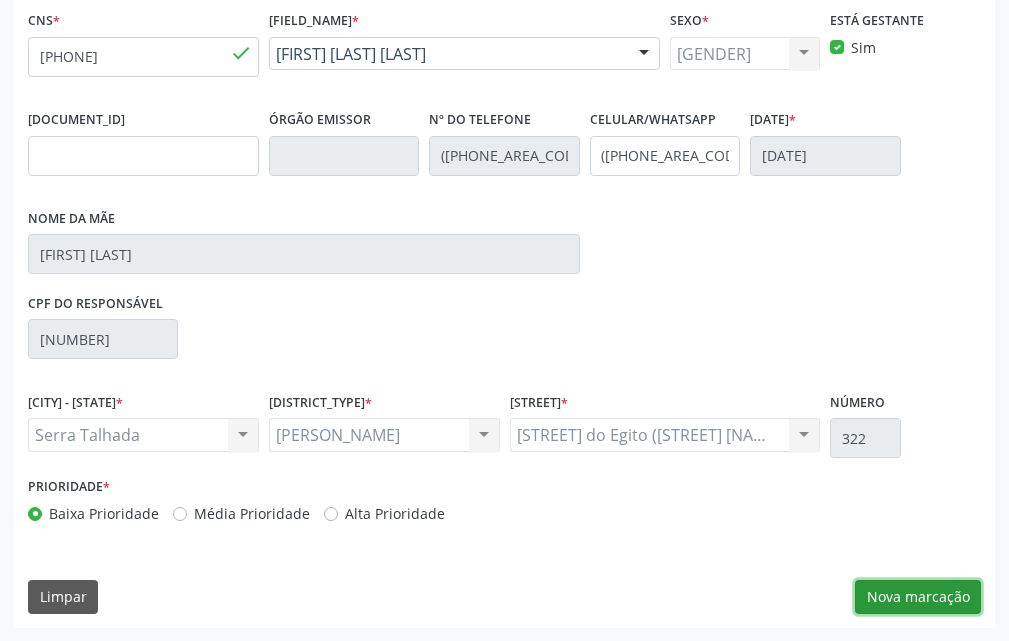 drag, startPoint x: 932, startPoint y: 603, endPoint x: 890, endPoint y: 595, distance: 42.755116 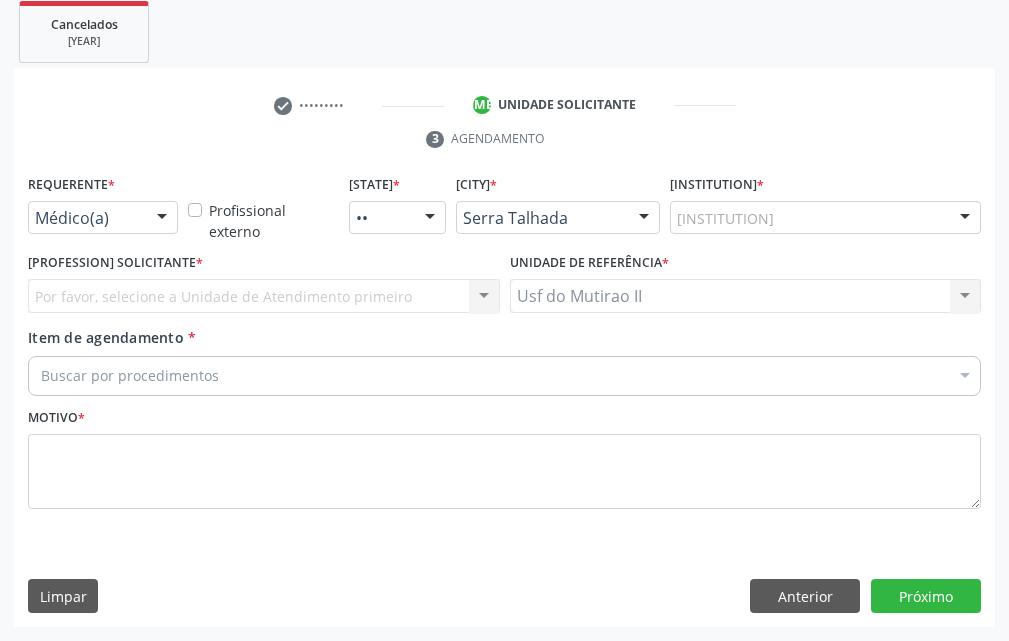 scroll, scrollTop: 370, scrollLeft: 0, axis: vertical 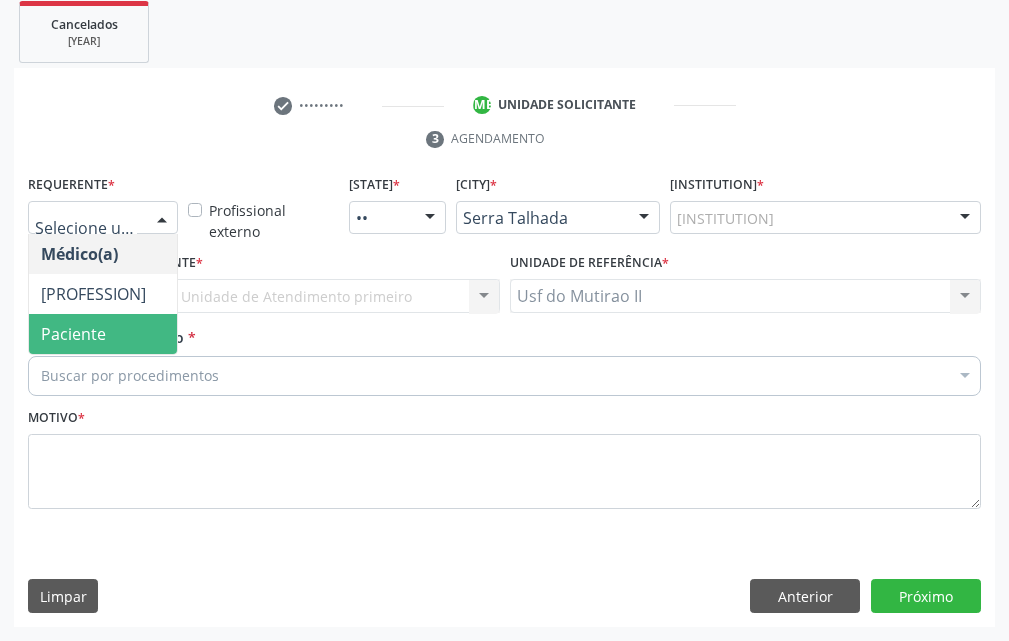 click on "Paciente" at bounding box center (73, 334) 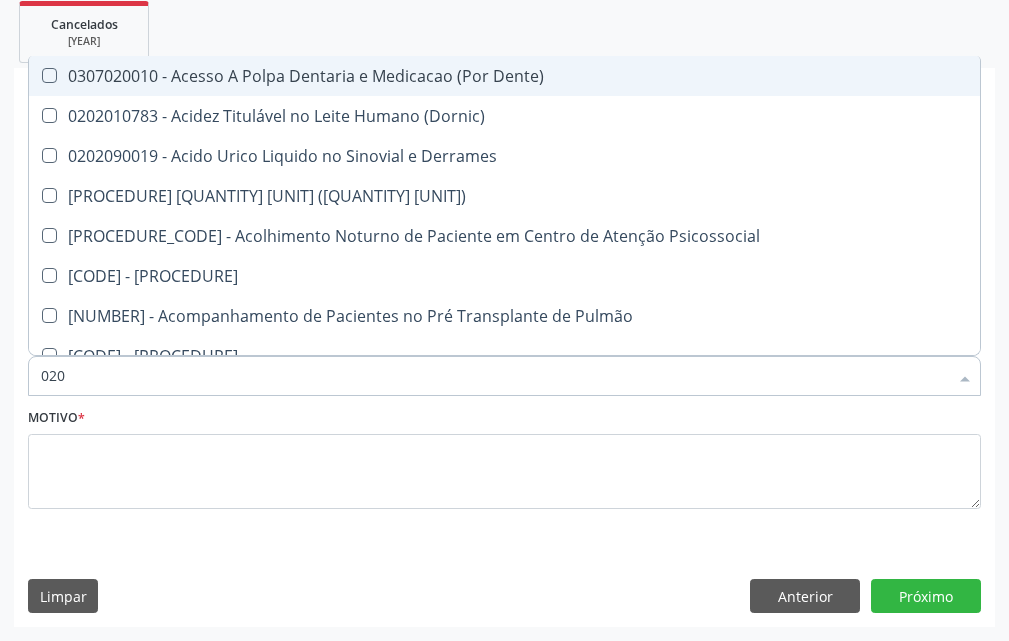 type on "0202" 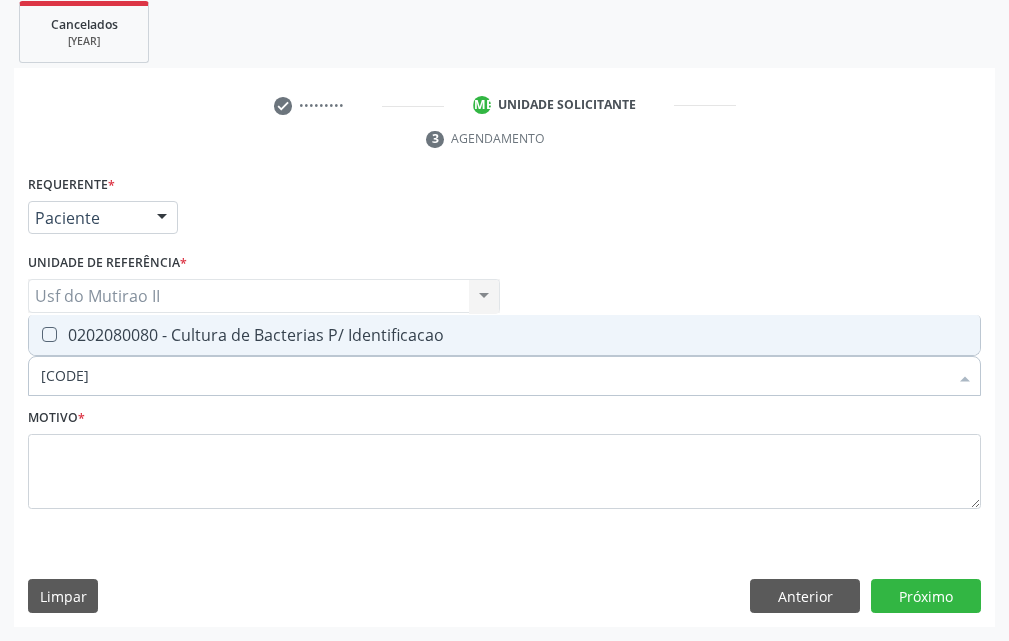 click on "0202080080 - Cultura de Bacterias P/ Identificacao" at bounding box center [504, 334] 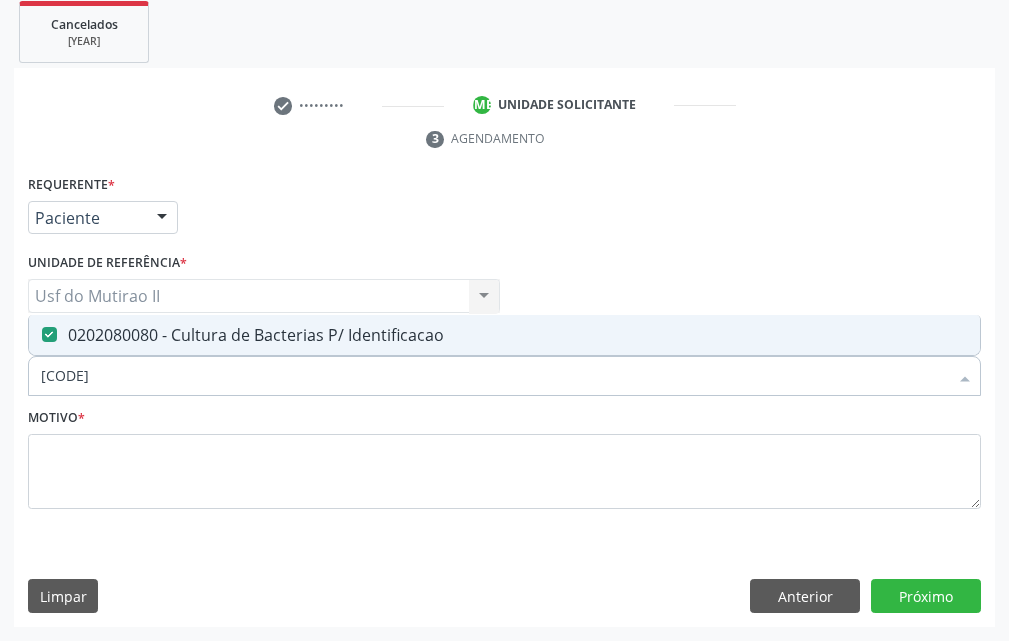 drag, startPoint x: 211, startPoint y: 386, endPoint x: 34, endPoint y: 385, distance: 177.00282 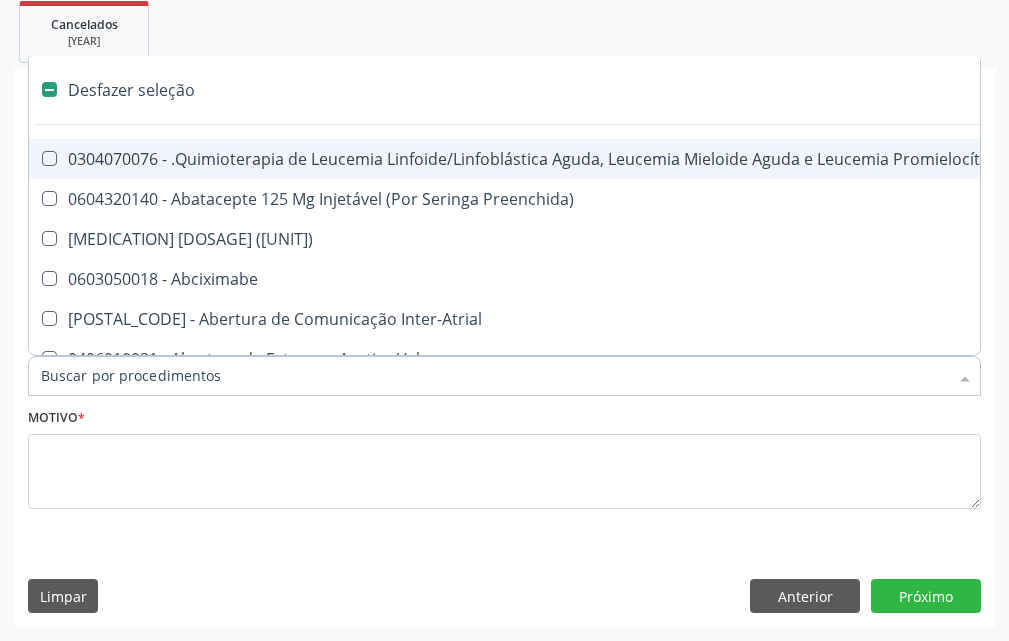 click on "Item de agendamento
*" at bounding box center [494, 375] 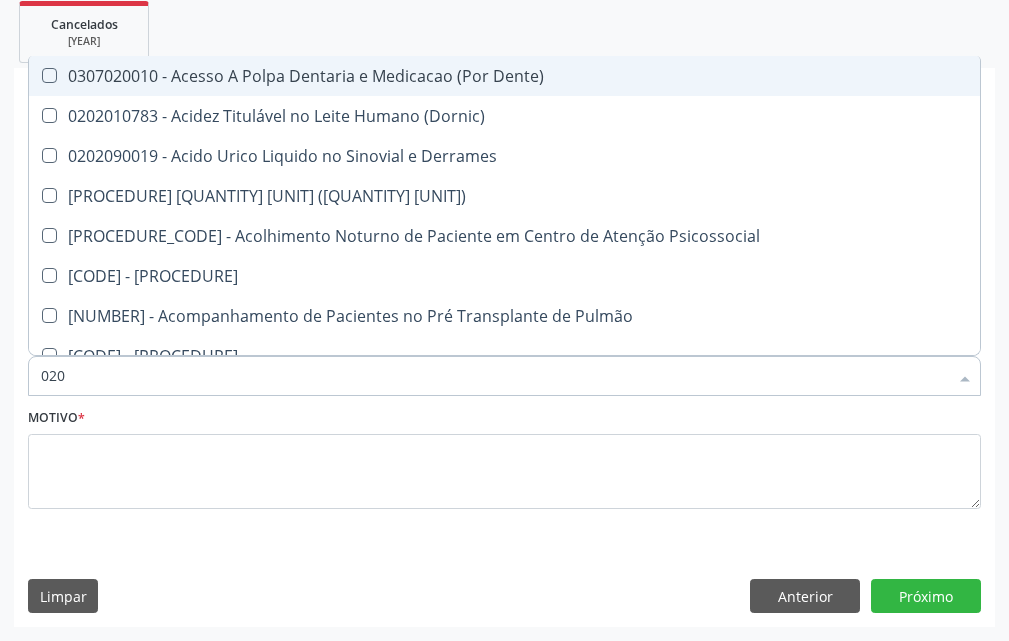type on "0202" 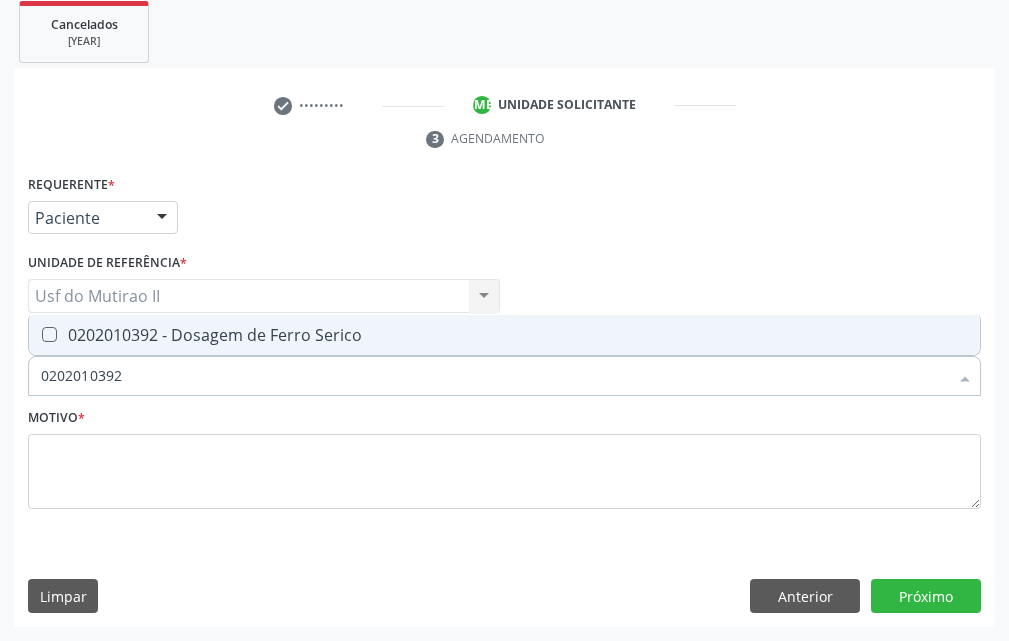 click on "0202010392 - Dosagem de Ferro Serico" at bounding box center [504, 334] 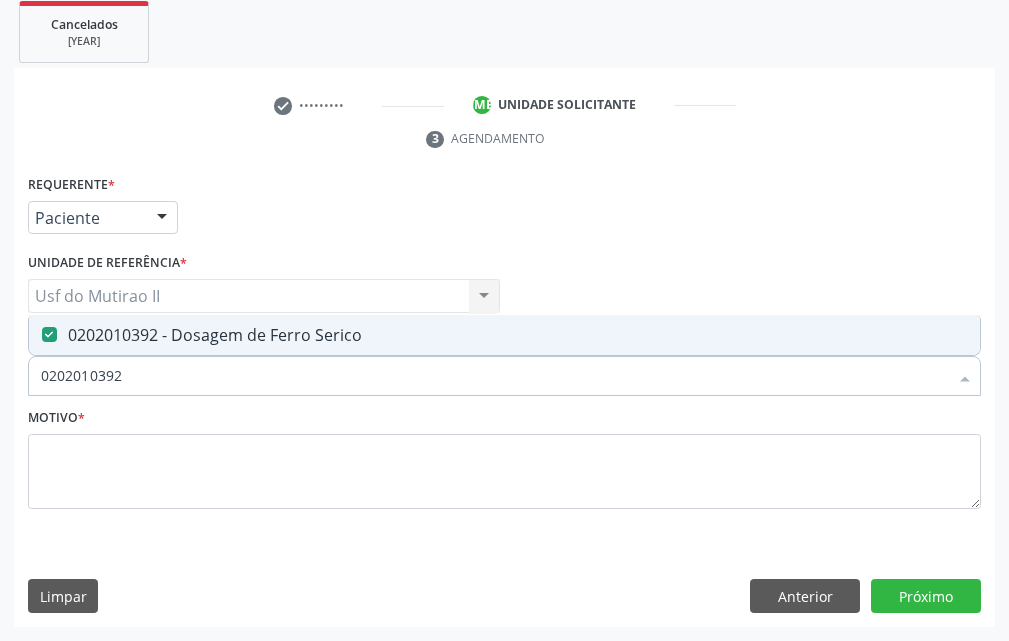 drag, startPoint x: 181, startPoint y: 370, endPoint x: 0, endPoint y: 369, distance: 181.00276 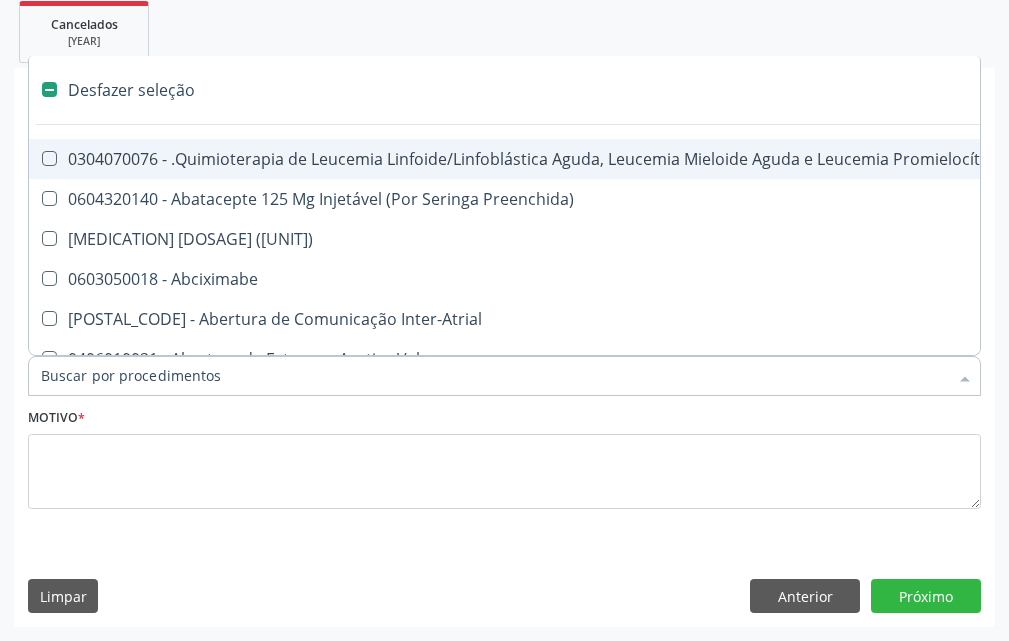 click on "Item de agendamento
*" at bounding box center (494, 375) 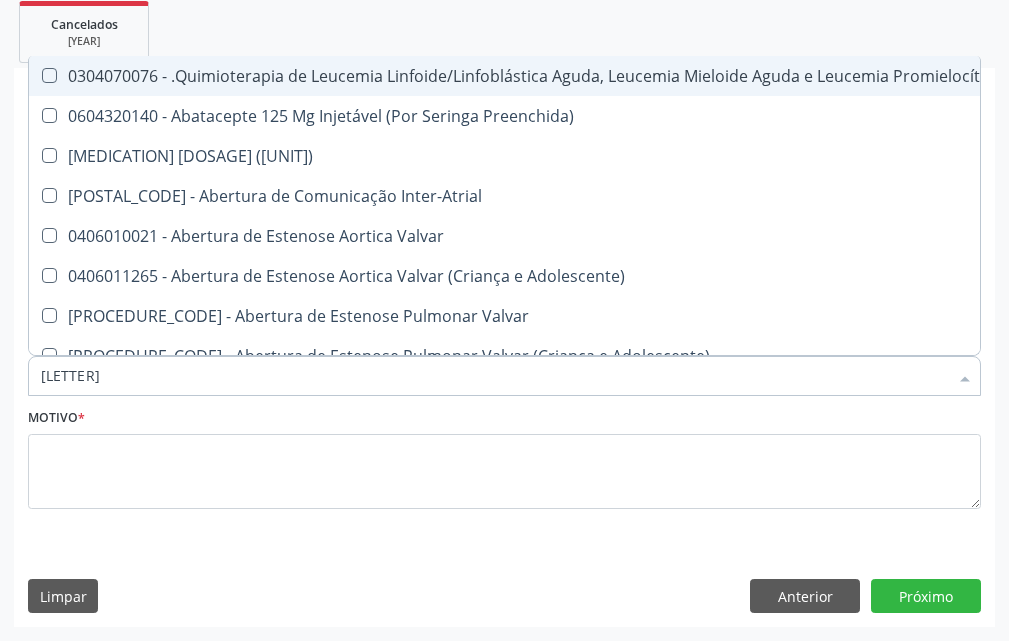 type on "TO" 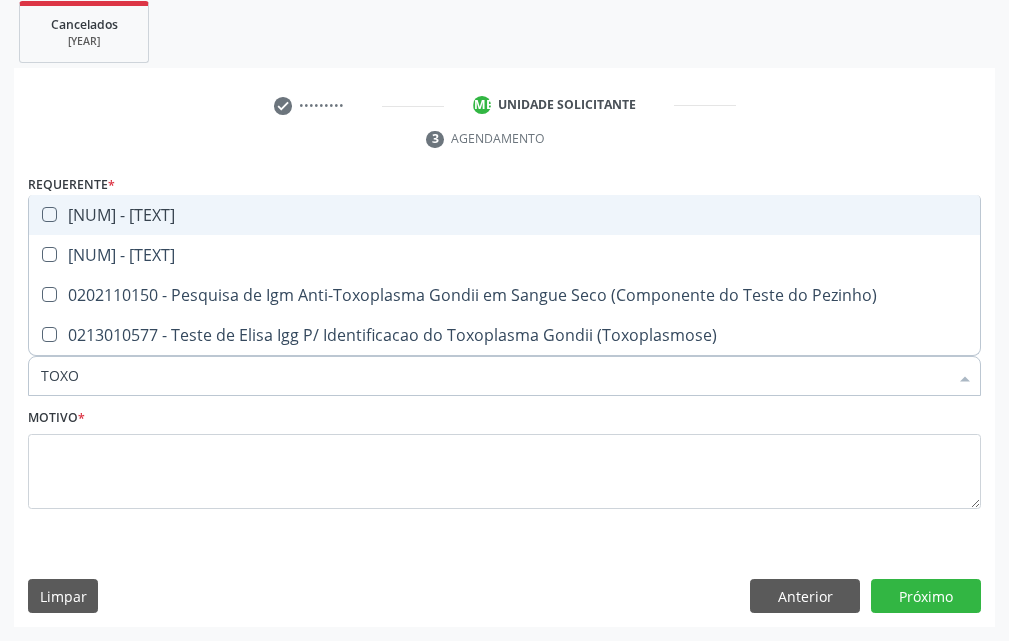click on "[PROCEDURE_CODE] - Pesquisa de Anticorpos Igg Antitoxoplasma" at bounding box center [504, 214] 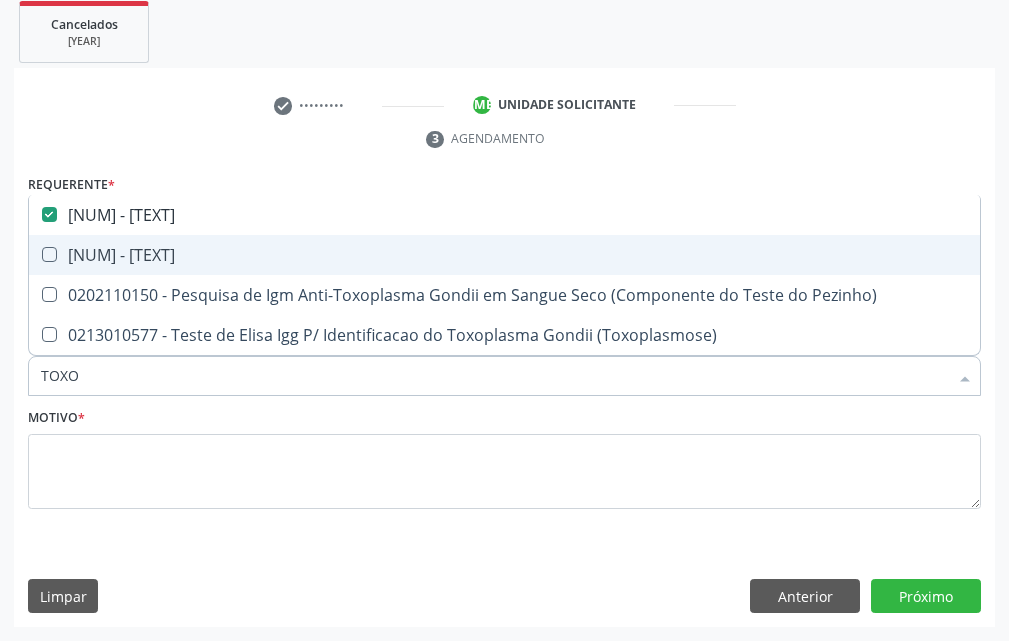 click on "[PROCEDIMENTO] de Anticorpos Igm Antitoxoplasma" at bounding box center [504, 254] 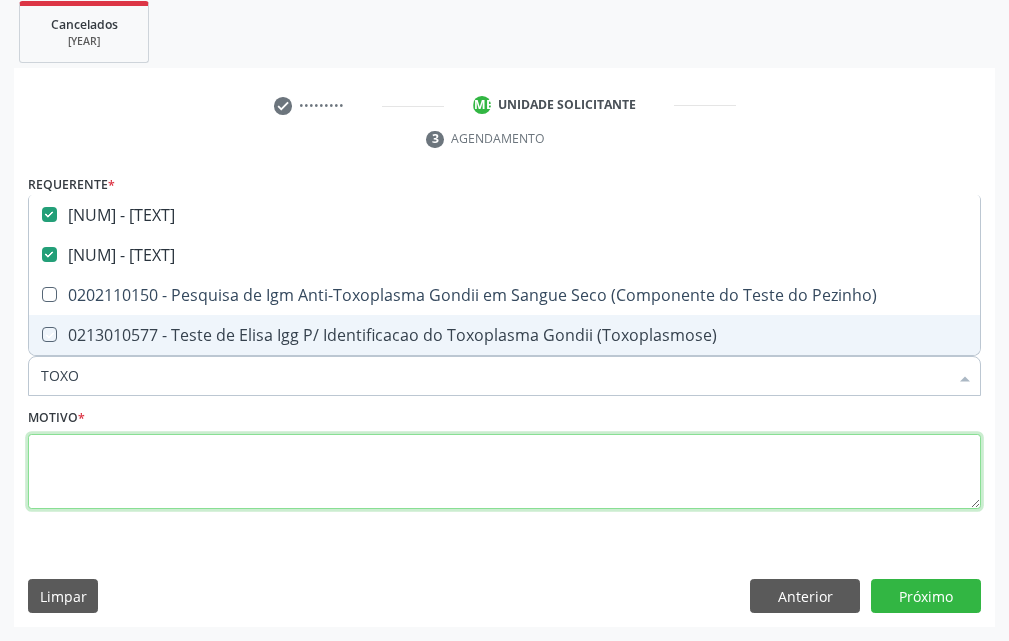 click at bounding box center (504, 472) 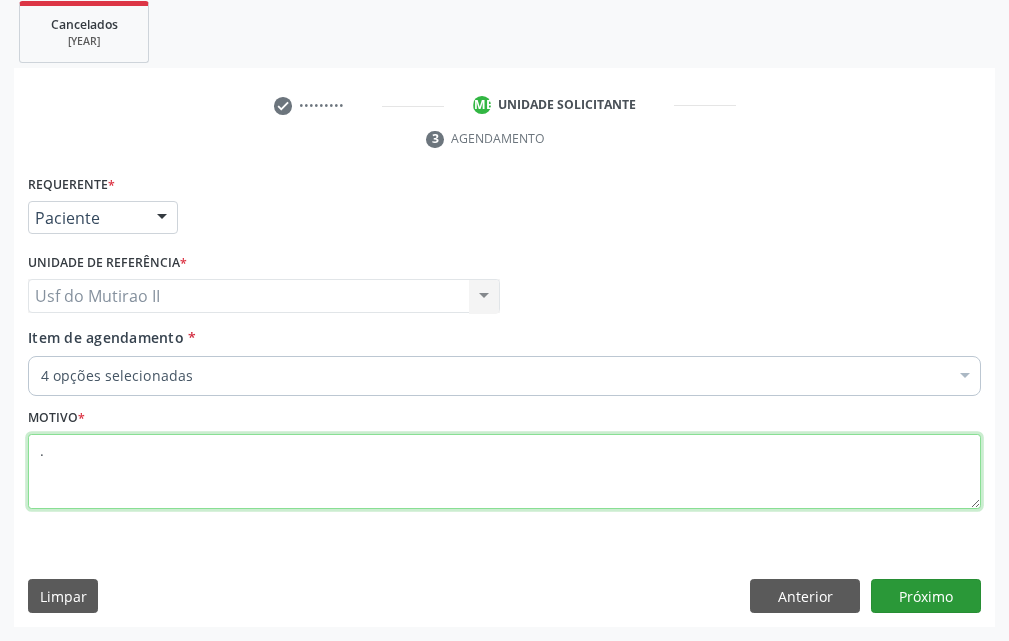 type on "." 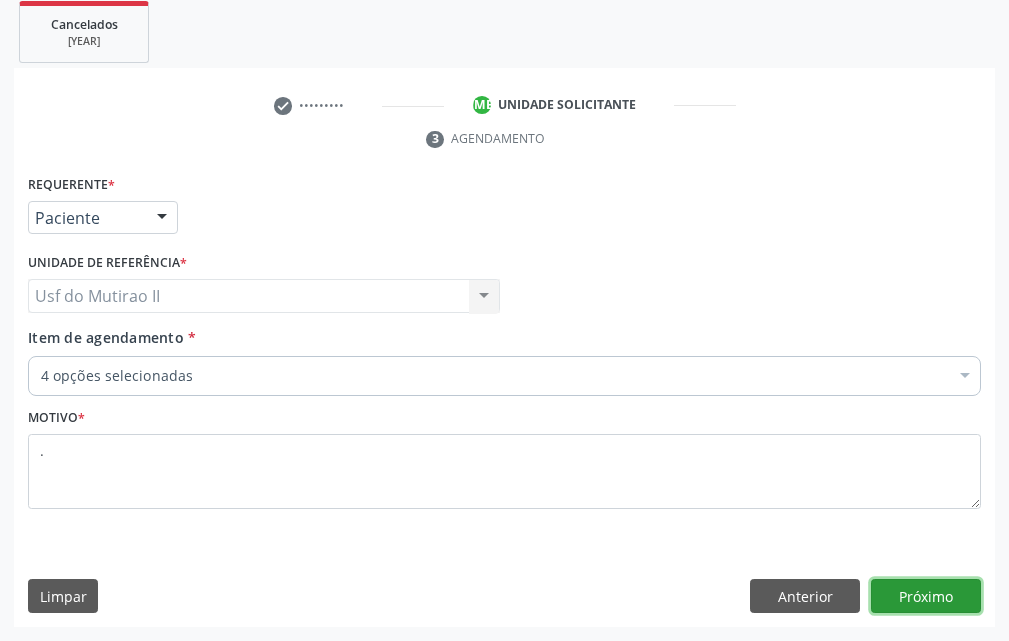 click on "Próximo" at bounding box center [926, 596] 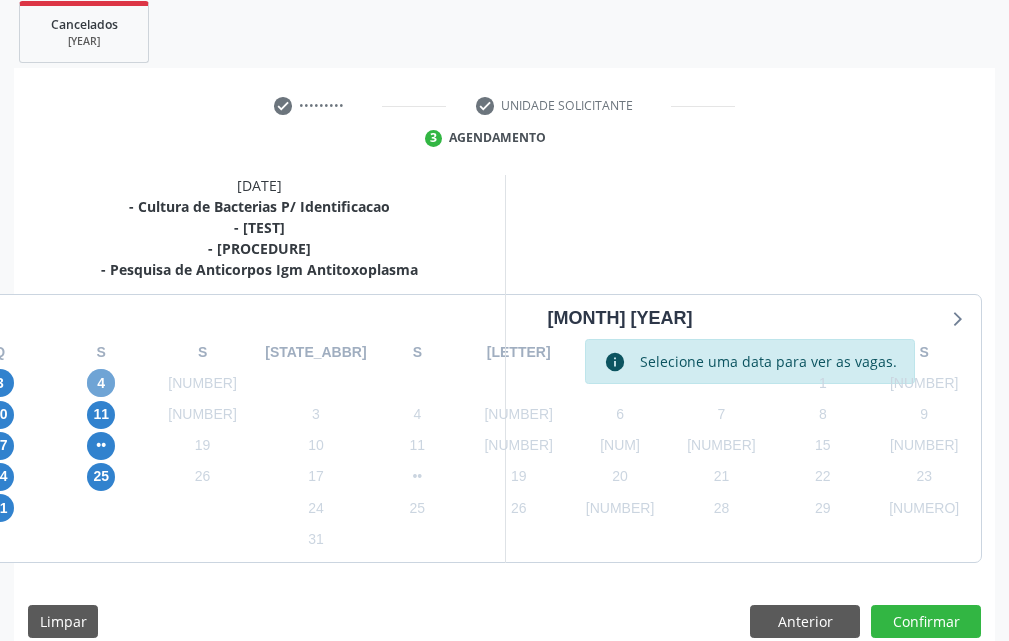 click on "4" at bounding box center [166, 358] 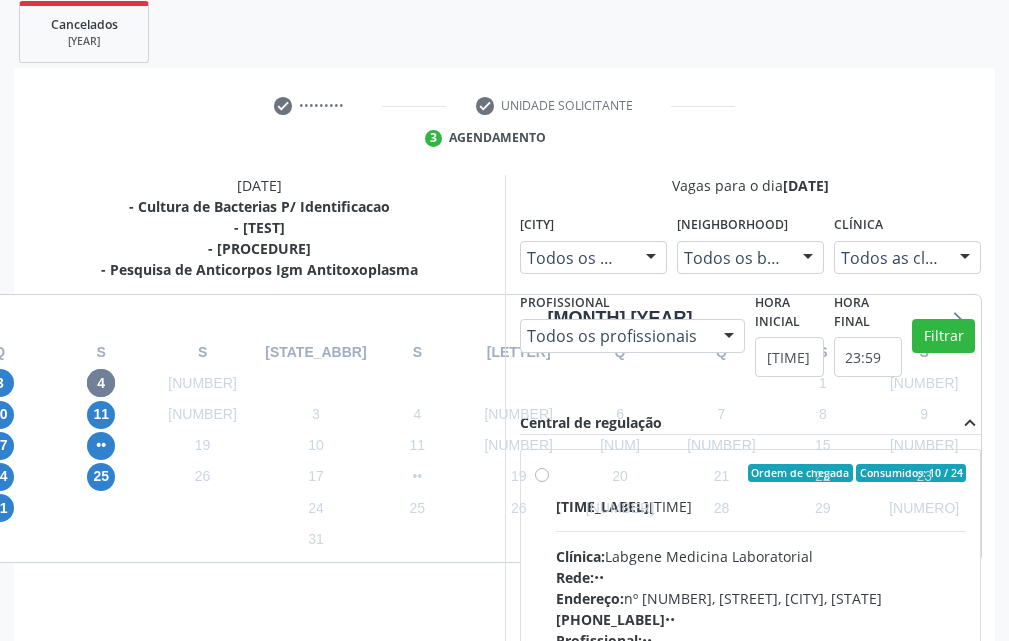 click on "Horário:   07:00" at bounding box center (515, 852) 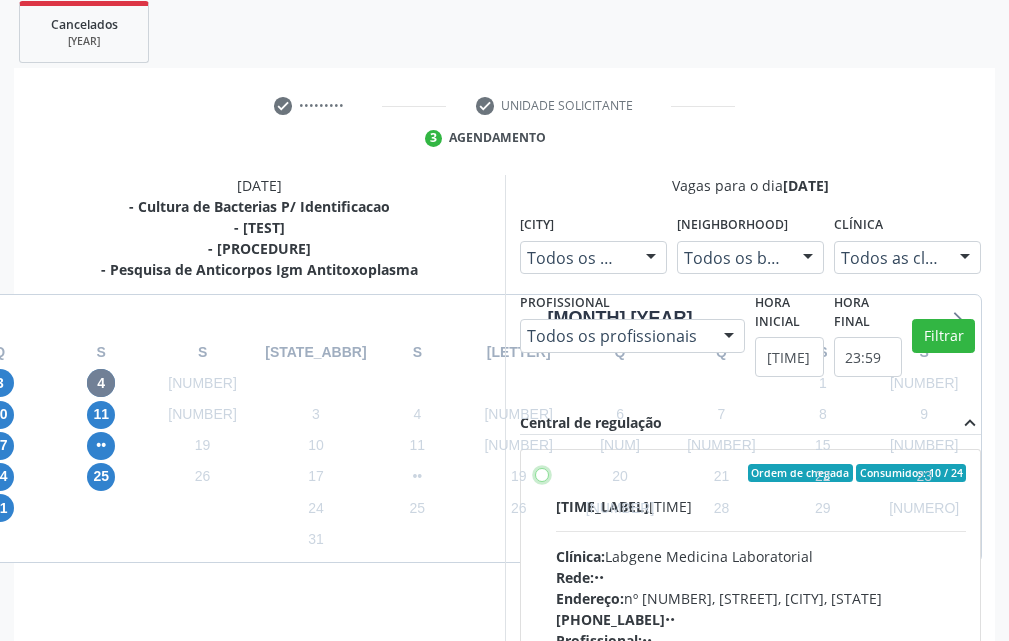 click on "Ordem de chegada
Consumidos: 10 / 24
Horário:   07:00
Clínica:  Labgene Medicina Laboratorial
Rede:
--
Endereço:   nº 531, Nossa Senhora da Pen, Serra Talhada - PE
Telefone:   --
Profissional:
--
Informações adicionais sobre o atendimento
Idade de atendimento:
Sem restrição
Gênero(s) atendido(s):
Sem restrição
Informações adicionais:
--" at bounding box center [51, 819] 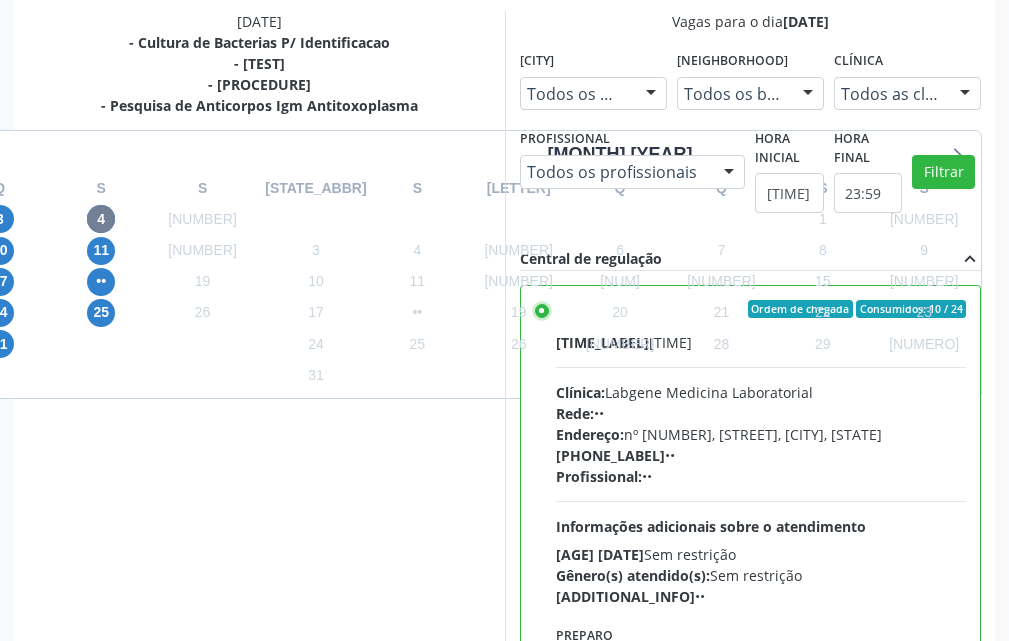 scroll, scrollTop: 668, scrollLeft: 0, axis: vertical 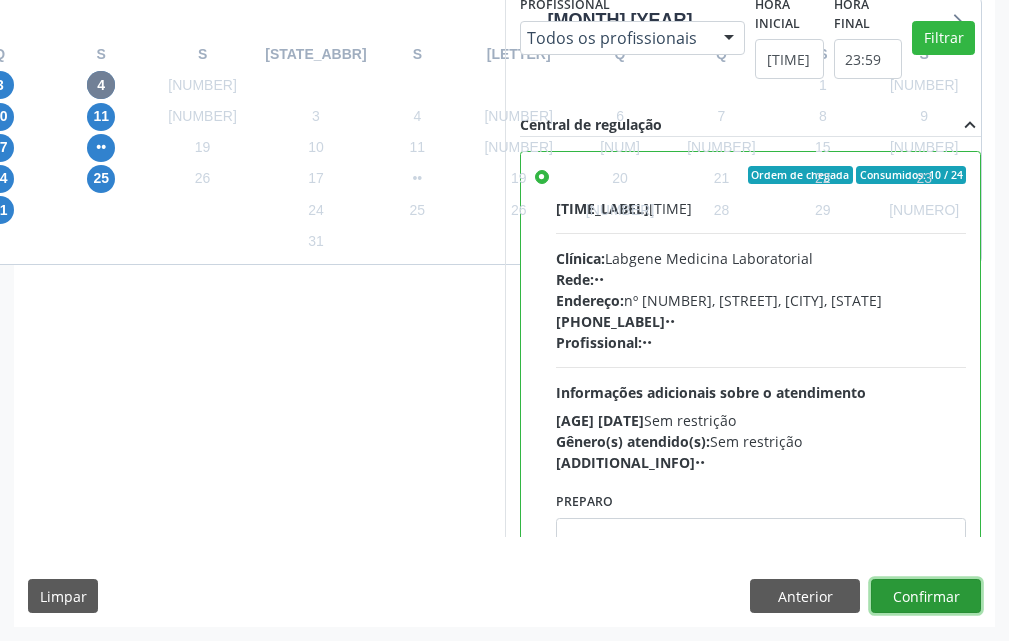 click on "Confirmar" at bounding box center [926, 942] 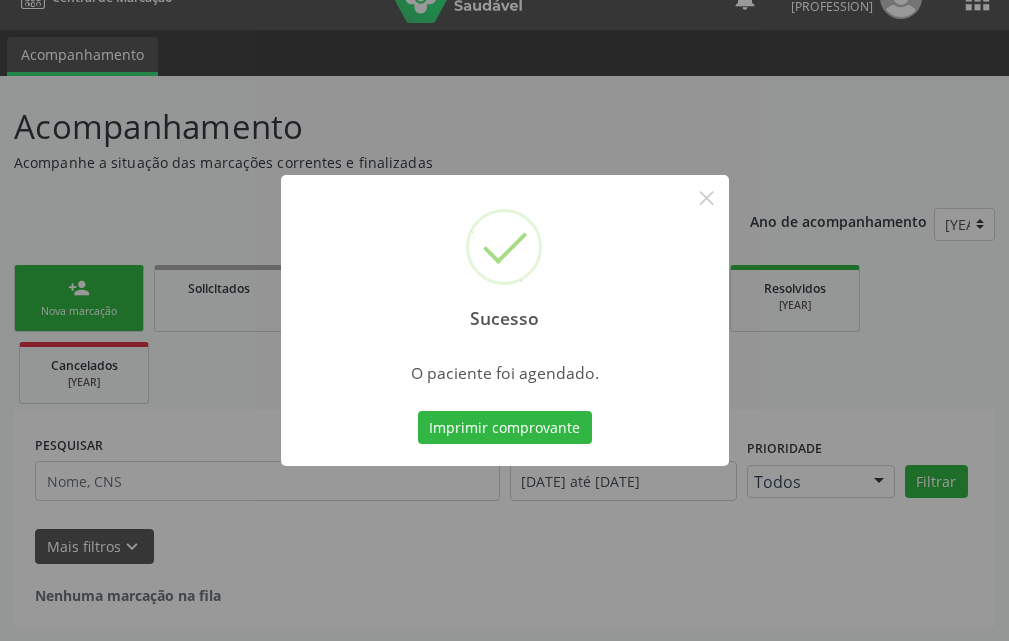 scroll, scrollTop: 34, scrollLeft: 0, axis: vertical 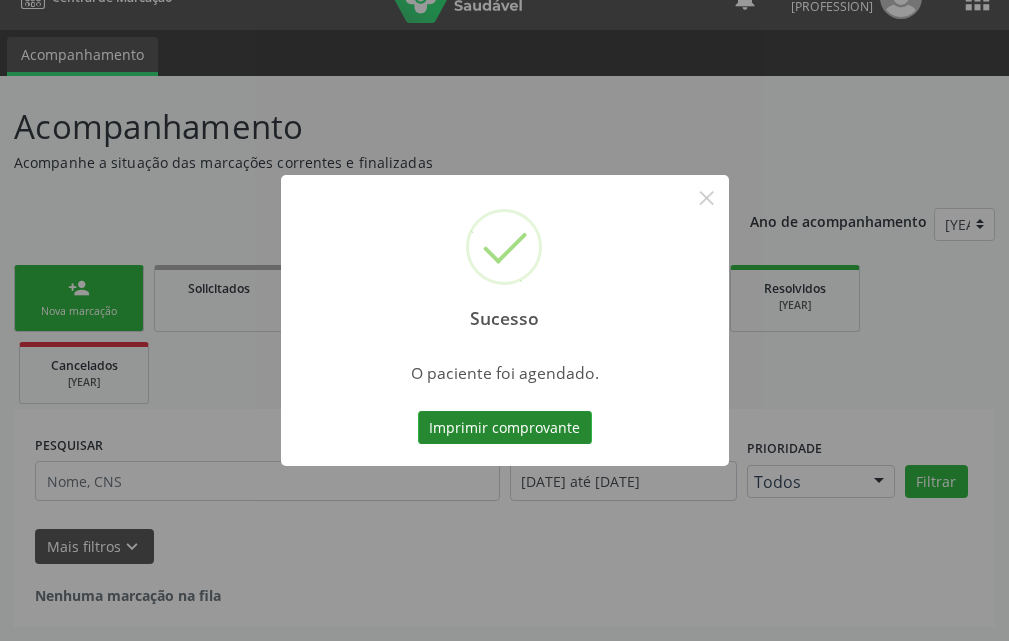 click on "Imprimir comprovante" at bounding box center (505, 428) 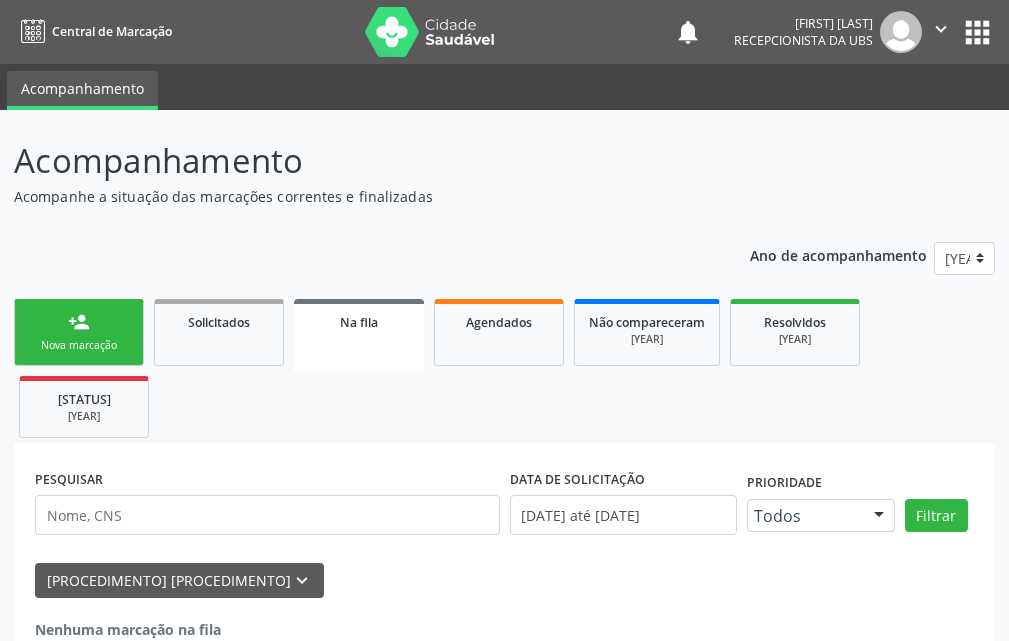 scroll, scrollTop: 34, scrollLeft: 0, axis: vertical 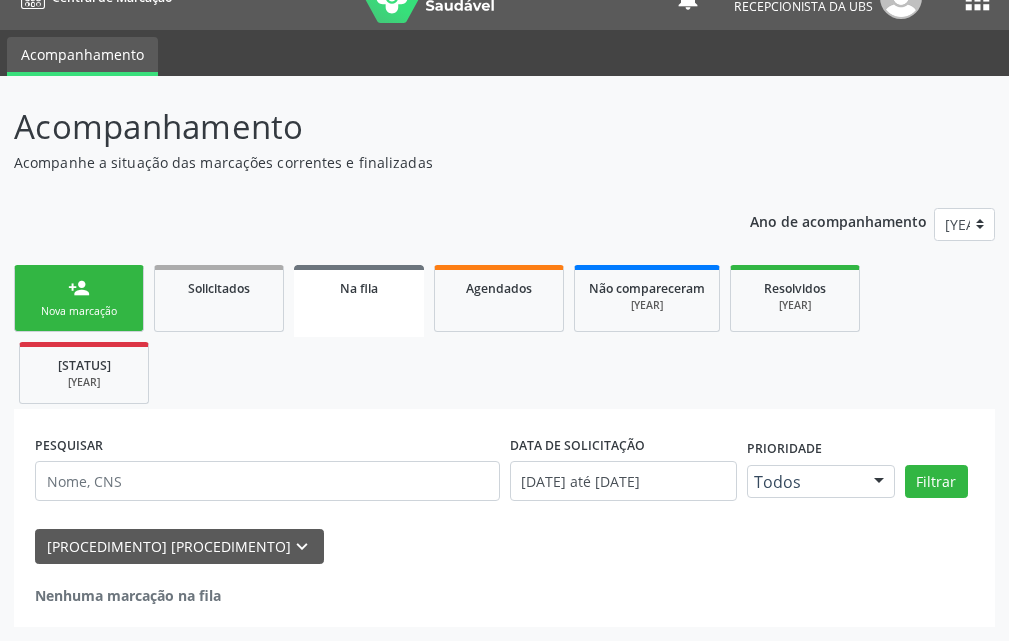 click on "person_add
[NEW_MARKING]" at bounding box center [79, 298] 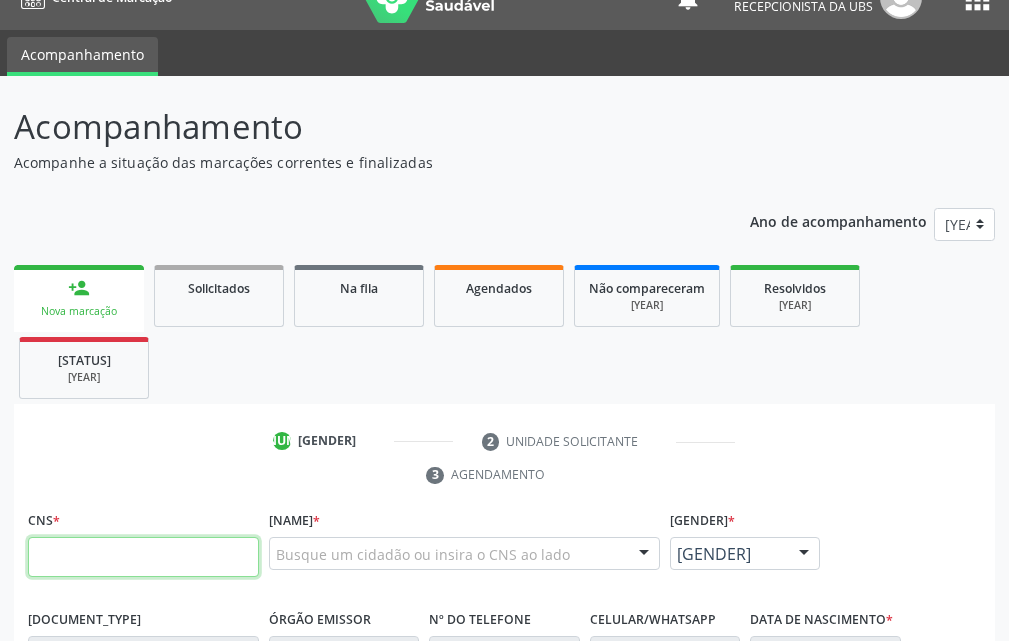click at bounding box center [143, 523] 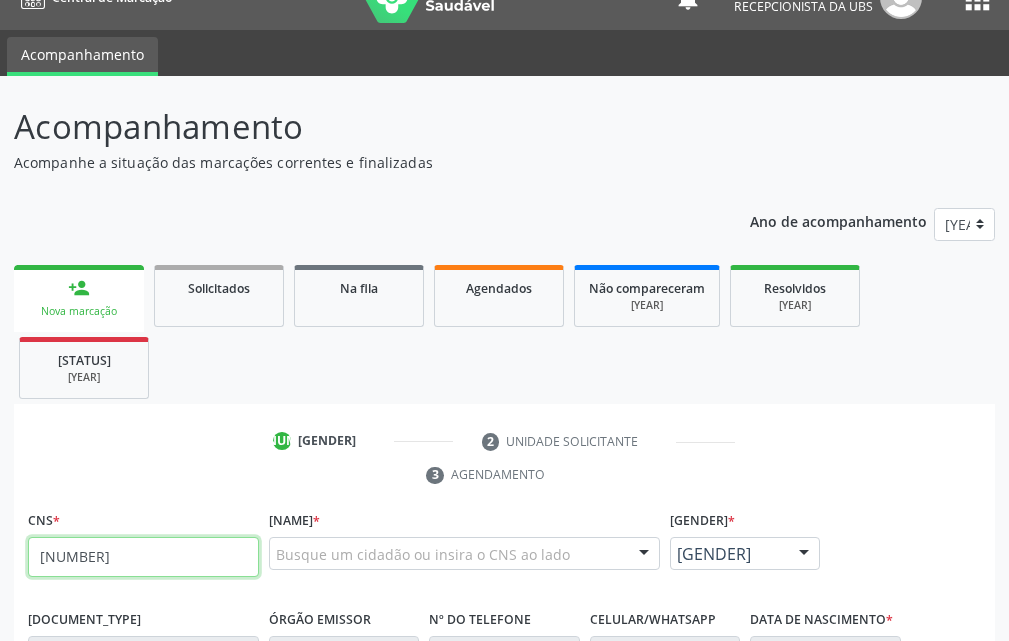 type on "[NUMBER]" 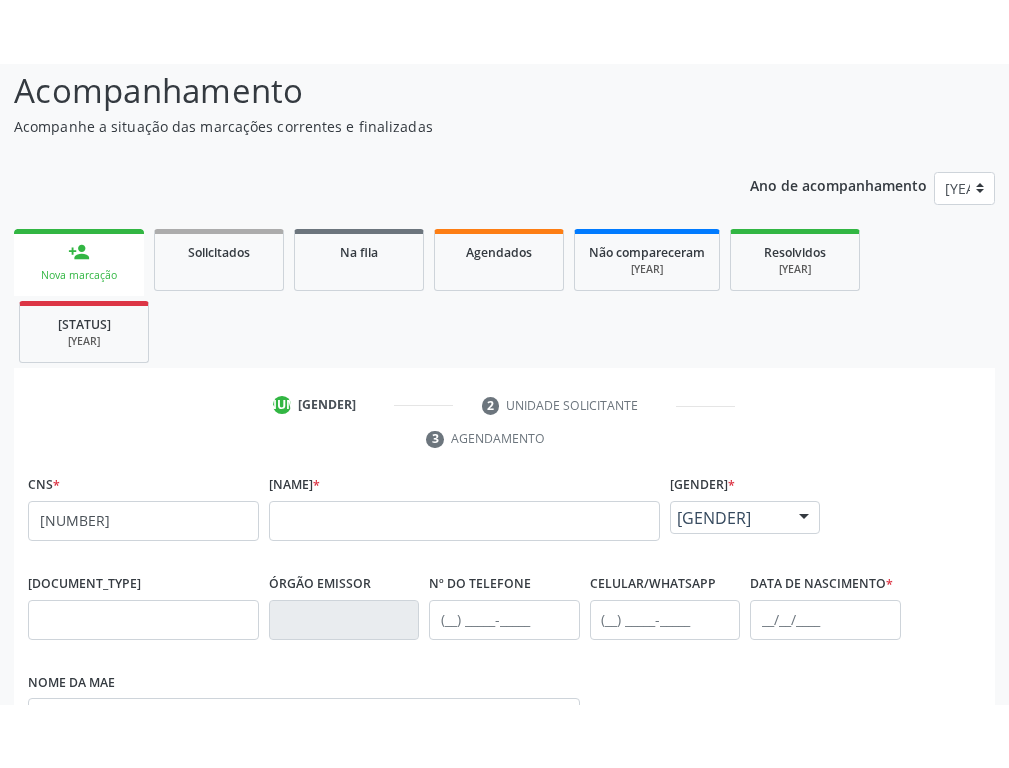 scroll, scrollTop: 234, scrollLeft: 0, axis: vertical 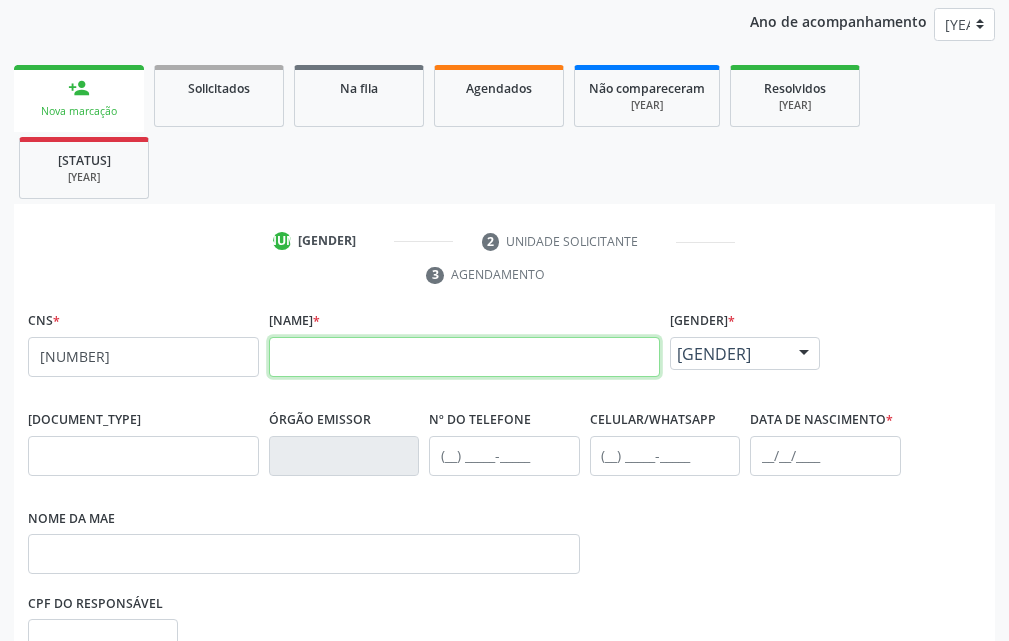 click at bounding box center (464, 323) 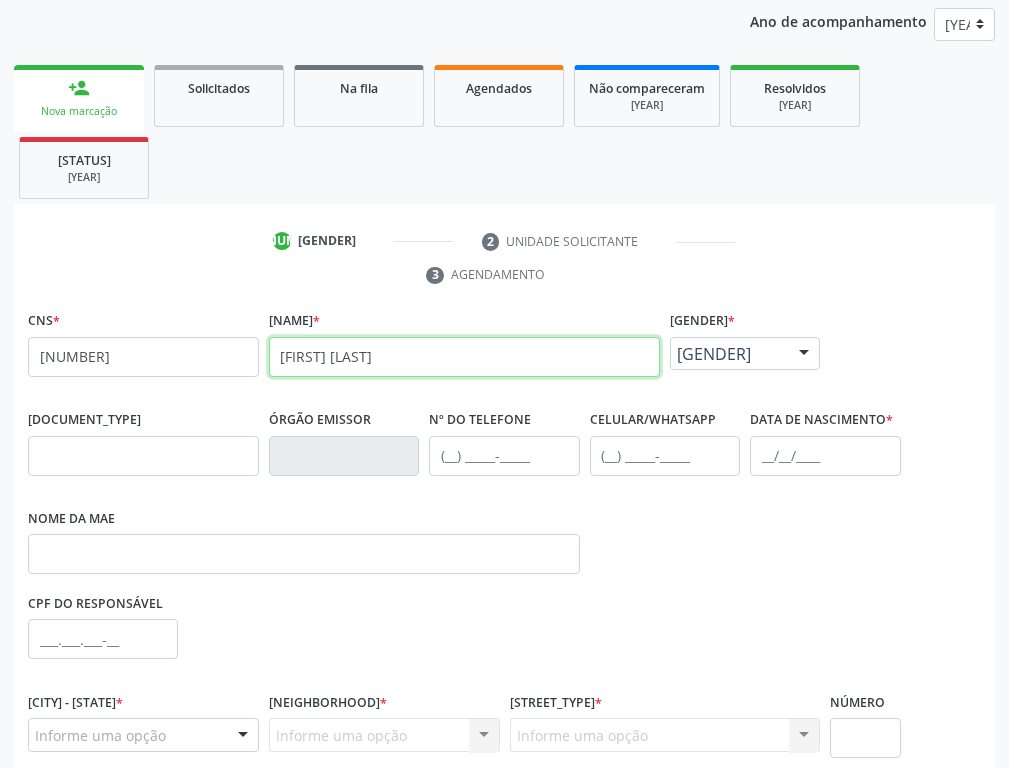 type on "[FIRST] [LAST]" 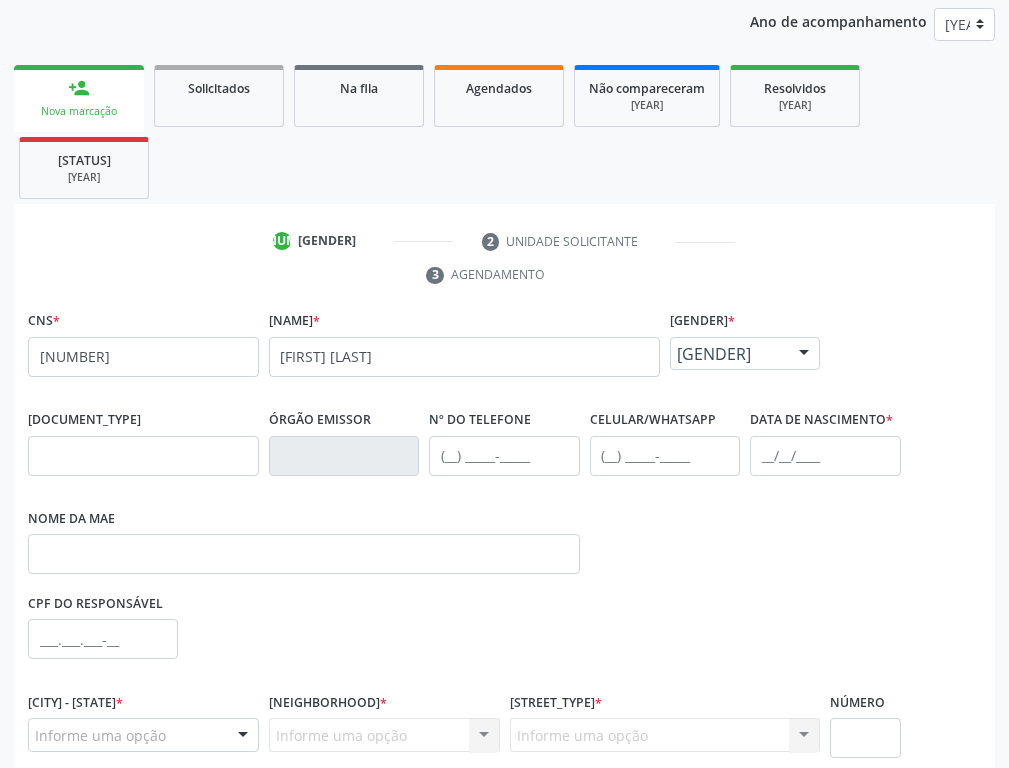 click on "Masculino" at bounding box center (728, 320) 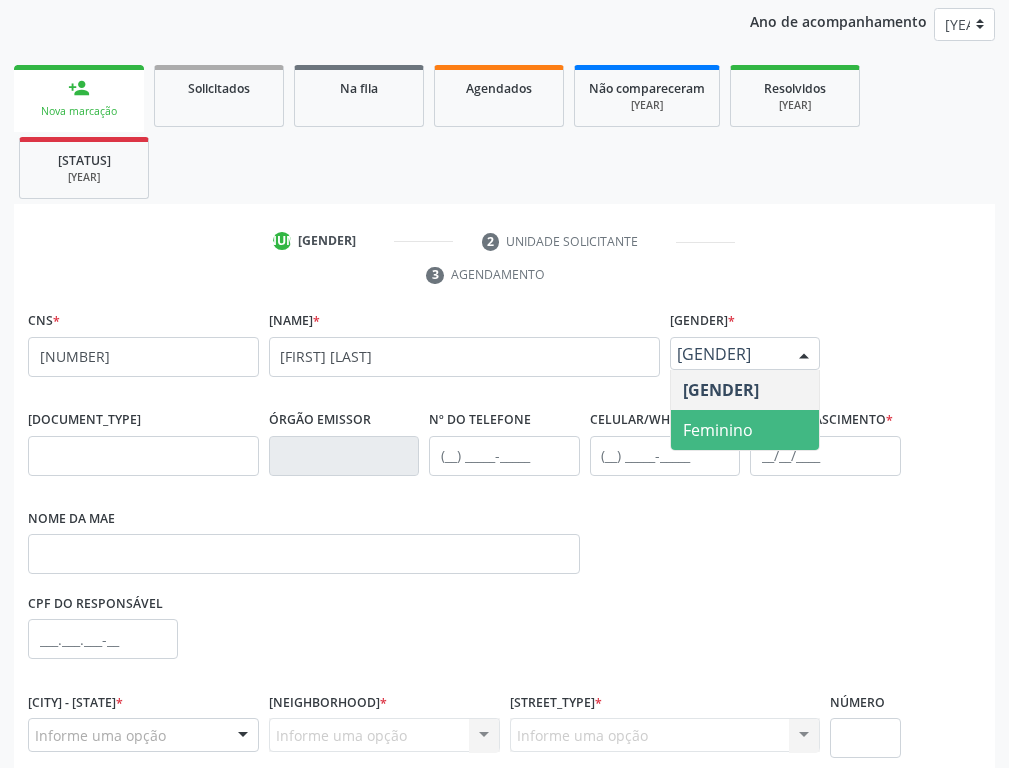click on "Feminino" at bounding box center (718, 397) 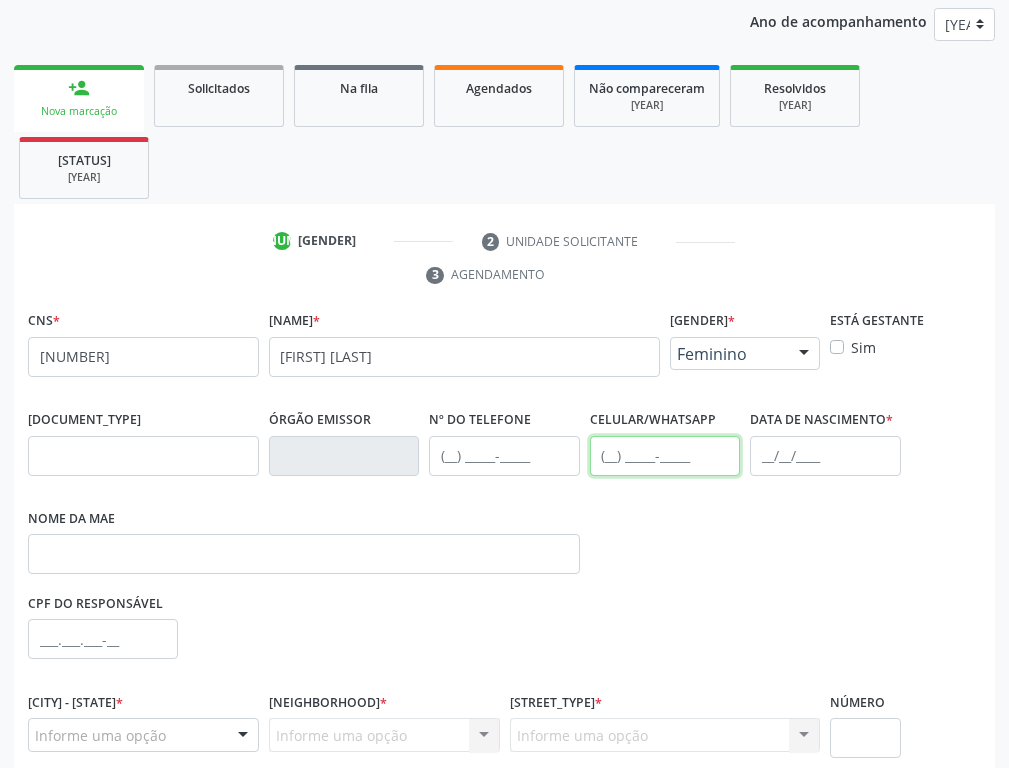 click at bounding box center (665, 422) 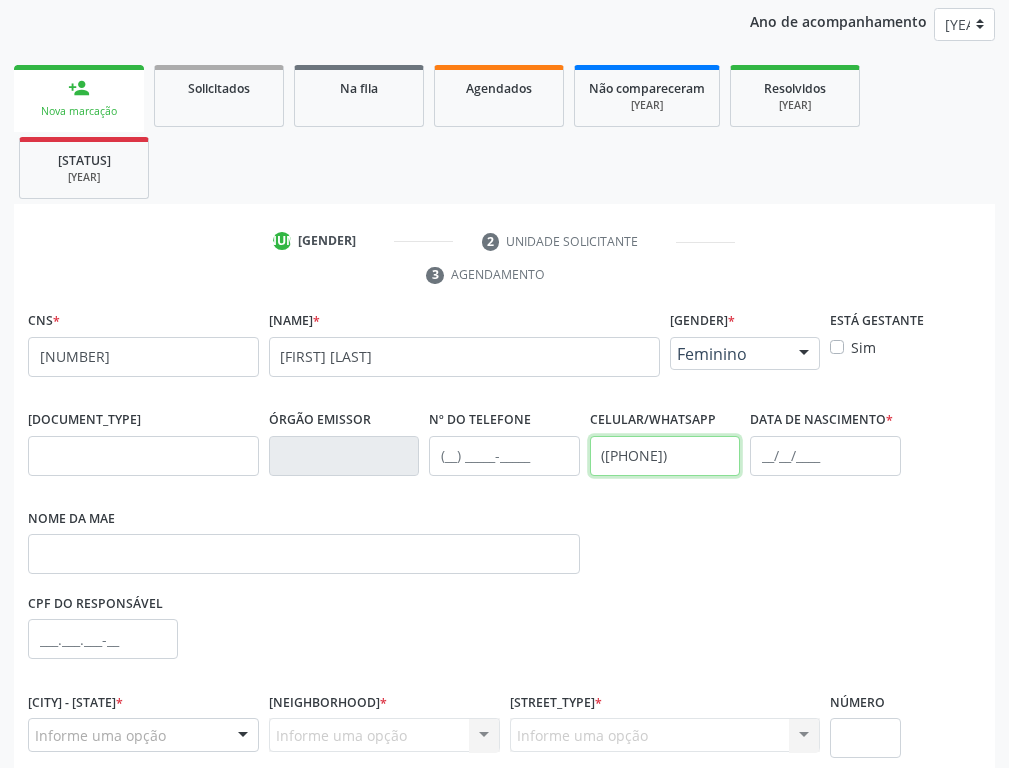 type on "([PHONE])" 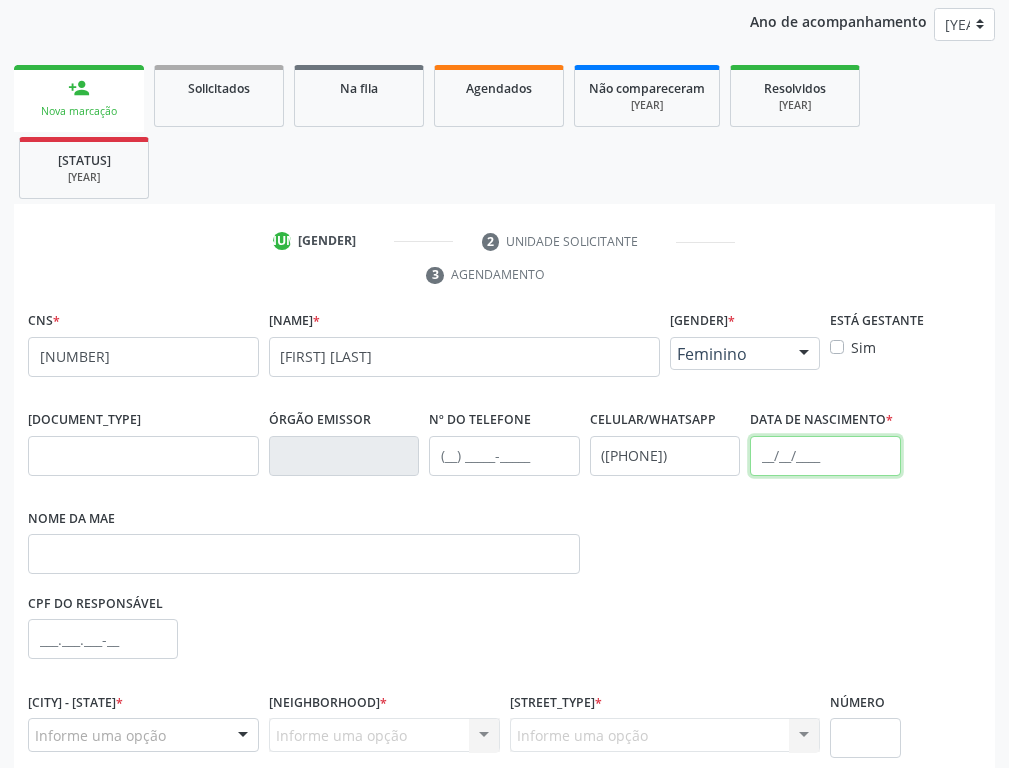 click at bounding box center [825, 422] 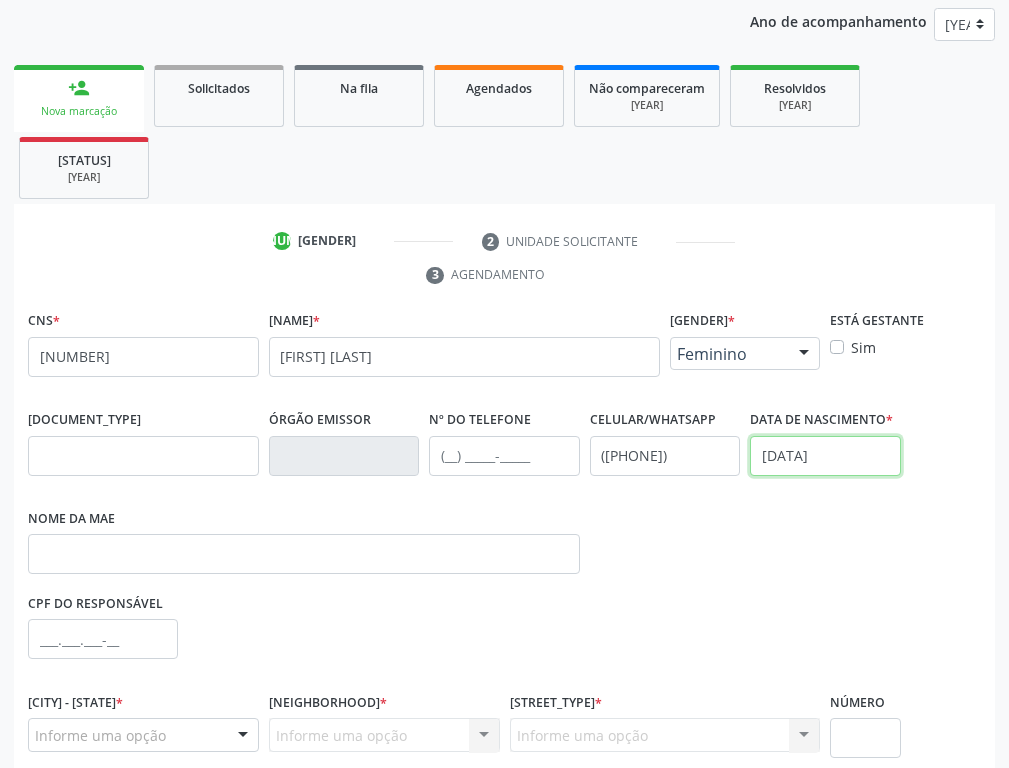 type on "[DATE]" 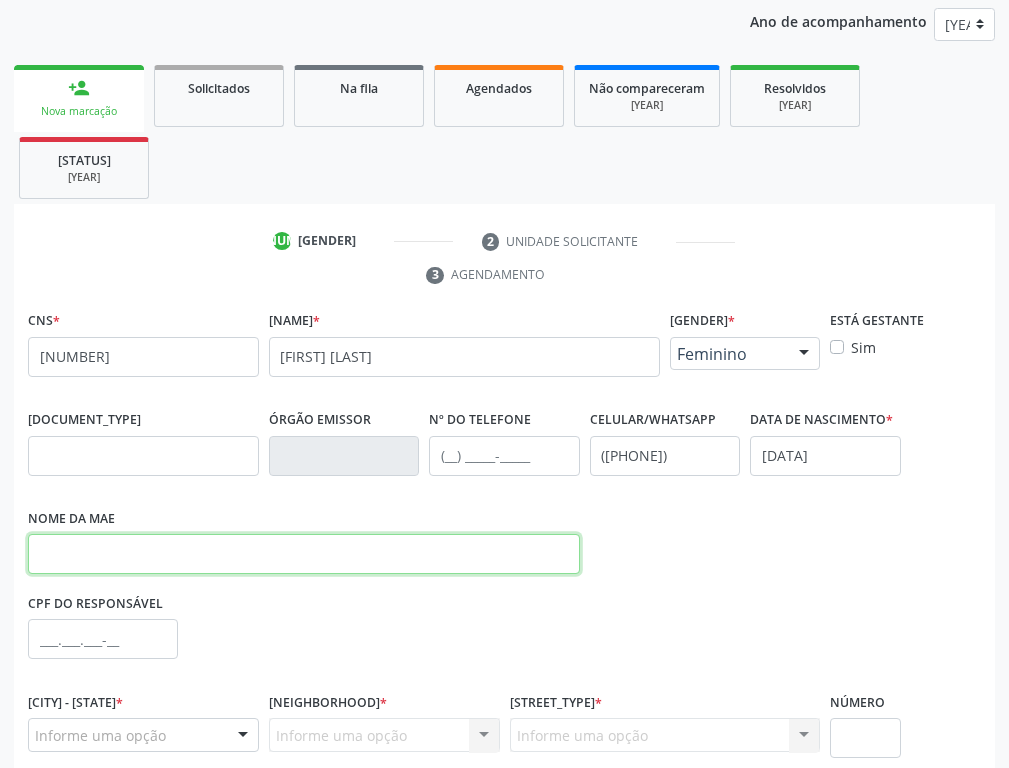 click at bounding box center [304, 521] 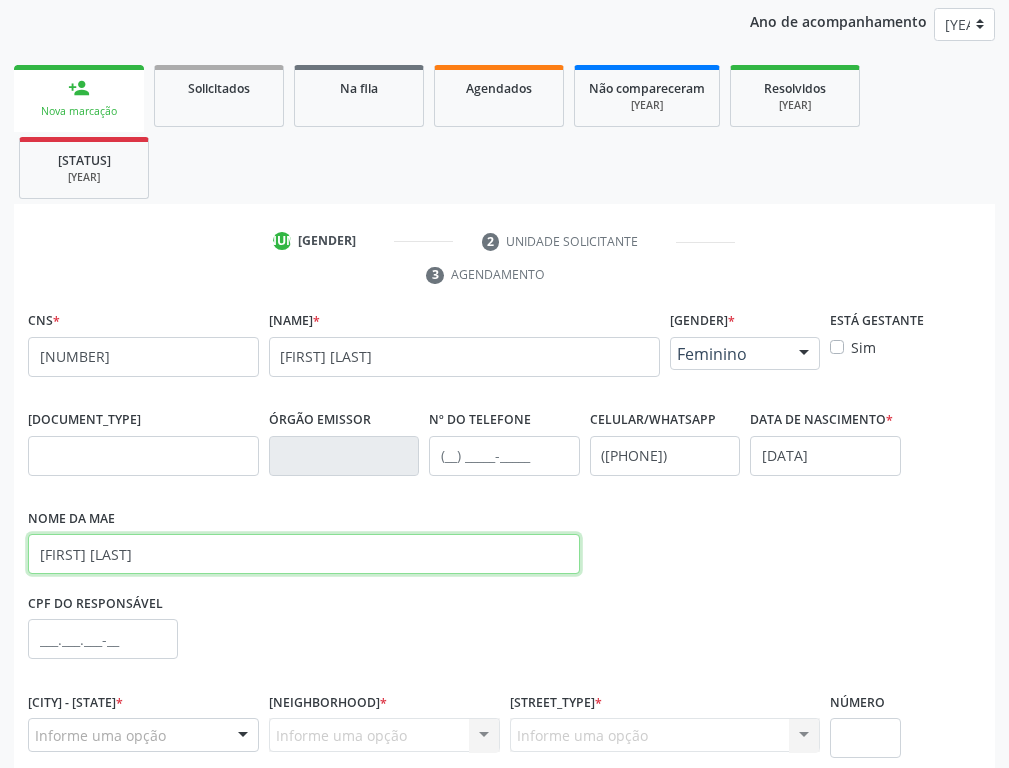 scroll, scrollTop: 408, scrollLeft: 0, axis: vertical 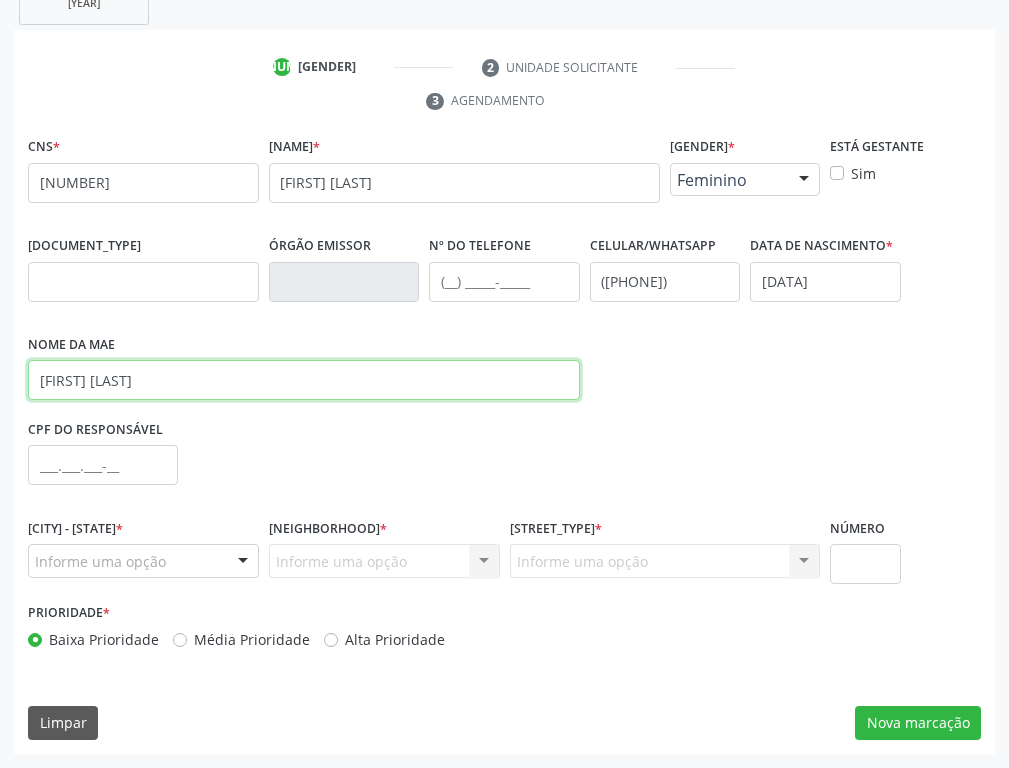 type on "[PERSON_NAME]" 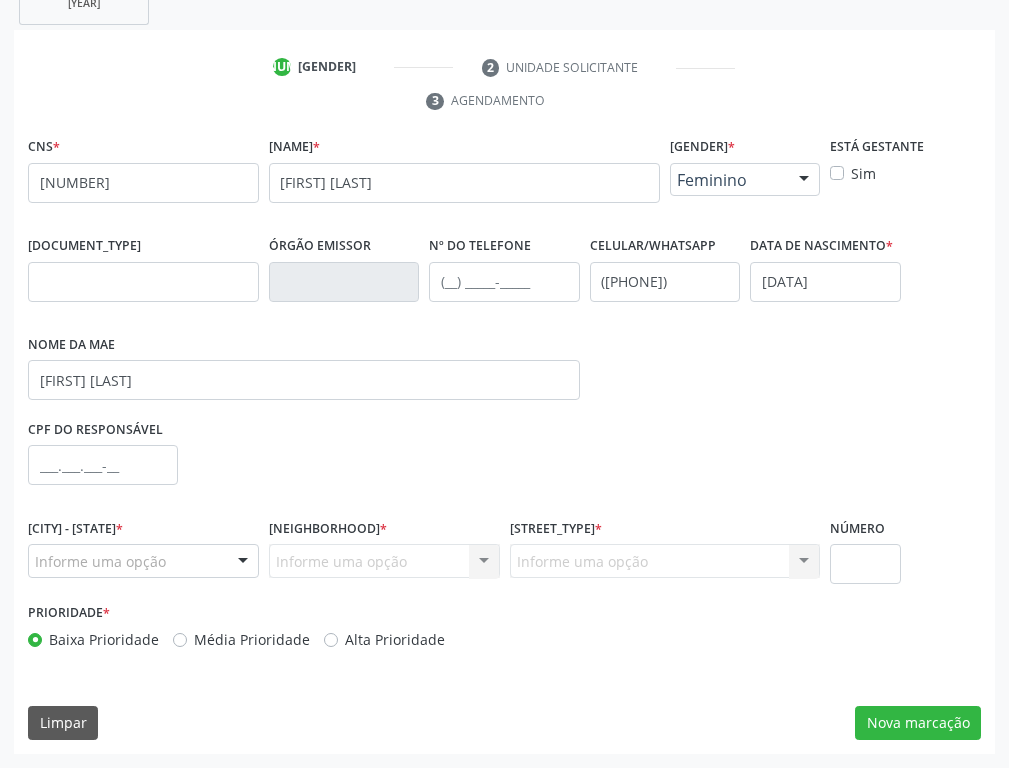 click on "Informe uma opção" at bounding box center [143, 562] 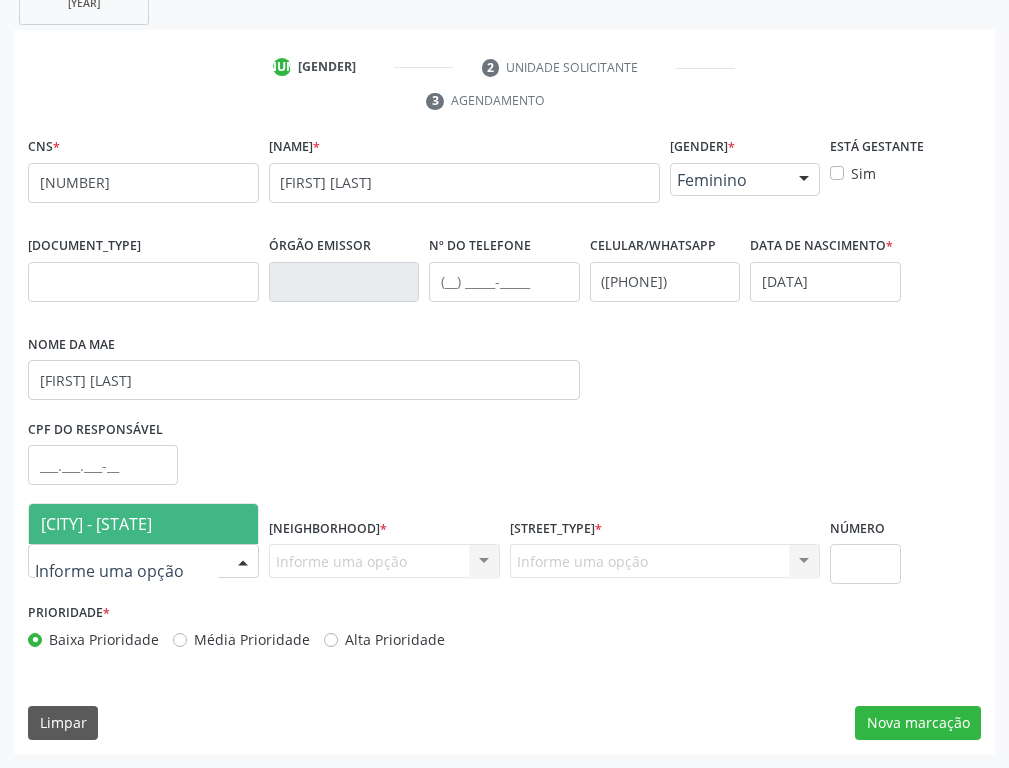 click on "[CITY] - [STATE]" at bounding box center [96, 525] 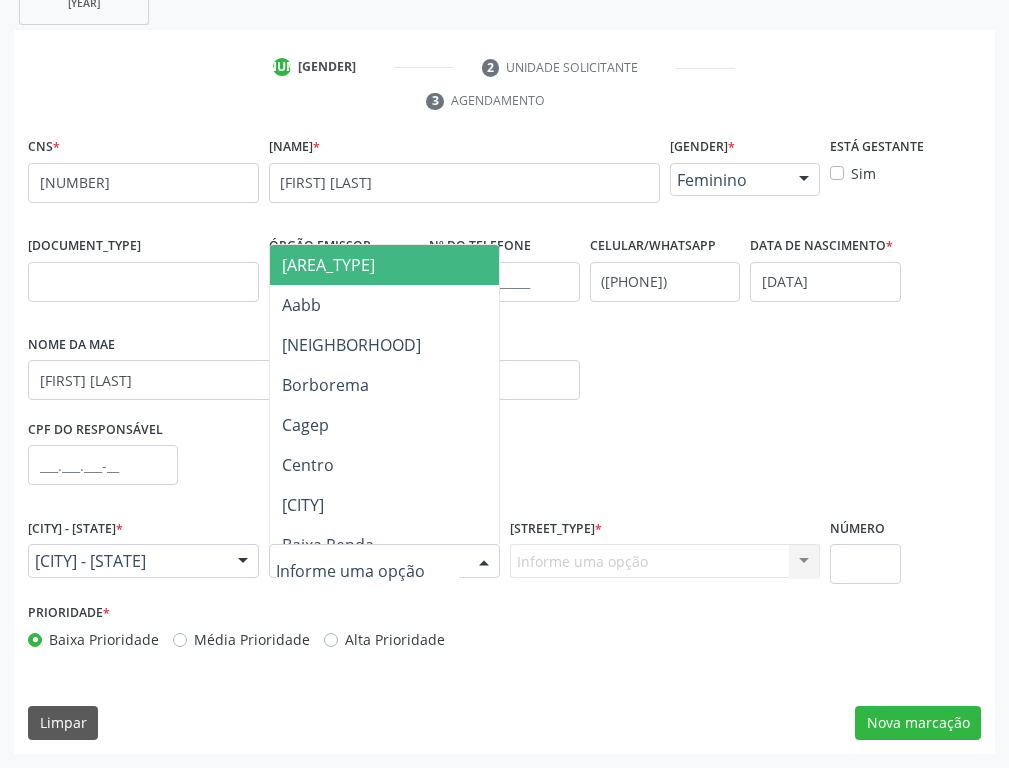 click at bounding box center (484, 563) 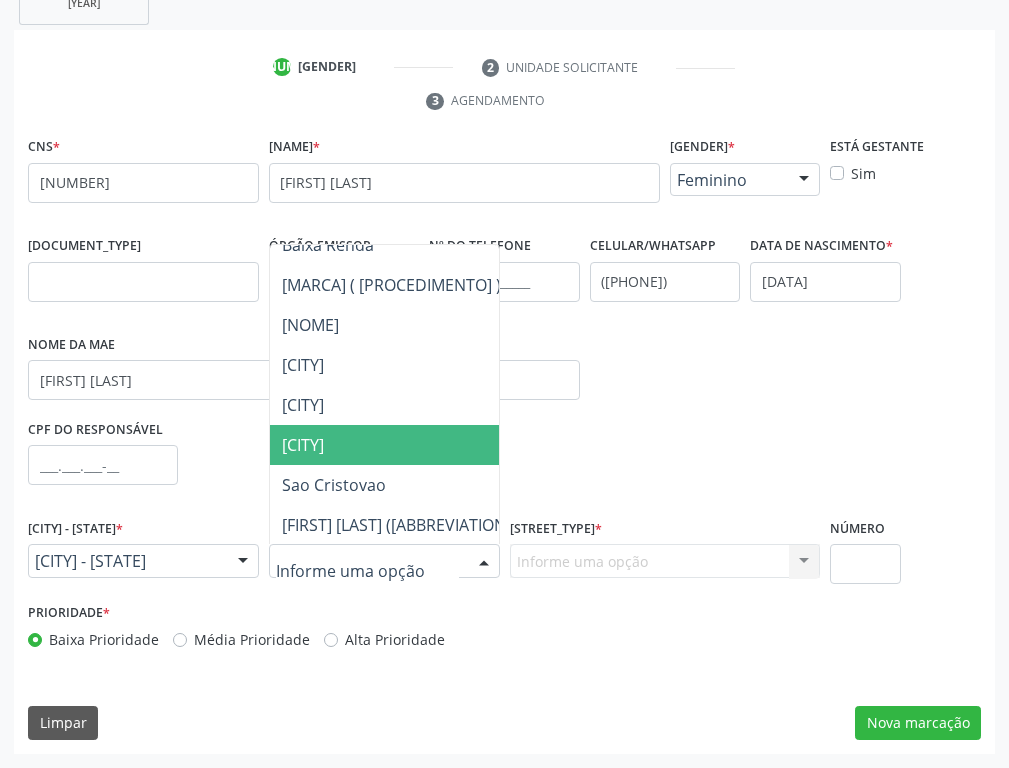 scroll, scrollTop: 400, scrollLeft: 0, axis: vertical 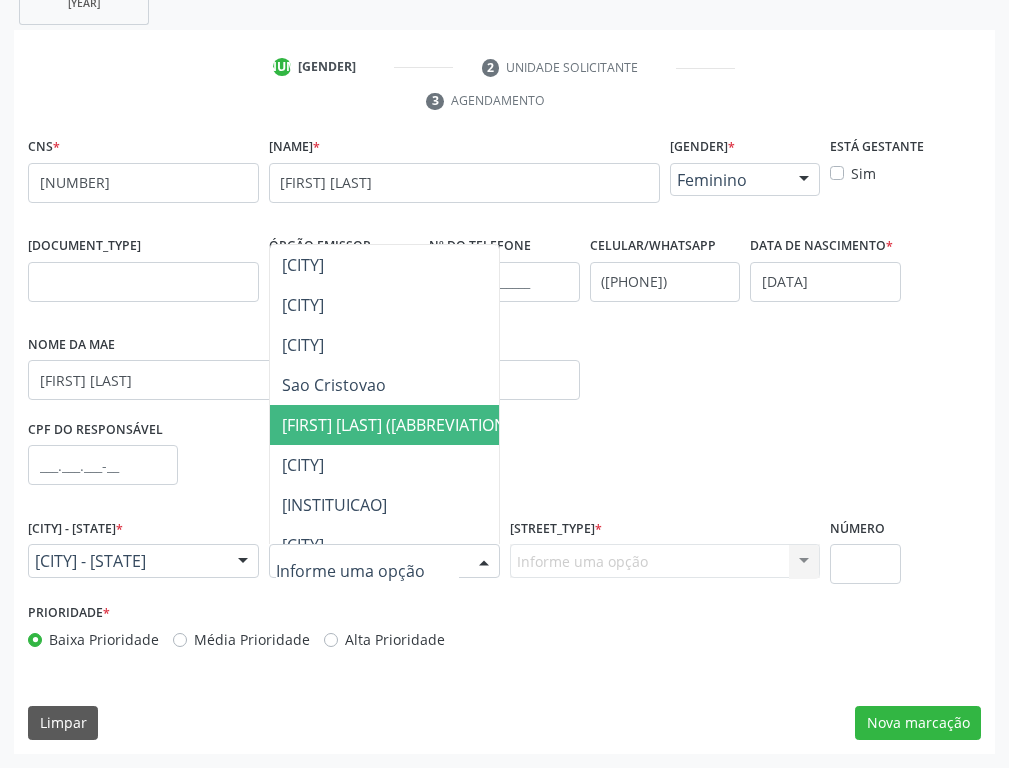 click on "[FIRST] [LAST] (Mutirão)" at bounding box center [369, 426] 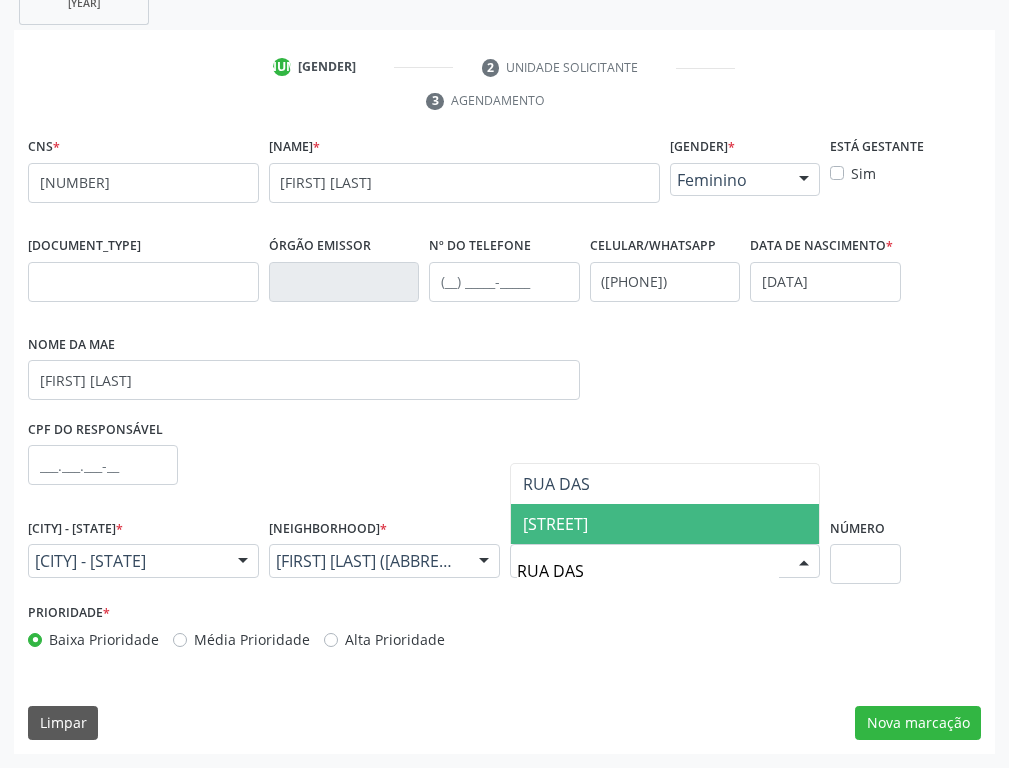 click on "[STREET]" at bounding box center (555, 525) 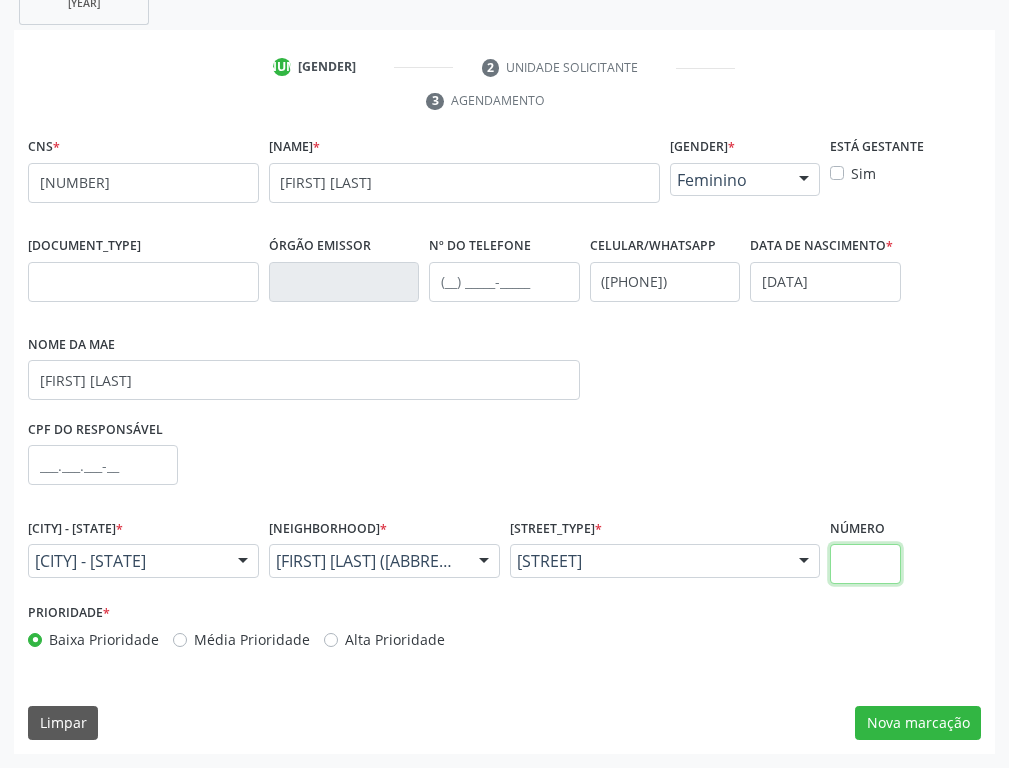 click at bounding box center [865, 565] 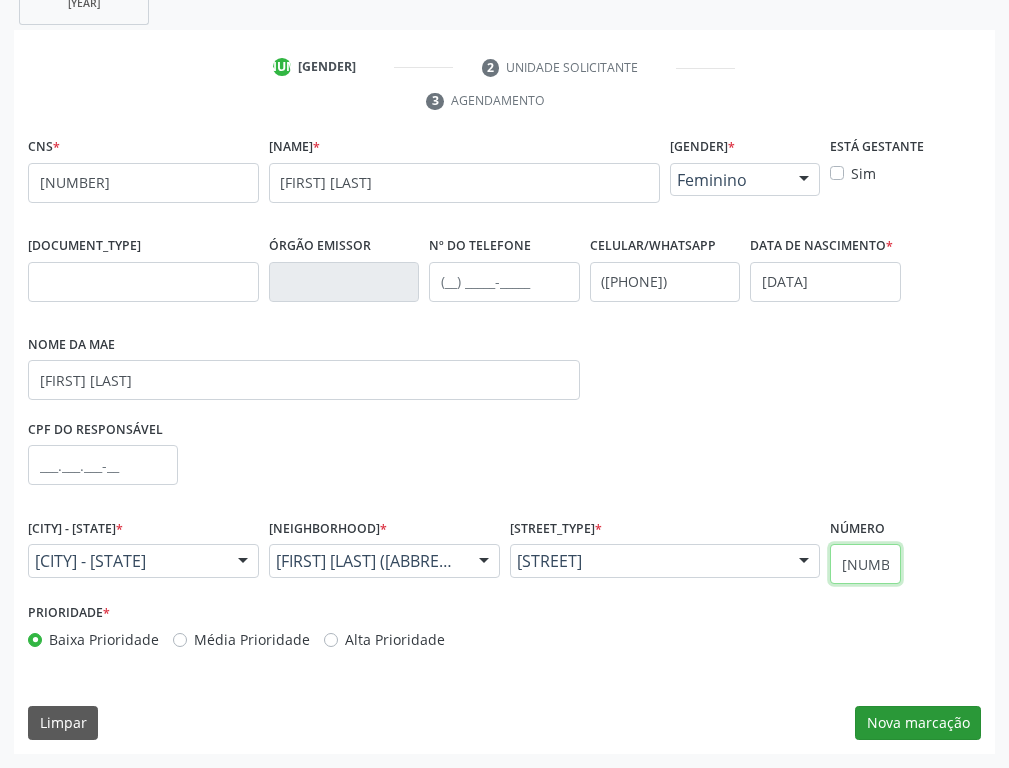 type on "230" 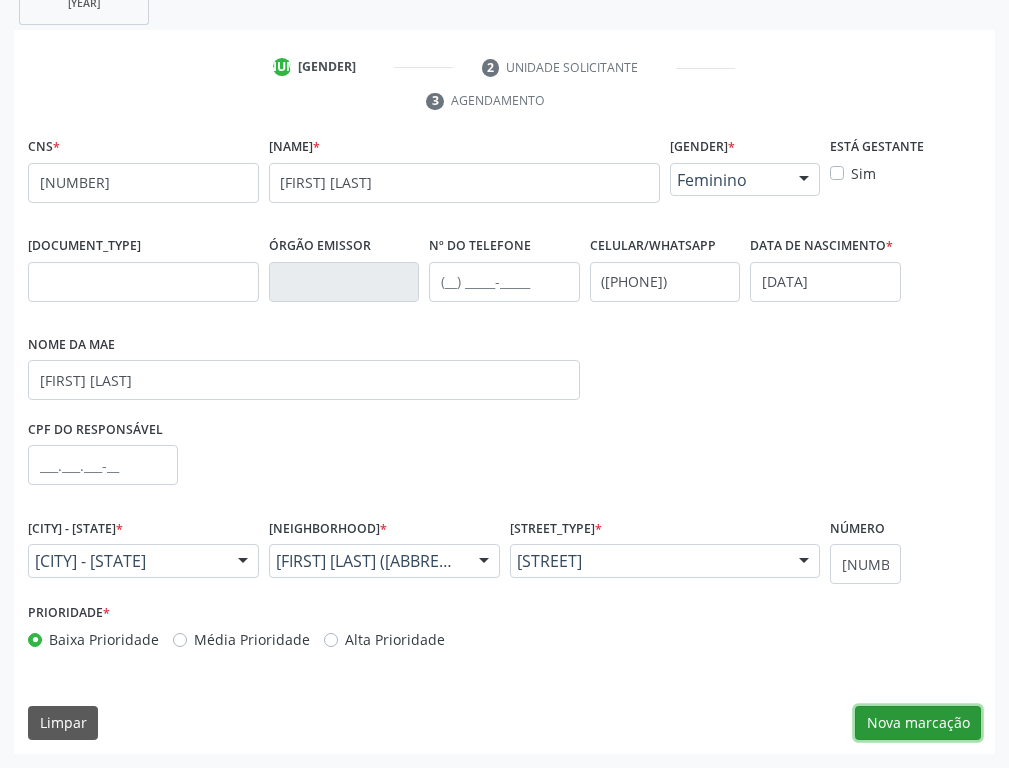 click on "Nova marcação" at bounding box center (918, 724) 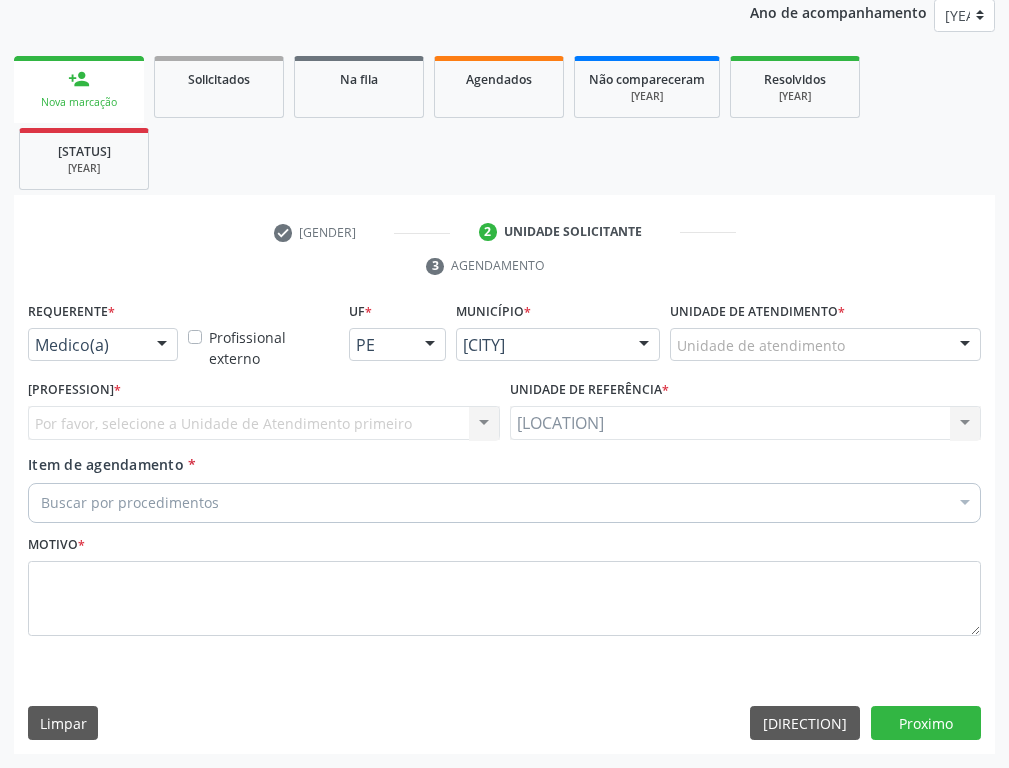 scroll, scrollTop: 243, scrollLeft: 0, axis: vertical 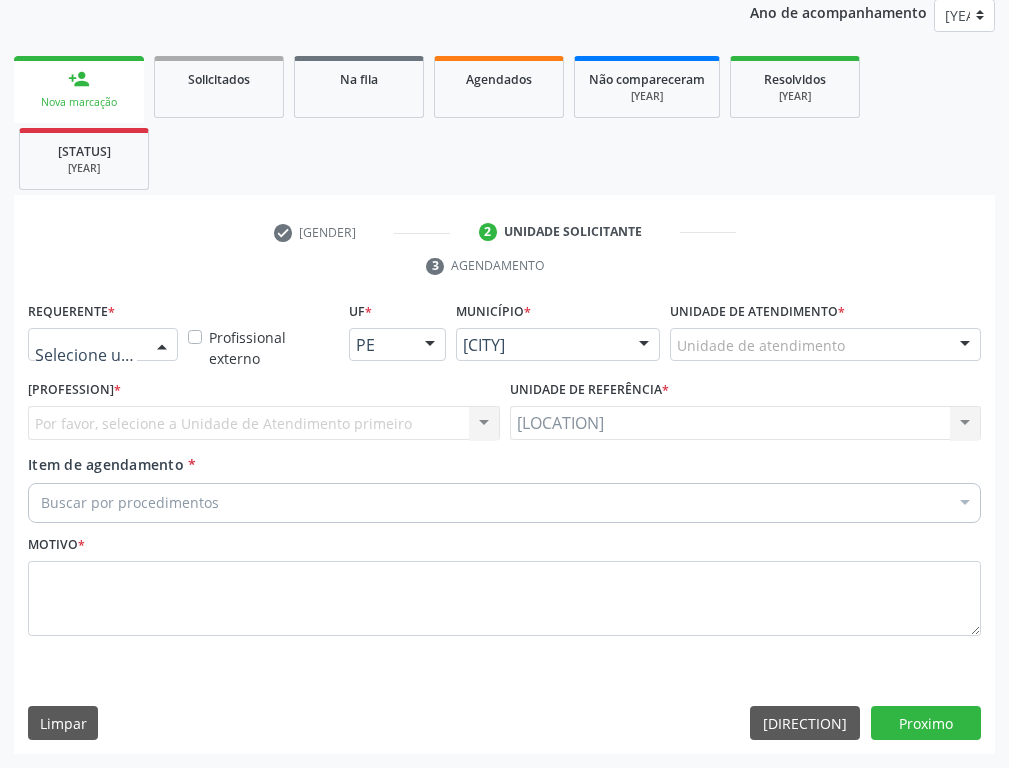 click at bounding box center [162, 345] 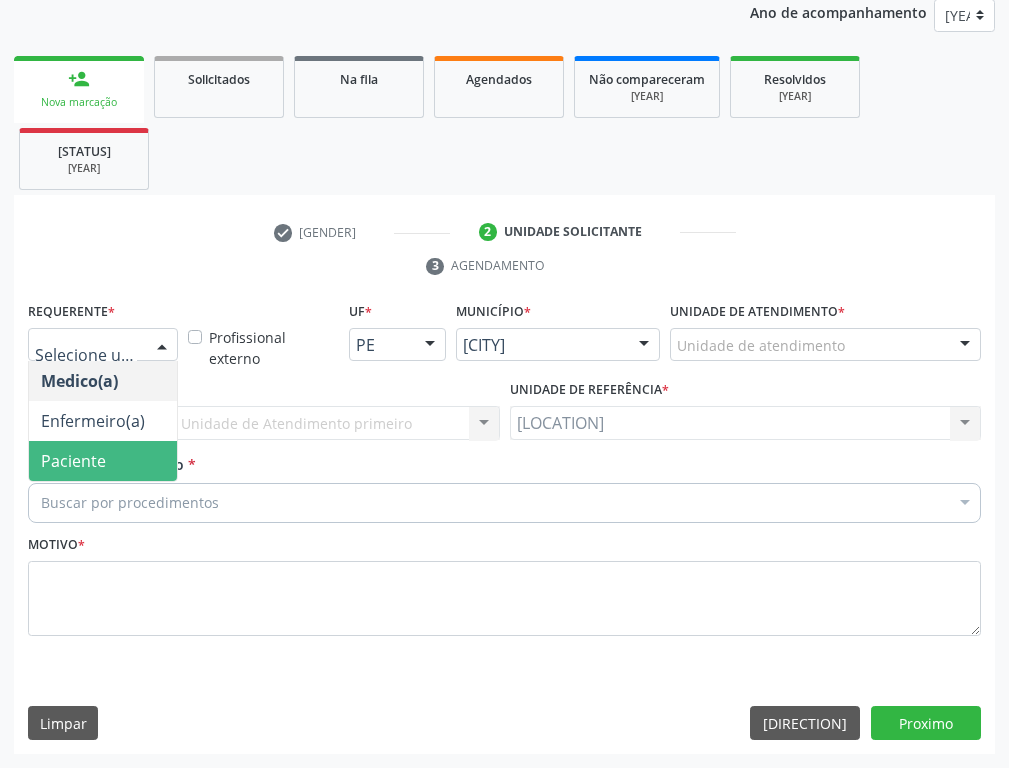 click on "Paciente" at bounding box center [73, 461] 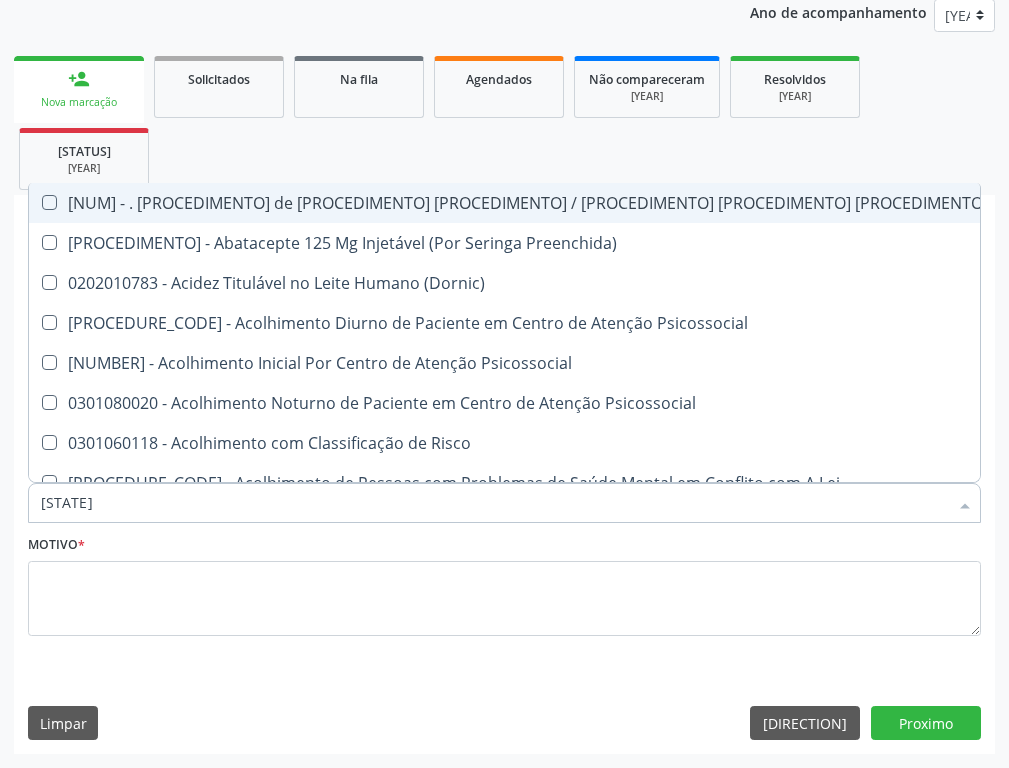 type on "HE" 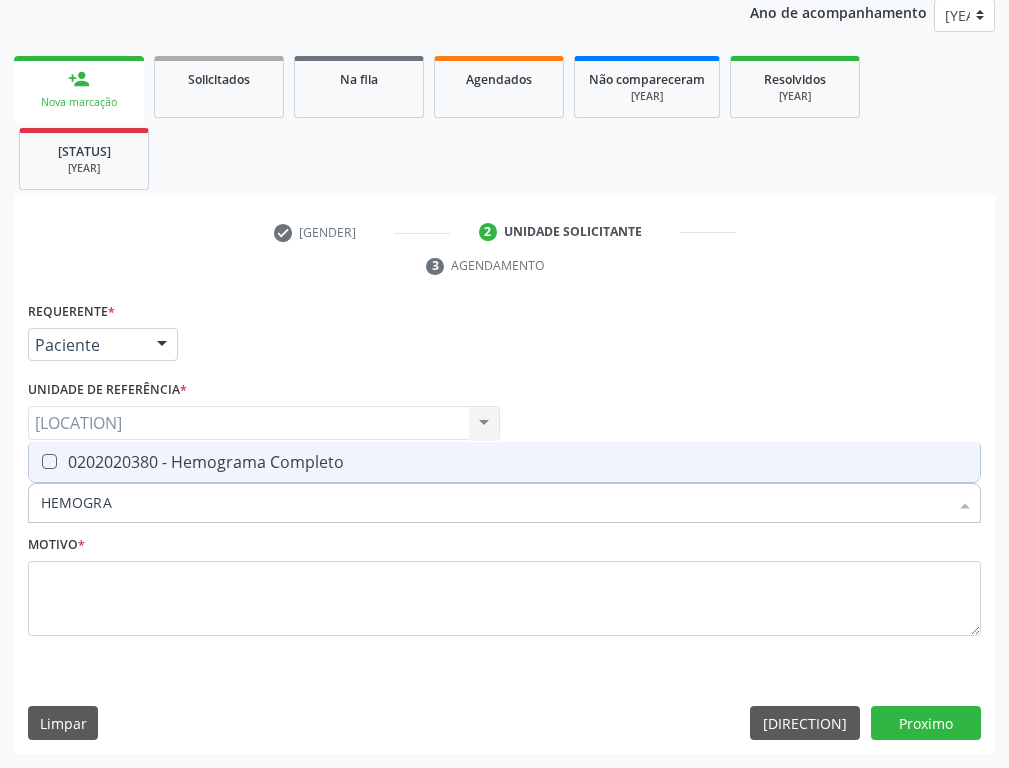 click on "[PROCEDURE_CODE] - Hemograma Completo" at bounding box center (504, 461) 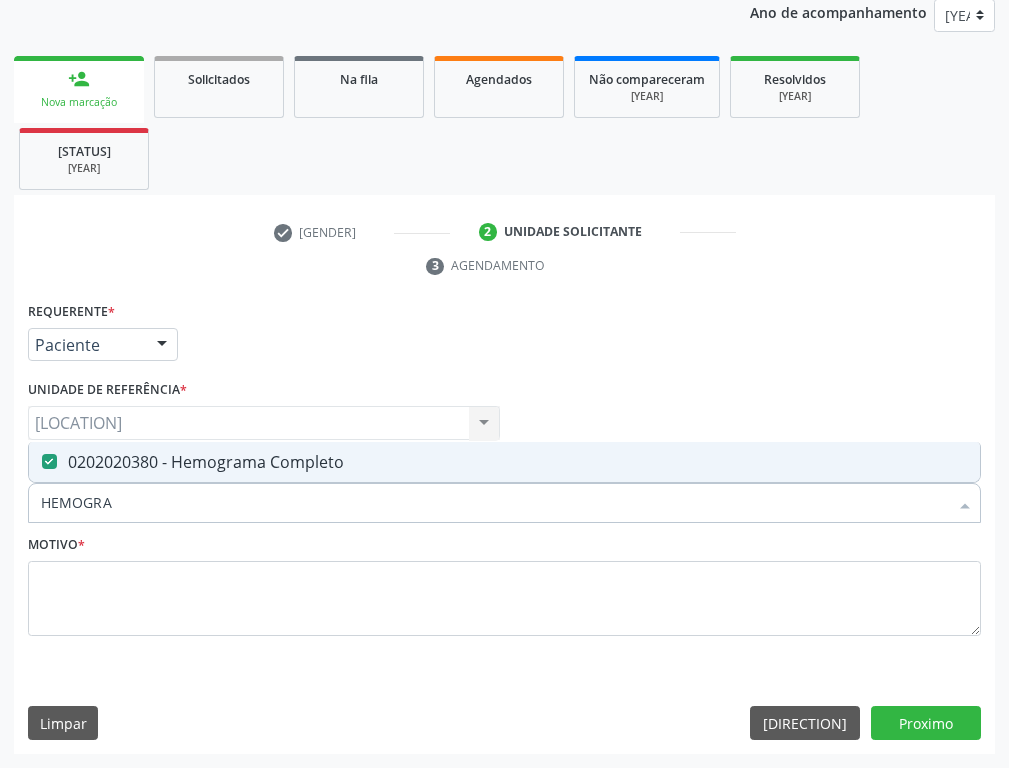 drag, startPoint x: 180, startPoint y: 516, endPoint x: 0, endPoint y: 499, distance: 180.801 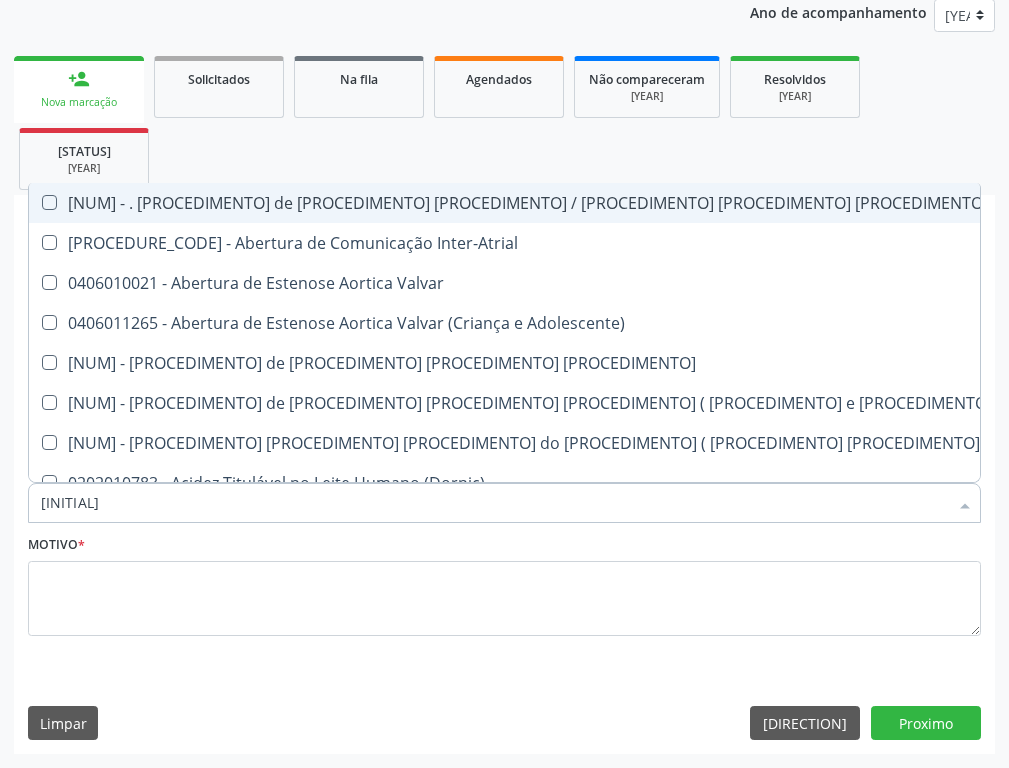 type on "UR" 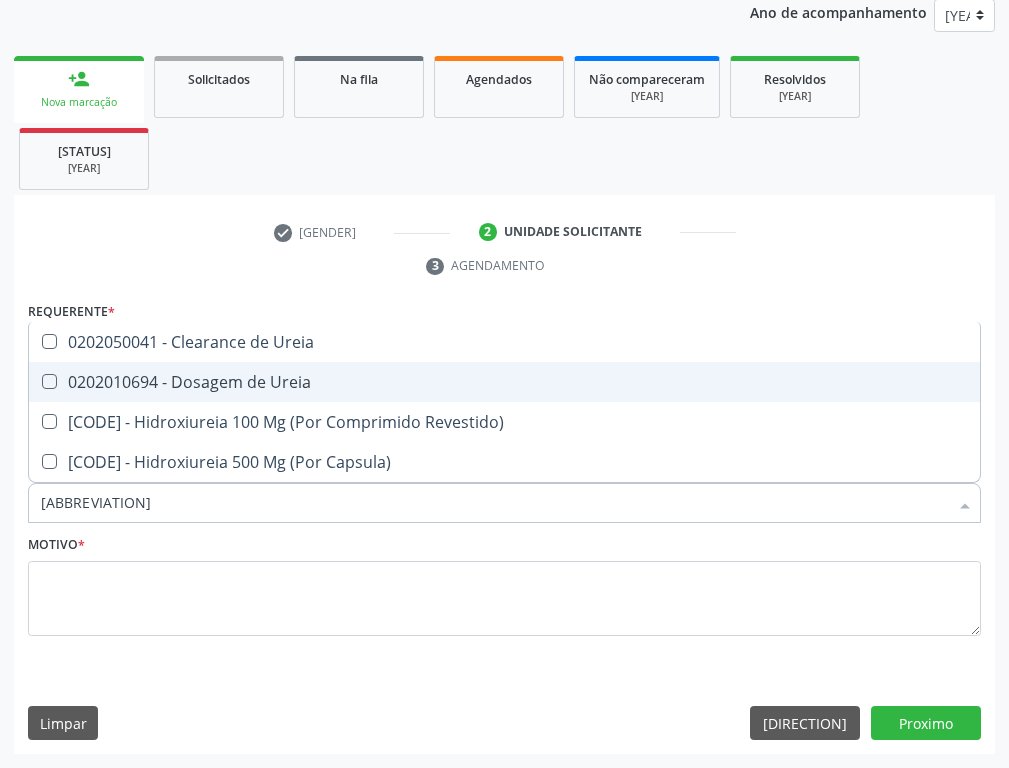 click on "[NUMBER] - Dosagem de Ureia" at bounding box center [504, 381] 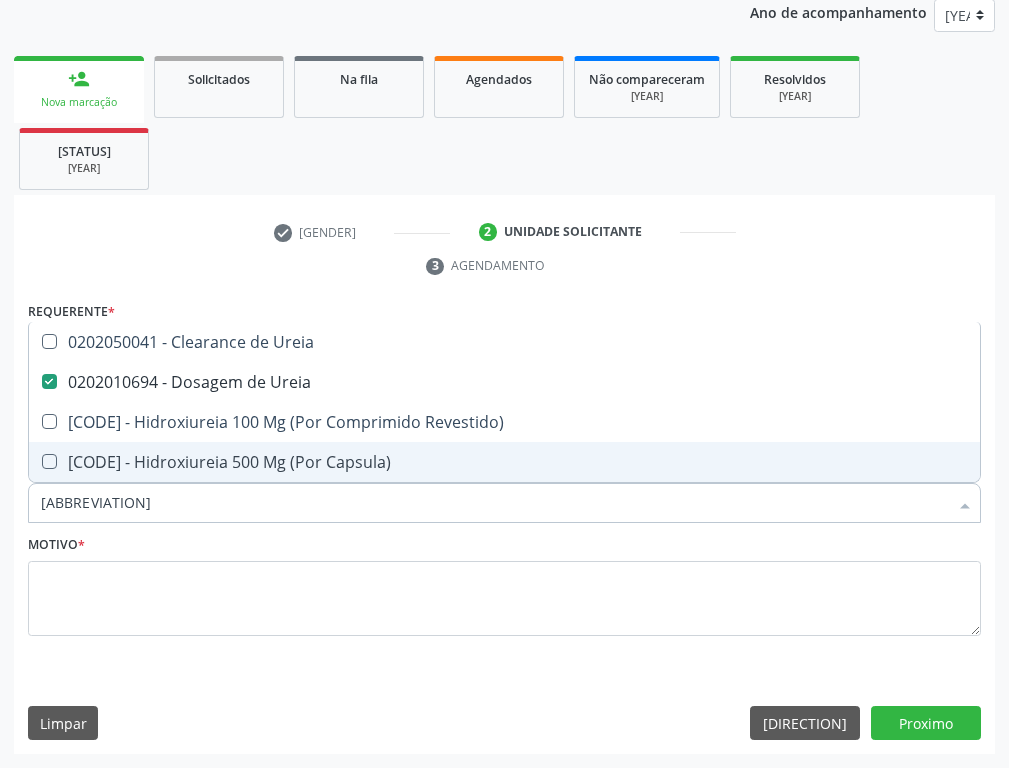 drag, startPoint x: 108, startPoint y: 513, endPoint x: 0, endPoint y: 513, distance: 108 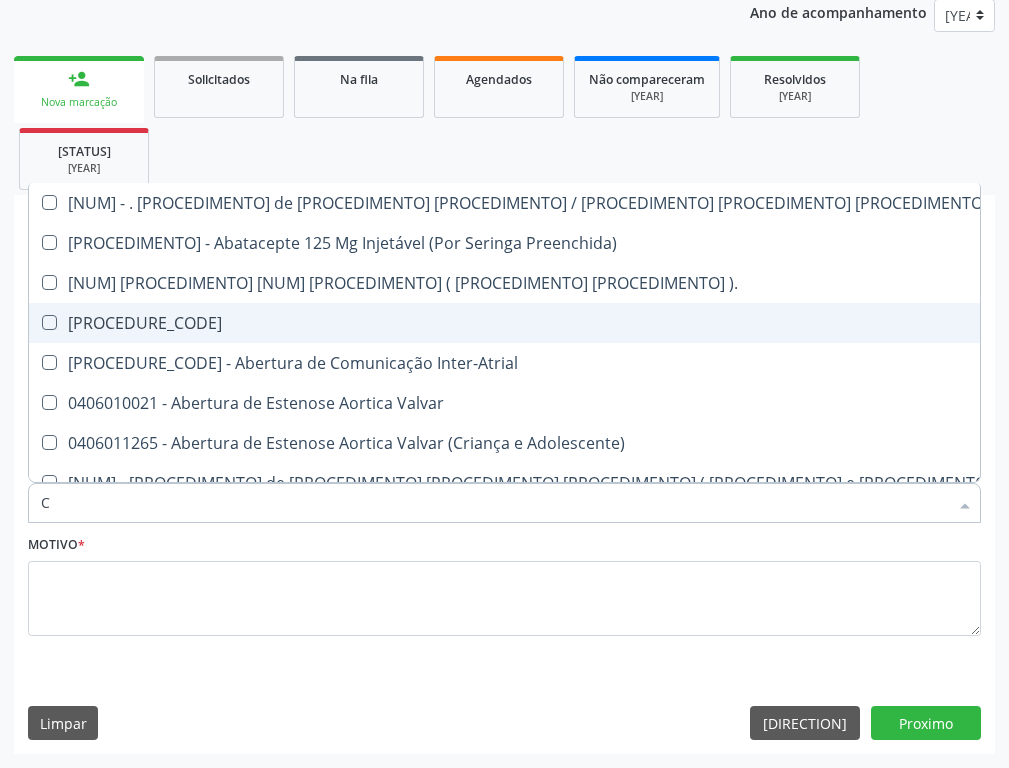 type on "CR" 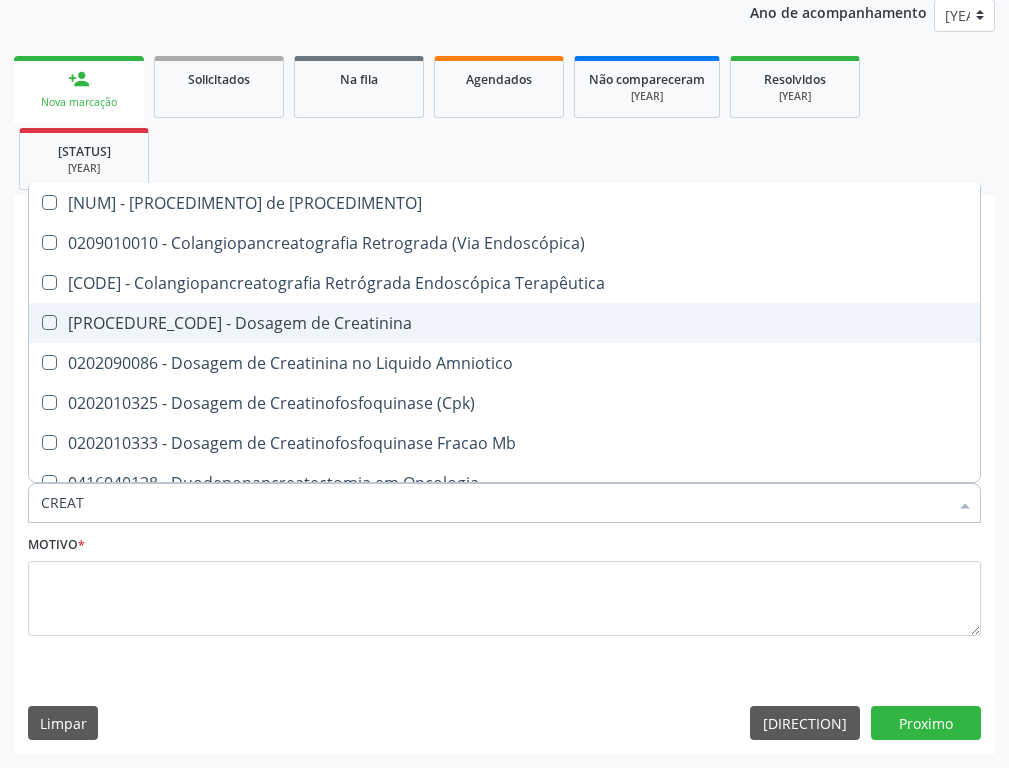 click on "0202010317 - Dosagem de Creatinina" at bounding box center (504, 322) 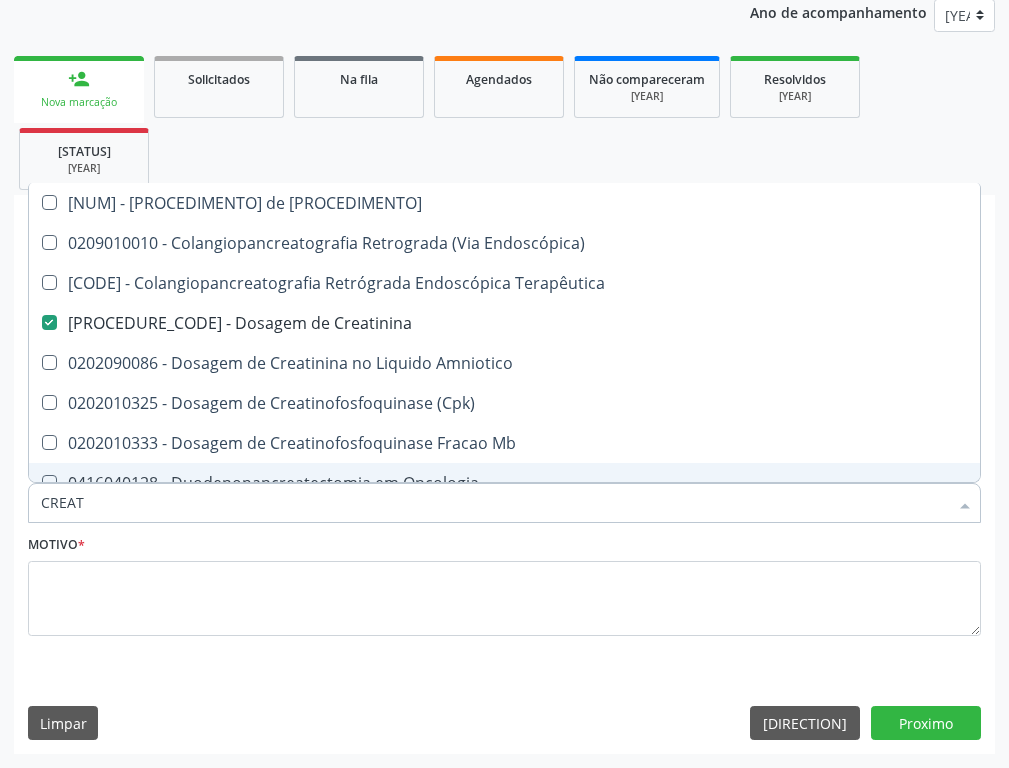 drag, startPoint x: 80, startPoint y: 510, endPoint x: 0, endPoint y: 512, distance: 80.024994 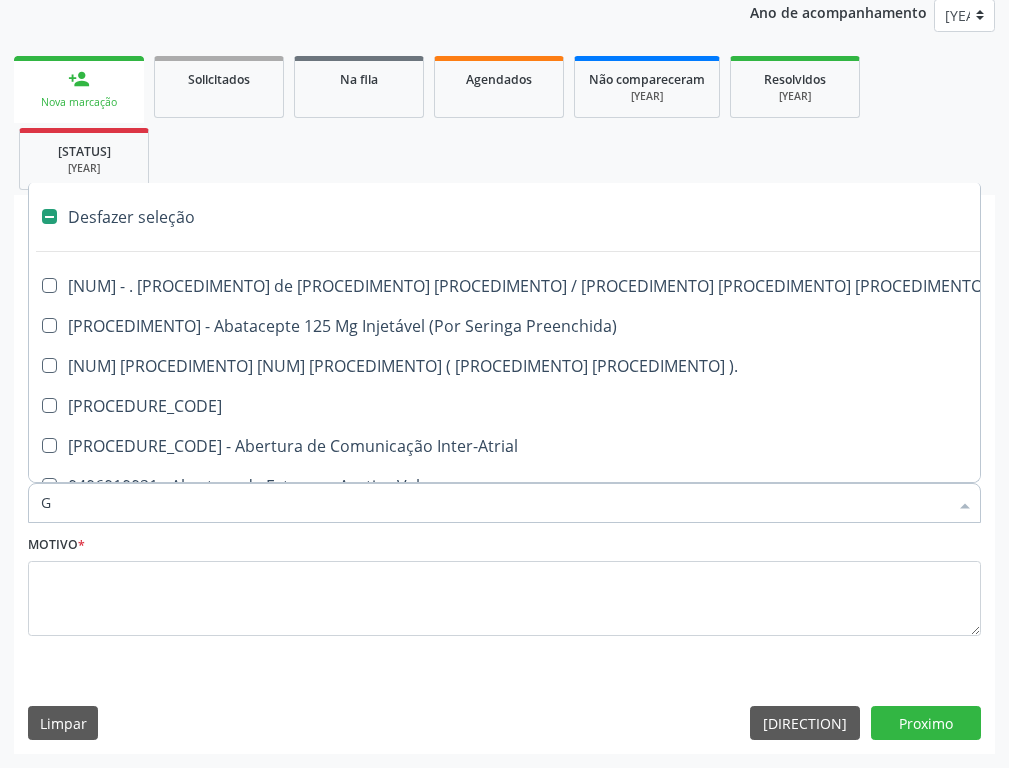 type on "GL" 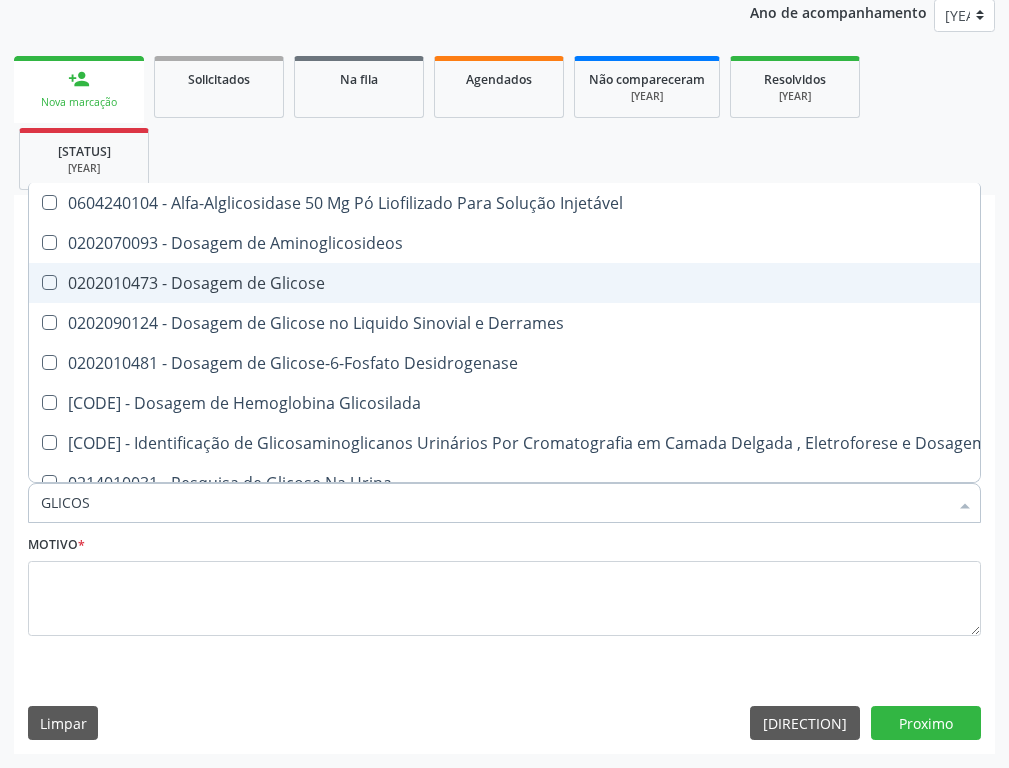 click on "[NUMBER] - Dosagem de Glicose" at bounding box center (581, 282) 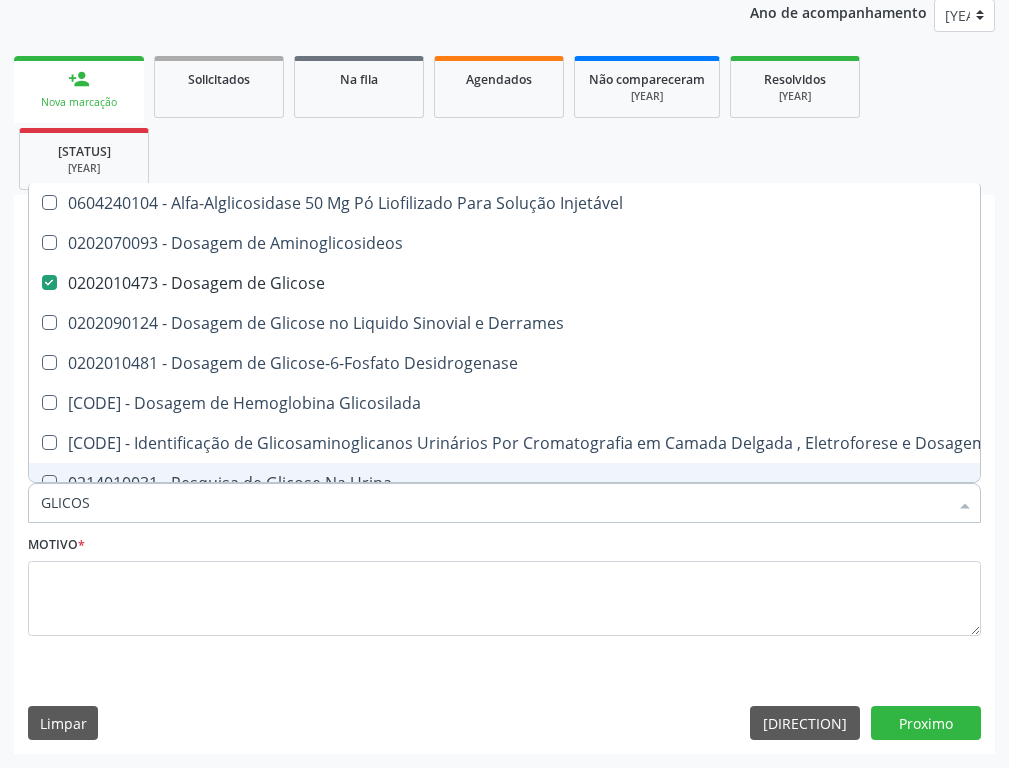 drag, startPoint x: 92, startPoint y: 506, endPoint x: 0, endPoint y: 513, distance: 92.26592 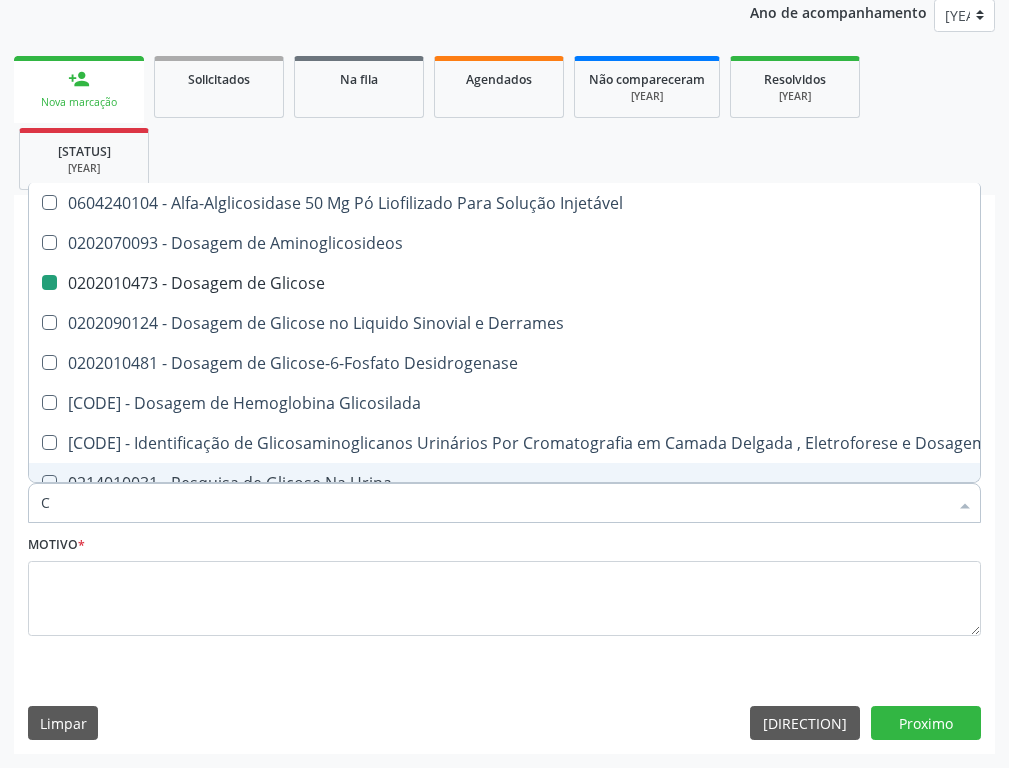 type on "CO" 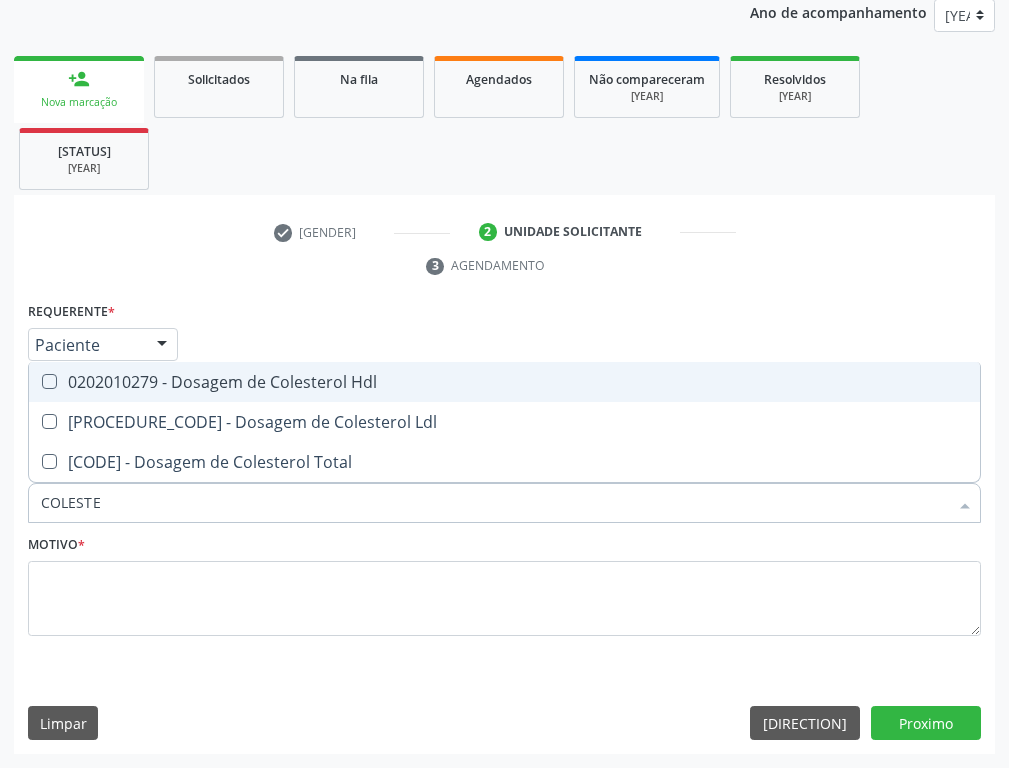 click on "0202010279 - Dosagem de Colesterol Hdl" at bounding box center [504, 381] 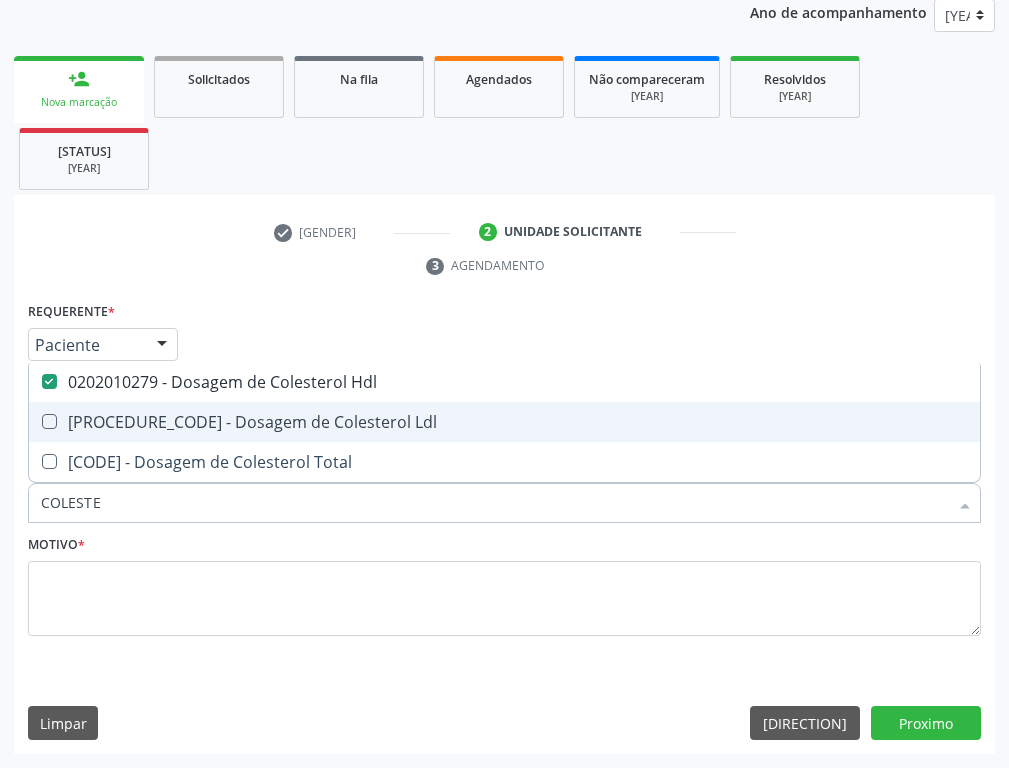 click on "[PROCEDURE_CODE] - Dosagem de Colesterol Ldl" at bounding box center [504, 421] 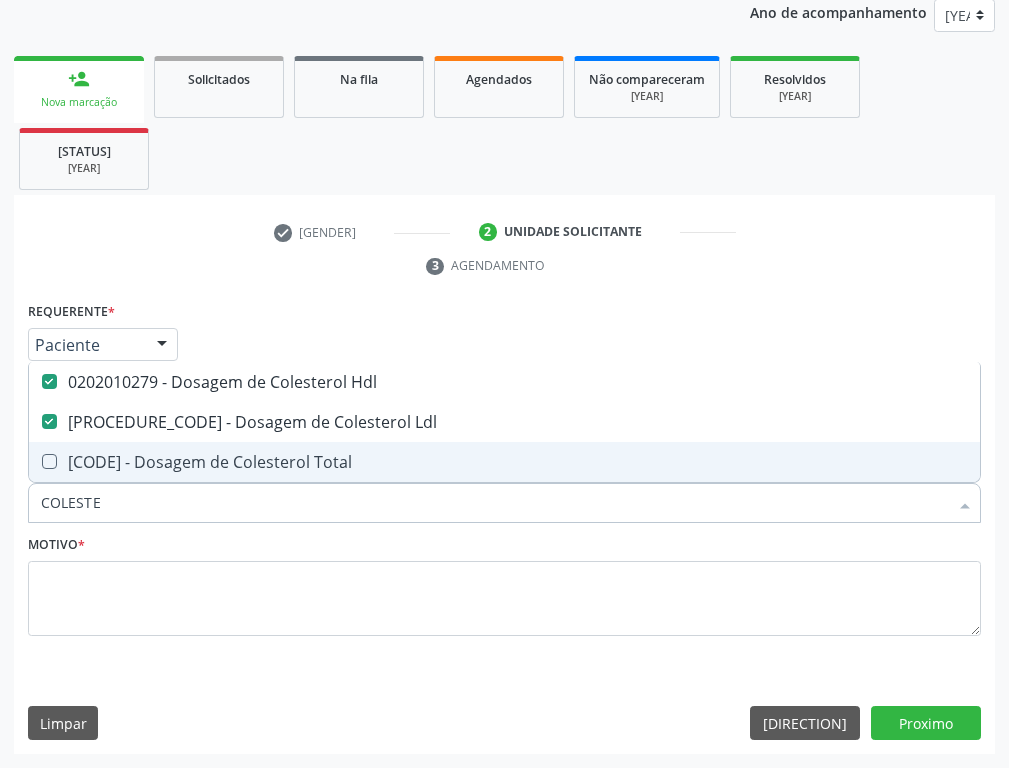 click on "[PROCEDURE_CODE] - Dosagem de Colesterol Total" at bounding box center (504, 461) 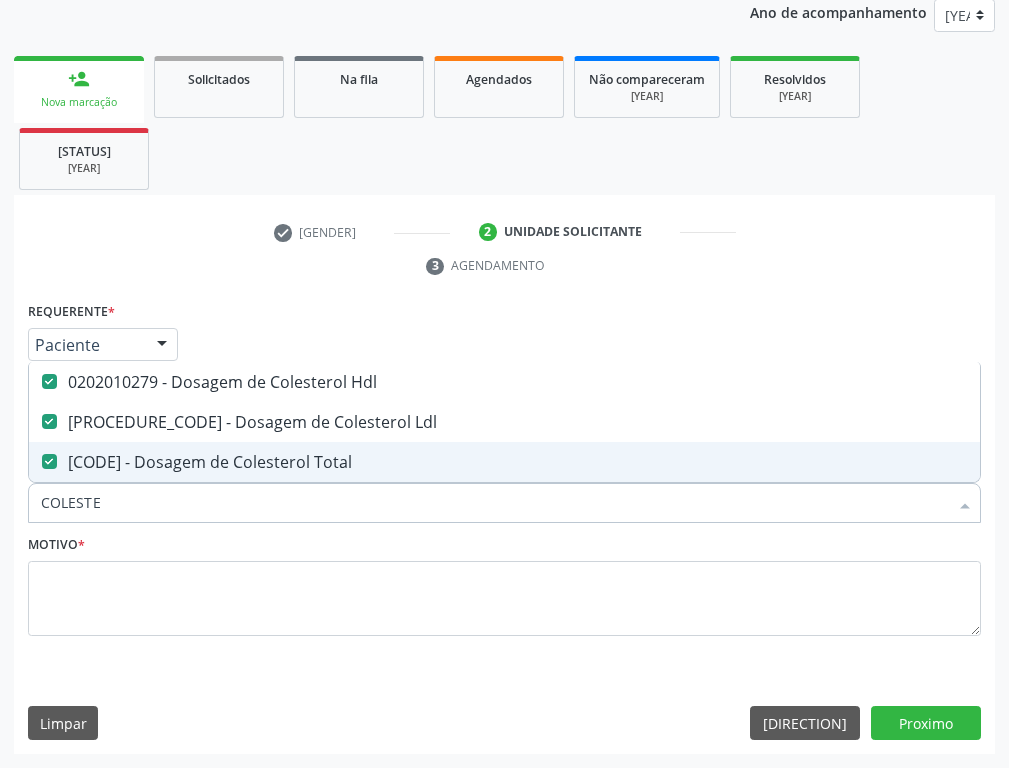 drag, startPoint x: 122, startPoint y: 514, endPoint x: 0, endPoint y: 513, distance: 122.0041 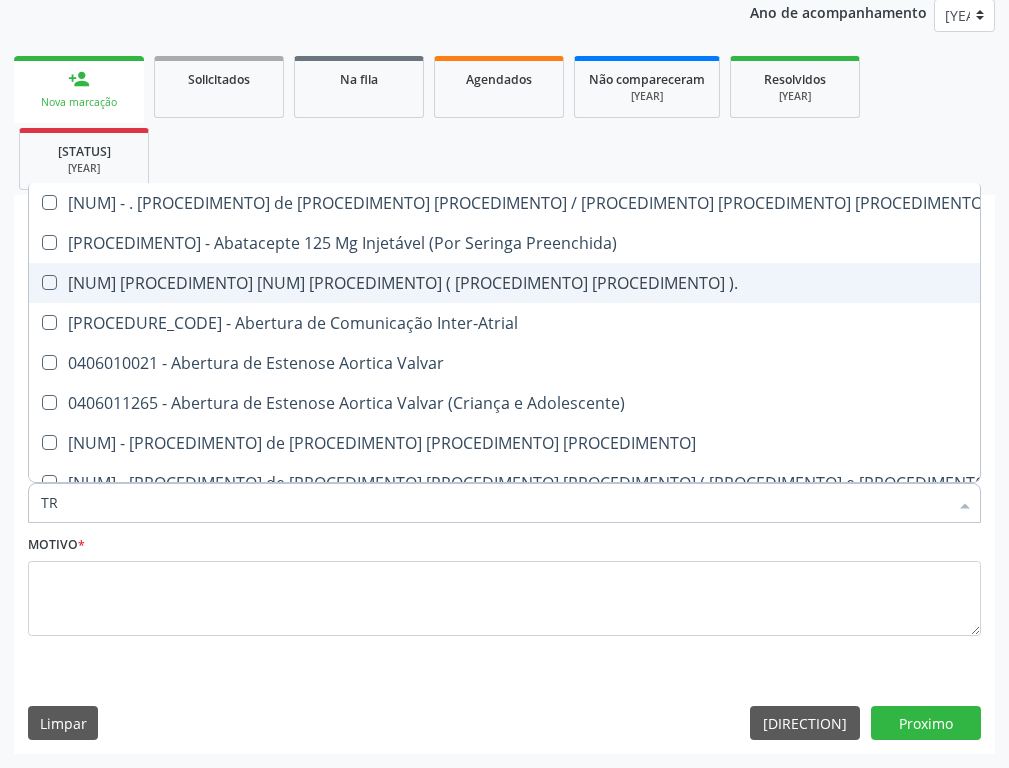 type on "TRI" 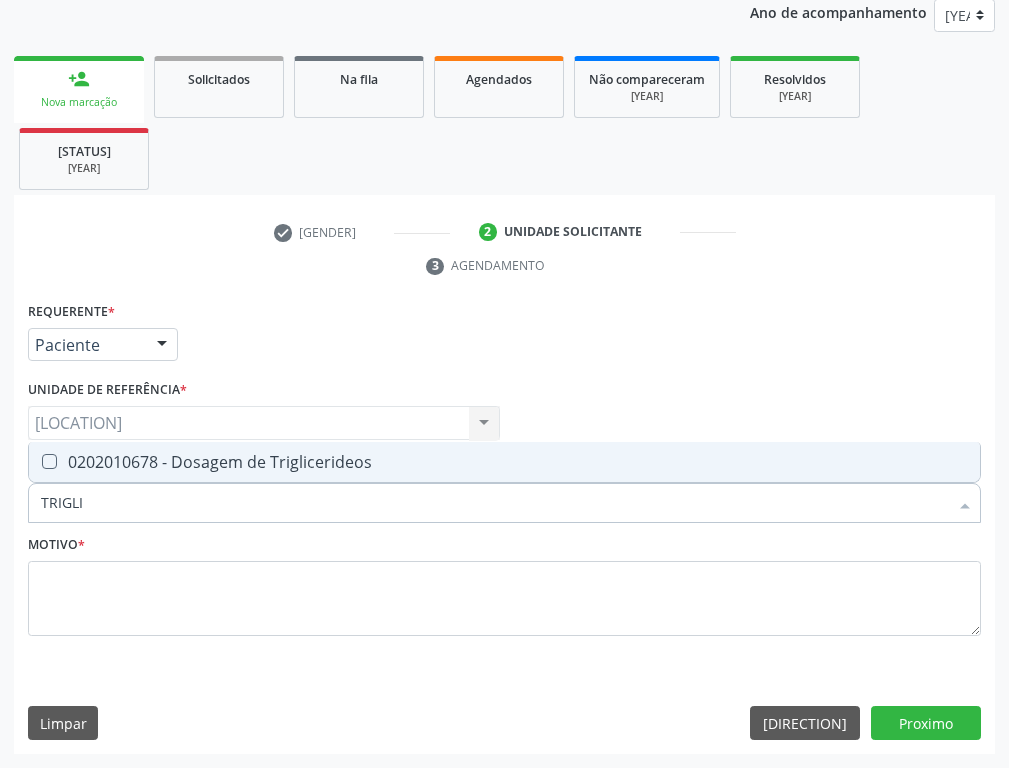 click on "0202010678 - Dosagem de Triglicerideos" at bounding box center (504, 461) 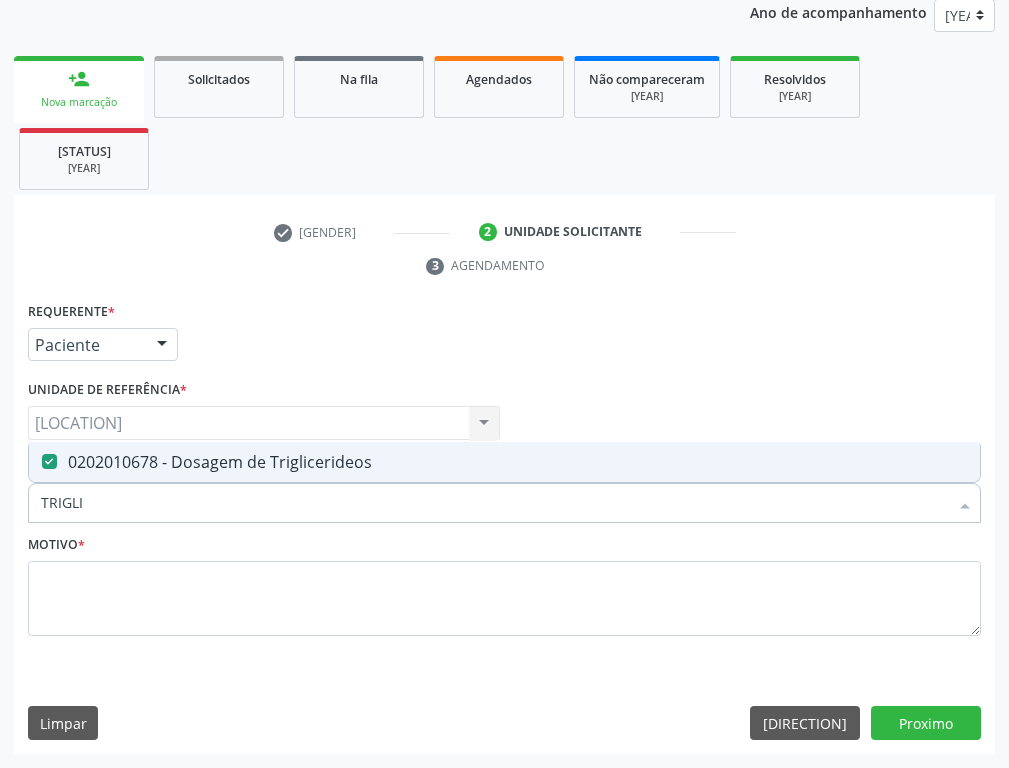 drag, startPoint x: 103, startPoint y: 505, endPoint x: 13, endPoint y: 510, distance: 90.13878 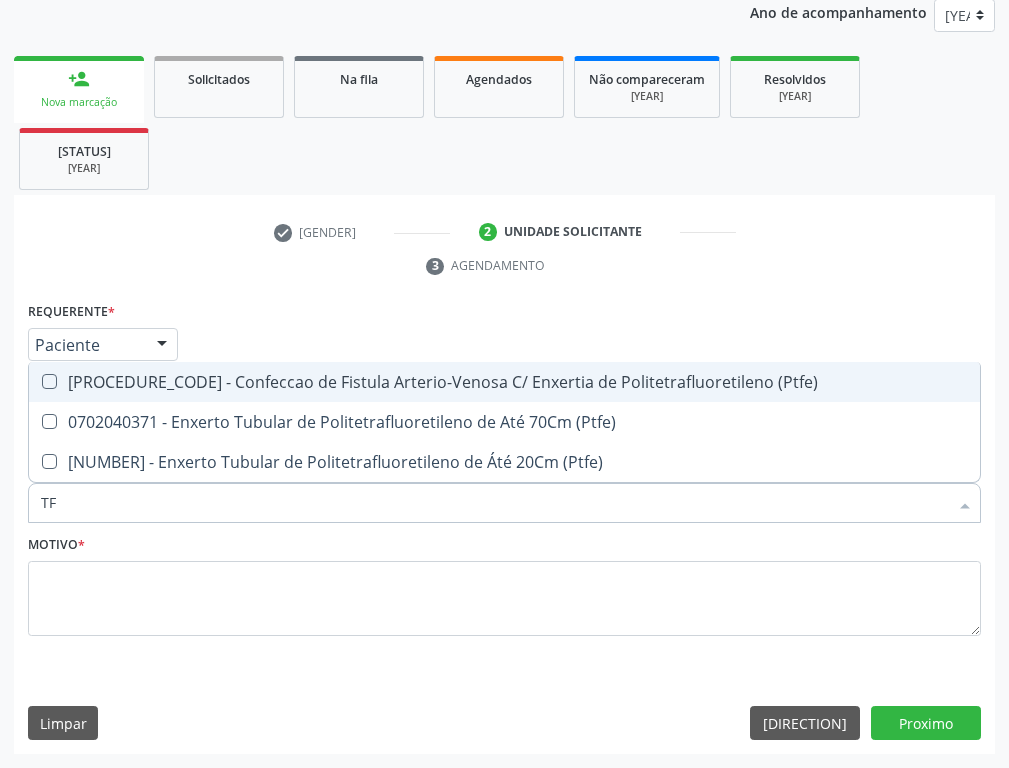 type on "T" 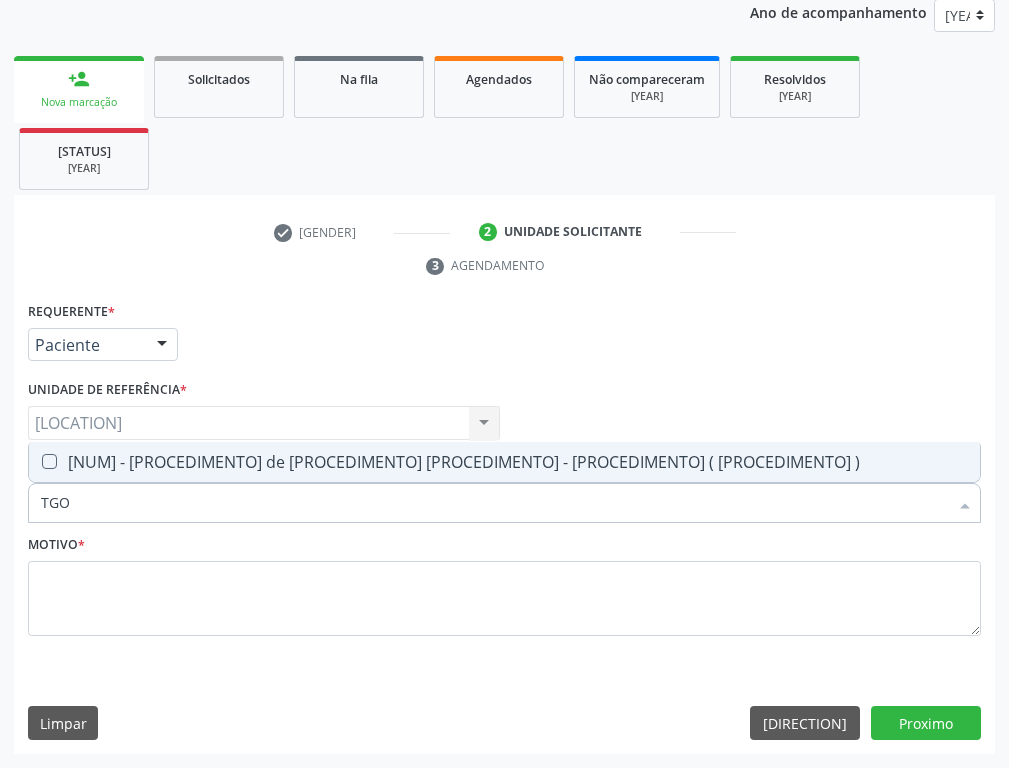 click on "[PROCEDURE_CODE] - Dosagem de Transaminase Glutamico-Oxalacetica (Tgo)" at bounding box center [504, 461] 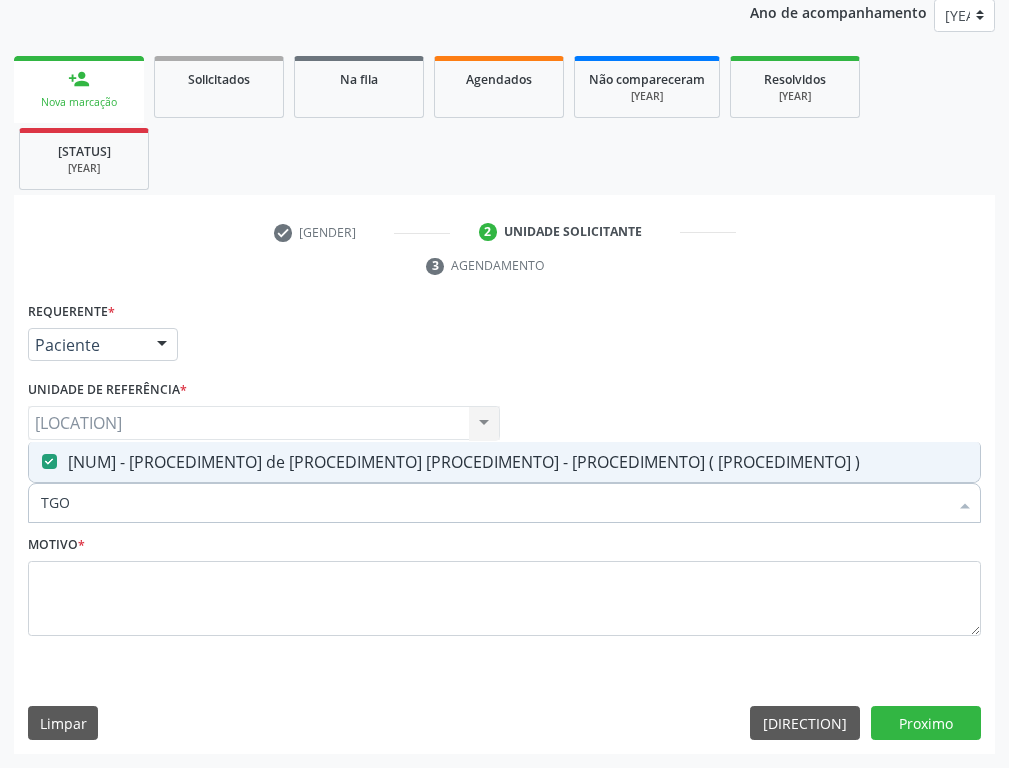 drag, startPoint x: 65, startPoint y: 507, endPoint x: 6, endPoint y: 506, distance: 59.008472 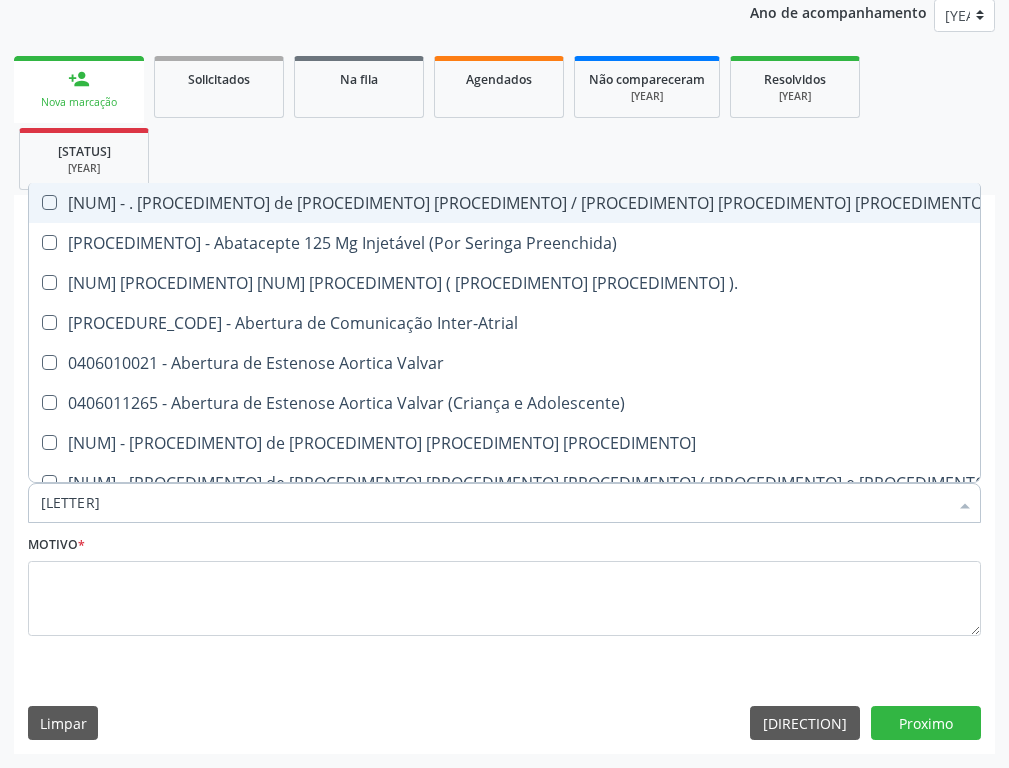 type on "TG" 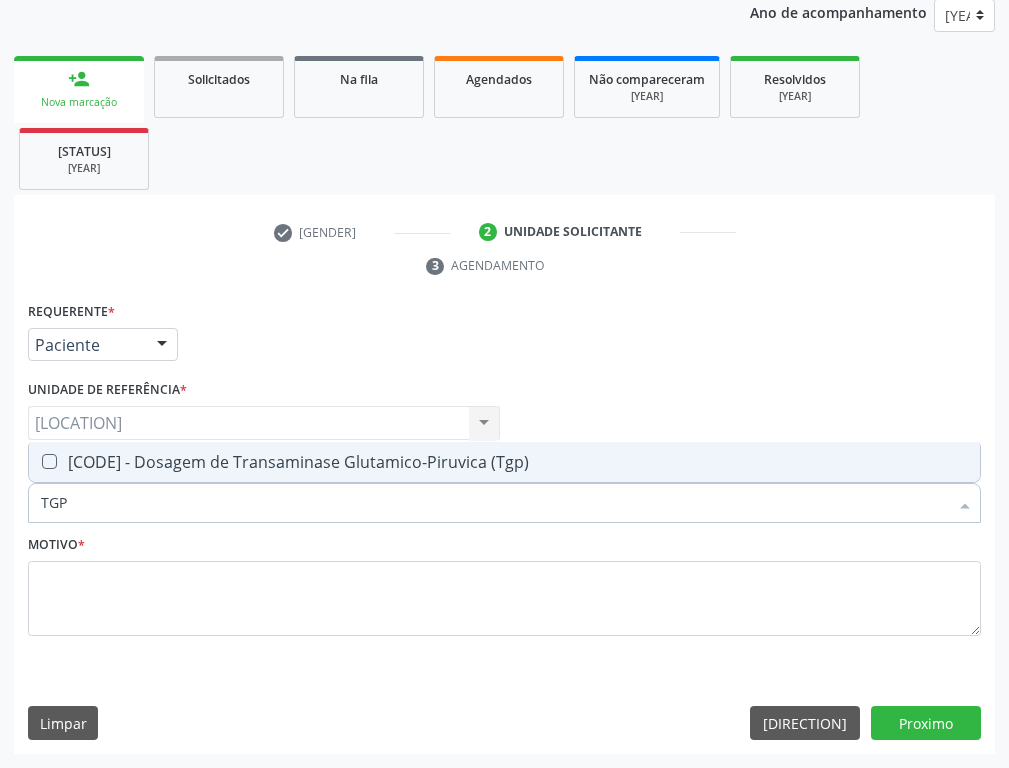 click on "[DATE] - Dosagem de Transaminase Glutamico-Piruvica (Tgp)" at bounding box center (504, 461) 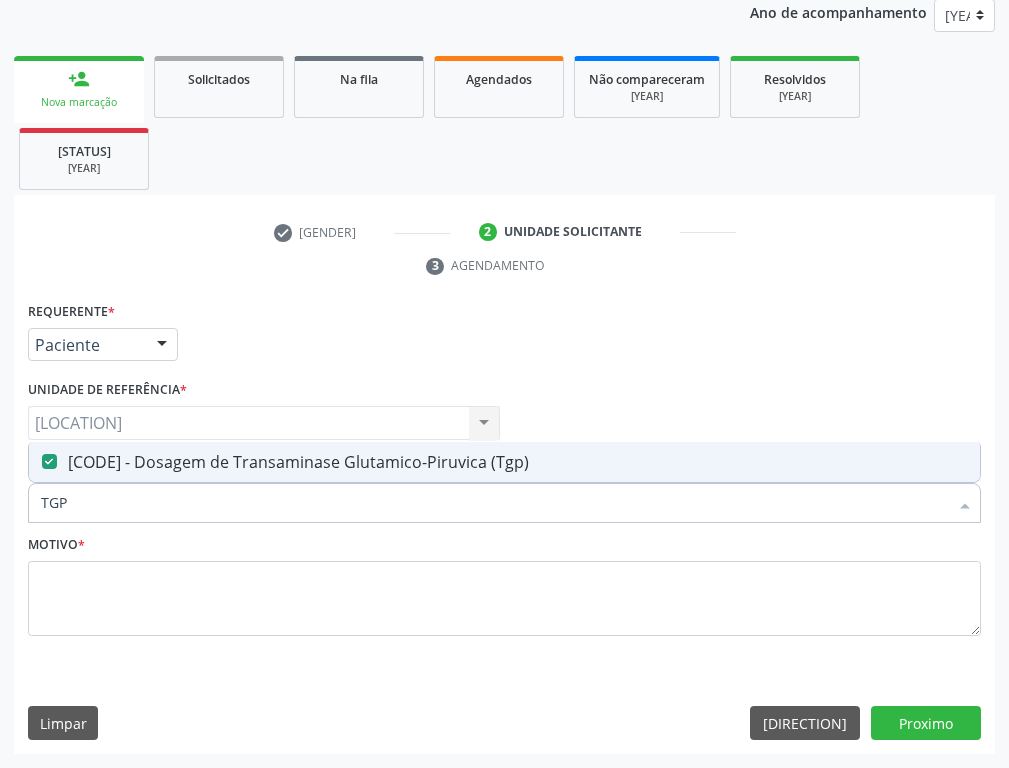 click on "[ABBREVIATION]" at bounding box center [494, 502] 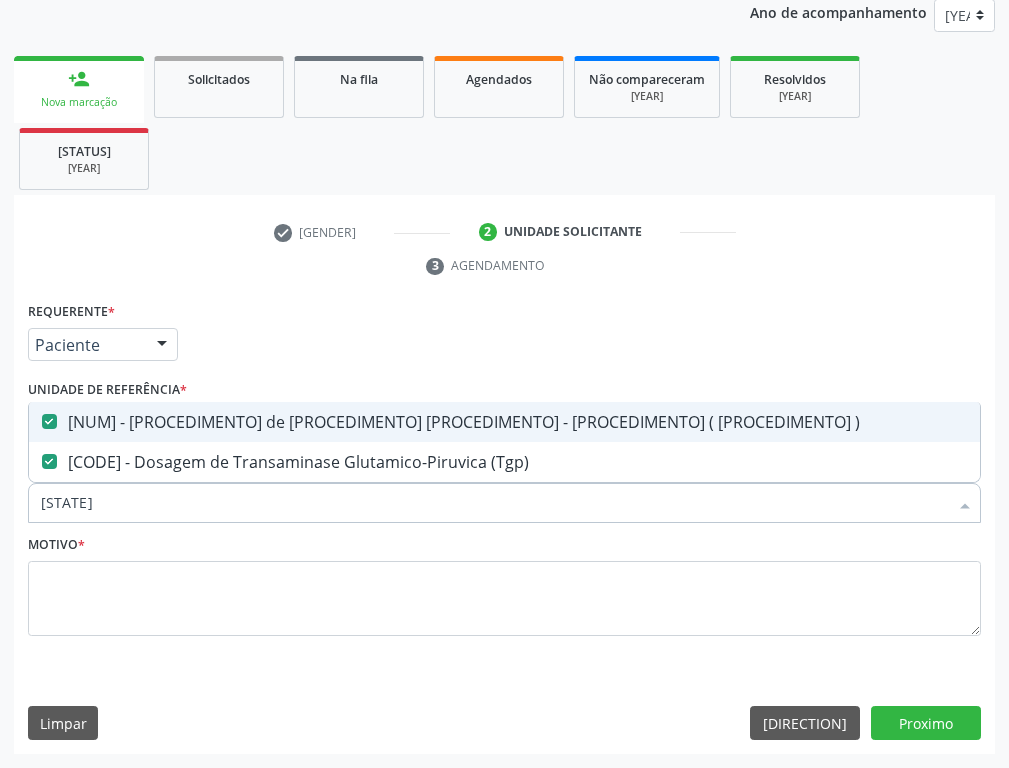 drag, startPoint x: 98, startPoint y: 512, endPoint x: 0, endPoint y: 488, distance: 100.89599 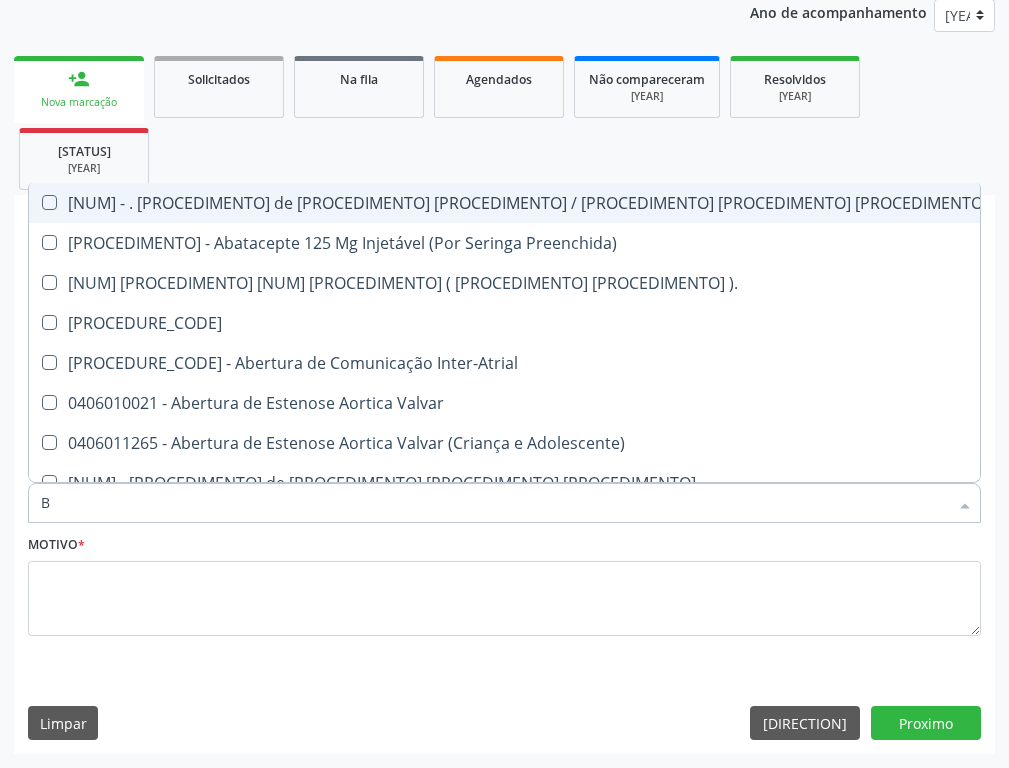 type on "BI" 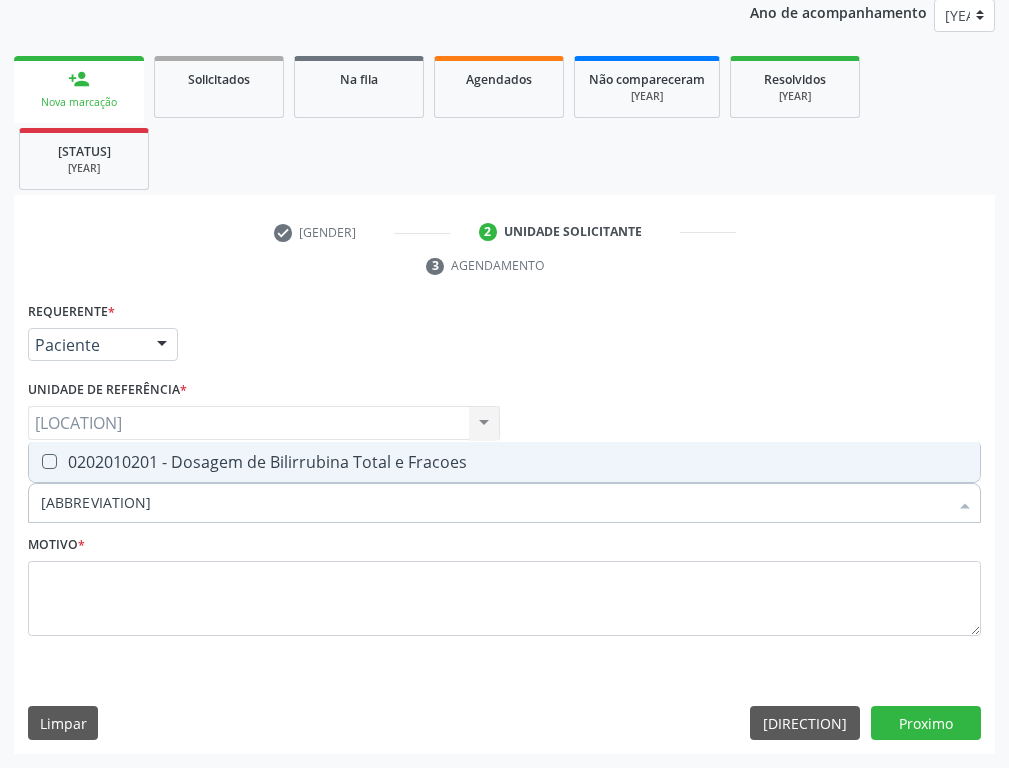 click on "[PROCEDURE_CODE] - [PROCEDURE_NAME]" at bounding box center (504, 461) 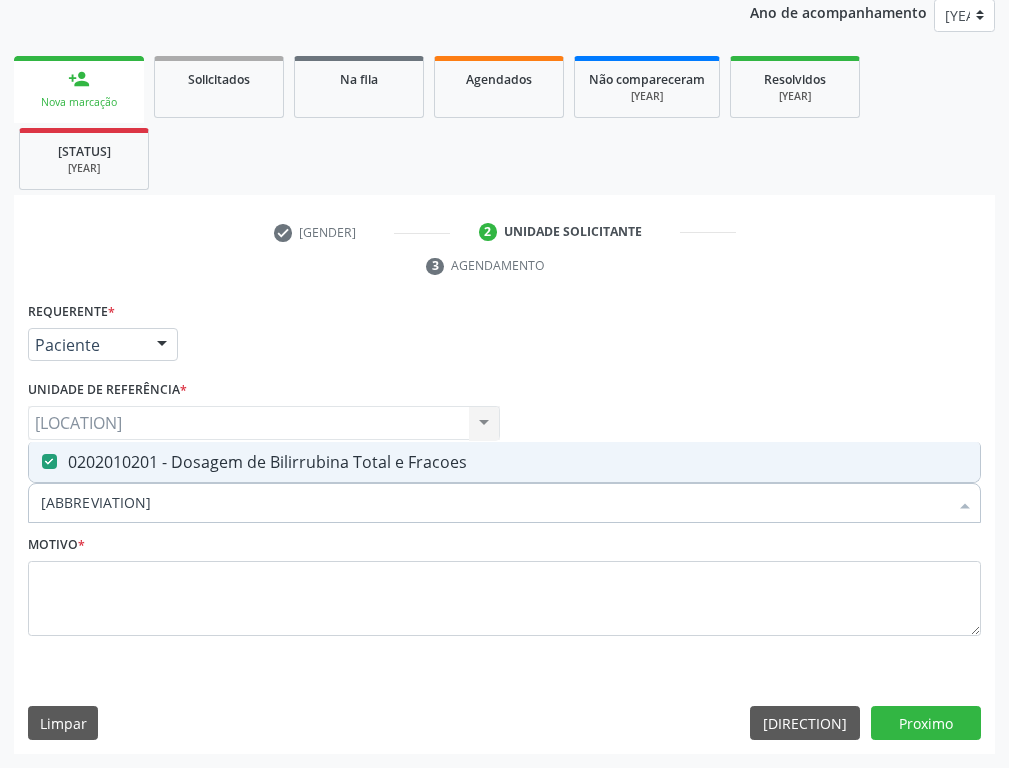 drag, startPoint x: 83, startPoint y: 503, endPoint x: 0, endPoint y: 504, distance: 83.00603 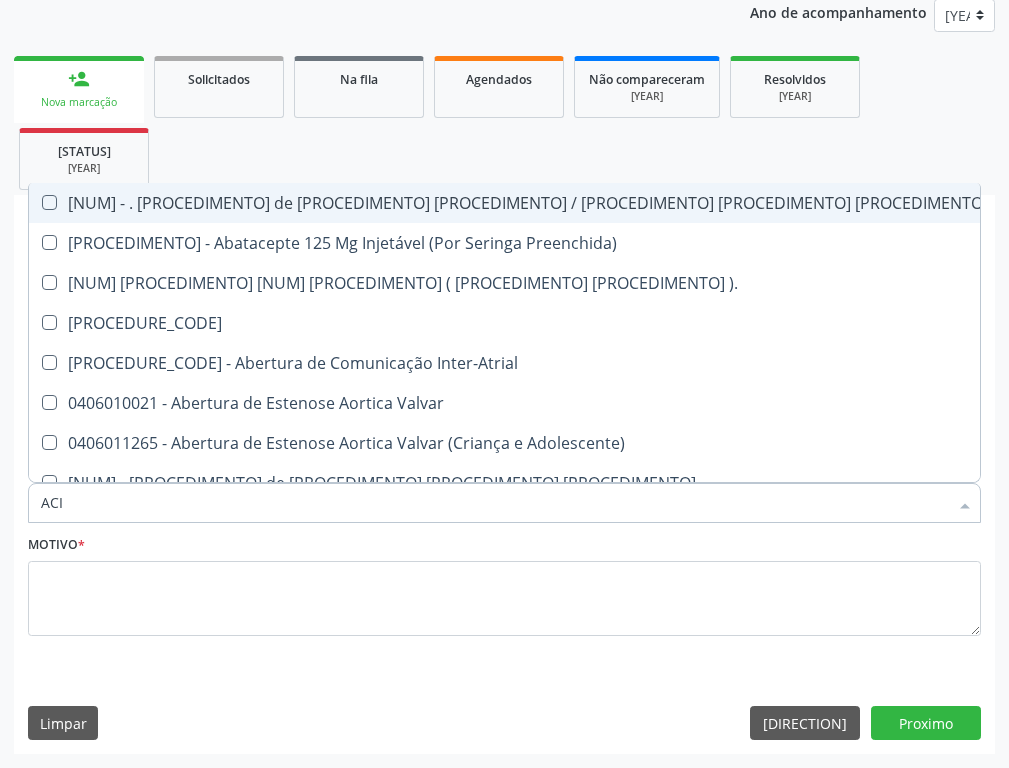 type on "[BRAND_NAME]" 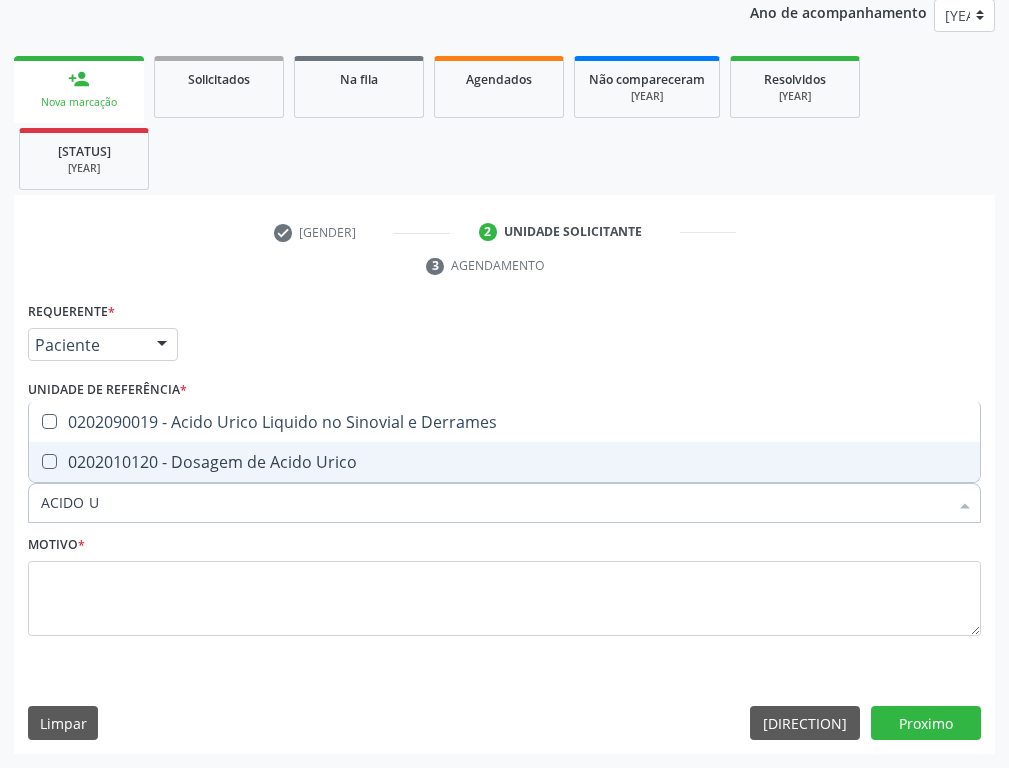click on "0202010120 - Dosagem de Acido Urico" at bounding box center [504, 461] 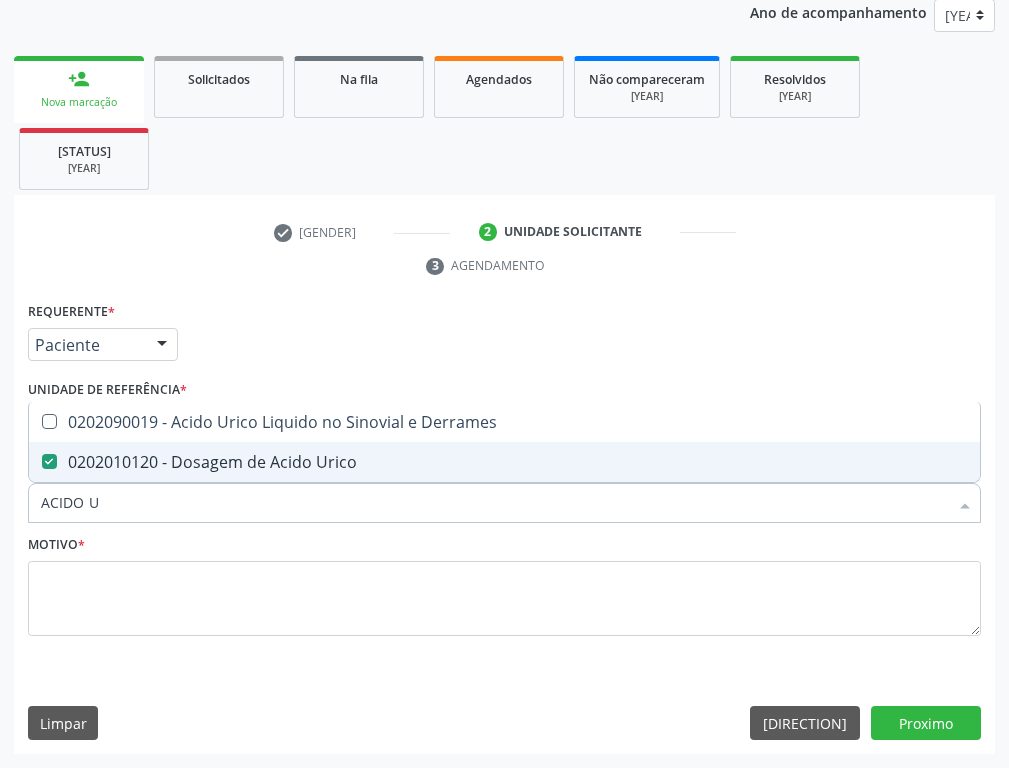 drag, startPoint x: 130, startPoint y: 510, endPoint x: 26, endPoint y: 518, distance: 104.307236 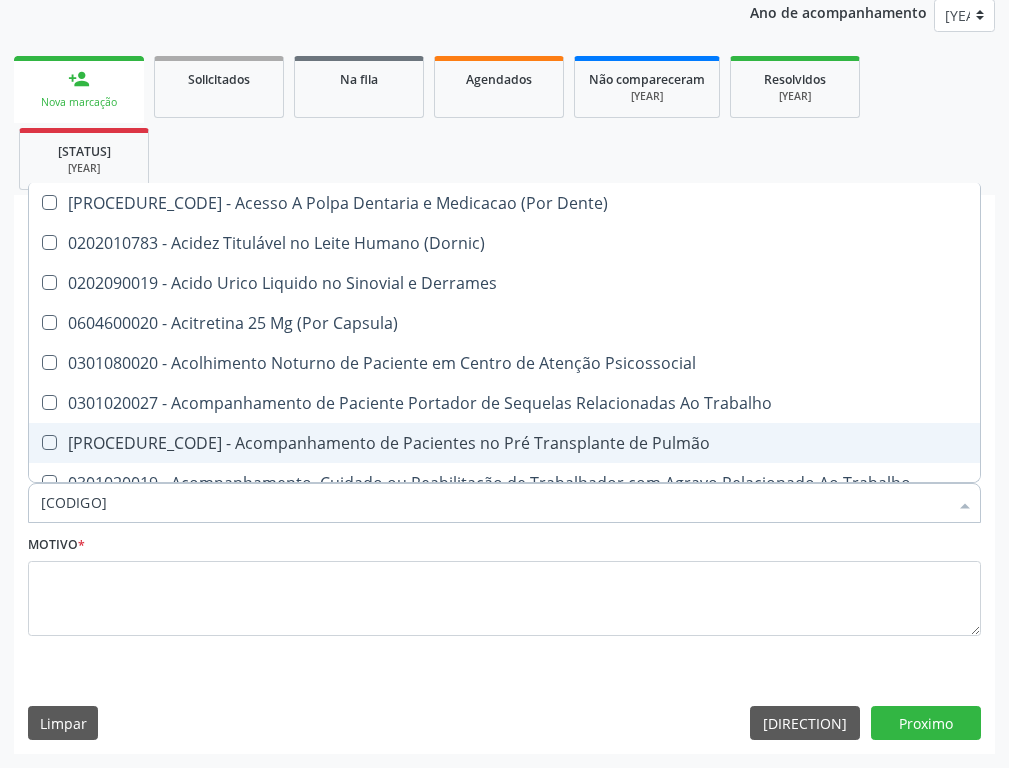 type on "0202" 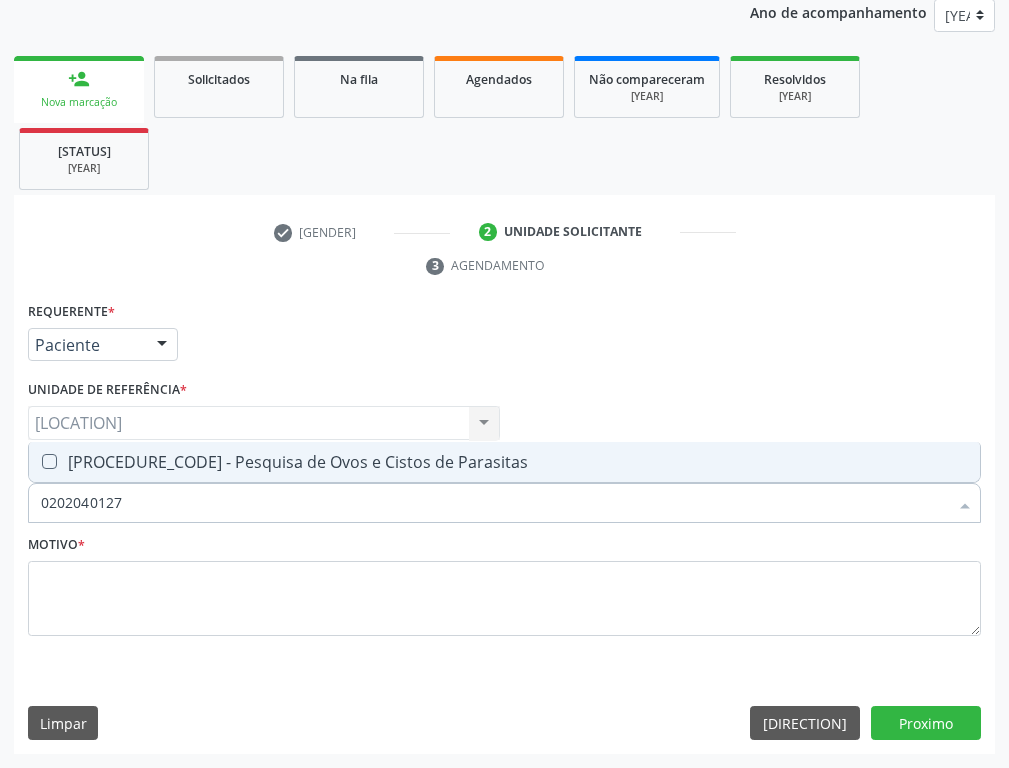 click on "[PROCEDIMENTO] de Ovos e Cistos de Parasitas" at bounding box center (504, 461) 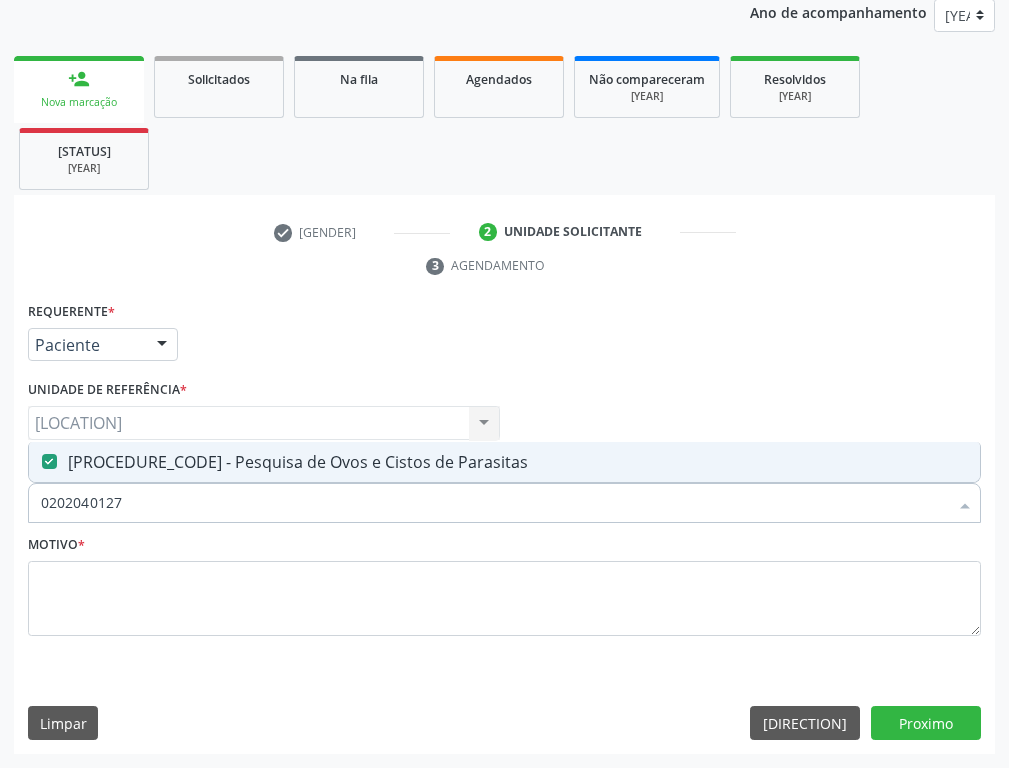 drag, startPoint x: 180, startPoint y: 513, endPoint x: 0, endPoint y: 525, distance: 180.39955 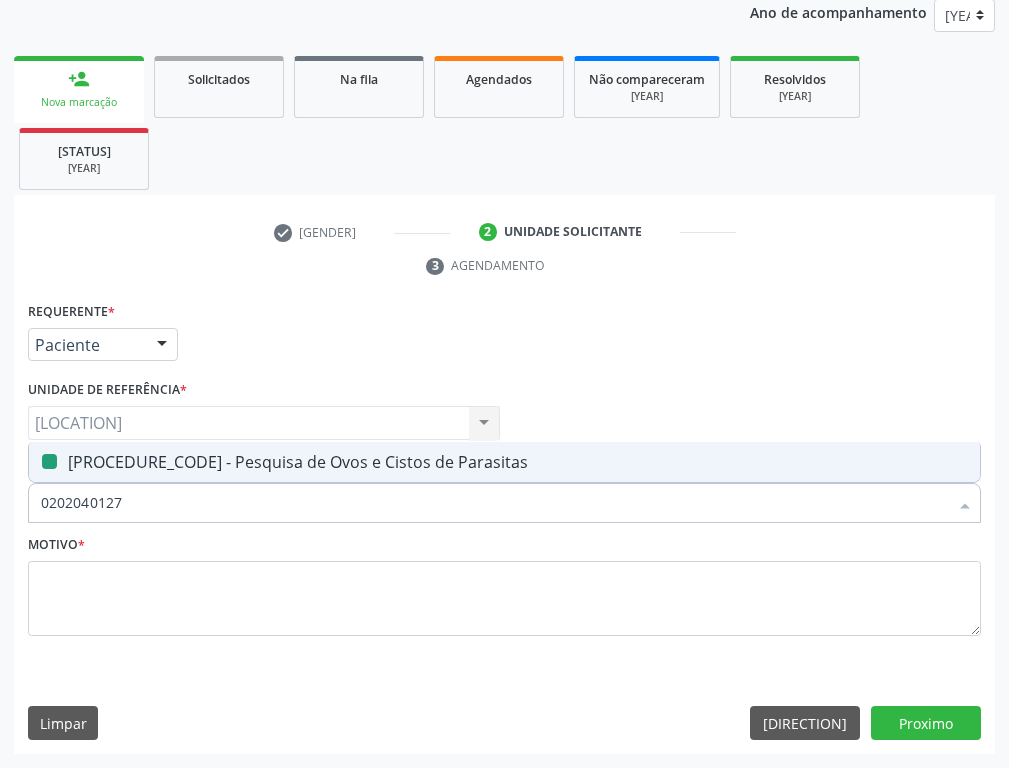 type 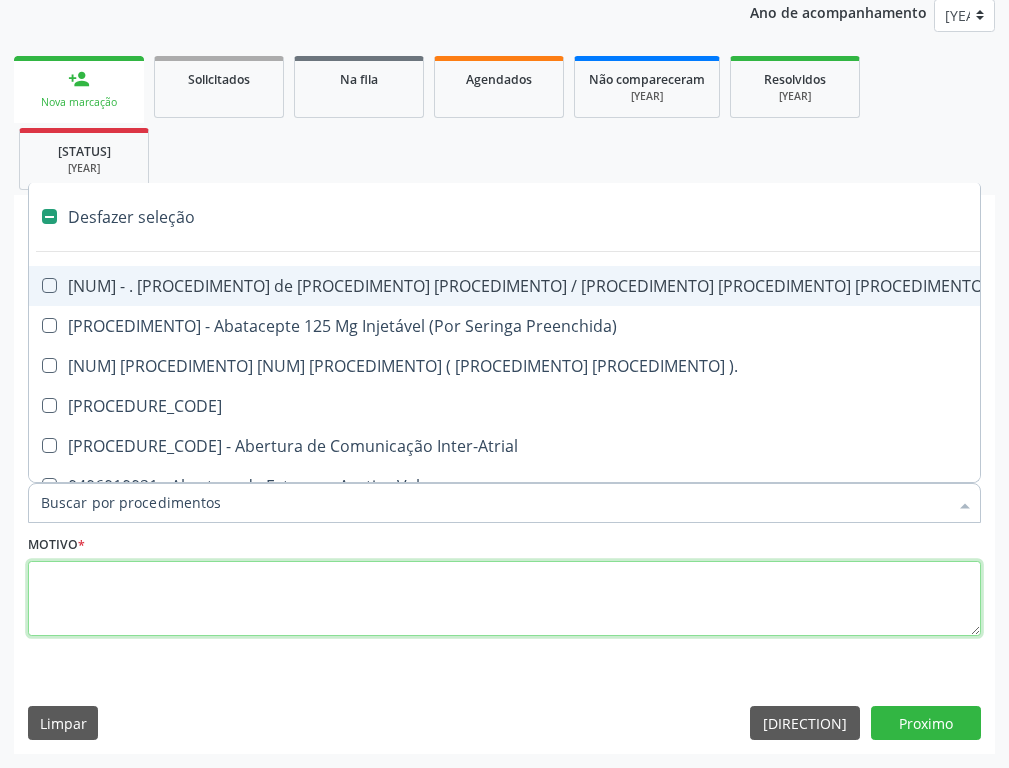 click at bounding box center [504, 599] 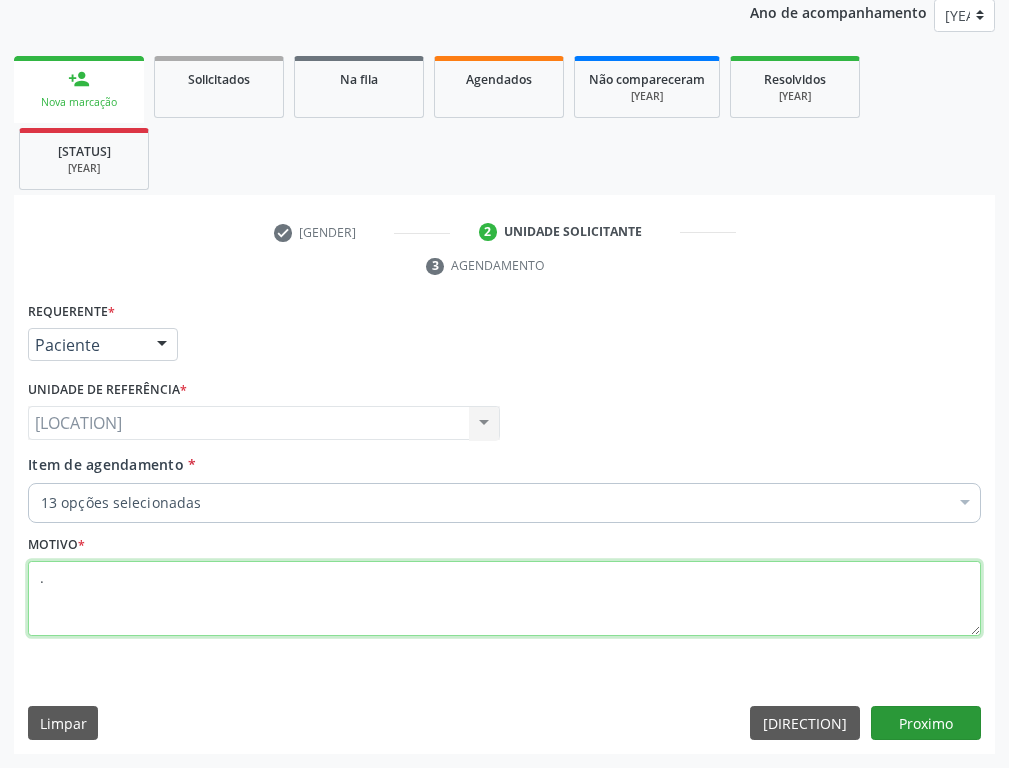 type on "." 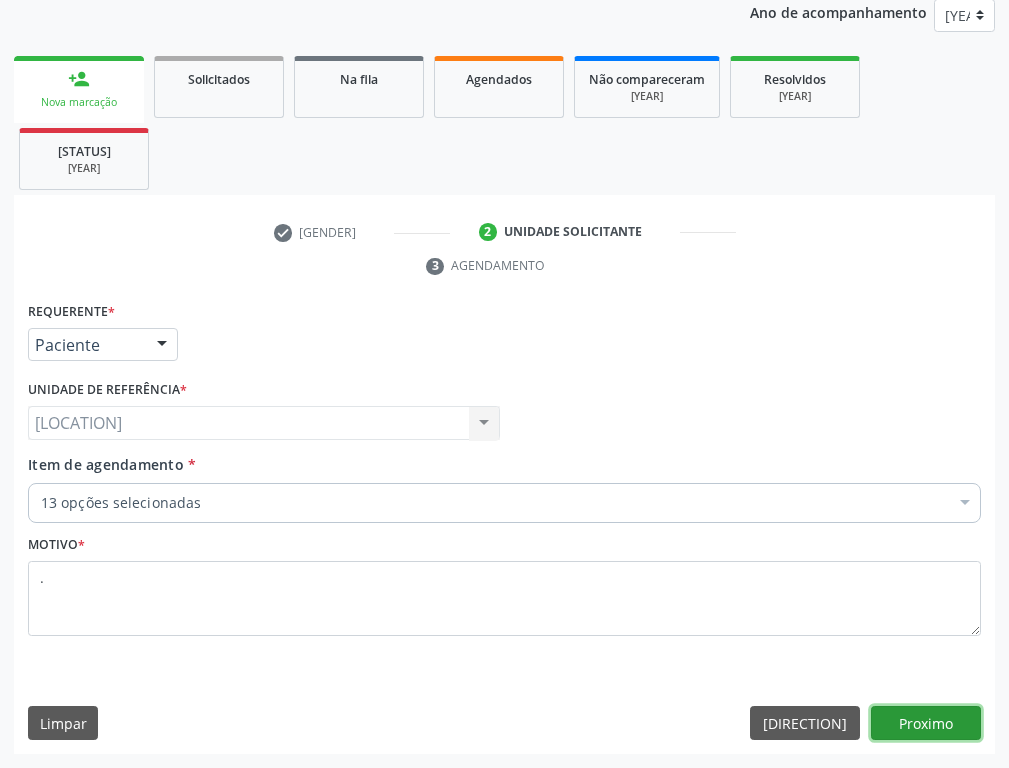 click on "Próximo" at bounding box center (926, 723) 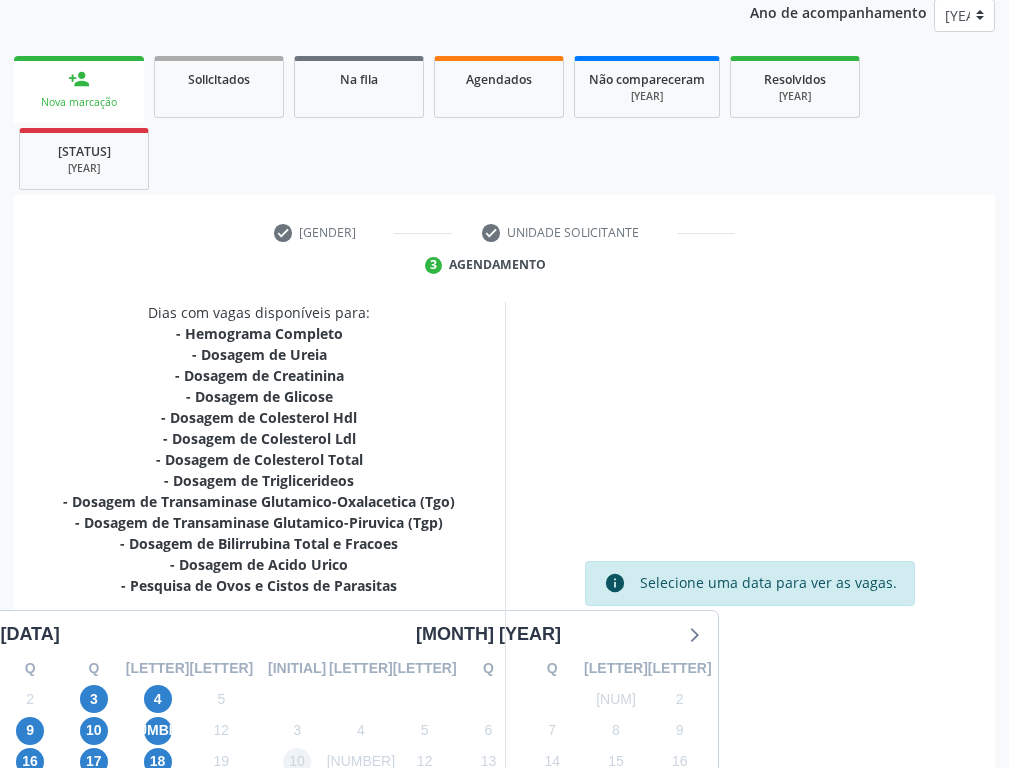 scroll, scrollTop: 443, scrollLeft: 0, axis: vertical 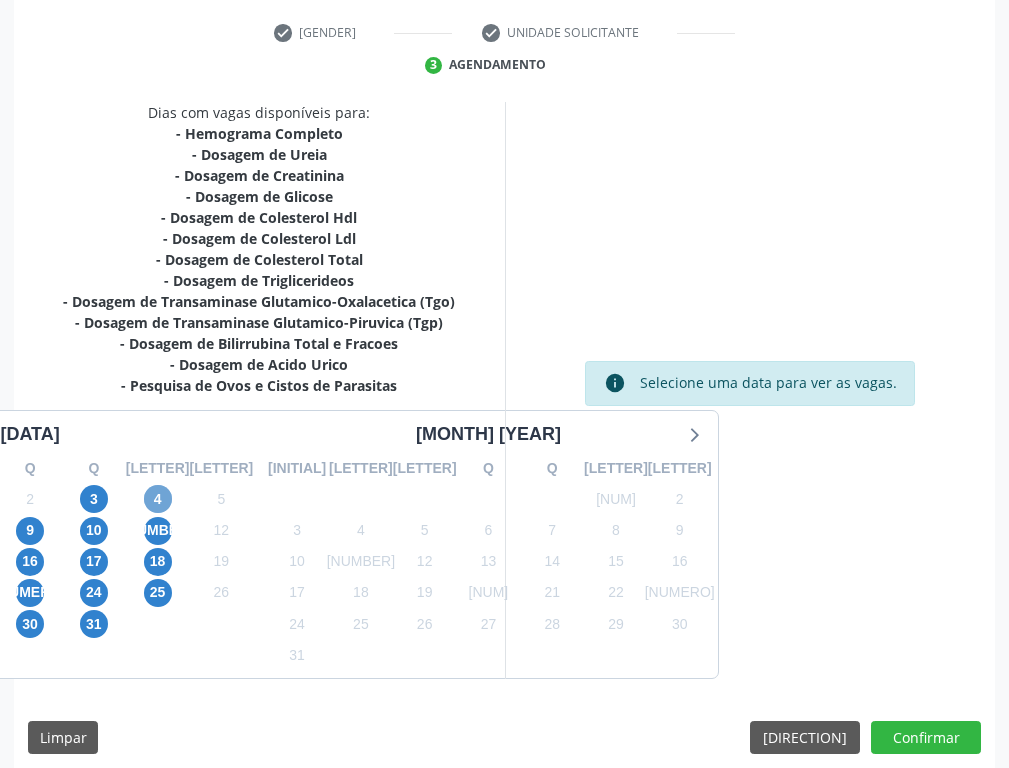 click on "4" at bounding box center (158, 485) 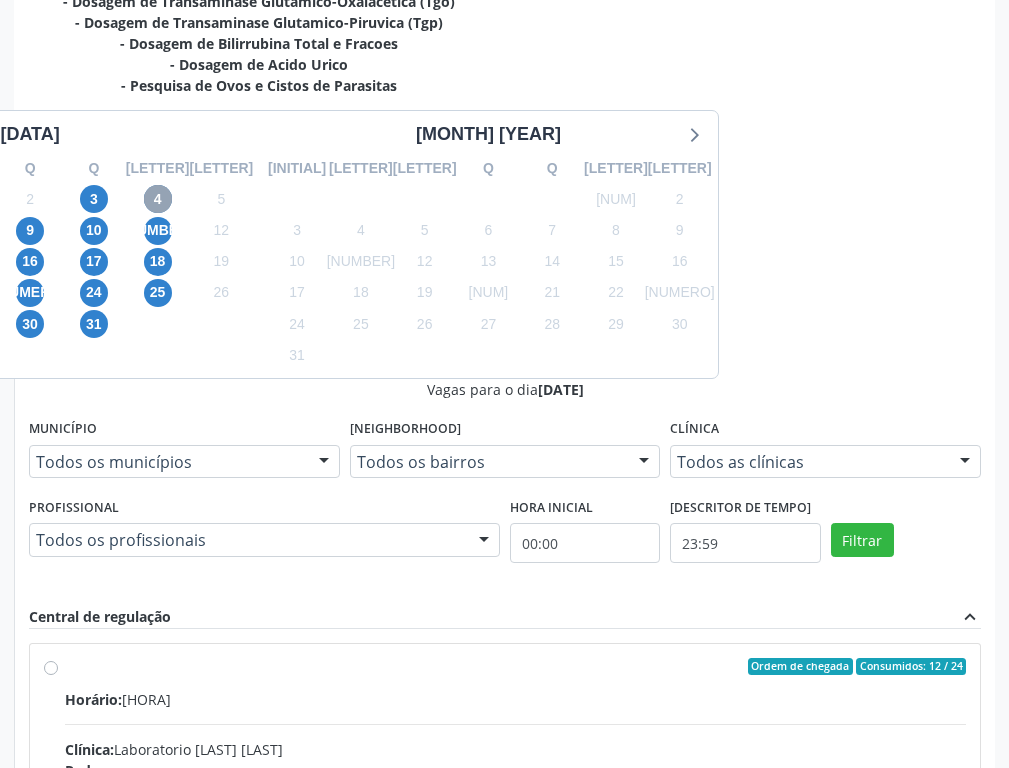 scroll, scrollTop: 843, scrollLeft: 0, axis: vertical 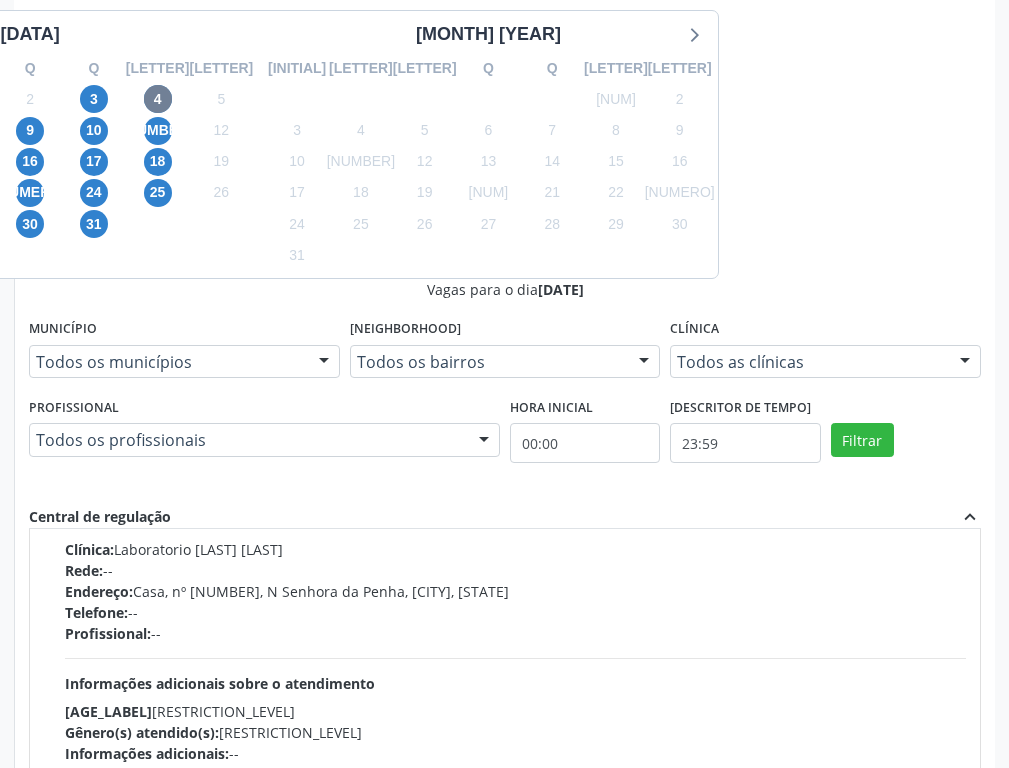 click on "Rede:" at bounding box center (93, 468) 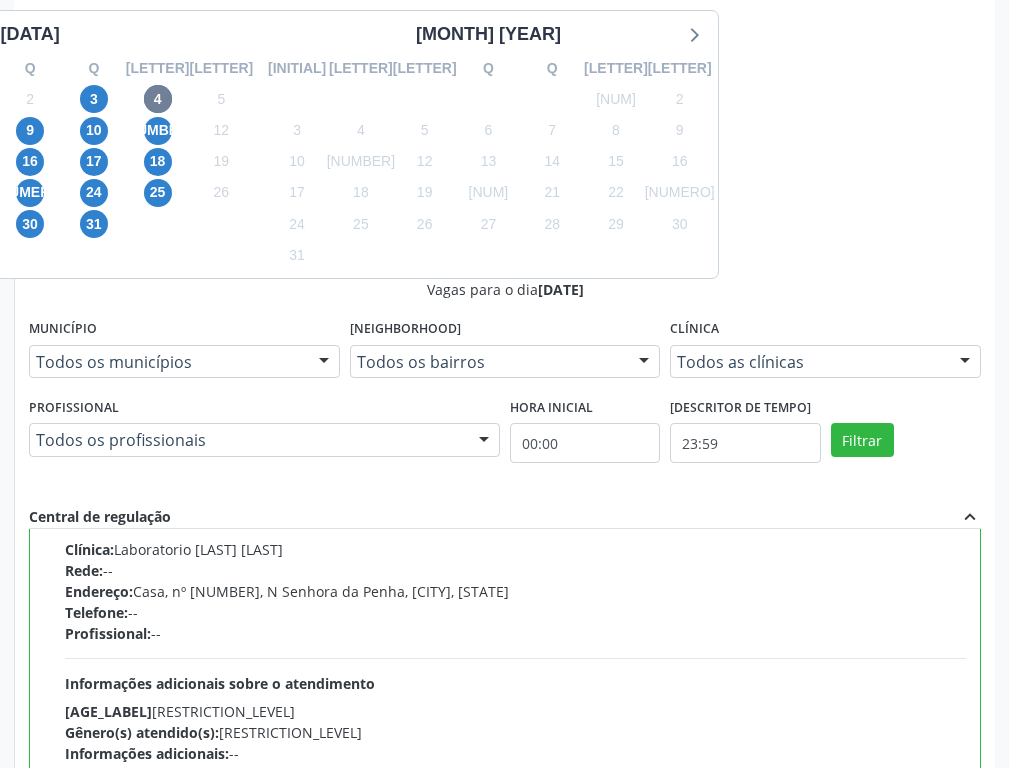 scroll, scrollTop: 0, scrollLeft: 0, axis: both 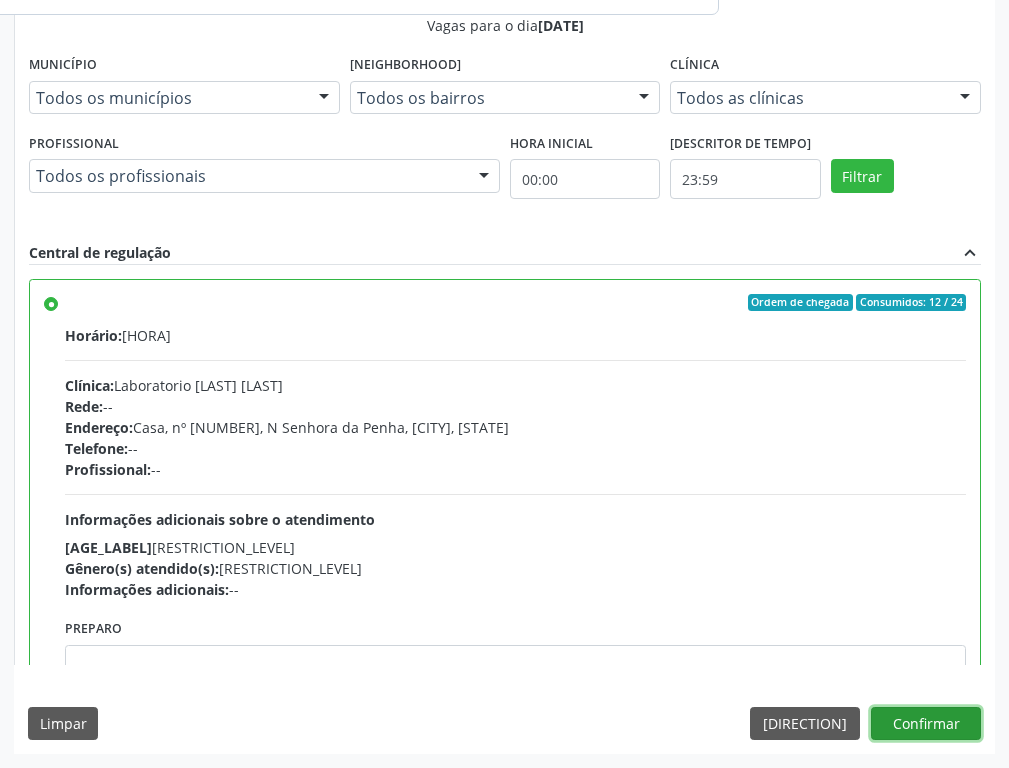 click on "Confirmar" at bounding box center (926, 723) 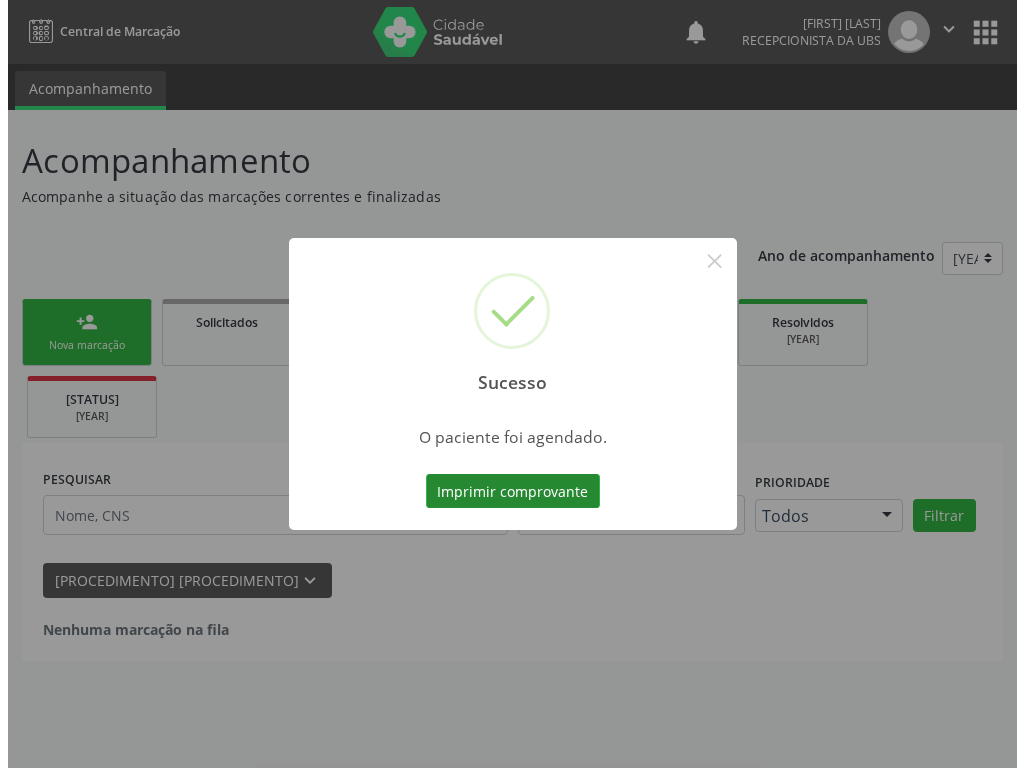scroll, scrollTop: 0, scrollLeft: 0, axis: both 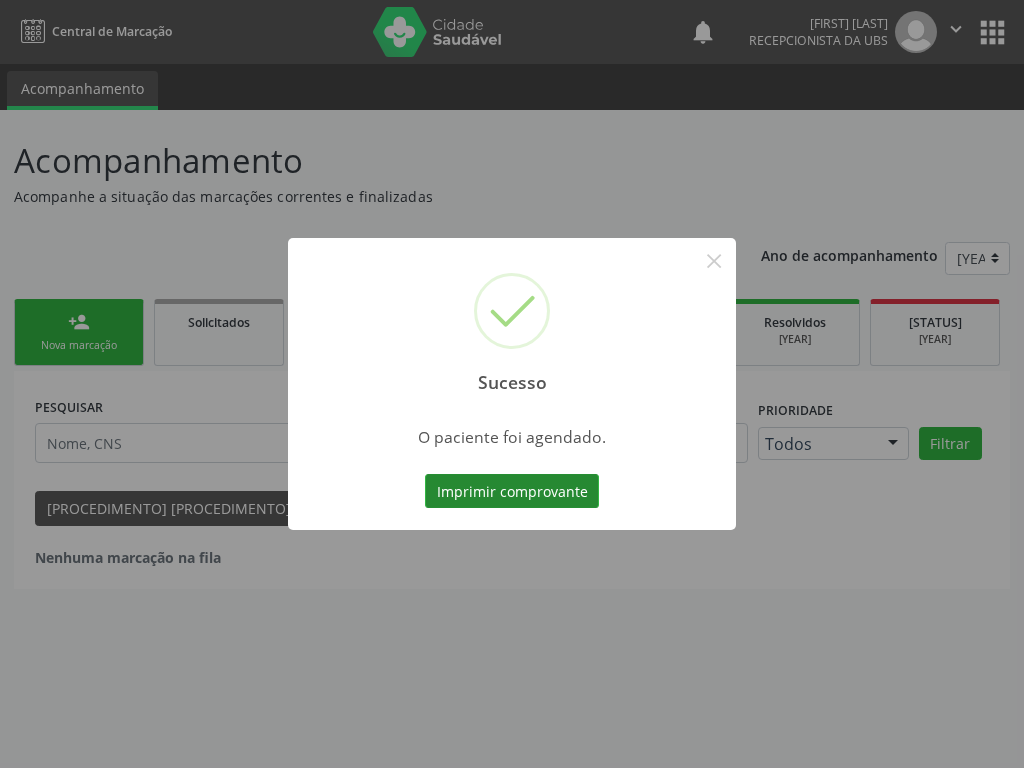 click on "Imprimir comprovante" at bounding box center [512, 491] 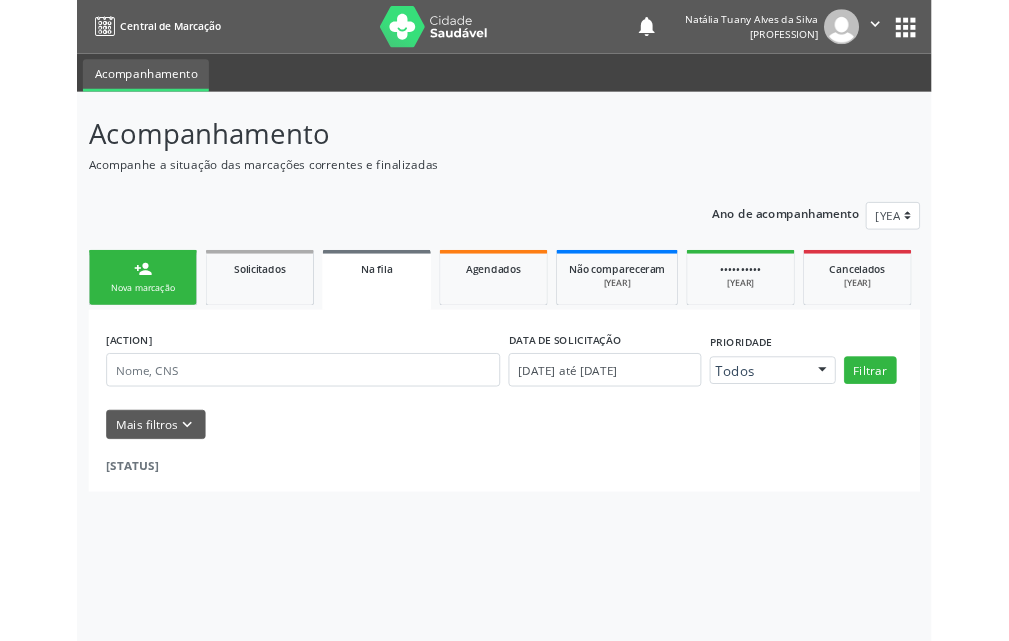 scroll, scrollTop: 0, scrollLeft: 0, axis: both 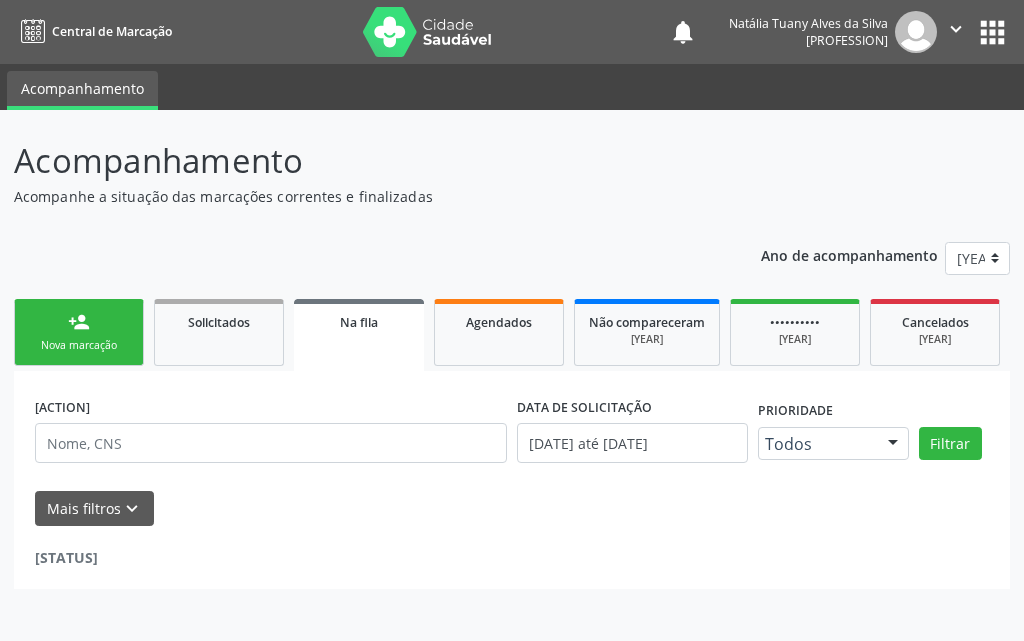 click on "[ICON]
[ACTION_DESCRIPTION]" at bounding box center [79, 332] 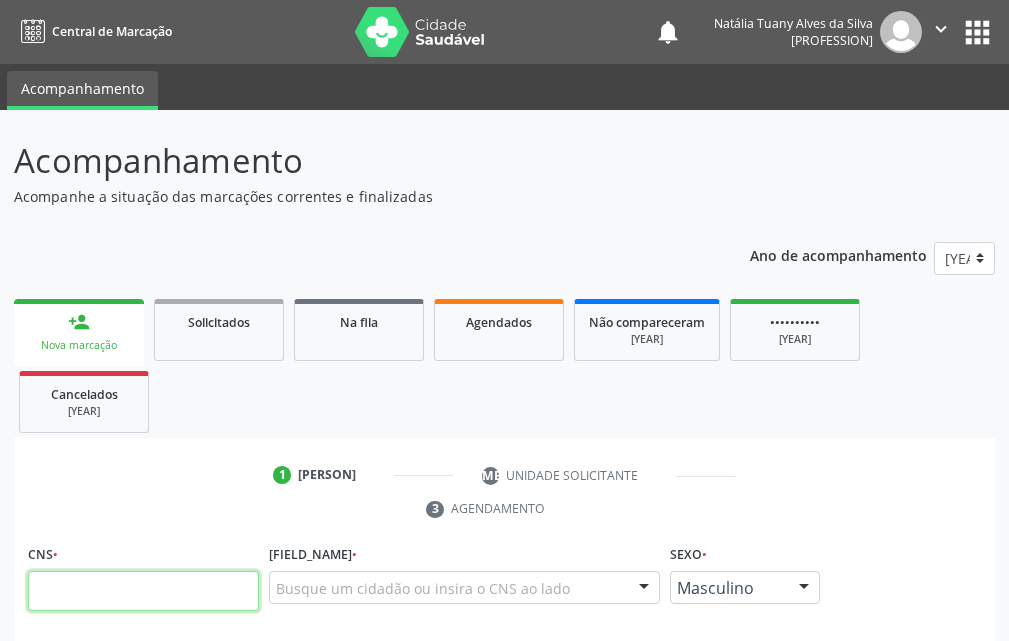 click at bounding box center (143, 591) 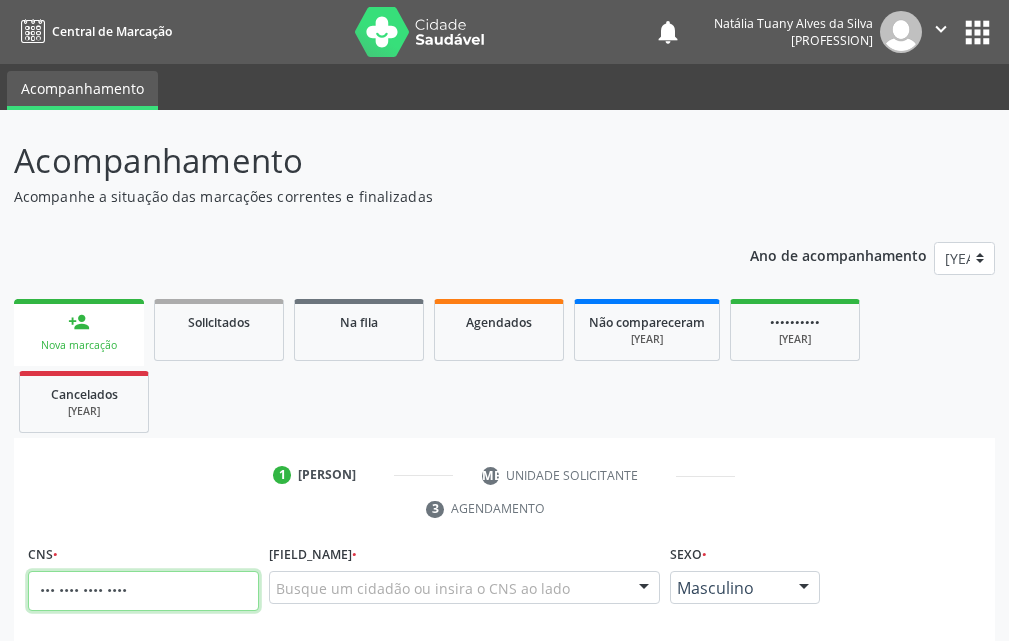 type on "[NUMBER]" 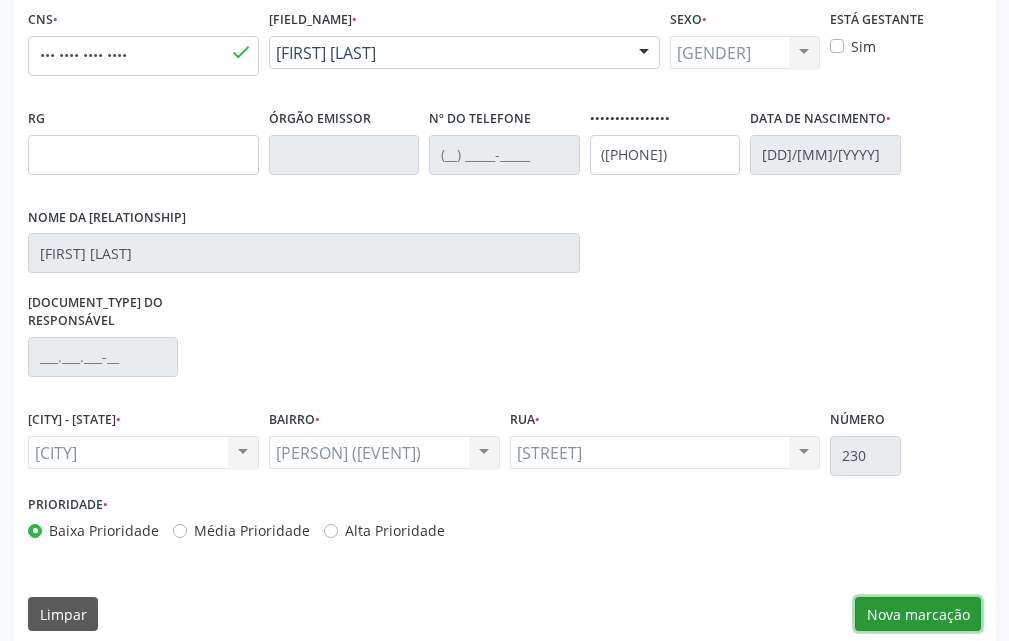 click on "Nova marcação" at bounding box center (913, 596) 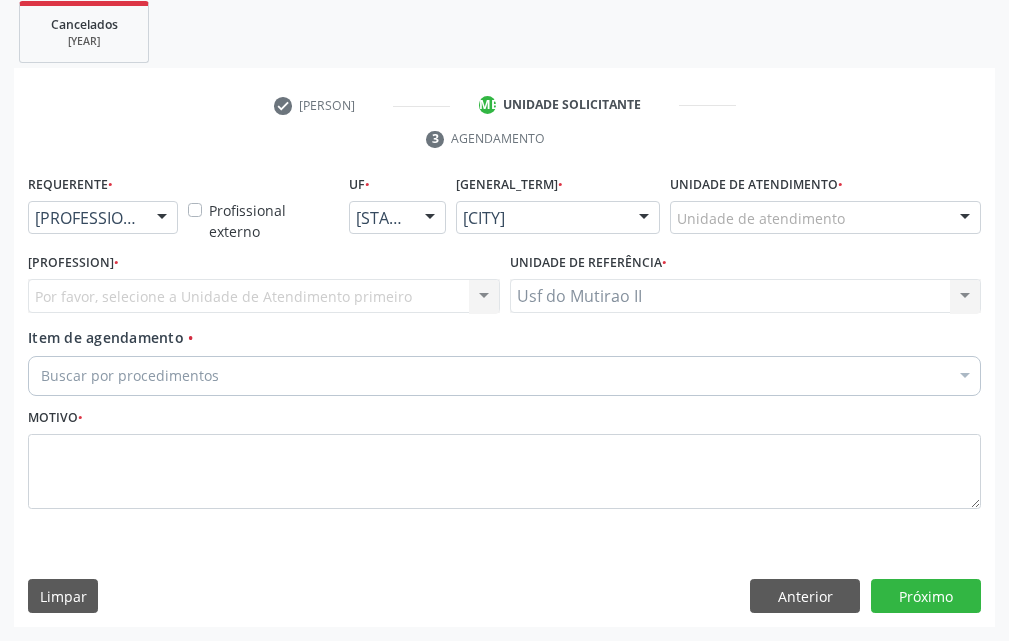 scroll, scrollTop: 370, scrollLeft: 0, axis: vertical 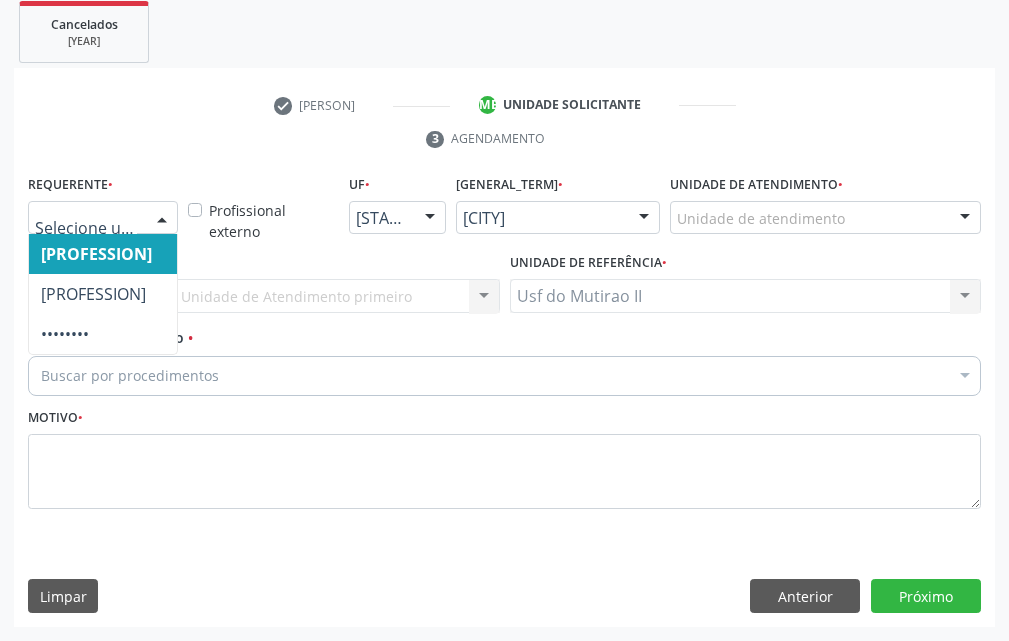 click at bounding box center (162, 219) 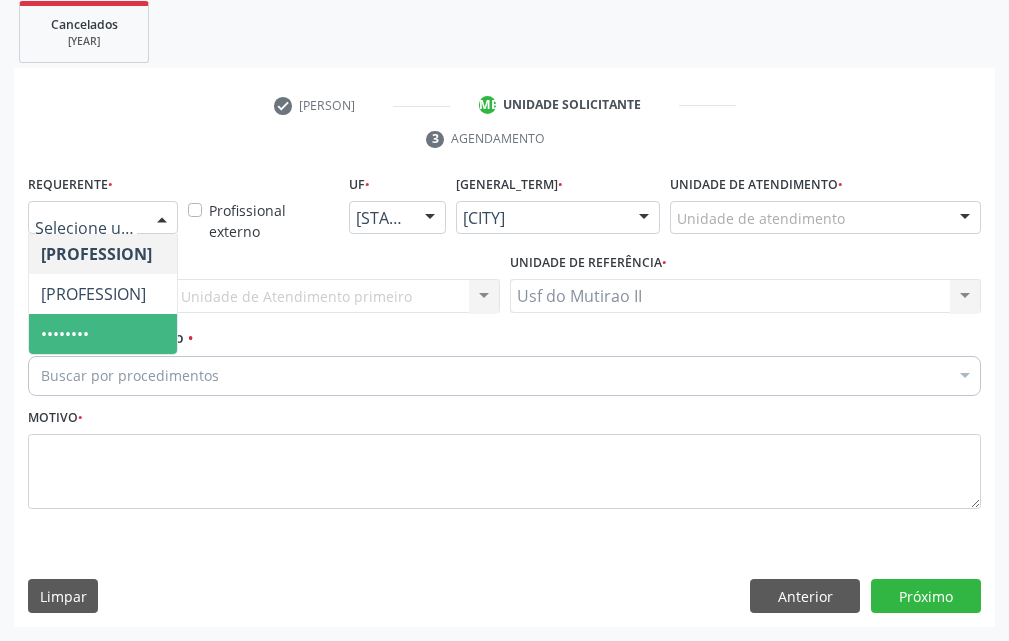 click on "Paciente" at bounding box center (103, 334) 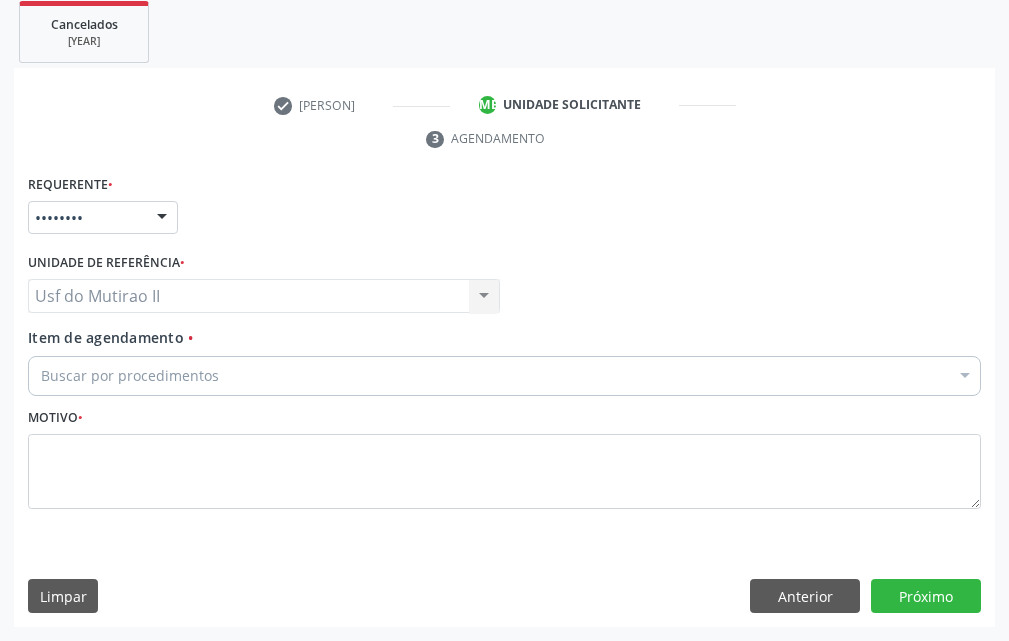 click on "Buscar por procedimentos" at bounding box center (504, 376) 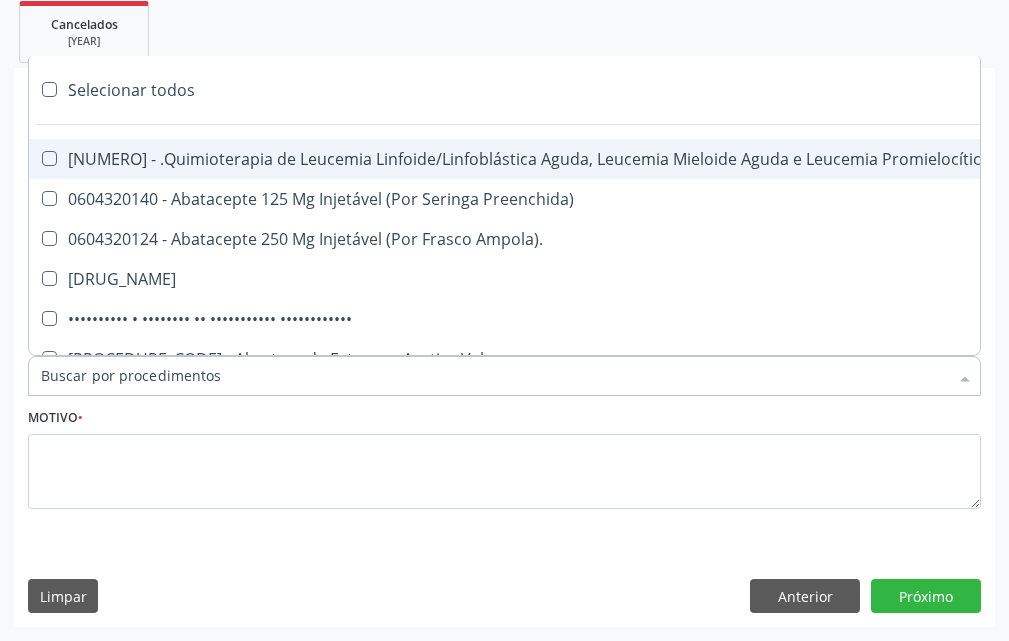 type on "T" 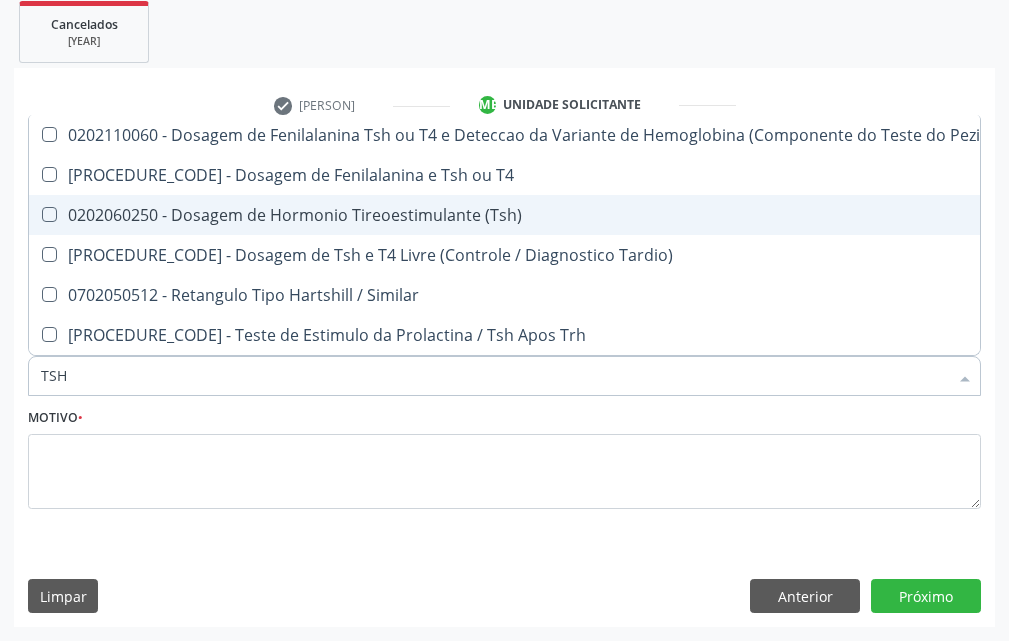 click on "[PROCEDURE_CODE] - [PROCEDURE_NAME]" at bounding box center (509, 215) 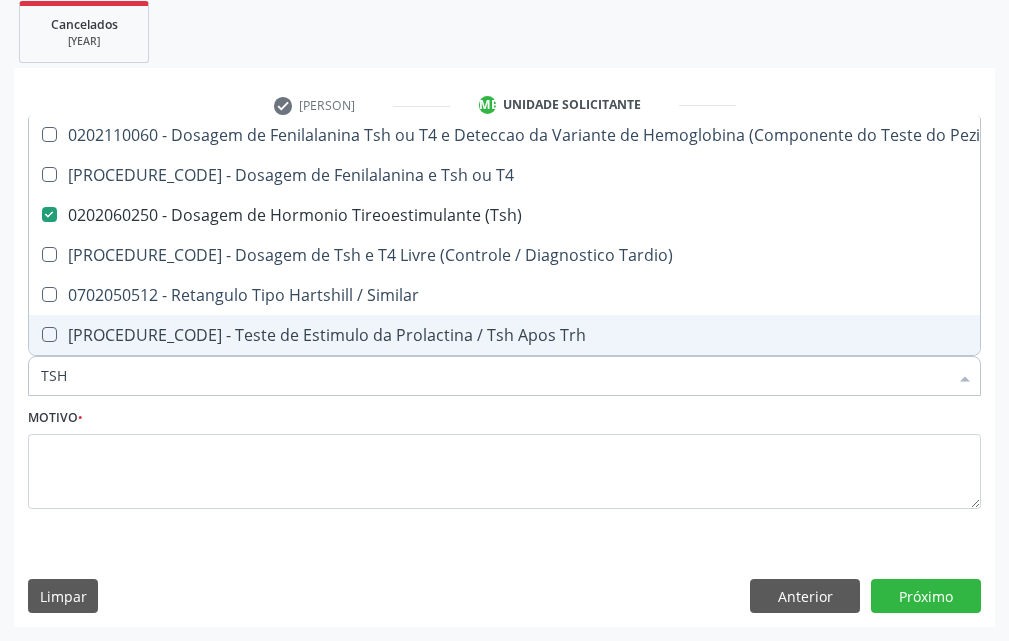 drag, startPoint x: 116, startPoint y: 377, endPoint x: 0, endPoint y: 385, distance: 116.275536 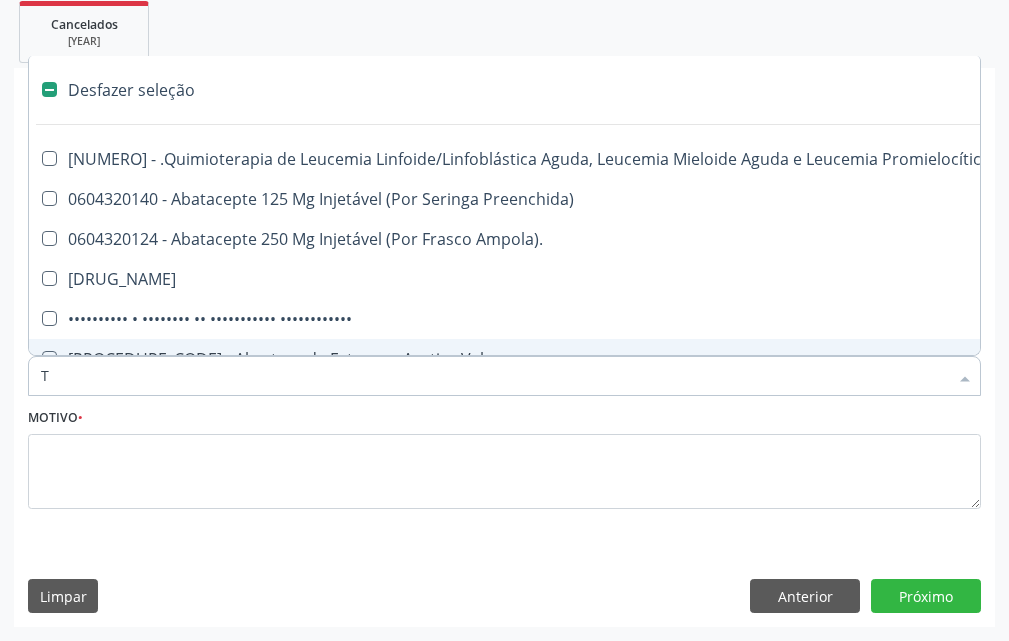 type on "T4" 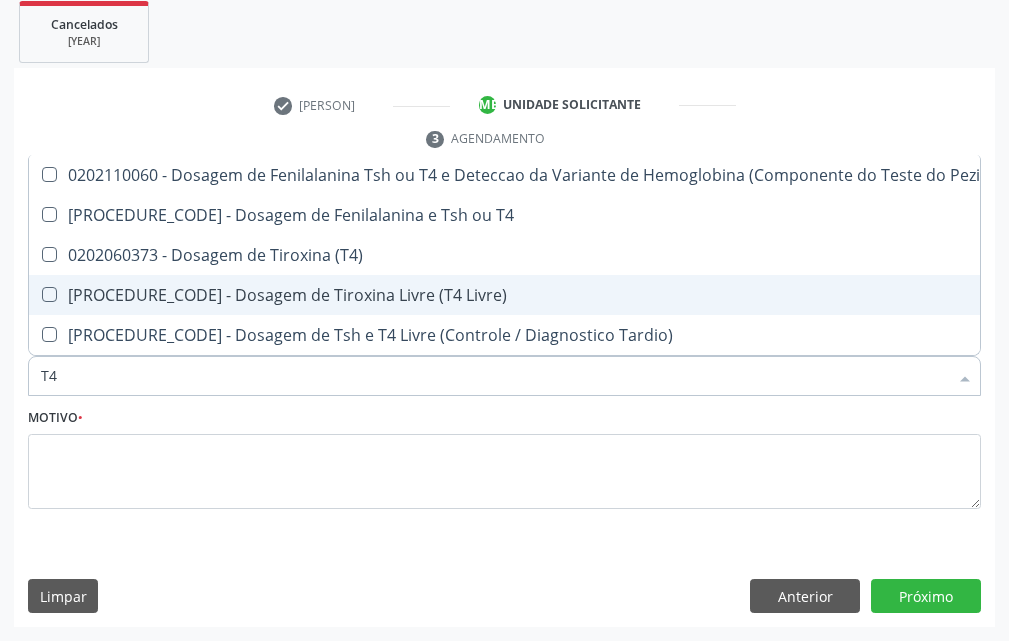 click on "[DOSE_TYPE] de Tiroxina Livre (T4 Livre)" at bounding box center (509, 295) 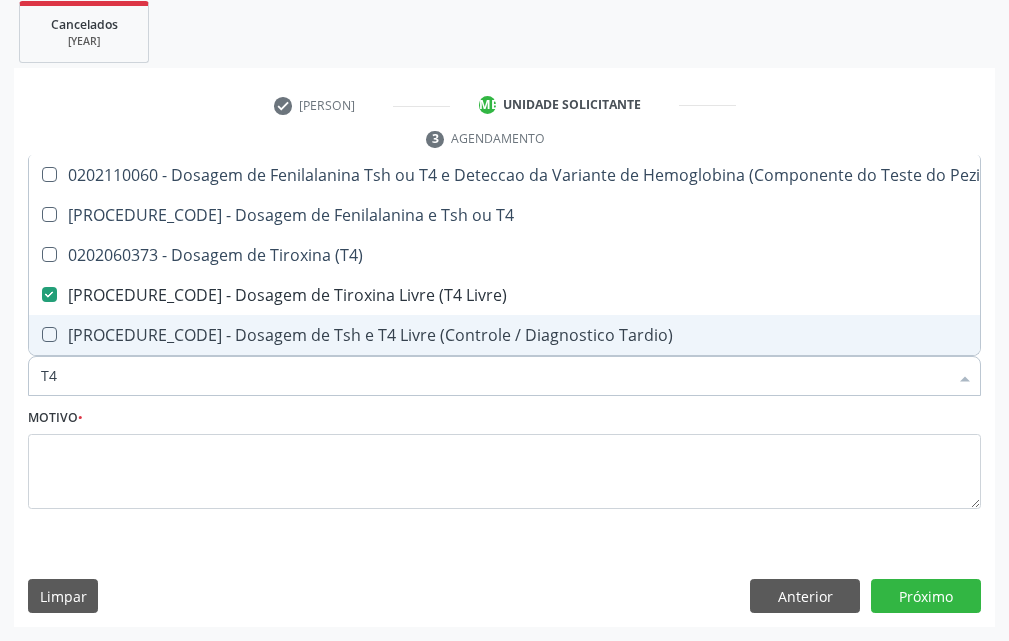 drag, startPoint x: 51, startPoint y: 387, endPoint x: 16, endPoint y: 394, distance: 35.69314 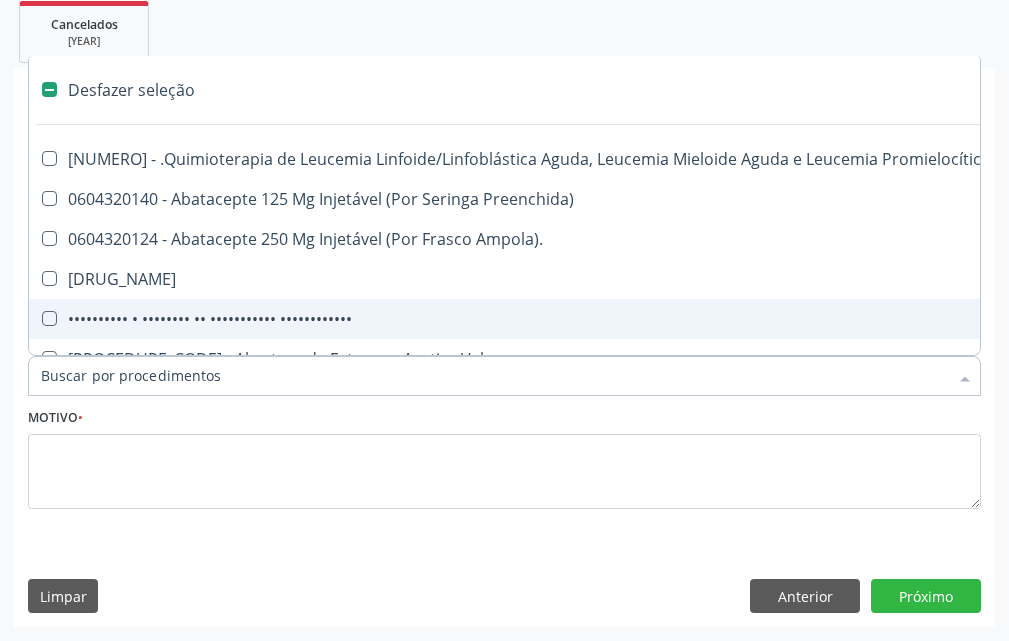 type on "G" 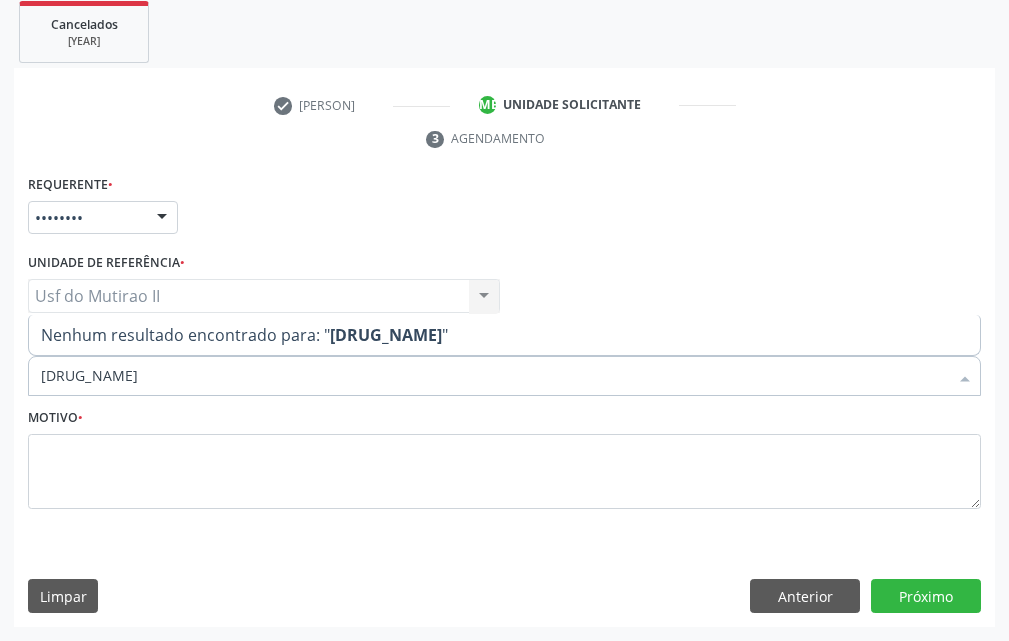 click on "GLICOLI" at bounding box center [494, 376] 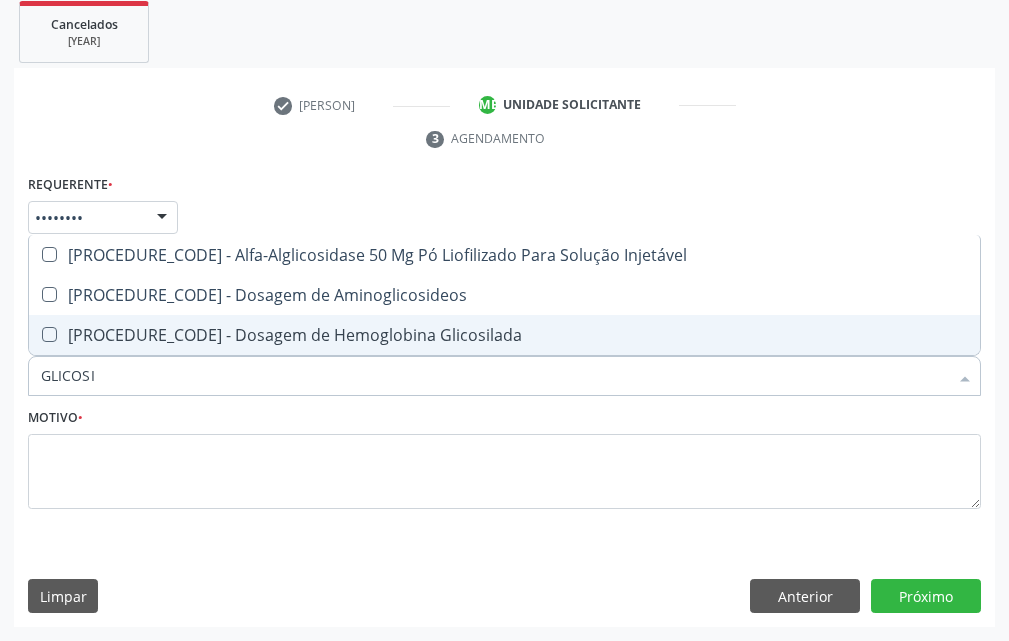click on "[PROCEDURE_CODE] - Dosagem de Hemoglobina Glicosilada" at bounding box center (504, 335) 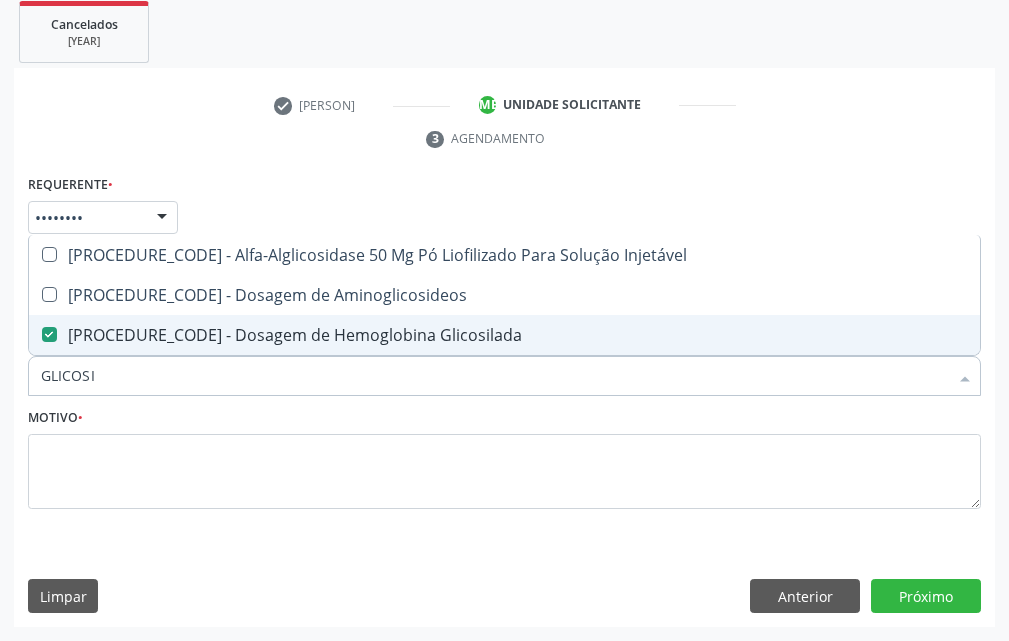drag, startPoint x: 132, startPoint y: 384, endPoint x: 8, endPoint y: 389, distance: 124.10077 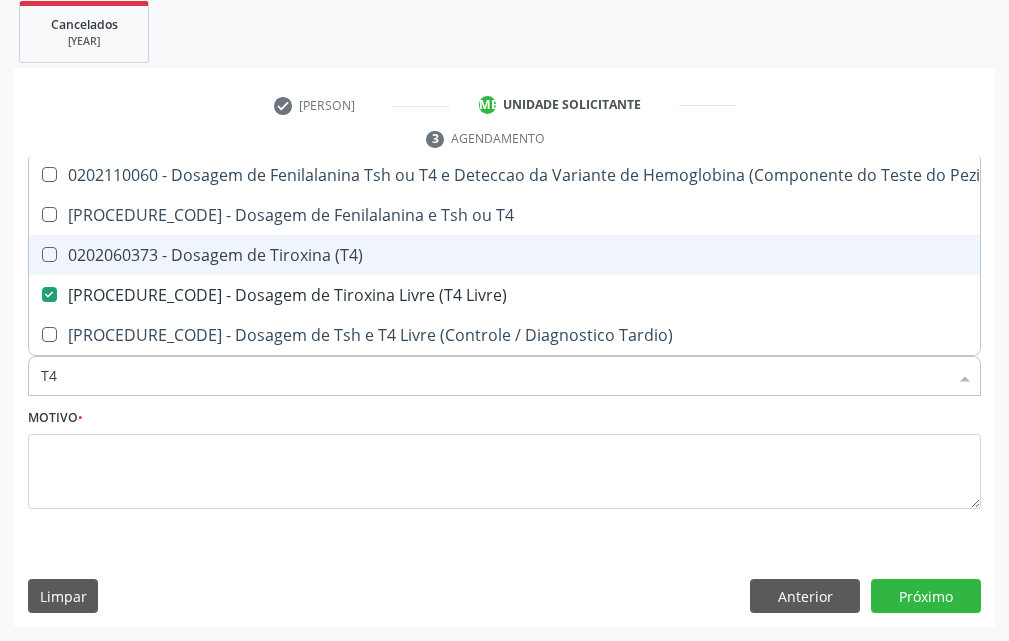 click on "T4" at bounding box center (494, 376) 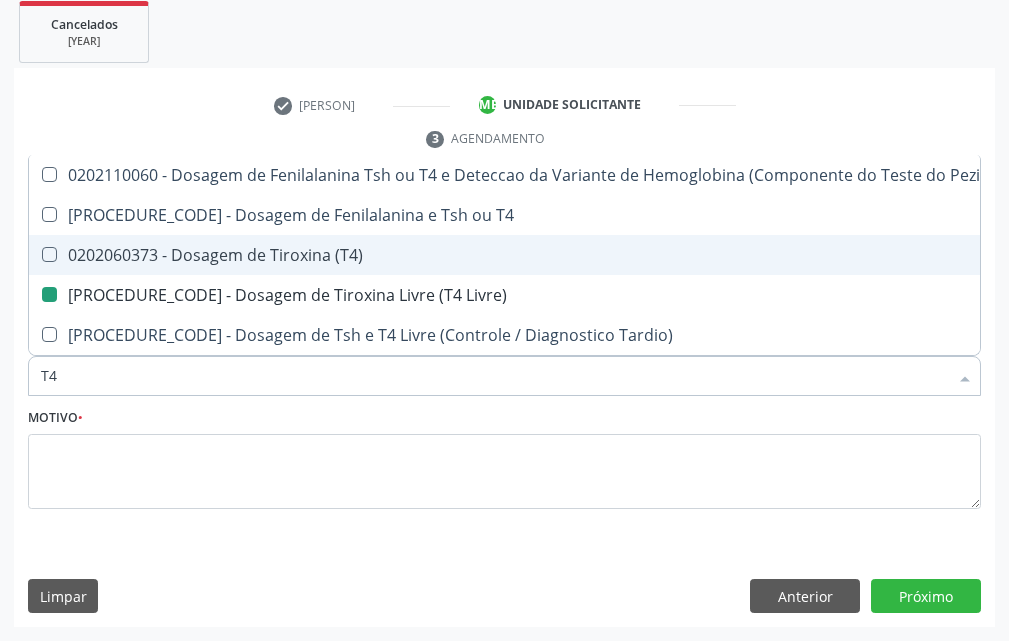 type on "T" 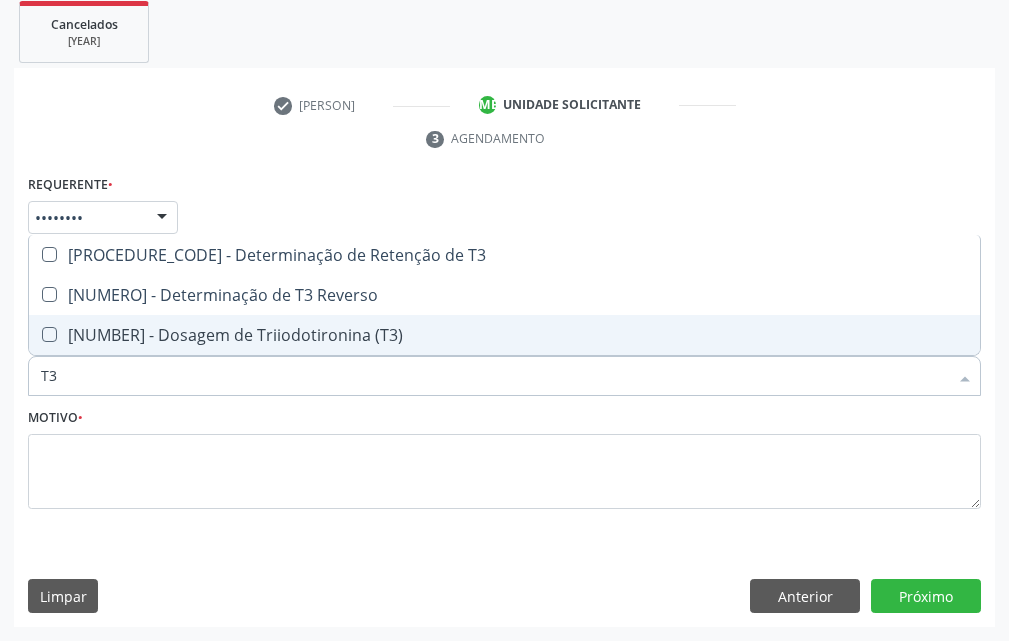 click on "[PROCEDIMENTO] de Triiodotironina (T3)" at bounding box center (504, 335) 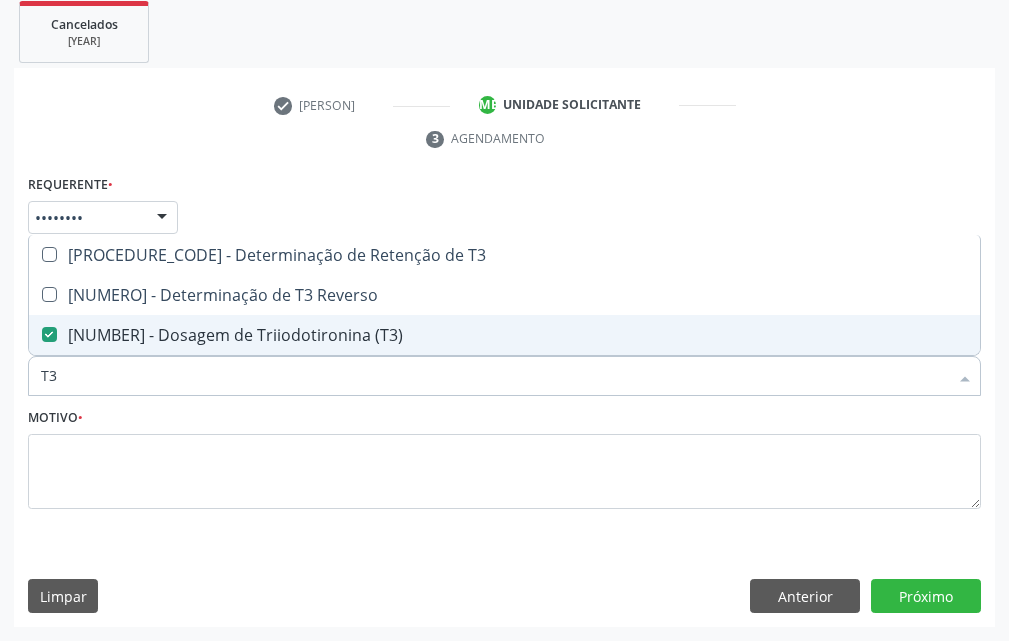 click on "T3" at bounding box center [494, 376] 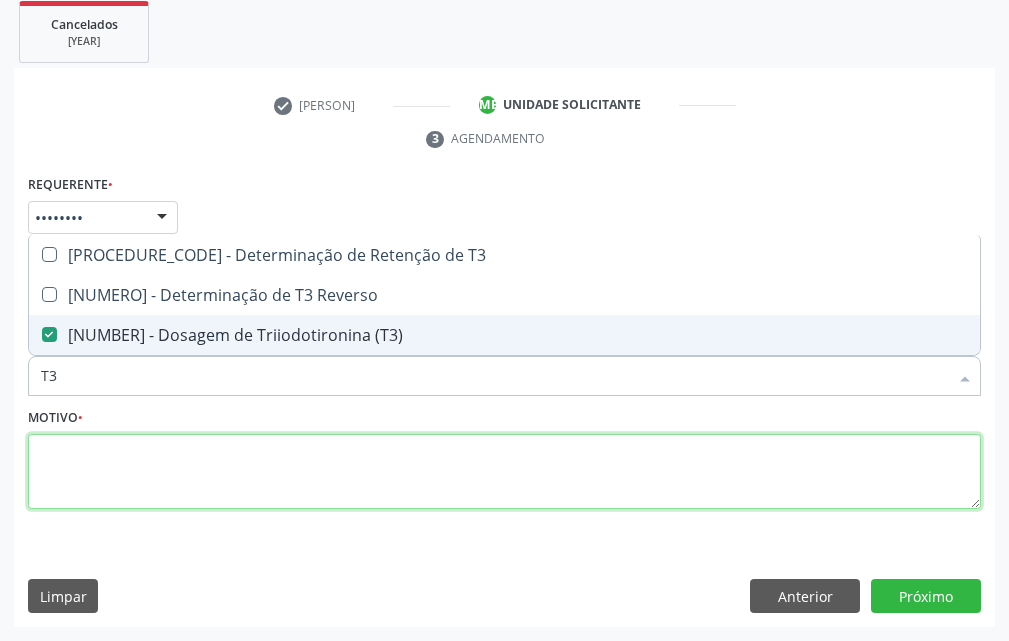 click at bounding box center (504, 472) 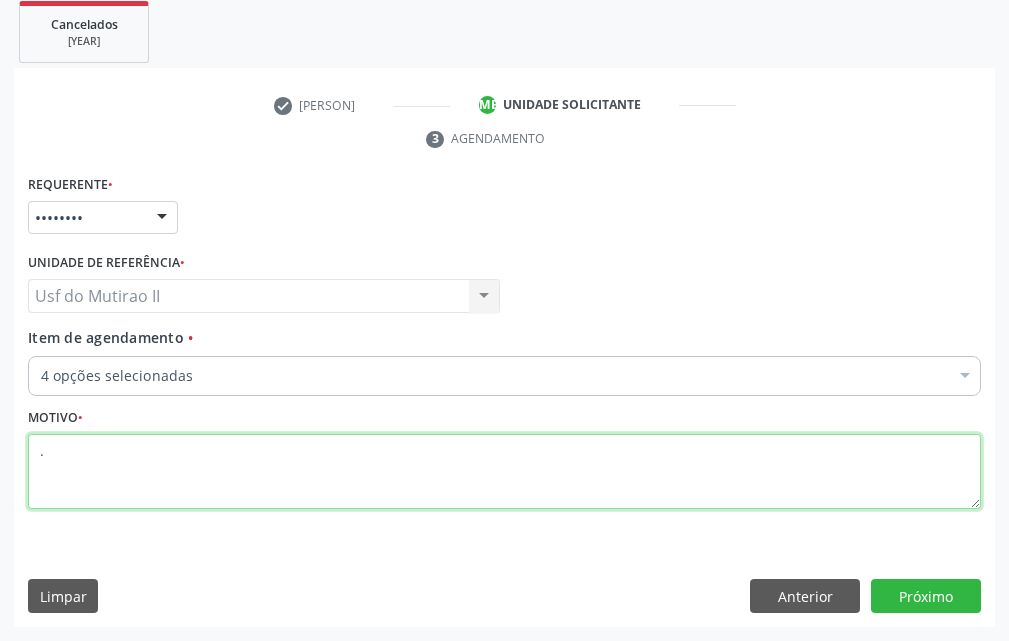 type on "." 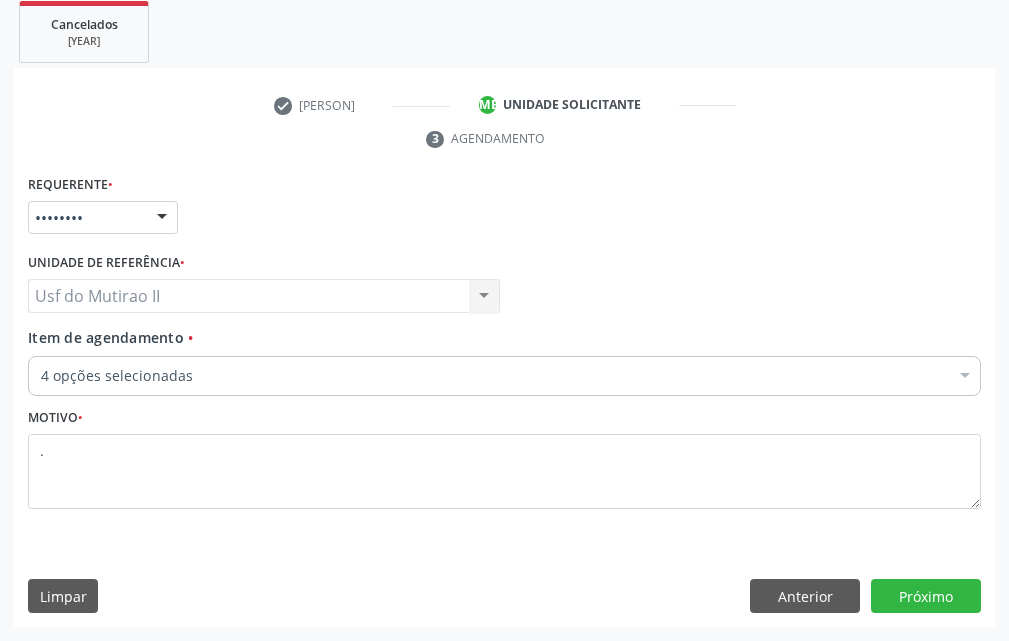 click at bounding box center [965, 378] 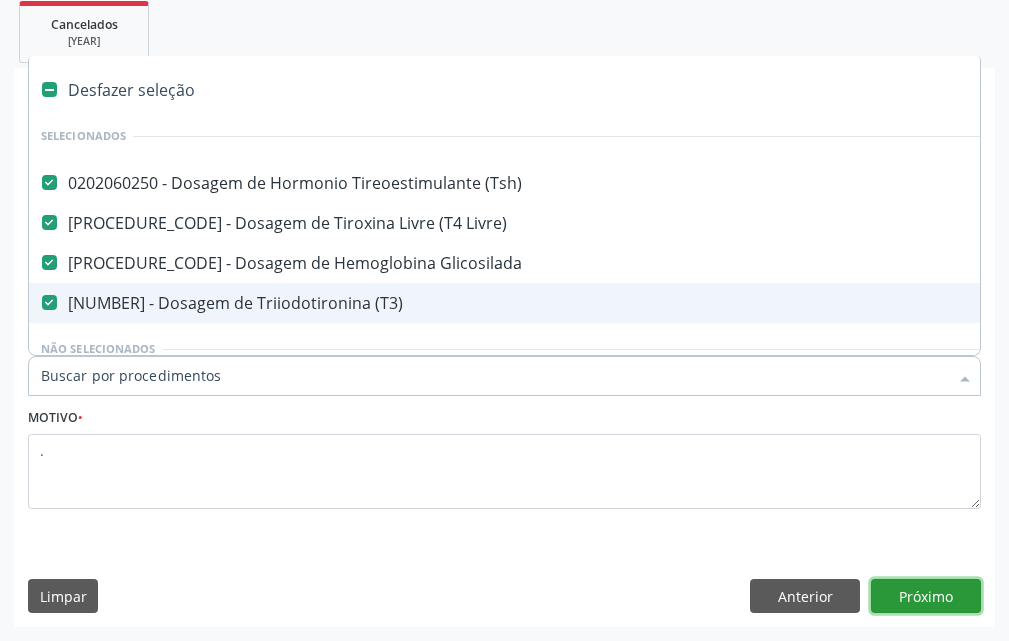 click on "Próximo" at bounding box center [926, 596] 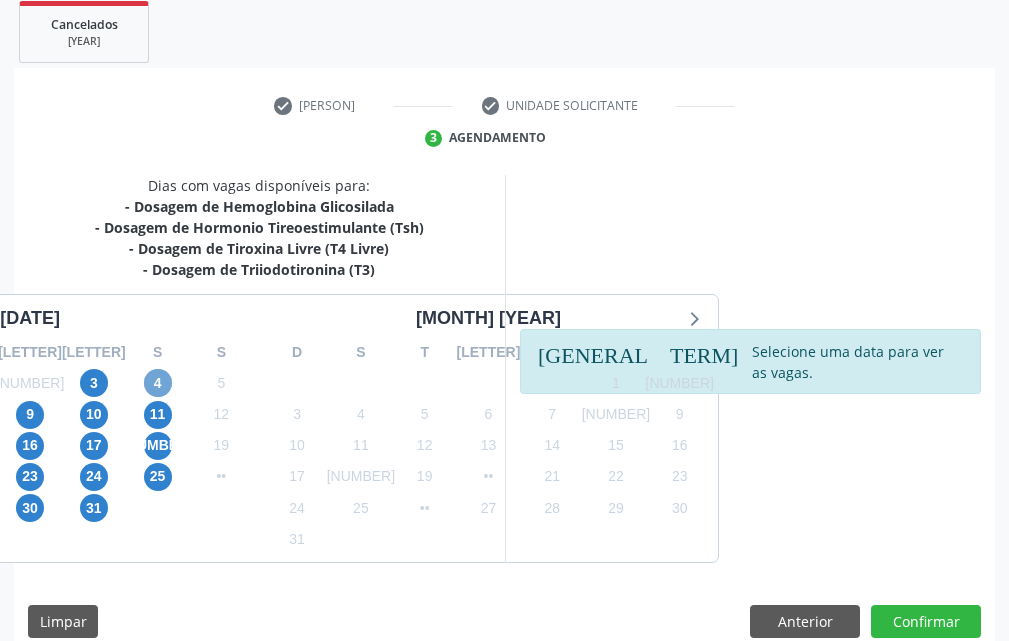 click on "4" at bounding box center (158, 383) 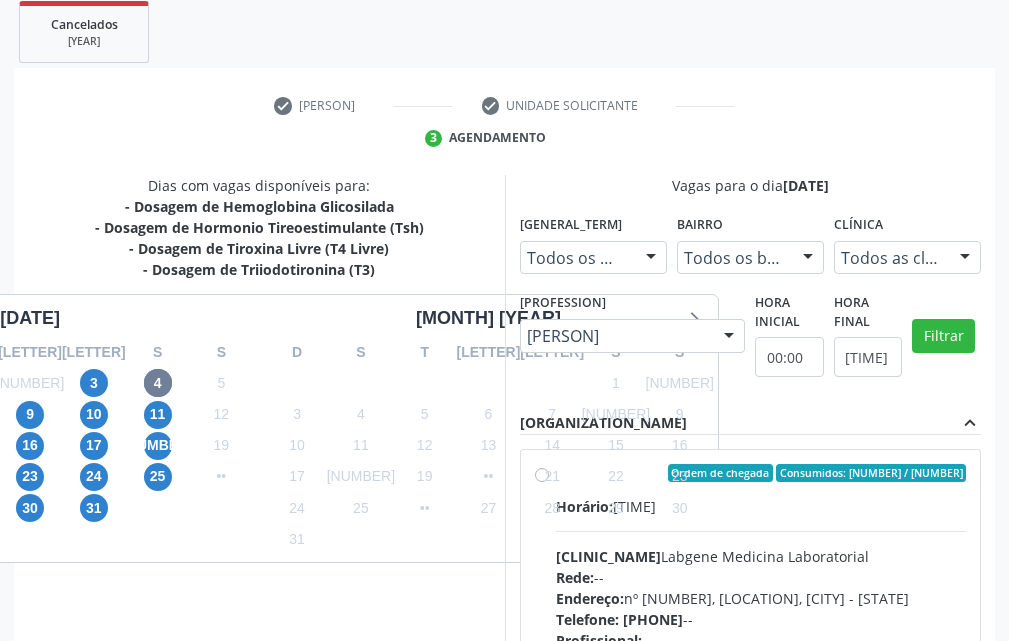click on "Ordem de chegada
Consumidos: 11 / 24" at bounding box center [515, 851] 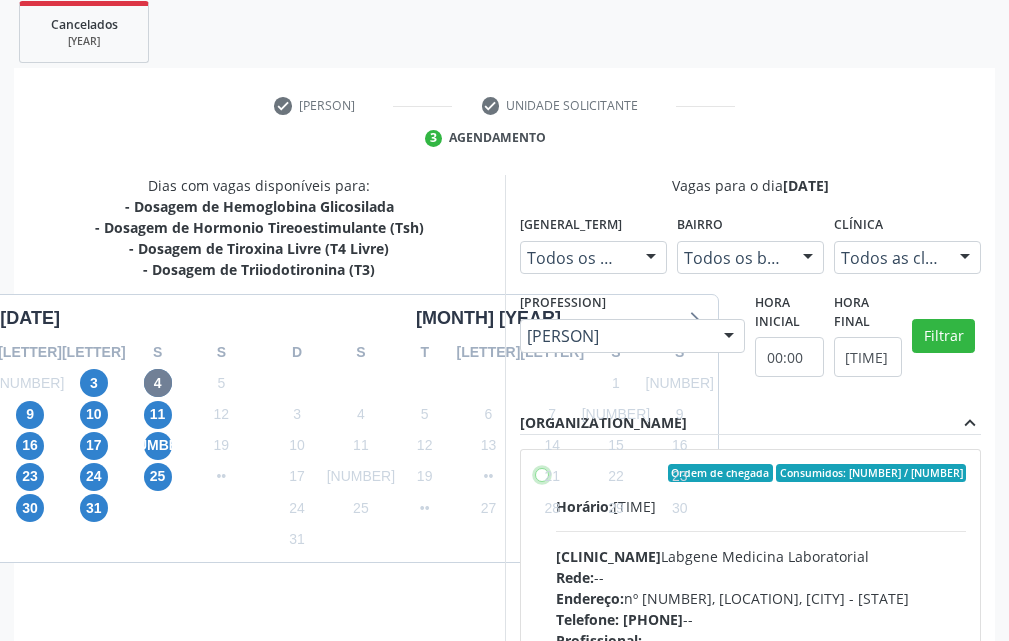 click on "Ordem de chegada
Consumidos: 11 / 24
Horário:   07:00
Clínica:  Labgene Medicina Laboratorial
Rede:
--
Endereço:   nº 531, Nossa Senhora da Pen, Serra Talhada - PE
Telefone:   --
Profissional:
--
Informações adicionais sobre o atendimento
Idade de atendimento:
Sem restrição
Gênero(s) atendido(s):
Sem restrição
Informações adicionais:
--" at bounding box center (51, 851) 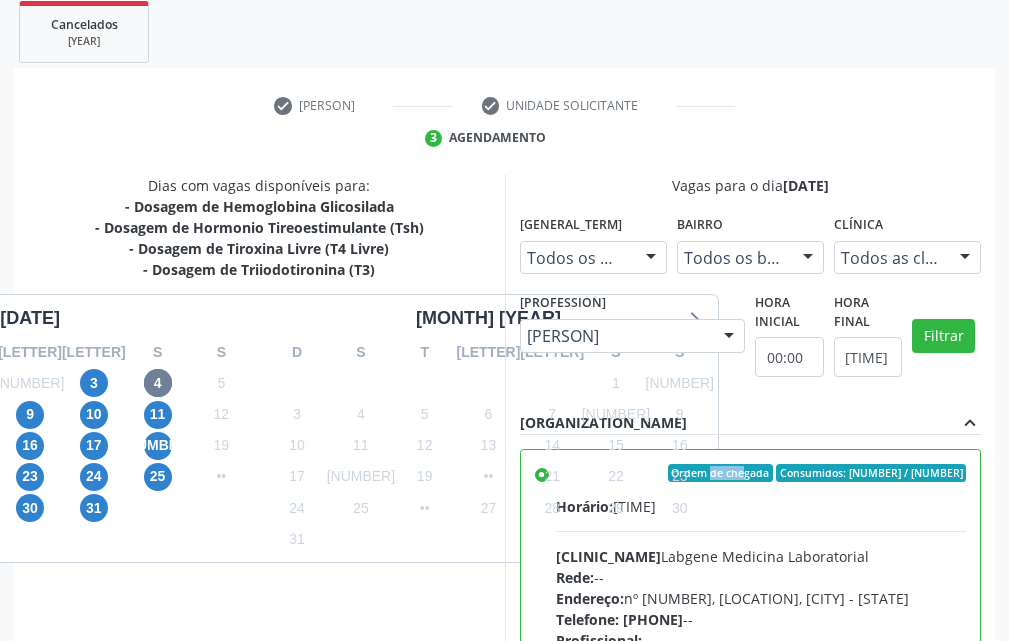 click on "Ordem de chegada
Consumidos: 11 / 24" at bounding box center (515, 851) 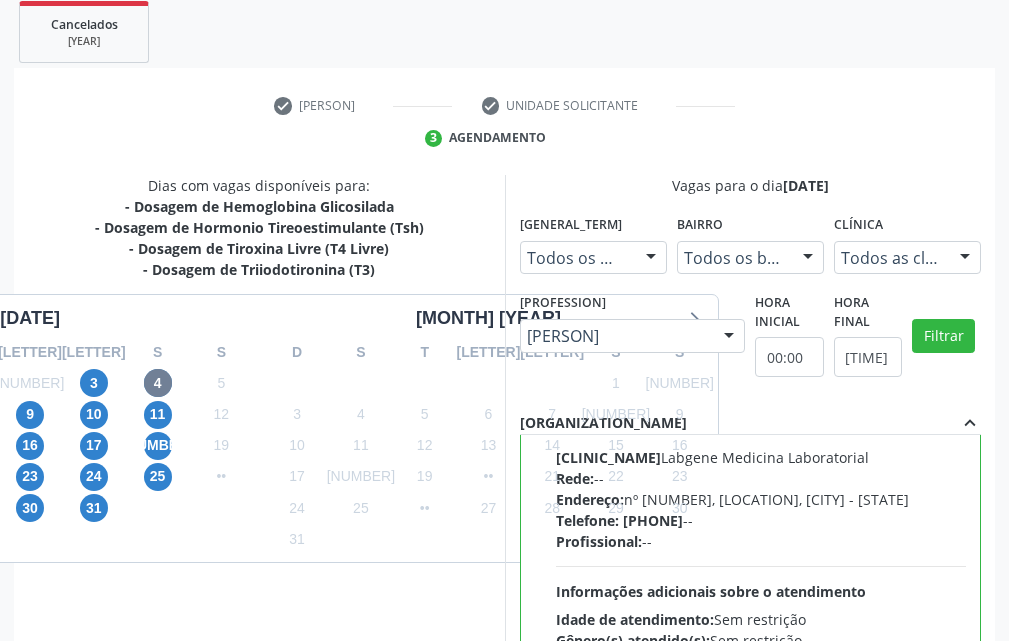 scroll, scrollTop: 668, scrollLeft: 0, axis: vertical 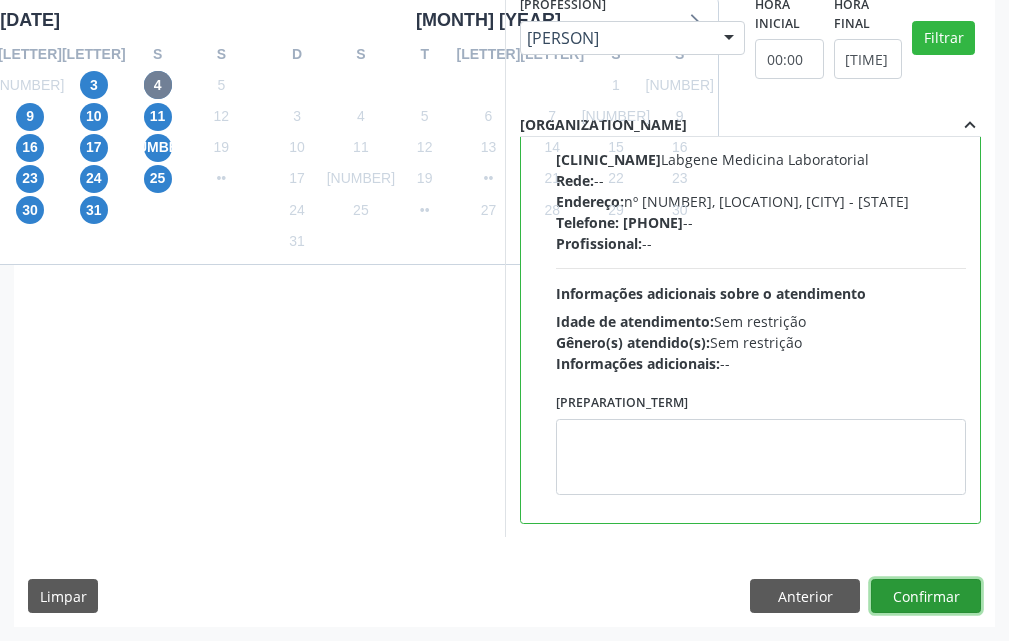 click on "Confirmar" at bounding box center (926, 974) 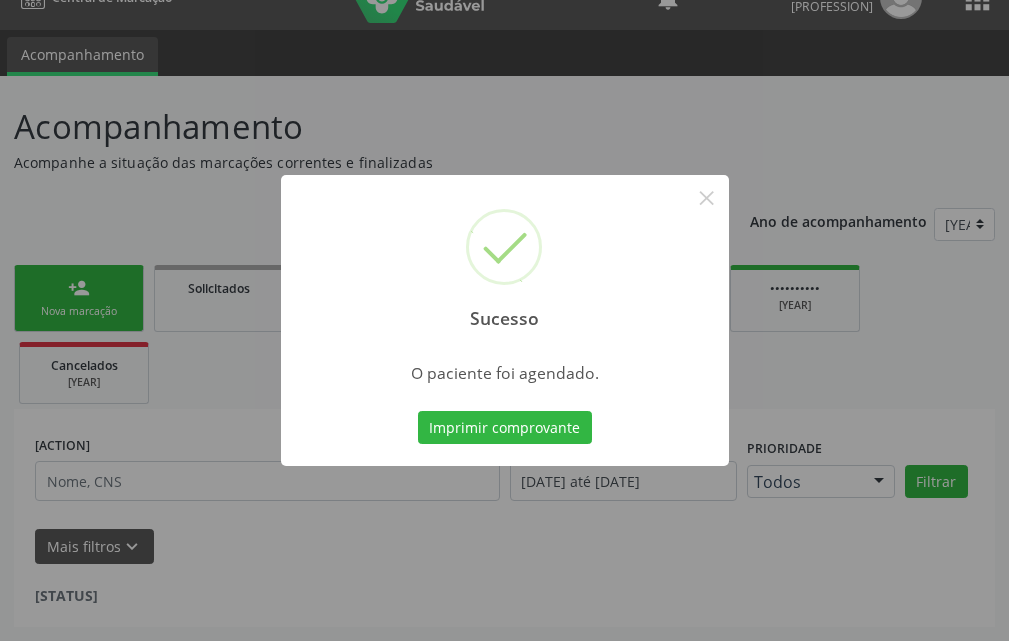 scroll, scrollTop: 34, scrollLeft: 0, axis: vertical 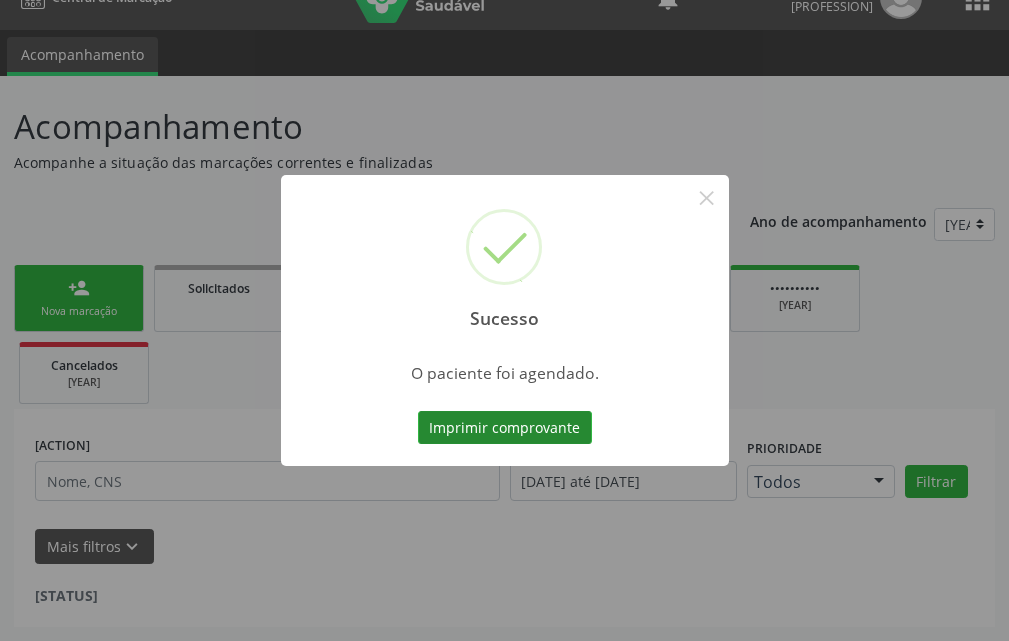 click on "Imprimir comprovante" at bounding box center (505, 428) 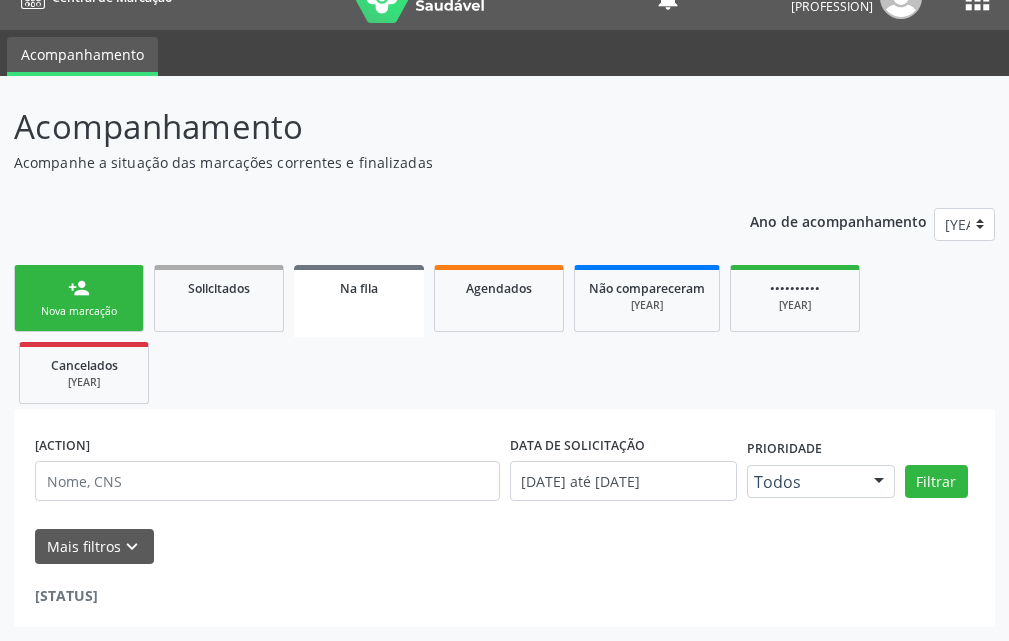 click on "person_add
[NEW_MARKING]" at bounding box center (79, 298) 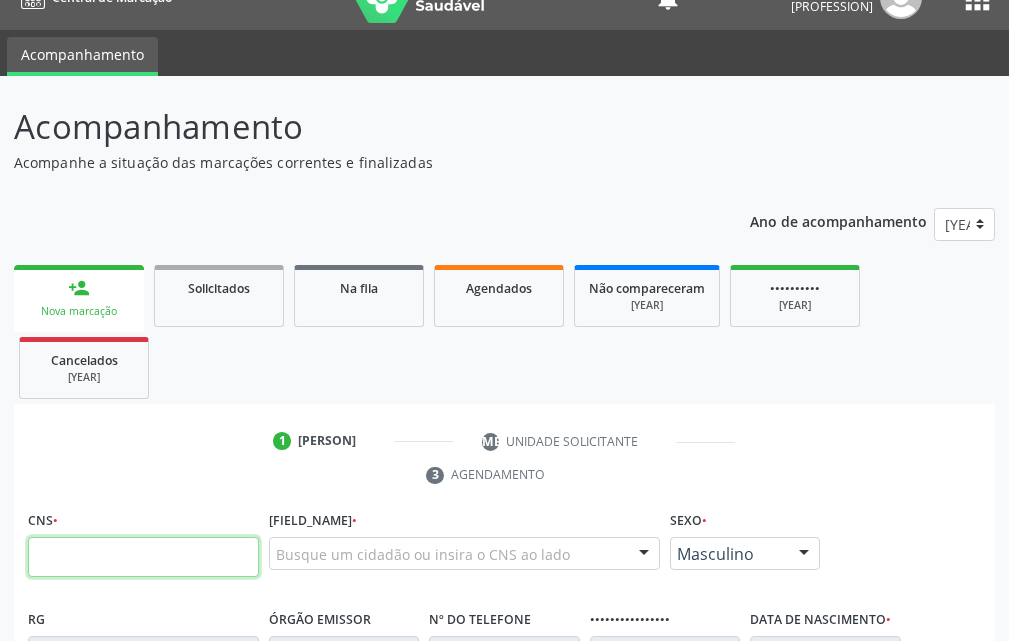 click at bounding box center (143, 557) 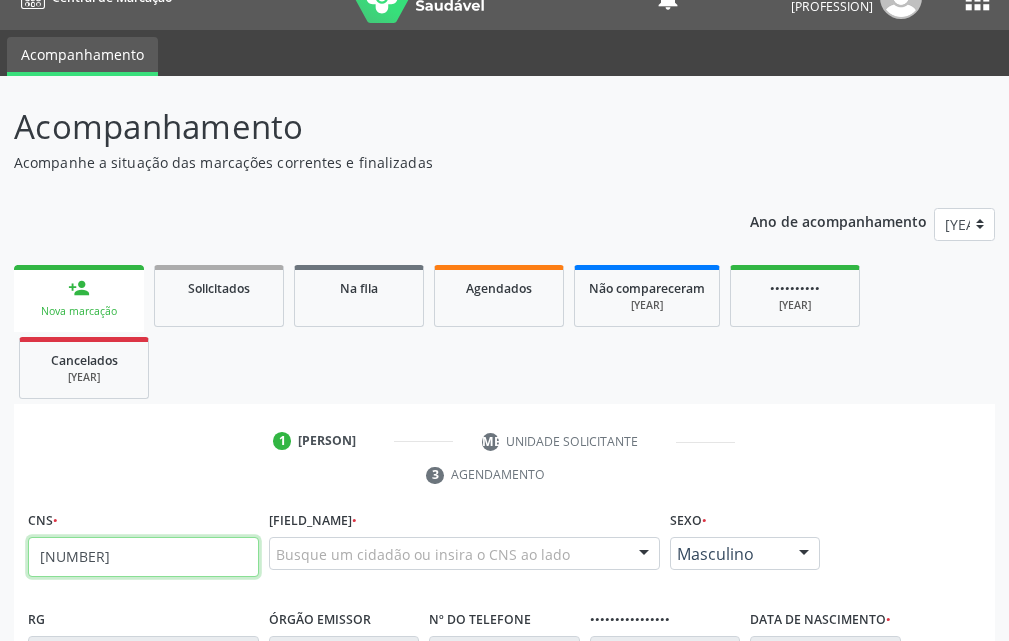 type on "708 2041 9263 7144" 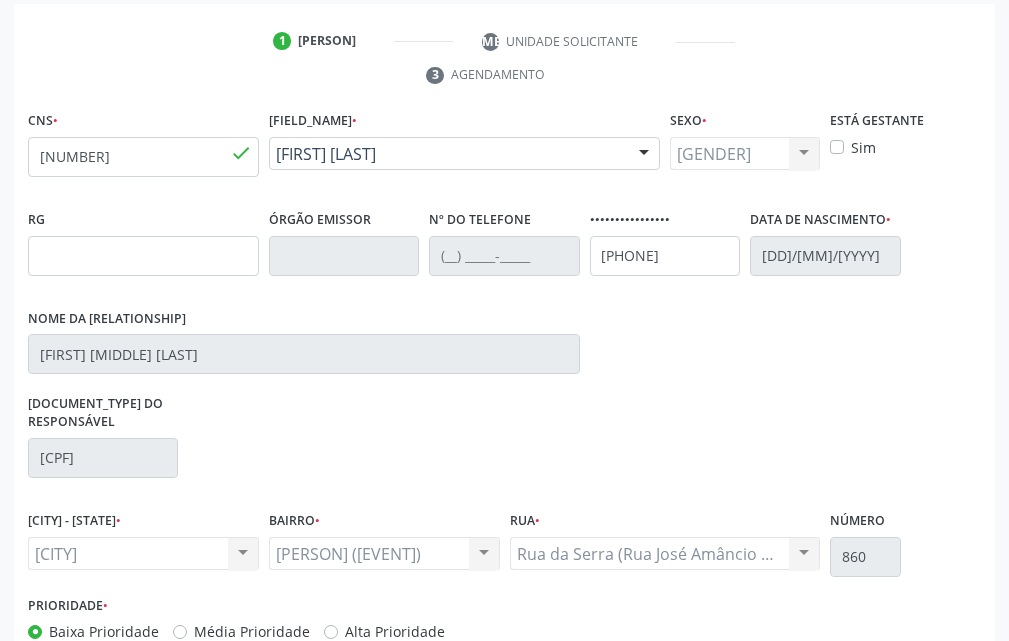 scroll, scrollTop: 535, scrollLeft: 0, axis: vertical 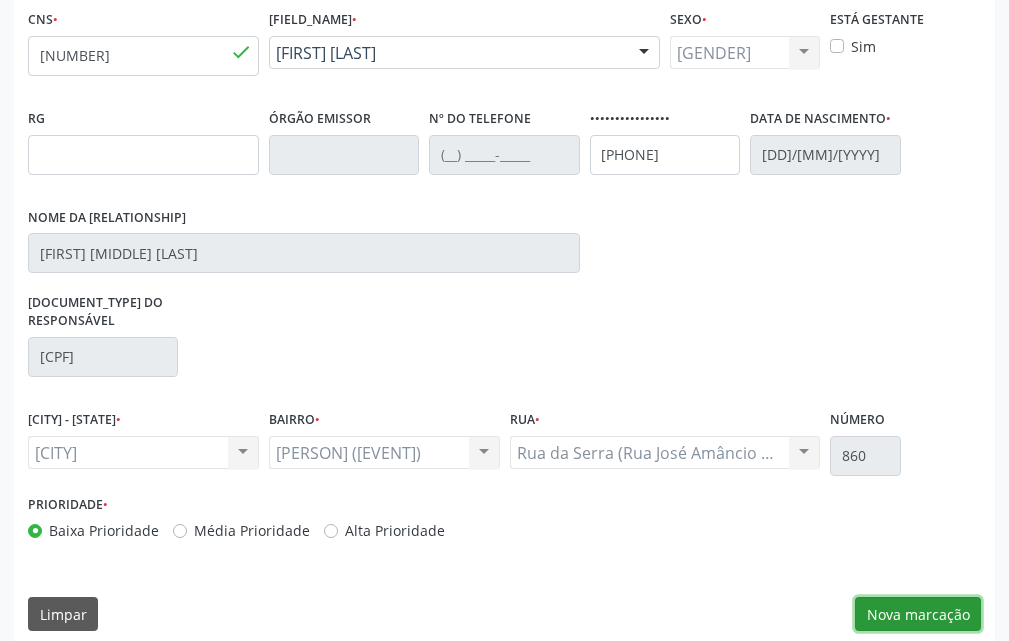 click on "Nova marcação" at bounding box center [913, 596] 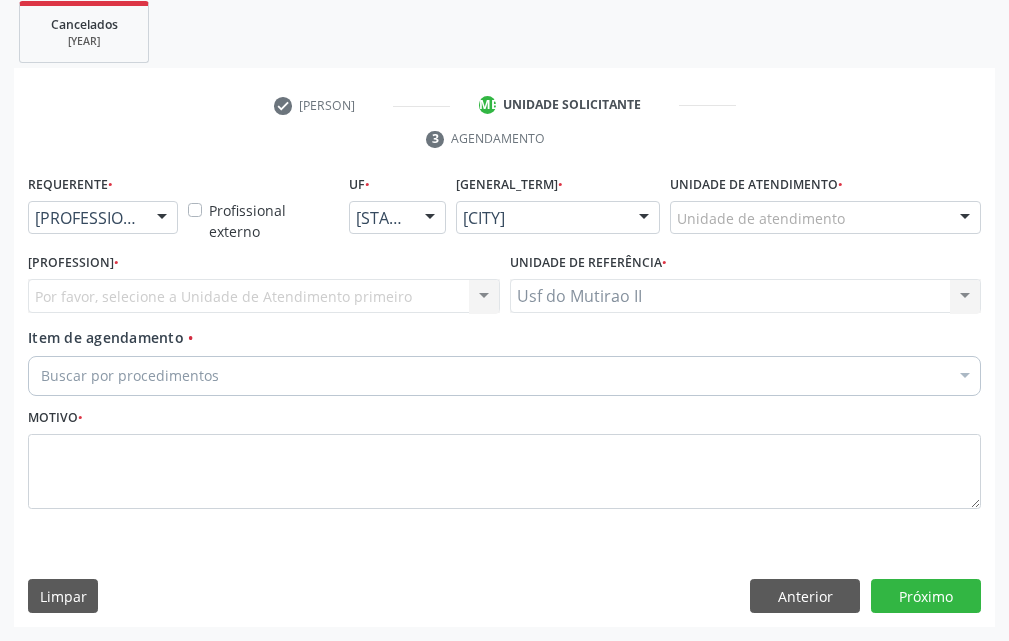 scroll, scrollTop: 170, scrollLeft: 0, axis: vertical 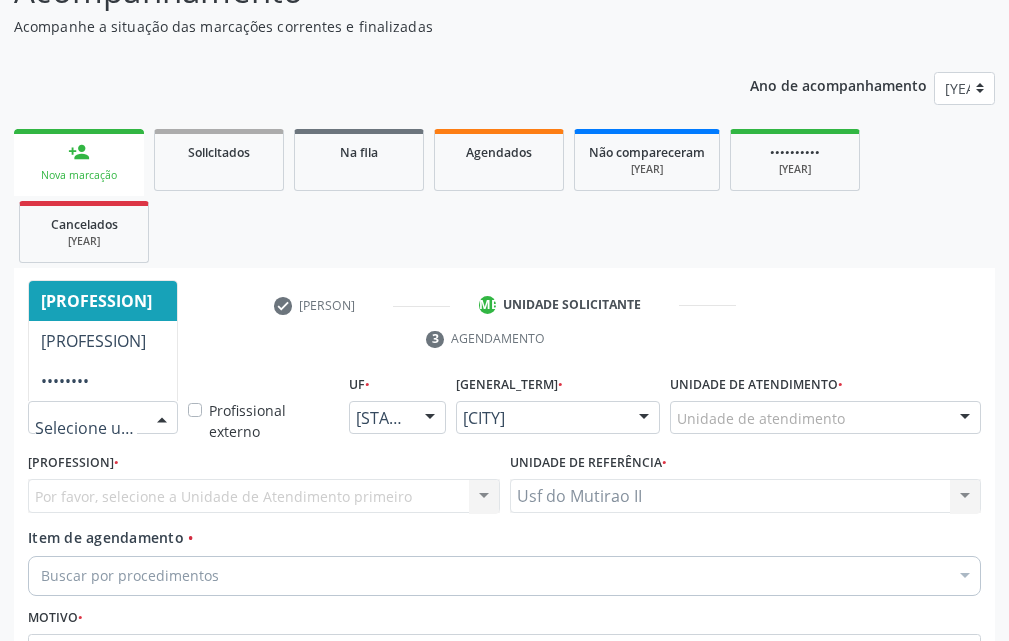 click at bounding box center (103, 418) 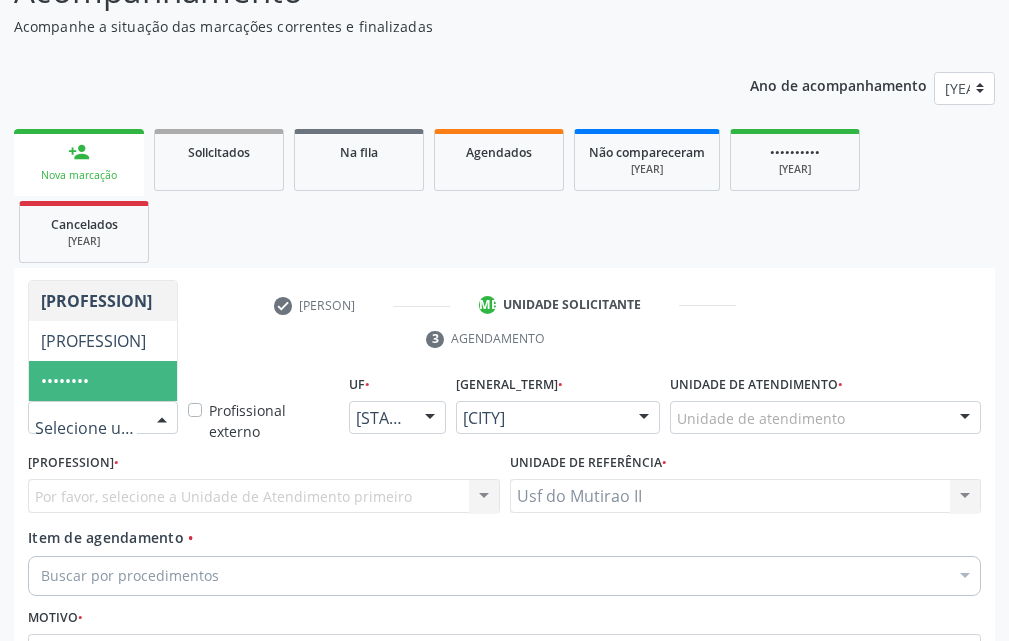 click on "Paciente" at bounding box center [103, 381] 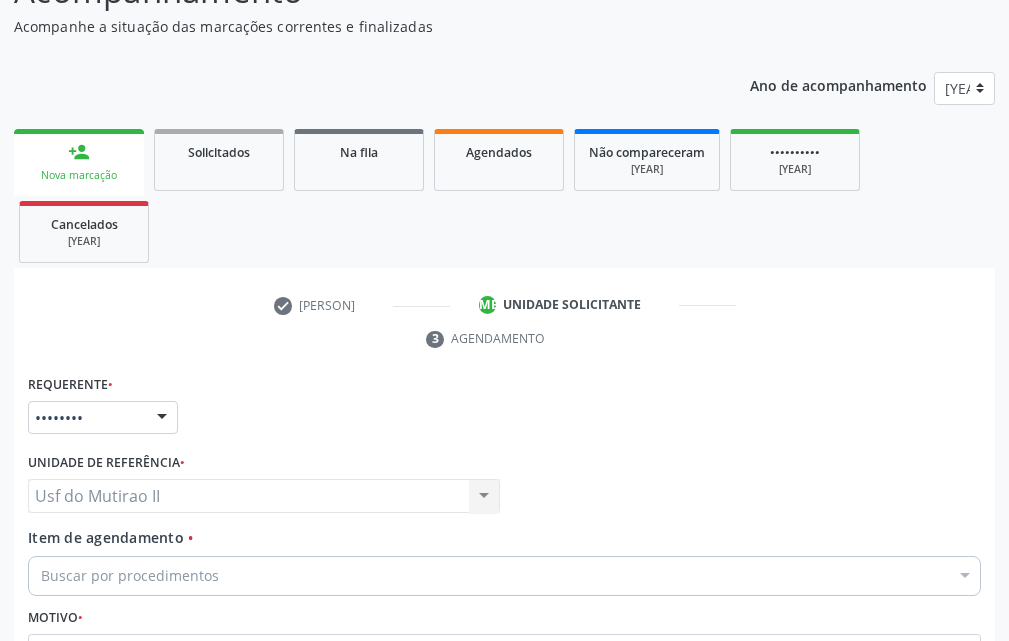 scroll, scrollTop: 270, scrollLeft: 0, axis: vertical 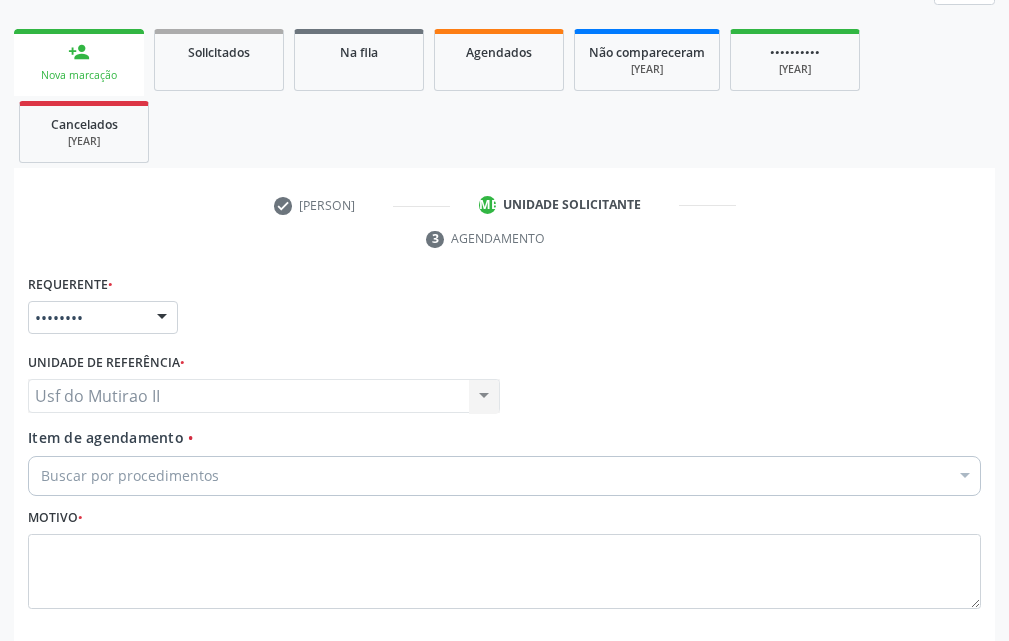 click on "Buscar por procedimentos" at bounding box center (504, 476) 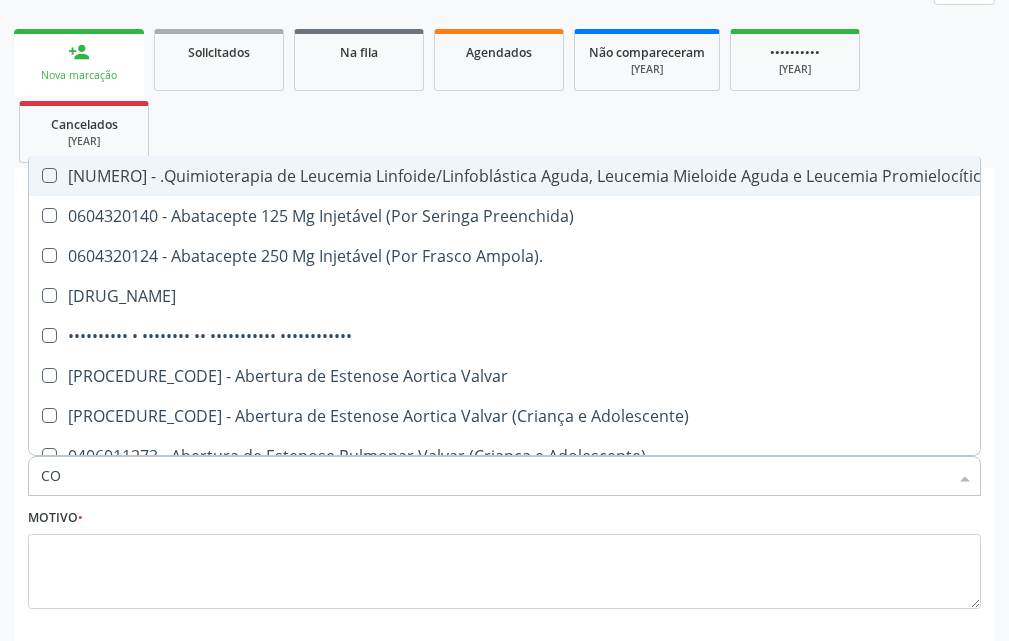 type on "[BRAND_NAME]" 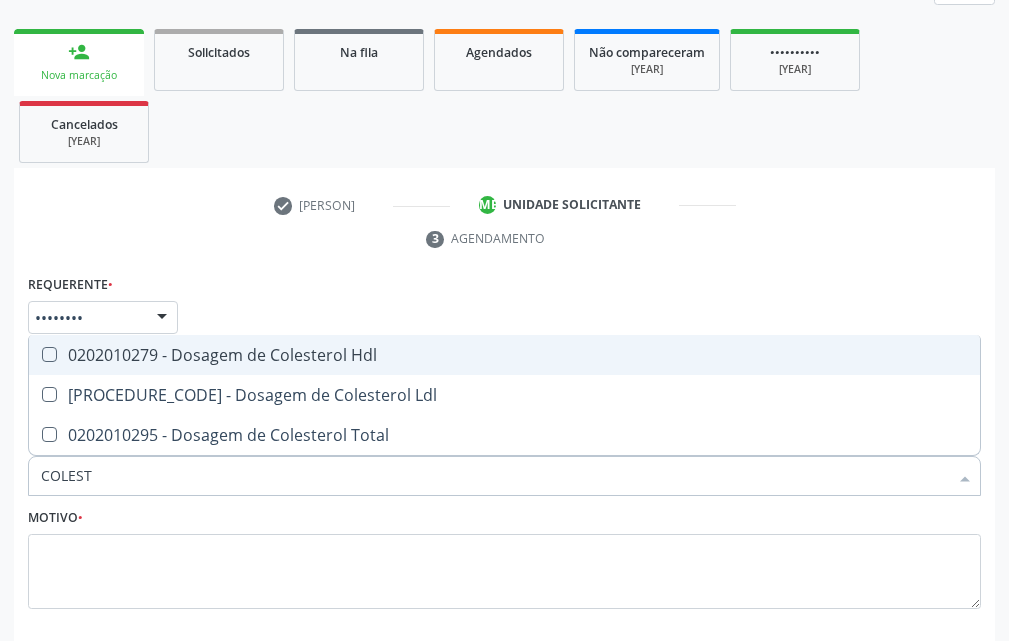 click on "0202010279 - Dosagem de Colesterol Hdl" at bounding box center [504, 355] 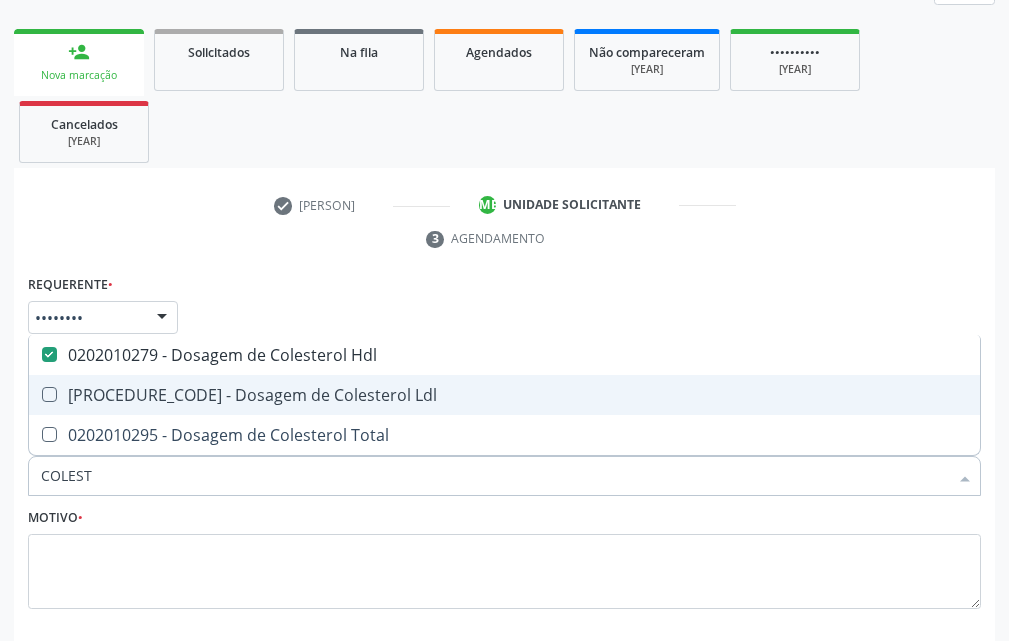 click on "[PROCEDURE_CODE] - Dosagem de Colesterol Ldl" at bounding box center (504, 395) 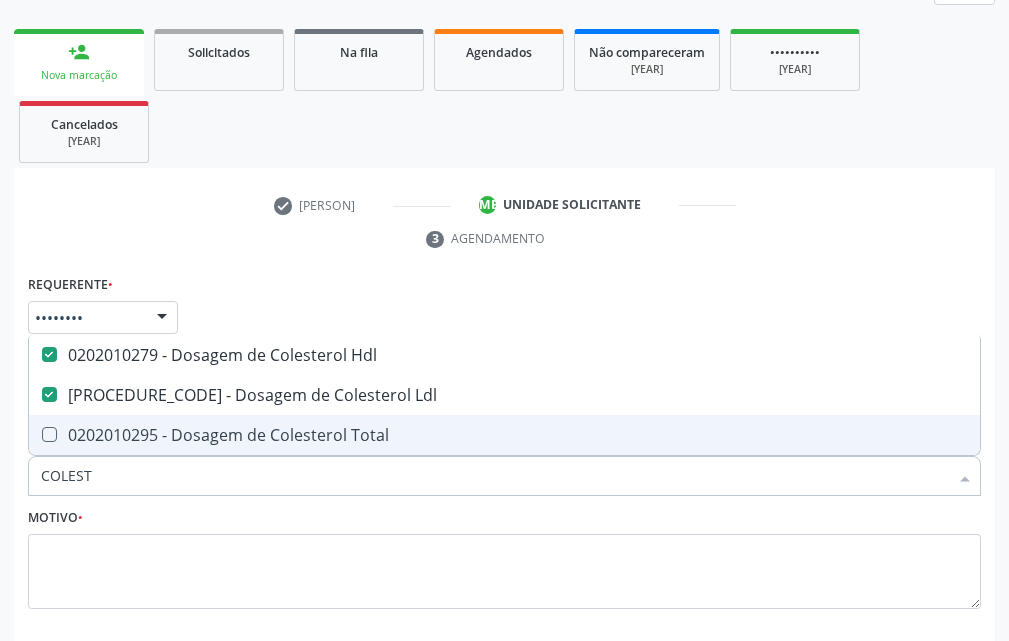 click on "[PROCEDURE_CODE] - Dosagem de Colesterol Total" at bounding box center [504, 435] 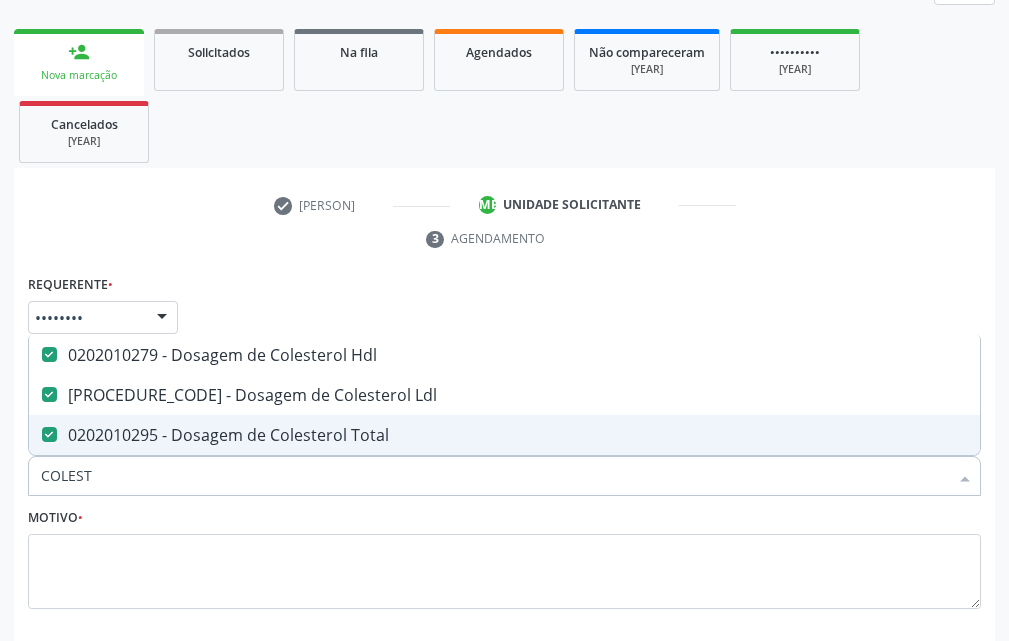 drag, startPoint x: 118, startPoint y: 493, endPoint x: 24, endPoint y: 471, distance: 96.540146 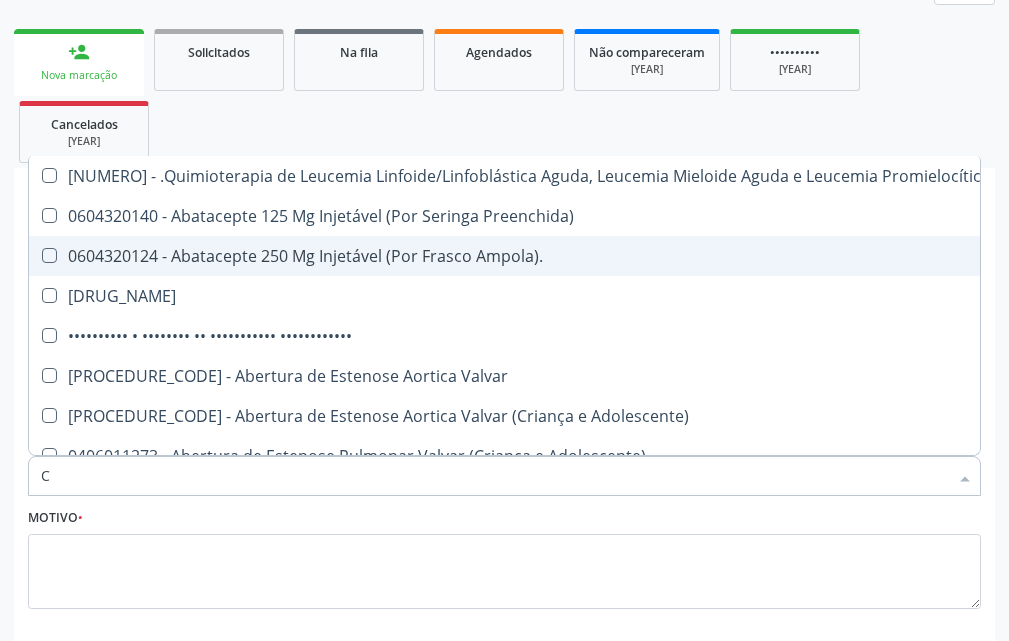 type on "CR" 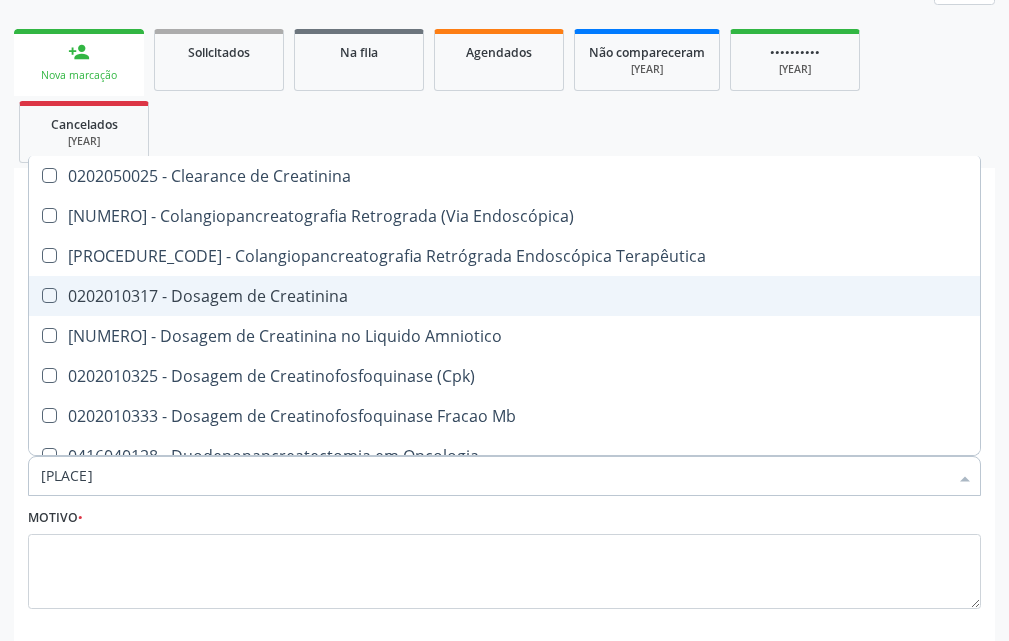 click on "0202010317 - Dosagem de Creatinina" at bounding box center (504, 296) 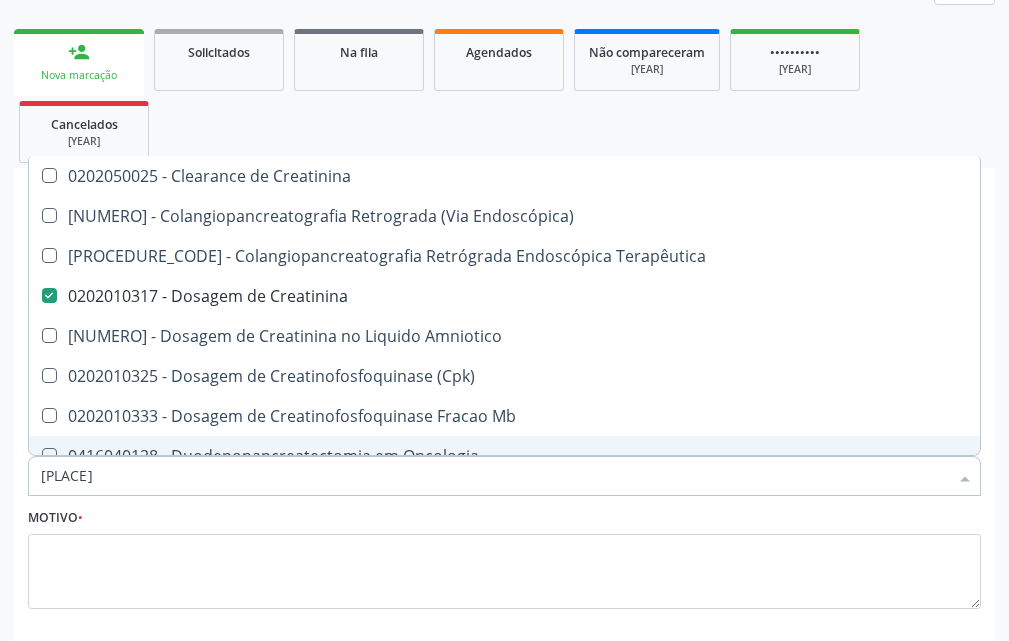 drag, startPoint x: 100, startPoint y: 487, endPoint x: 0, endPoint y: 485, distance: 100.02 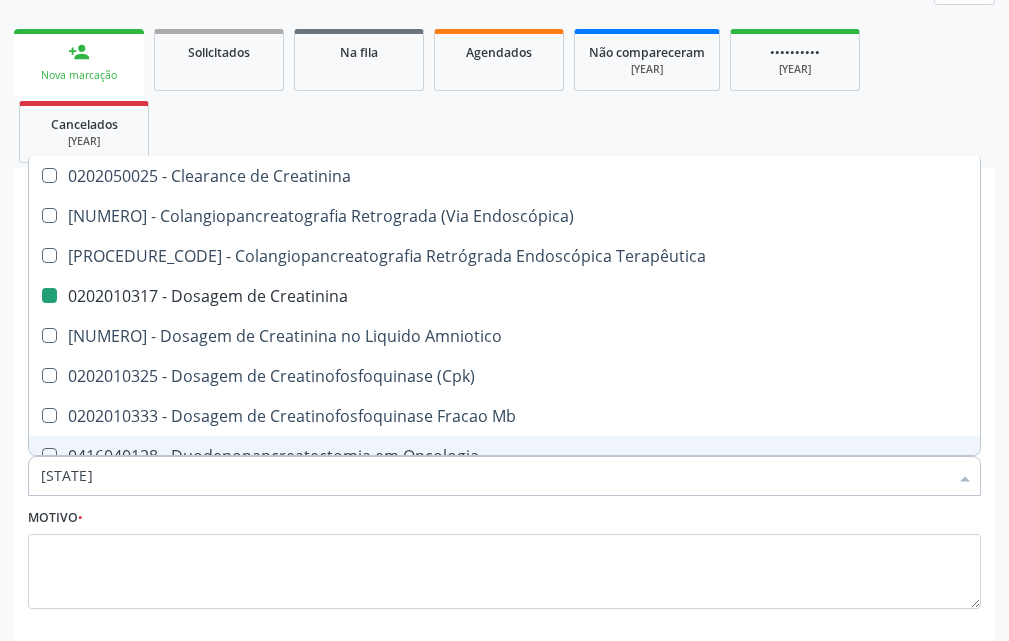 type on "URE" 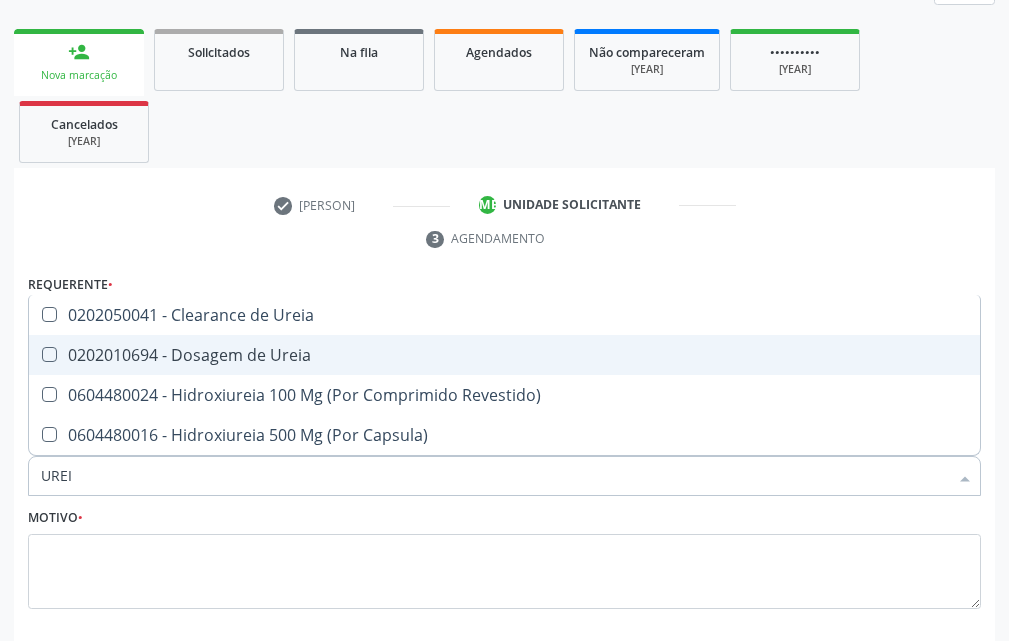 click on "[NUMBER] - Dosagem de Ureia" at bounding box center (504, 355) 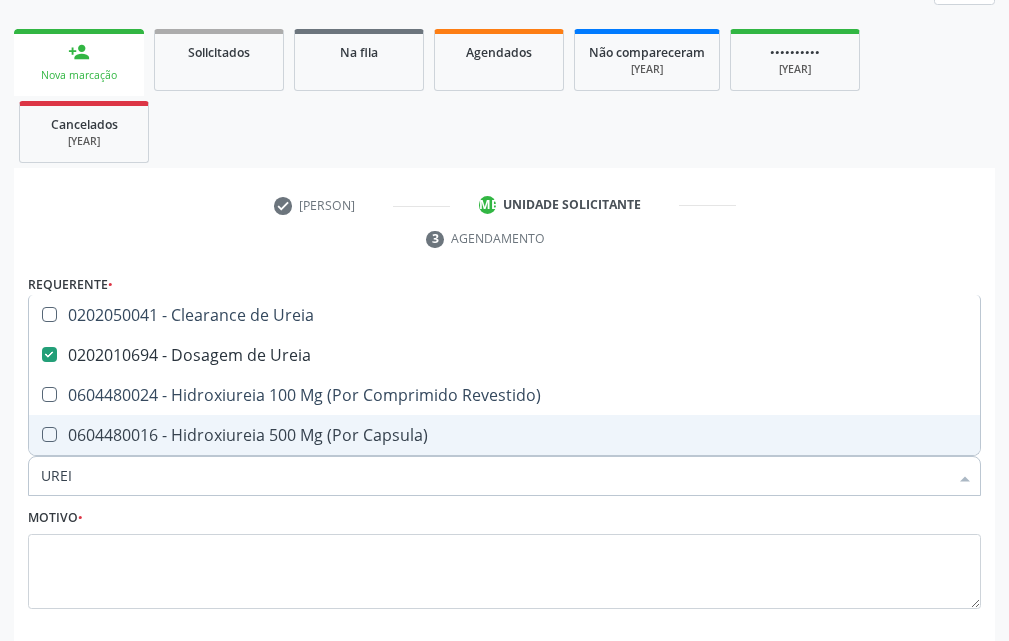 drag, startPoint x: 98, startPoint y: 477, endPoint x: 10, endPoint y: 478, distance: 88.005684 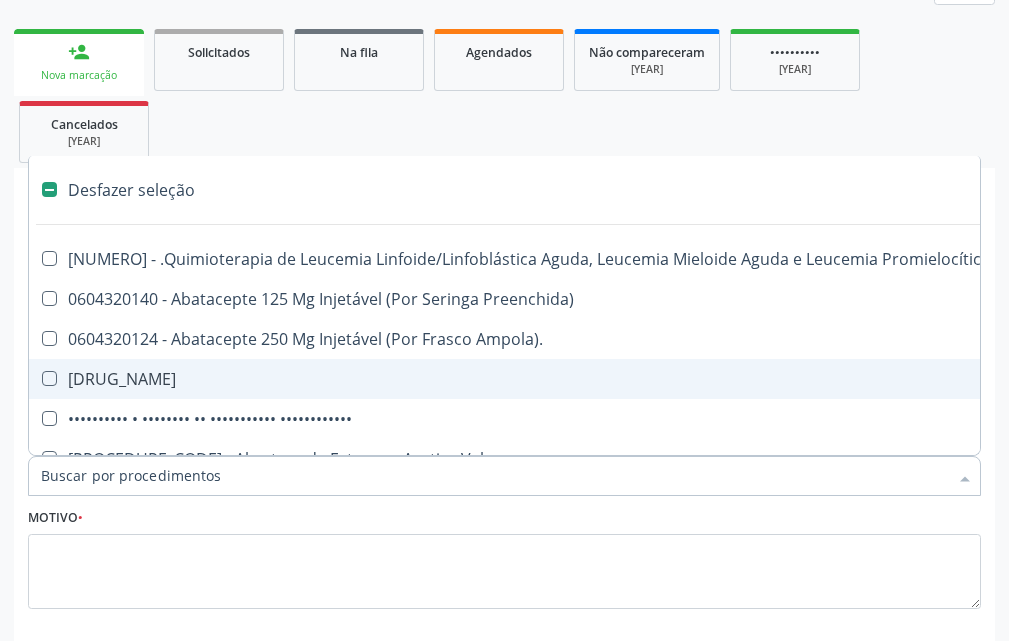 type on "T" 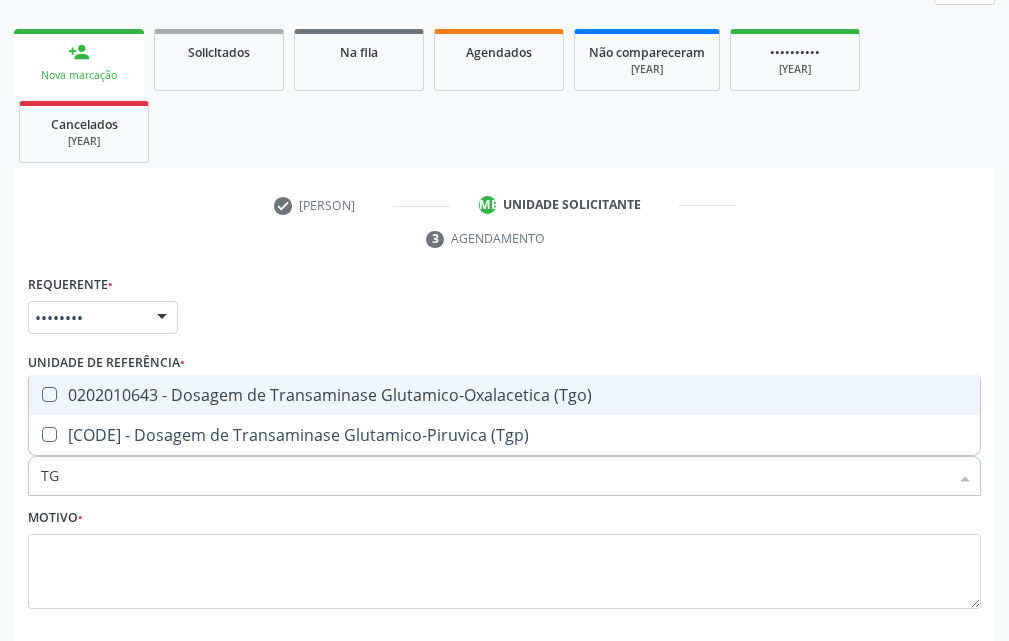click on "[PROCEDURE_CODE] - Dosagem de Transaminase Glutamico-Oxalacetica (Tgo)" at bounding box center (504, 395) 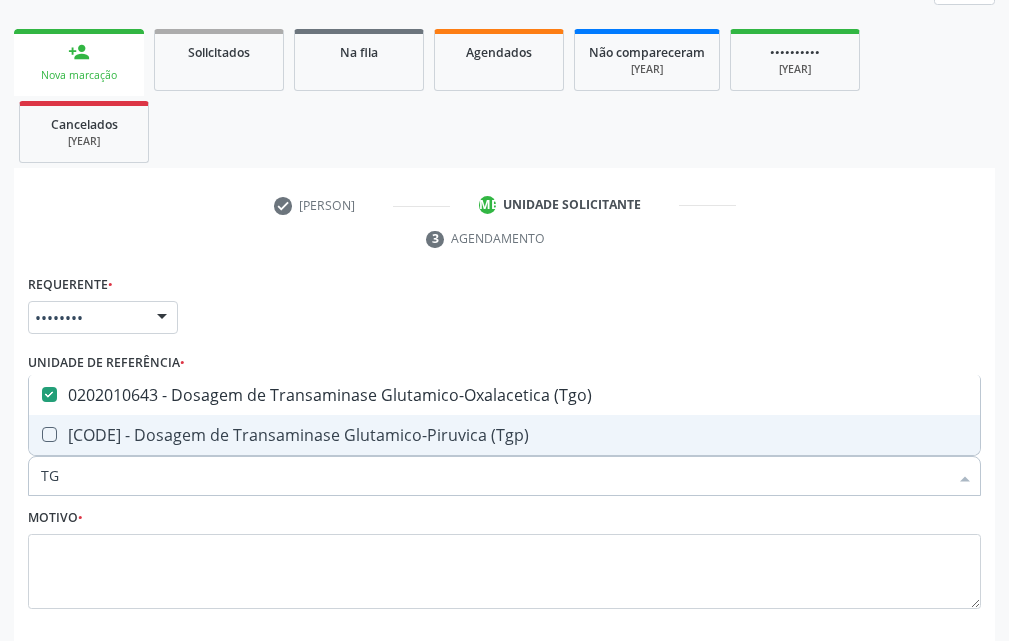click at bounding box center [36, 435] 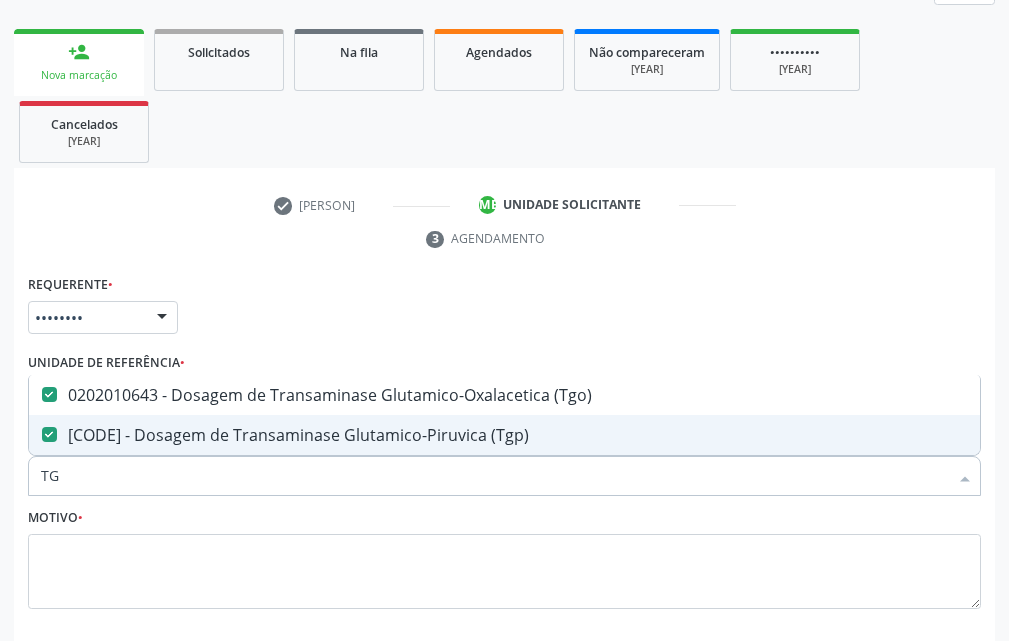 drag, startPoint x: 65, startPoint y: 479, endPoint x: 11, endPoint y: 490, distance: 55.108982 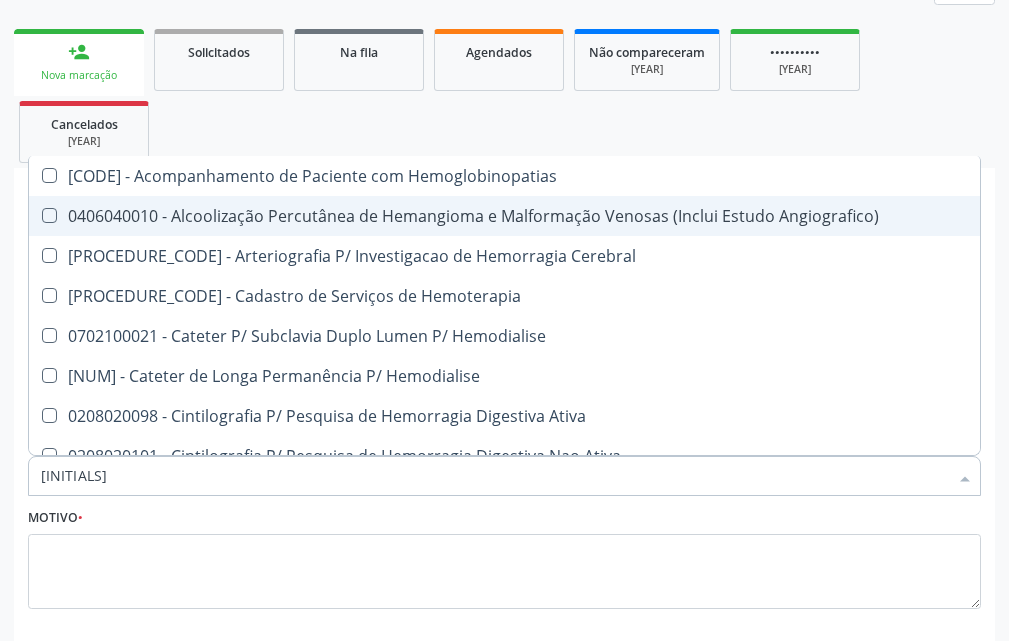 type on "HEM" 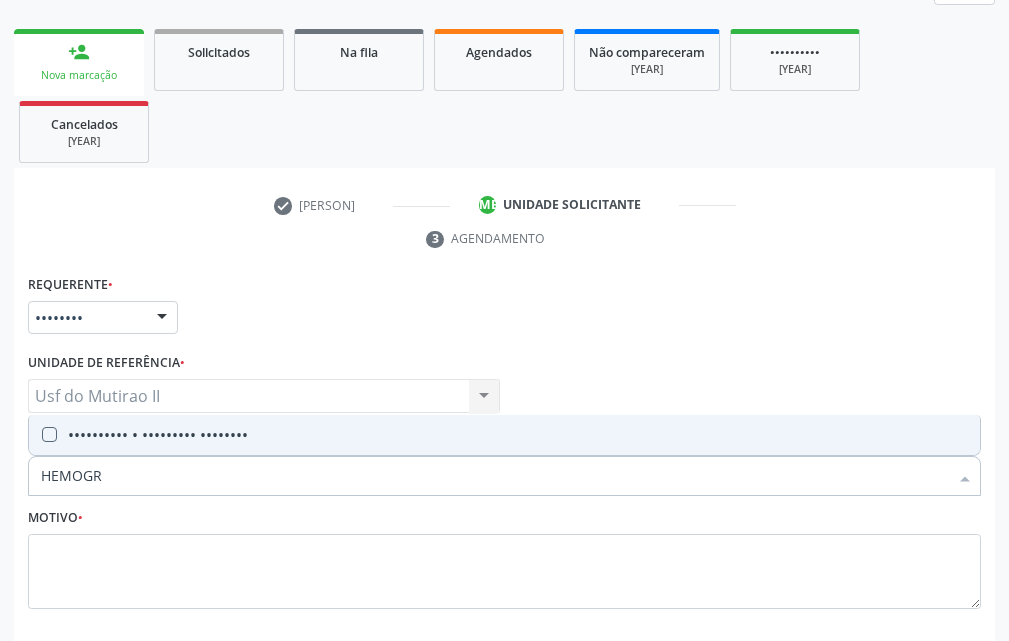 click on "[PROCEDURE_CODE] - Hemograma Completo" at bounding box center [504, 435] 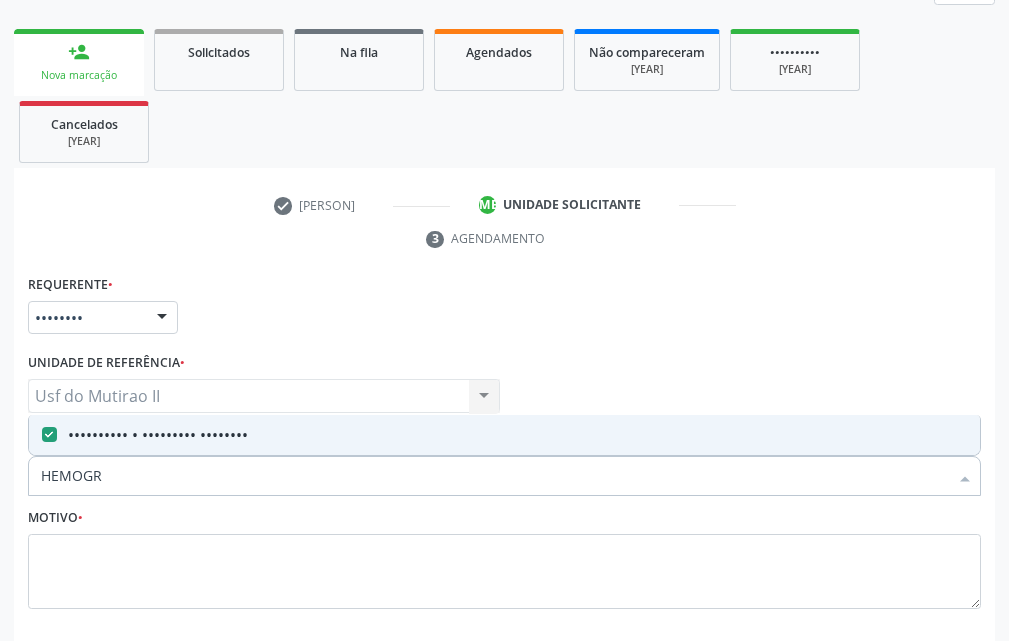 drag, startPoint x: 125, startPoint y: 483, endPoint x: 0, endPoint y: 512, distance: 128.31992 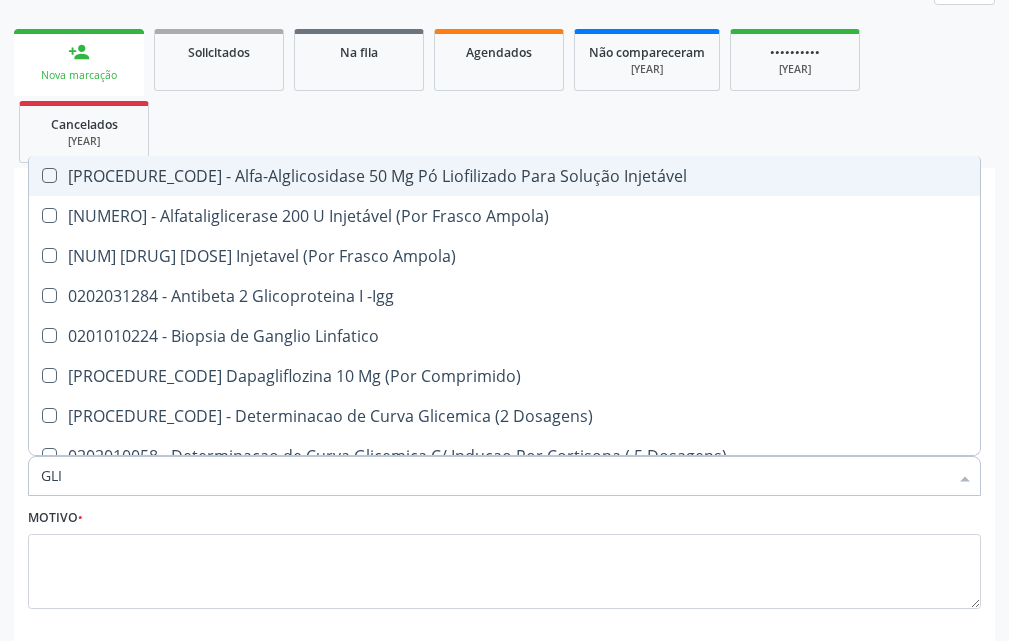 type on "GLIC" 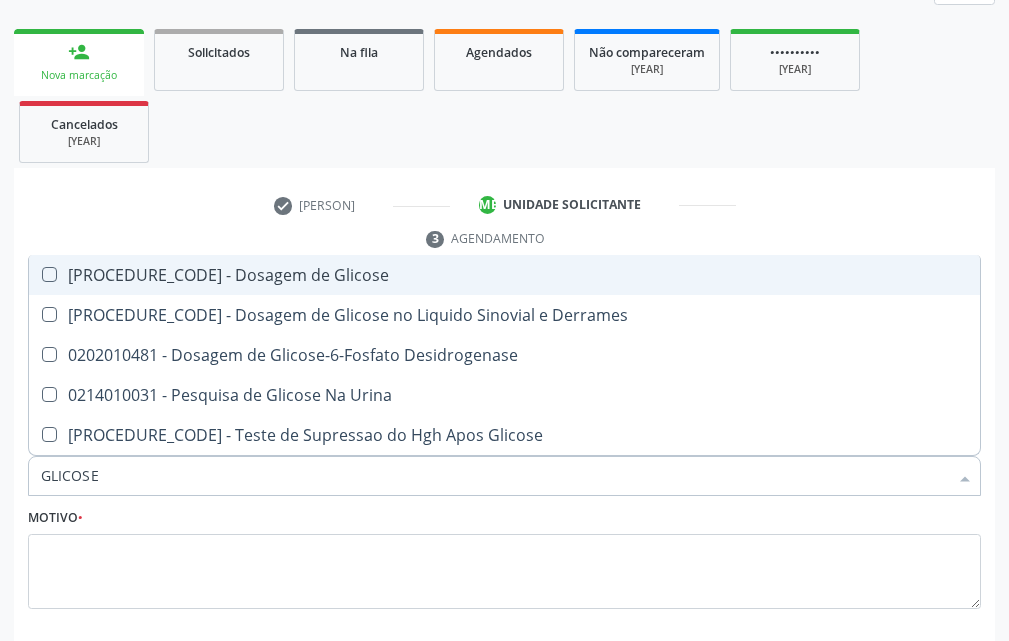 click on "[NUMBER] - Dosagem de Glicose" at bounding box center [504, 275] 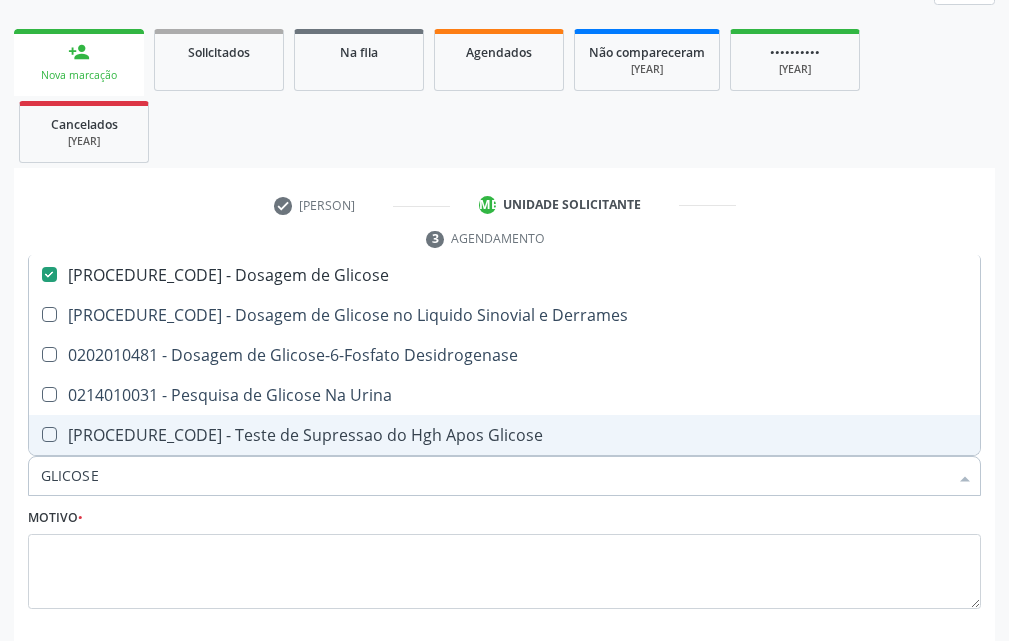 drag, startPoint x: 182, startPoint y: 463, endPoint x: 14, endPoint y: 509, distance: 174.1838 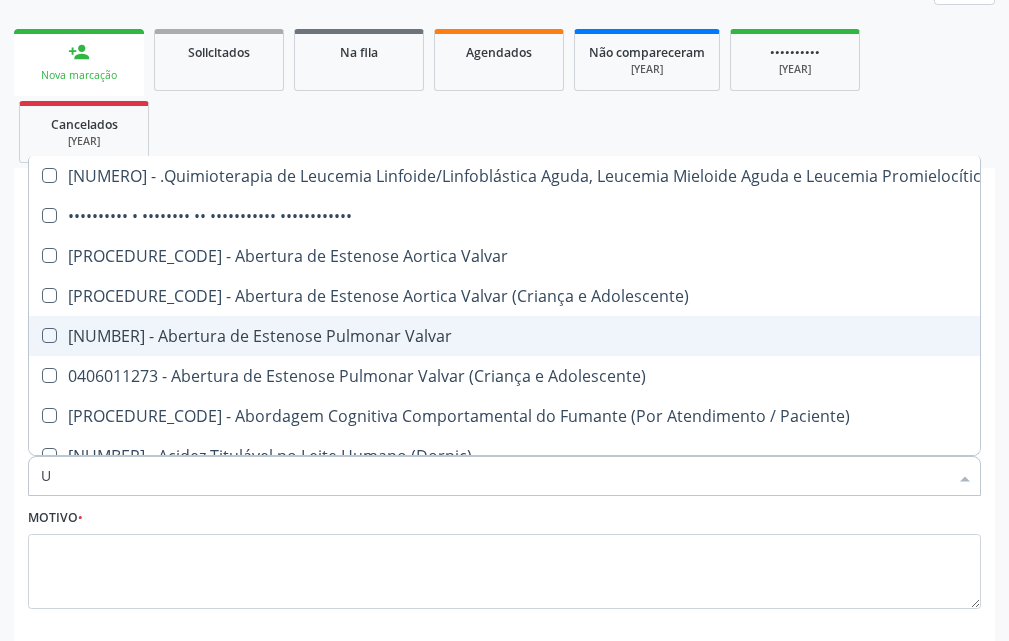 type on "UR" 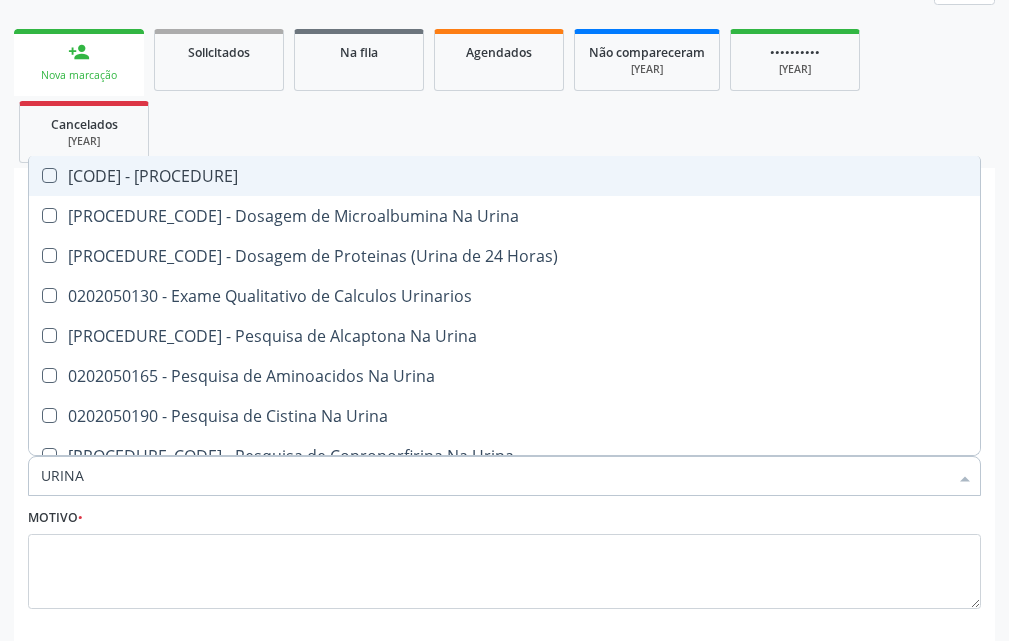 click on "[PROCEDURE_CODE] - Analise de Caracteres Fisicos, Elementos e Sedimento da Urina" at bounding box center (504, 176) 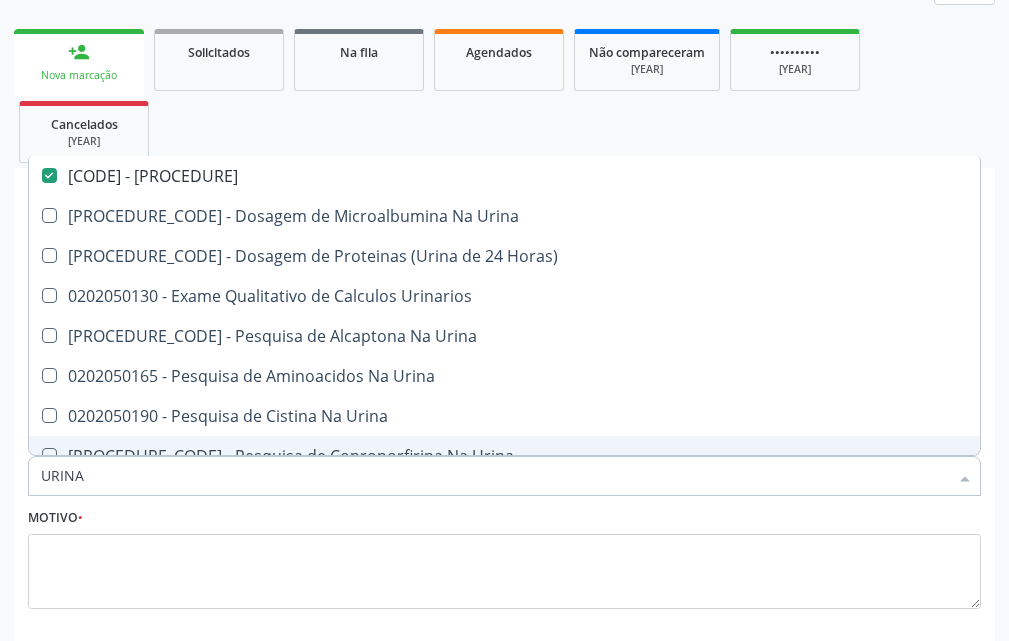 drag, startPoint x: 125, startPoint y: 470, endPoint x: 0, endPoint y: 466, distance: 125.06398 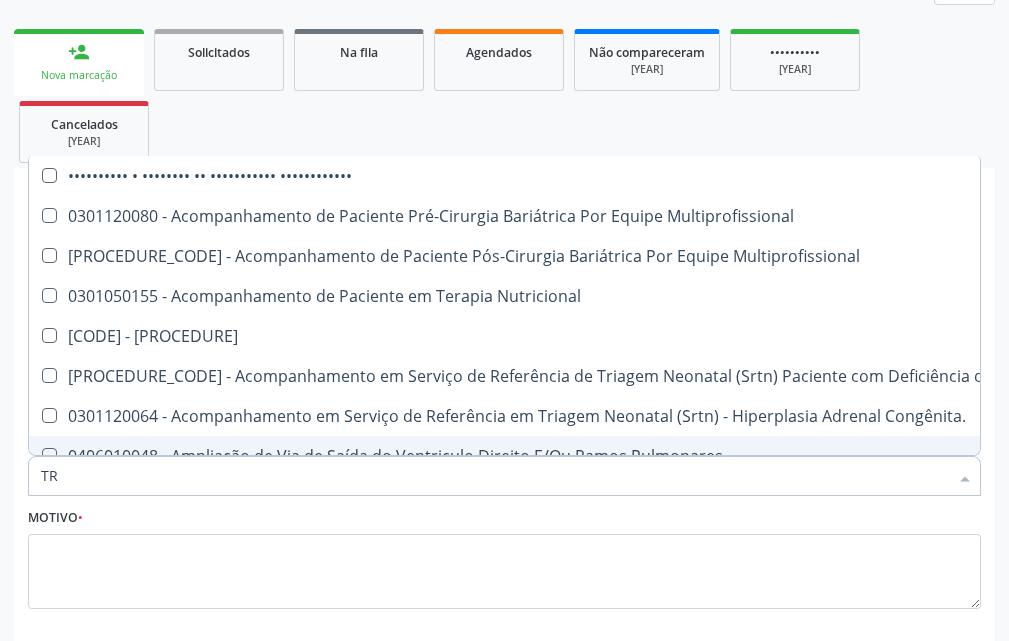type on "TRI" 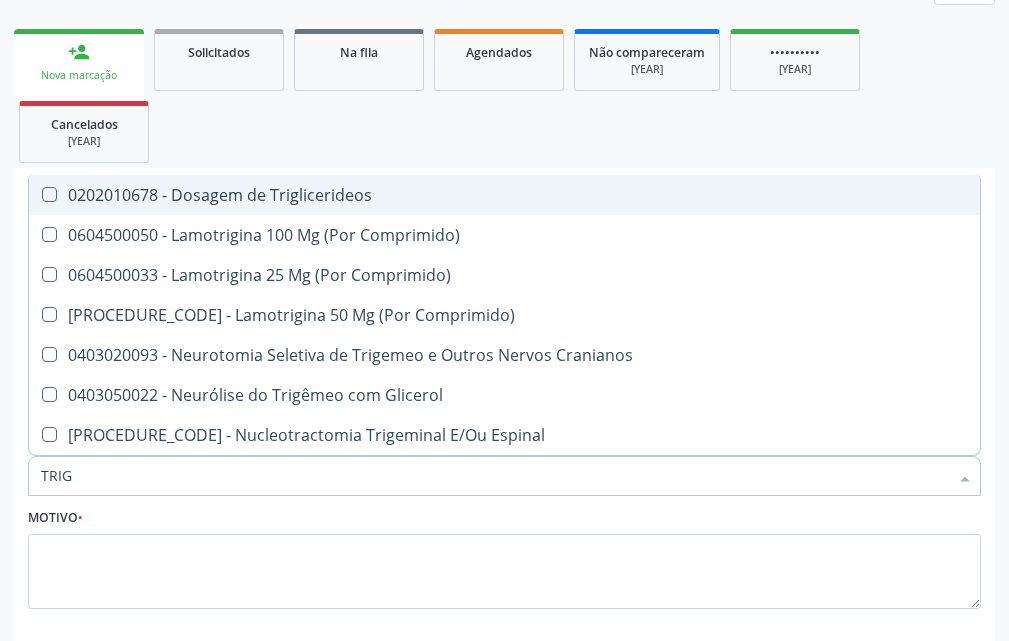 click on "0202010678 - Dosagem de Triglicerideos" at bounding box center (504, 195) 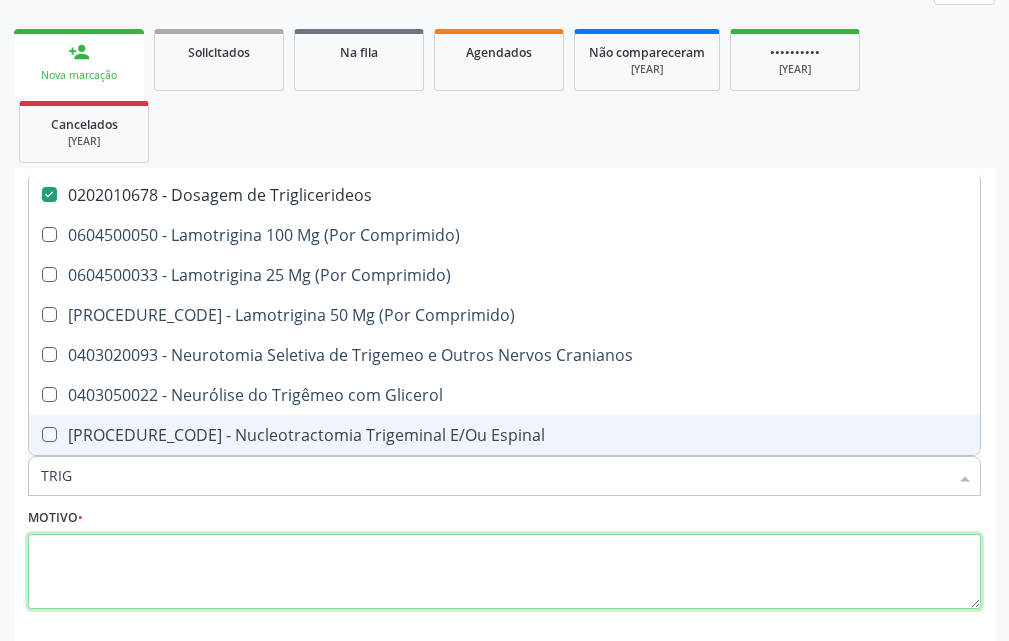 click at bounding box center [504, 572] 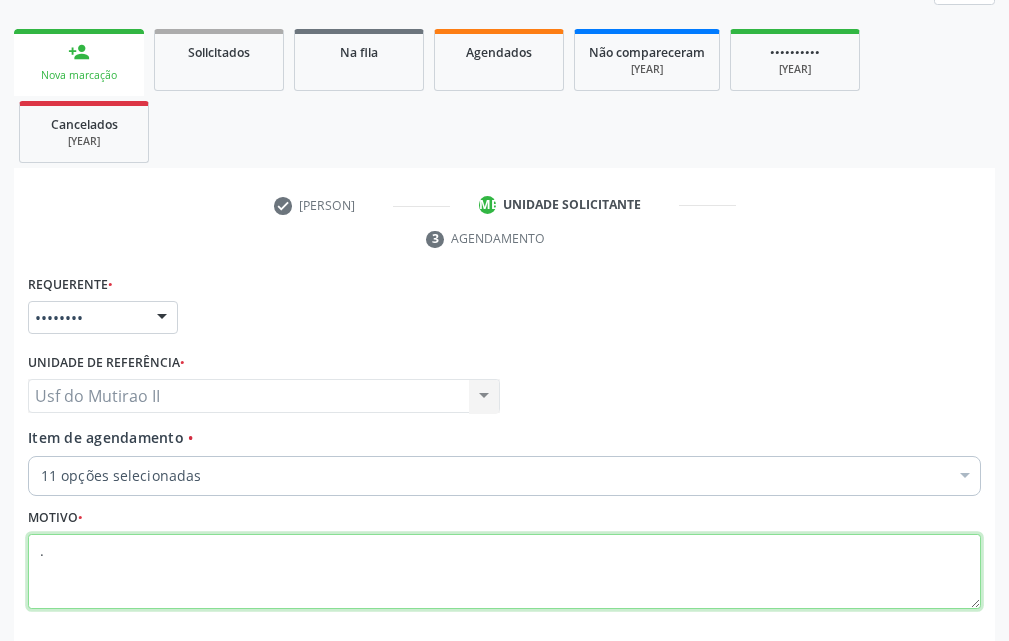 scroll, scrollTop: 370, scrollLeft: 0, axis: vertical 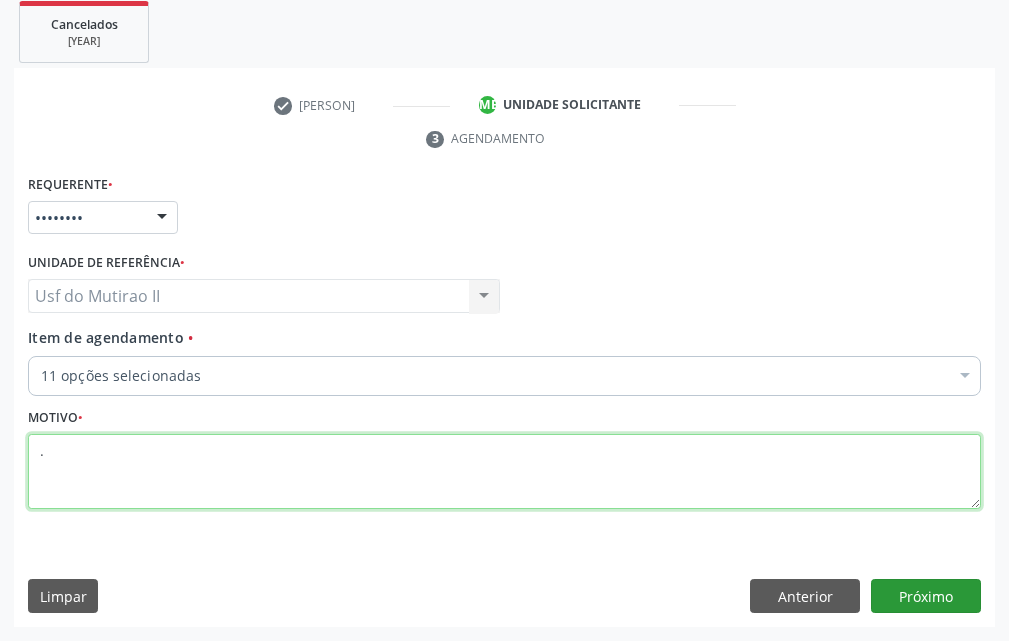 type on "." 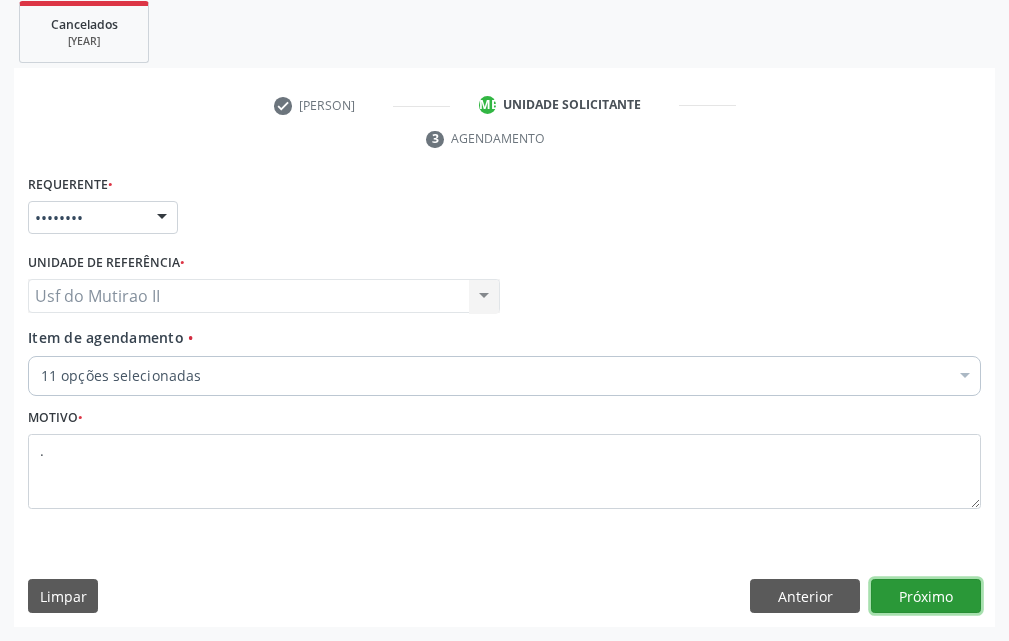 click on "Próximo" at bounding box center [926, 596] 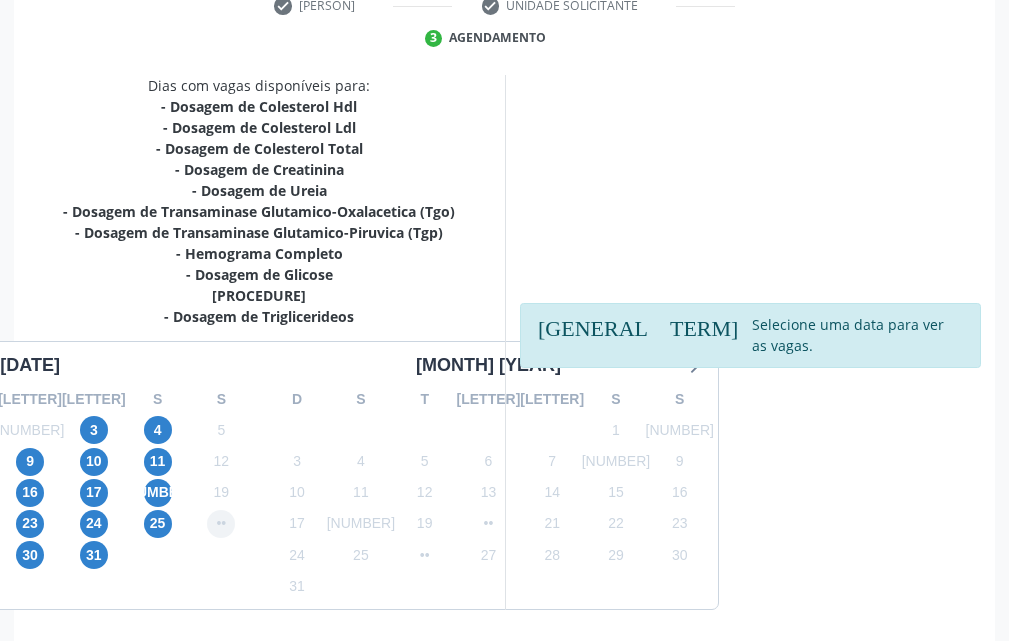 scroll, scrollTop: 542, scrollLeft: 0, axis: vertical 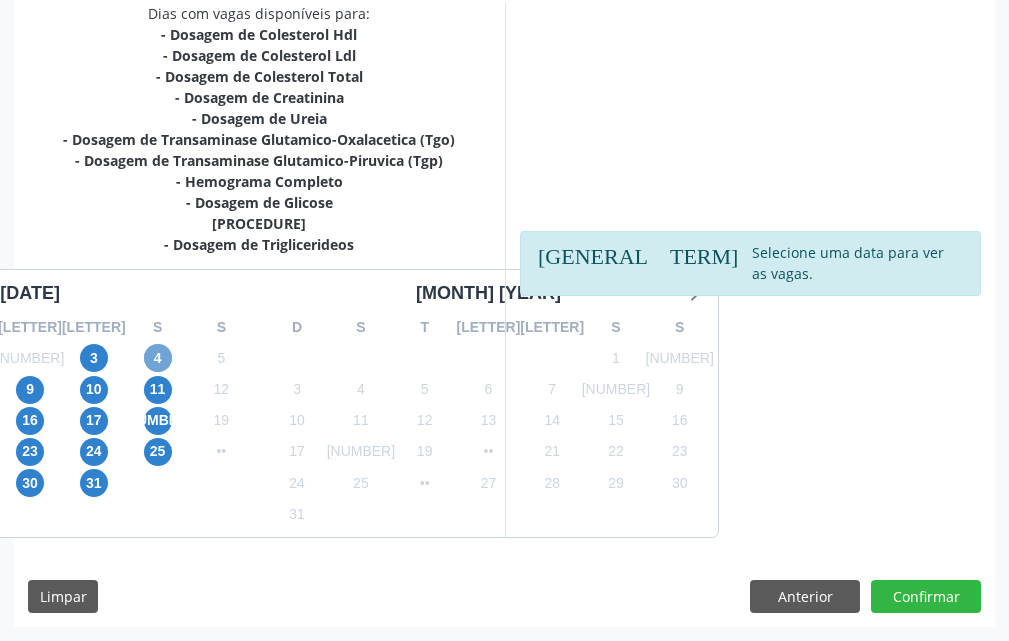 click on "4" at bounding box center (158, 358) 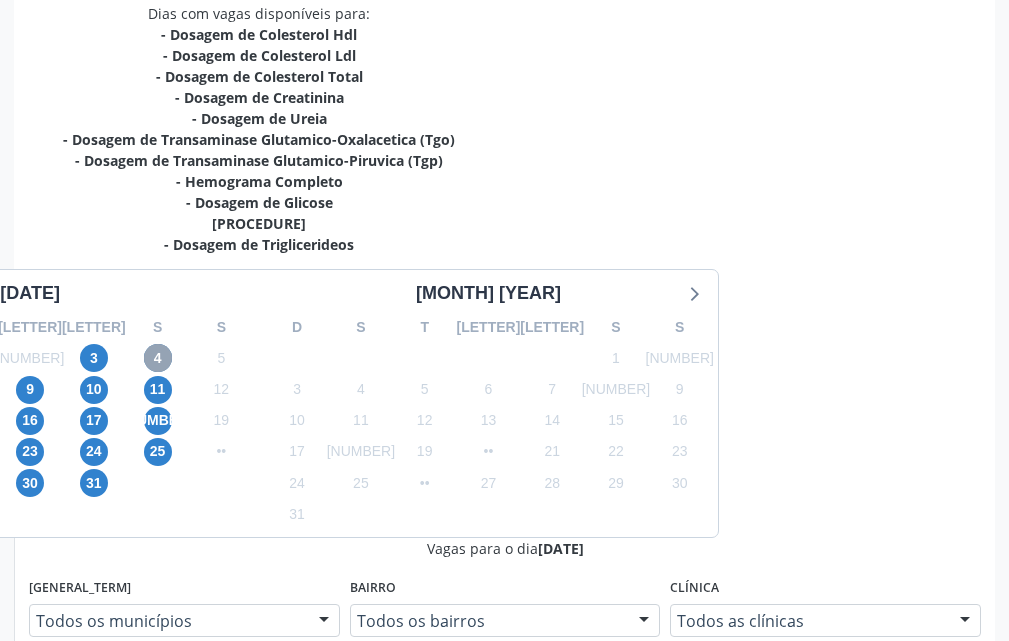 scroll, scrollTop: 842, scrollLeft: 0, axis: vertical 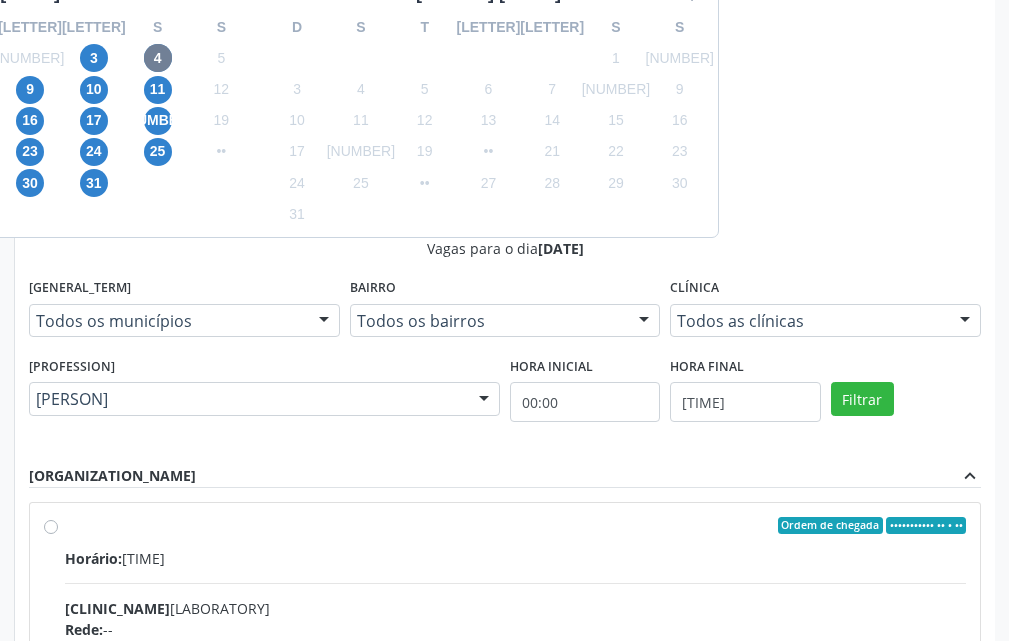 click on "Ordem de chegada
Consumidos: 13 / 24" at bounding box center (515, 526) 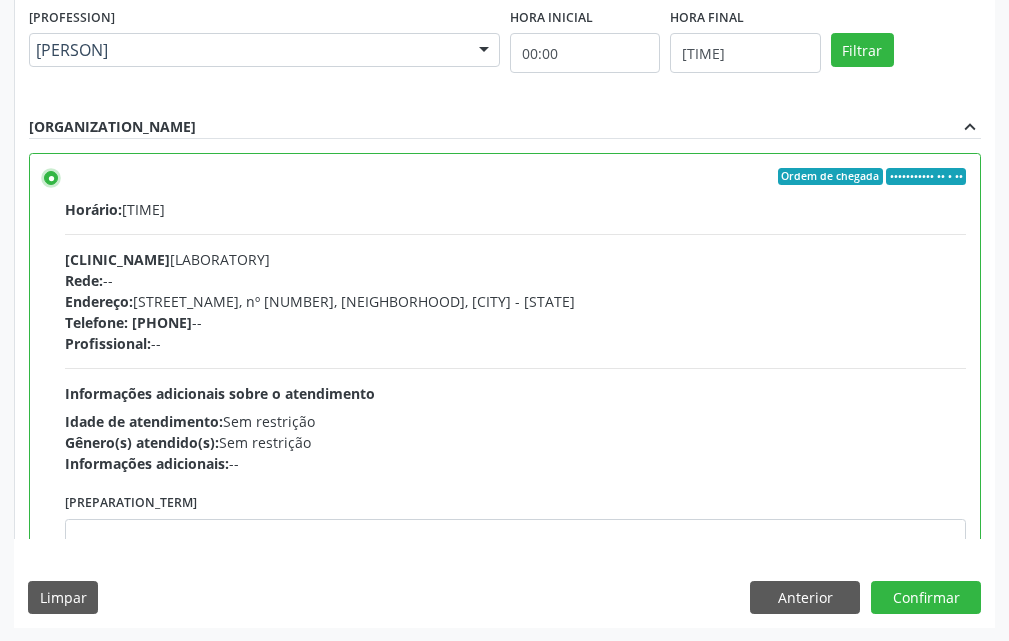 scroll, scrollTop: 1192, scrollLeft: 0, axis: vertical 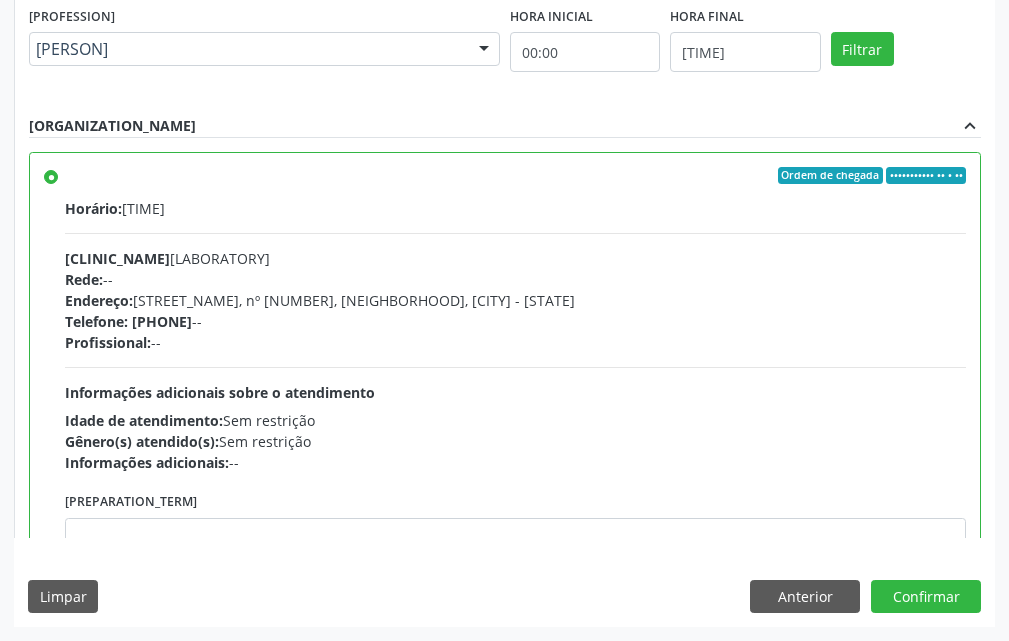 click on "Dias com vagas disponíveis para:
- Dosagem de Colesterol Hdl
- Dosagem de Colesterol Ldl
- Dosagem de Colesterol Total
- Dosagem de Creatinina
- Dosagem de Ureia
- Dosagem de Transaminase Glutamico-Oxalacetica (Tgo)
- Dosagem de Transaminase Glutamico-Piruvica (Tgp)
- Hemograma Completo
- Dosagem de Glicose
- Analise de Caracteres Fisicos, Elementos e Sedimento da Urina
- Dosagem de Triglicerideos
julho 2025 D S T Q Q S S 29 30 1 2 3 4 5 6 7 8 9 10 11 12 13 14 15 16 17 18 19 20 21 22 23 24 25 26 27 28 29 30 31 1 2 3 4 5 6 7 8 9 agosto 2025 D S T Q Q S S 27 28 29 30 31 1 2 3 4 5 6 7 8 9 10 11 12 13 14 15 16 17 18 19 20 21 22 23 24 25 26 27 28 29 30 31 1 2 3 4 5 6
Vagas para o dia
04/07/2025
Município
Todos os municípios         Todos os municípios   Serra Talhada - PE       "
Bairro" at bounding box center [504, -10] 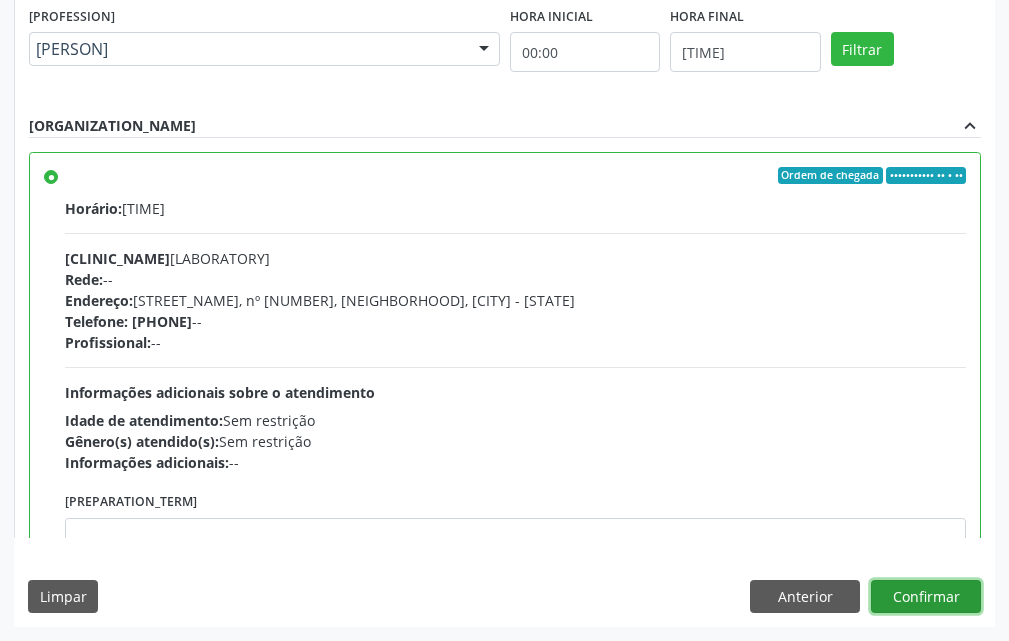 drag, startPoint x: 923, startPoint y: 596, endPoint x: 861, endPoint y: 576, distance: 65.14599 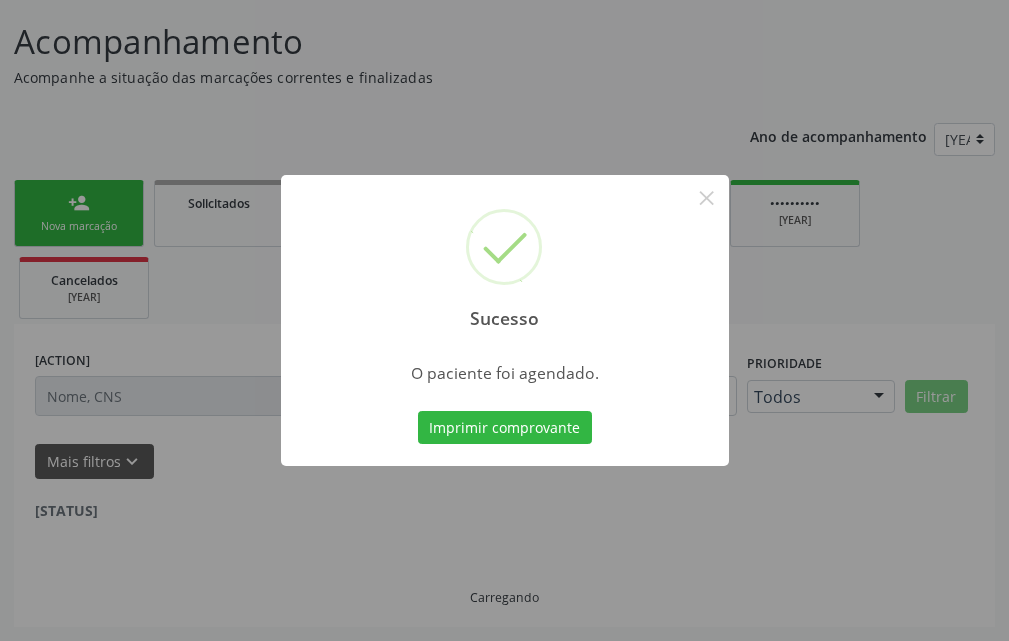 scroll, scrollTop: 34, scrollLeft: 0, axis: vertical 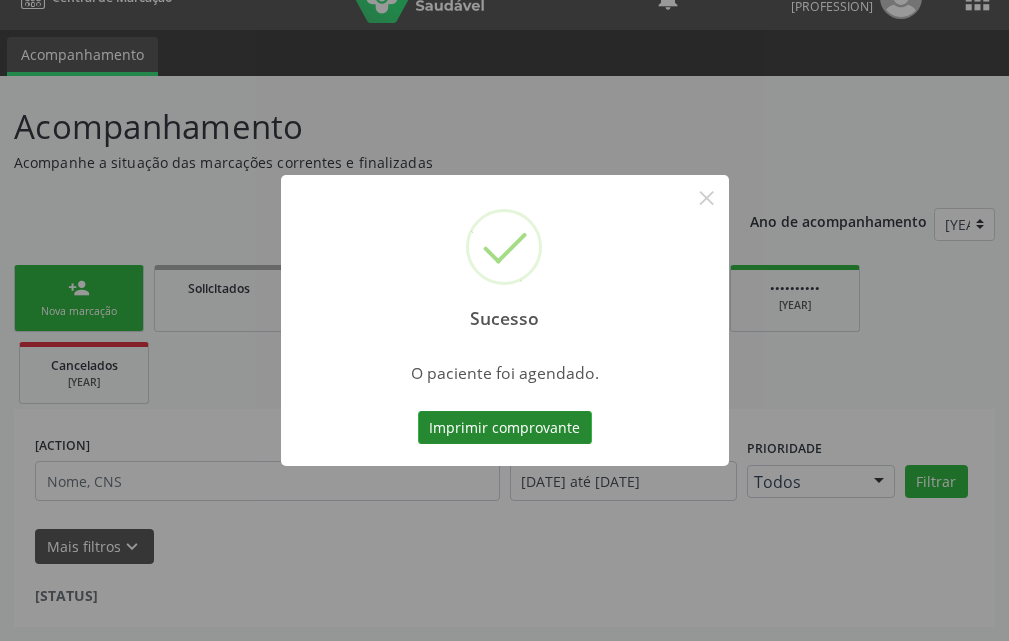 click on "Imprimir comprovante" at bounding box center (505, 428) 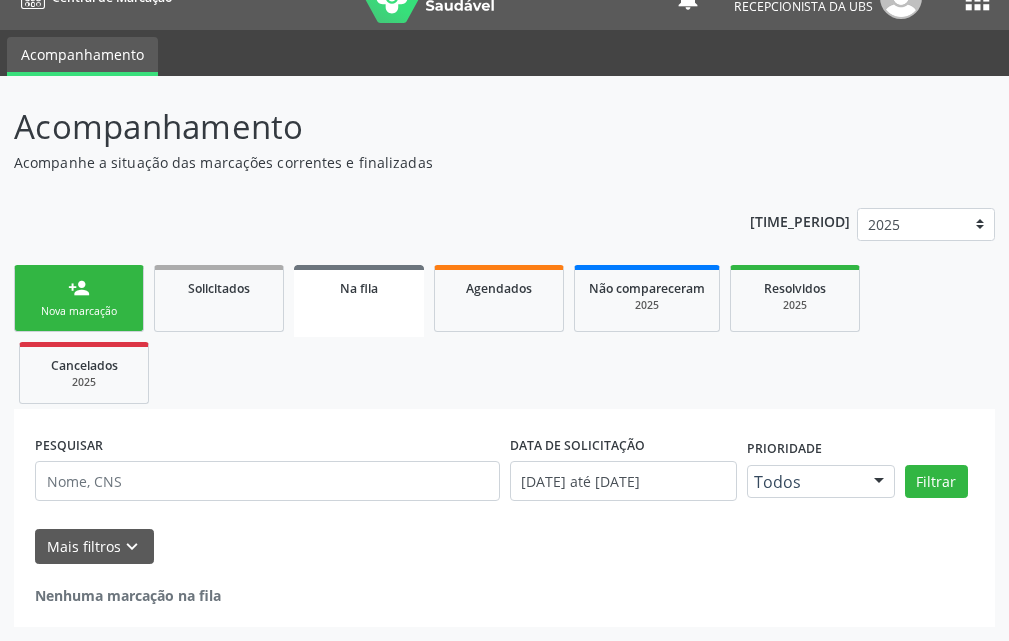 scroll, scrollTop: 34, scrollLeft: 0, axis: vertical 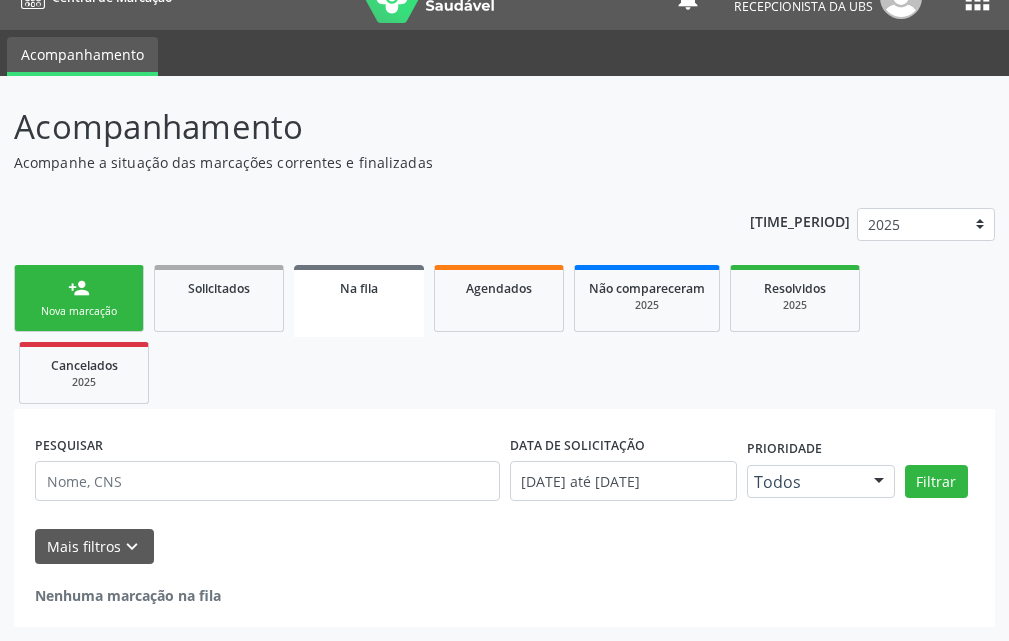 click on "[ICON]
[ACTION_DESCRIPTION]" at bounding box center [79, 298] 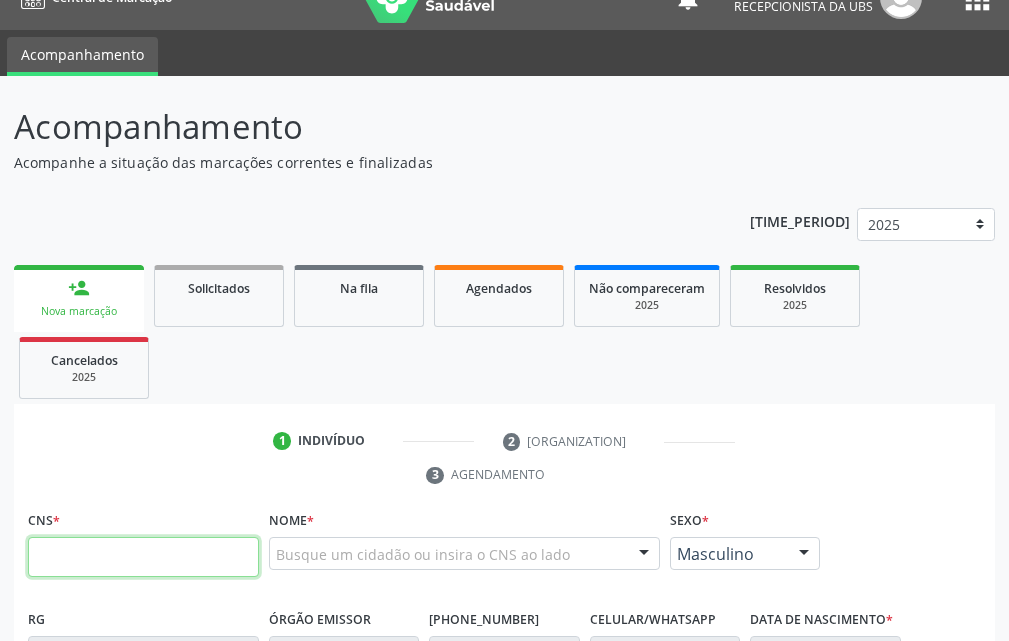 click at bounding box center [143, 523] 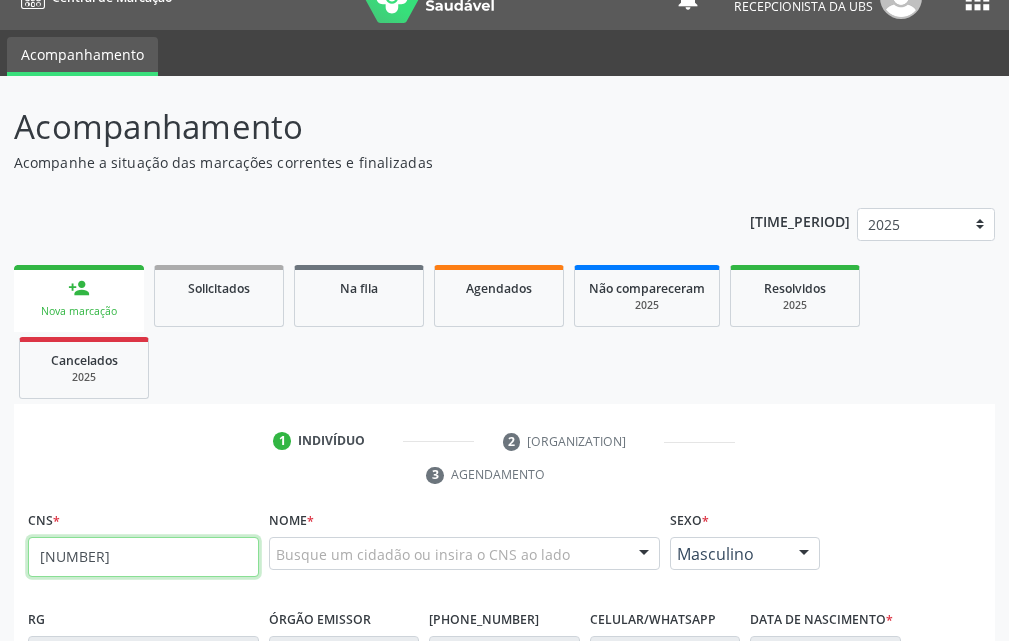 type on "708 2041 9263 7144" 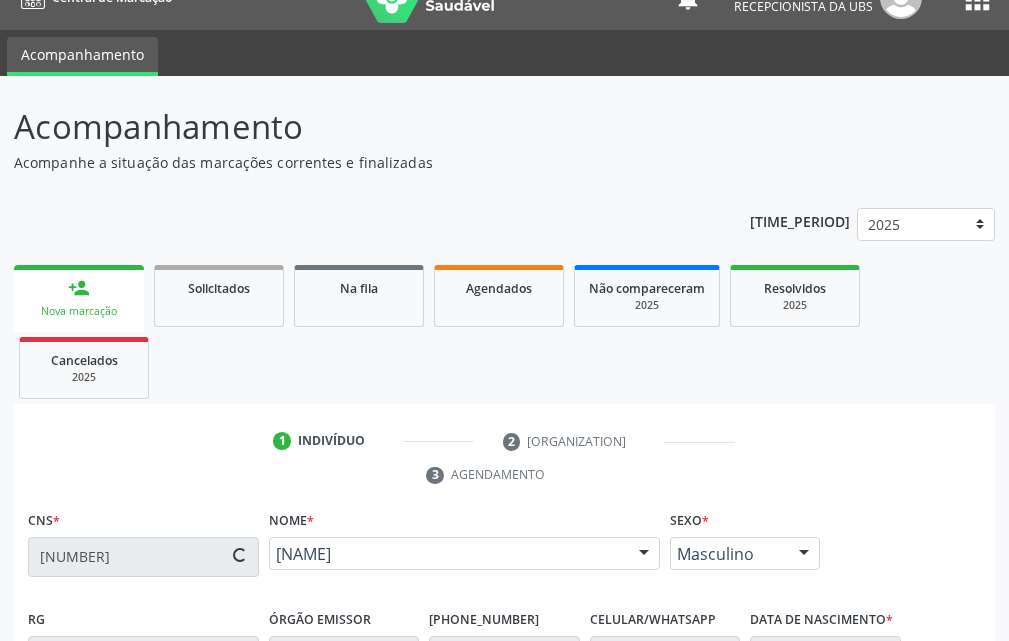 scroll, scrollTop: 434, scrollLeft: 0, axis: vertical 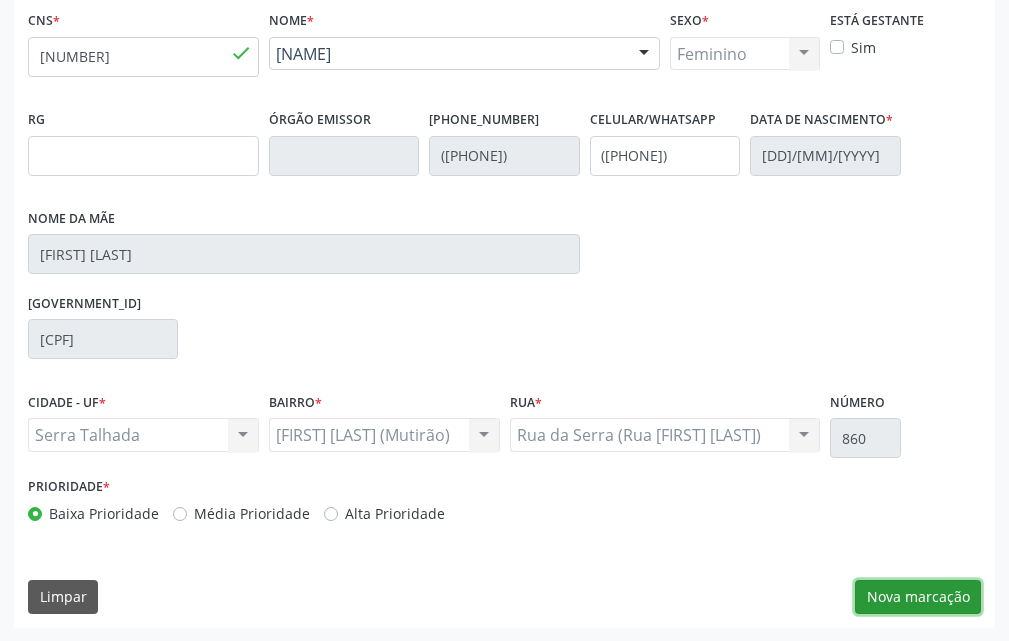 click on "Nova marcação" at bounding box center [918, 597] 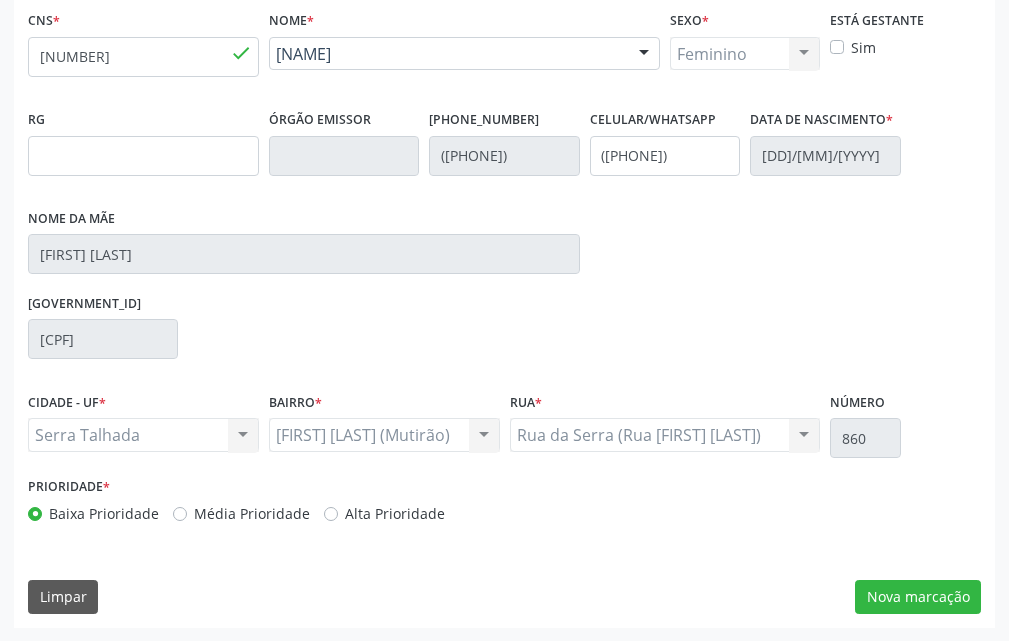 scroll, scrollTop: 370, scrollLeft: 0, axis: vertical 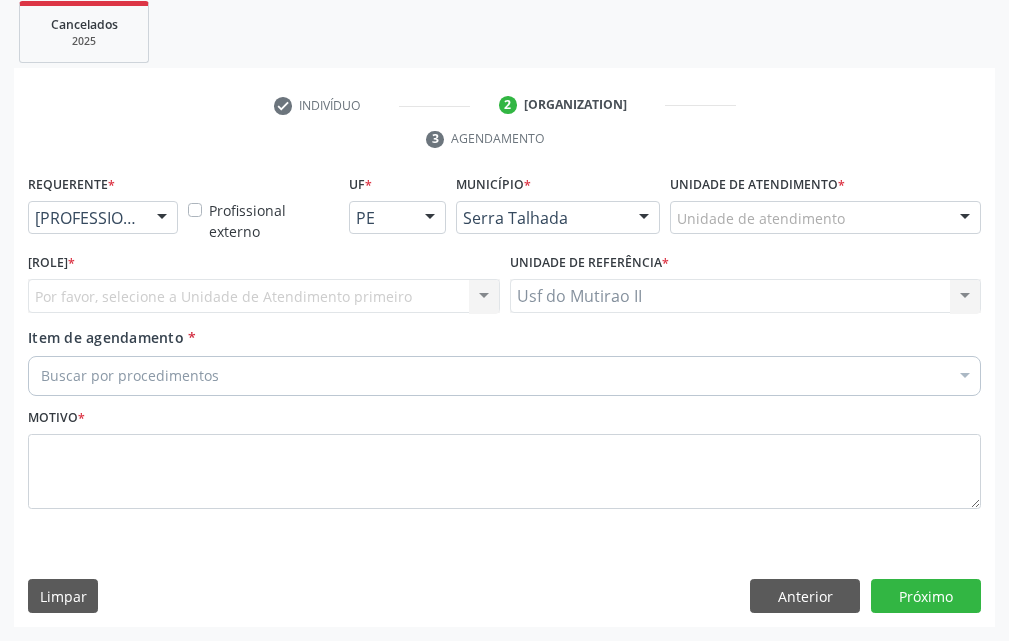 click on "Médico(a)" at bounding box center [103, 217] 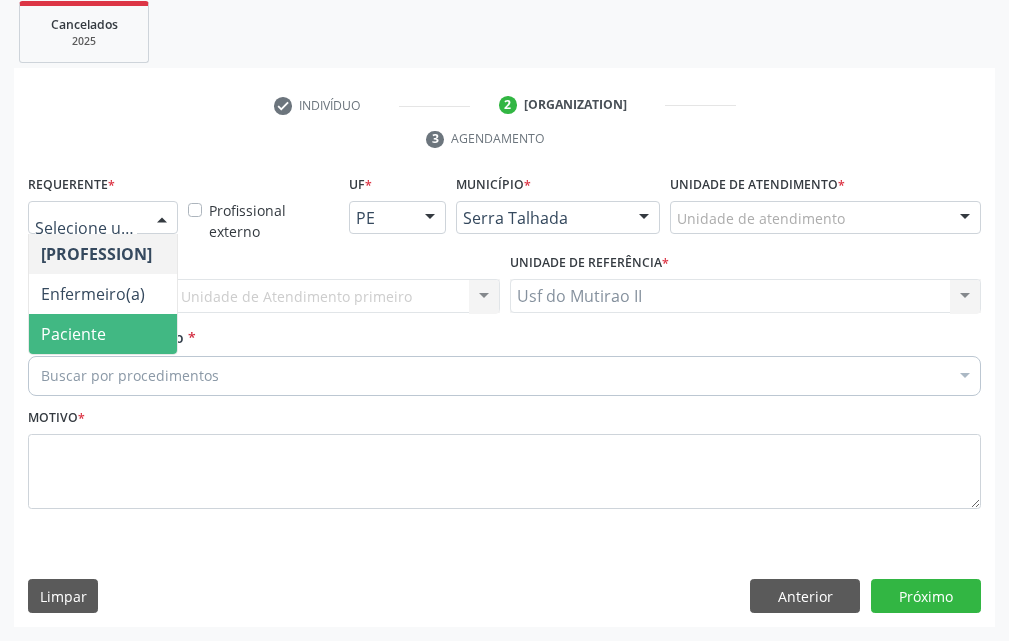 click on "Paciente" at bounding box center [103, 334] 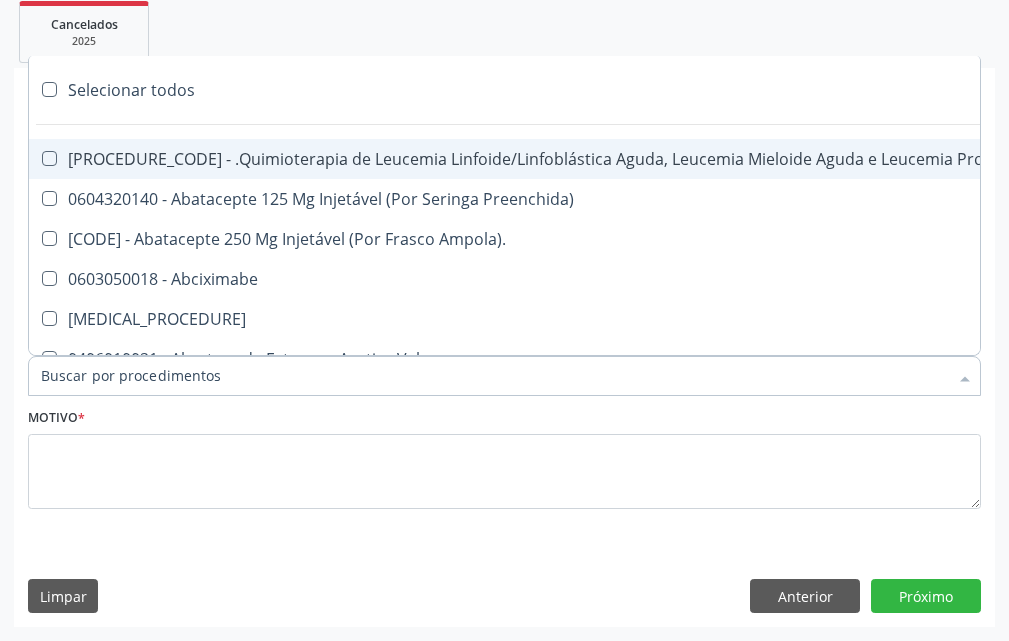 type on "G" 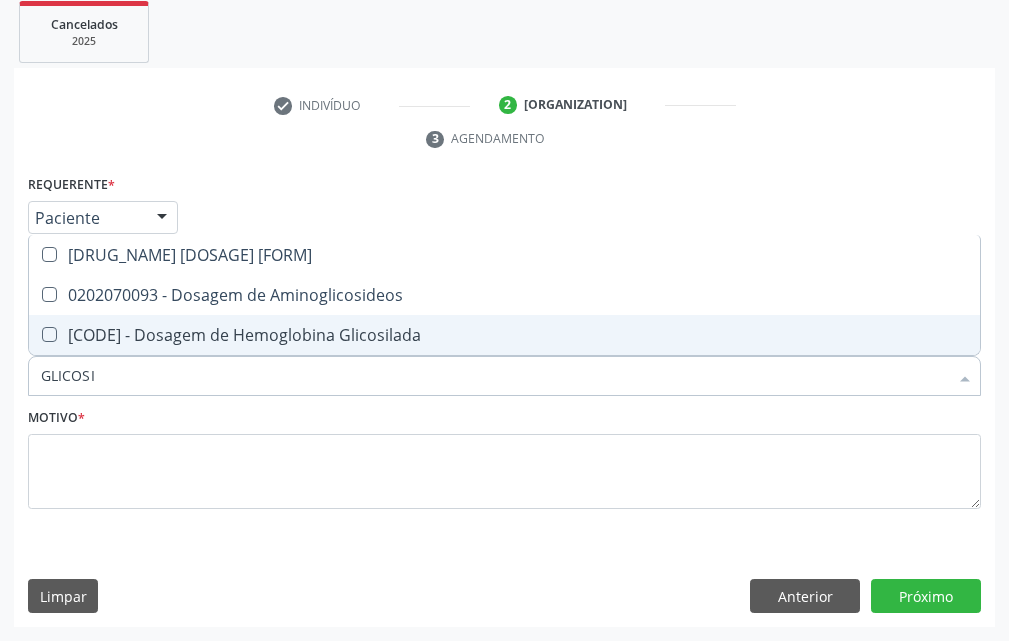 click on "[PROCEDURE_CODE] - Dosagem de Hemoglobina Glicosilada" at bounding box center (504, 334) 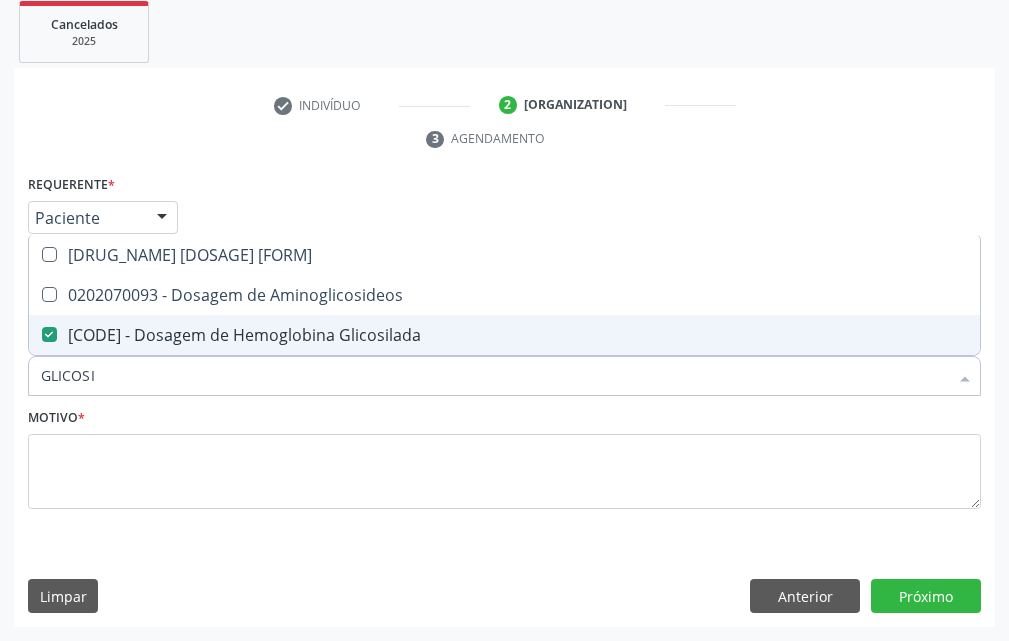 drag, startPoint x: 140, startPoint y: 389, endPoint x: 0, endPoint y: 377, distance: 140.51335 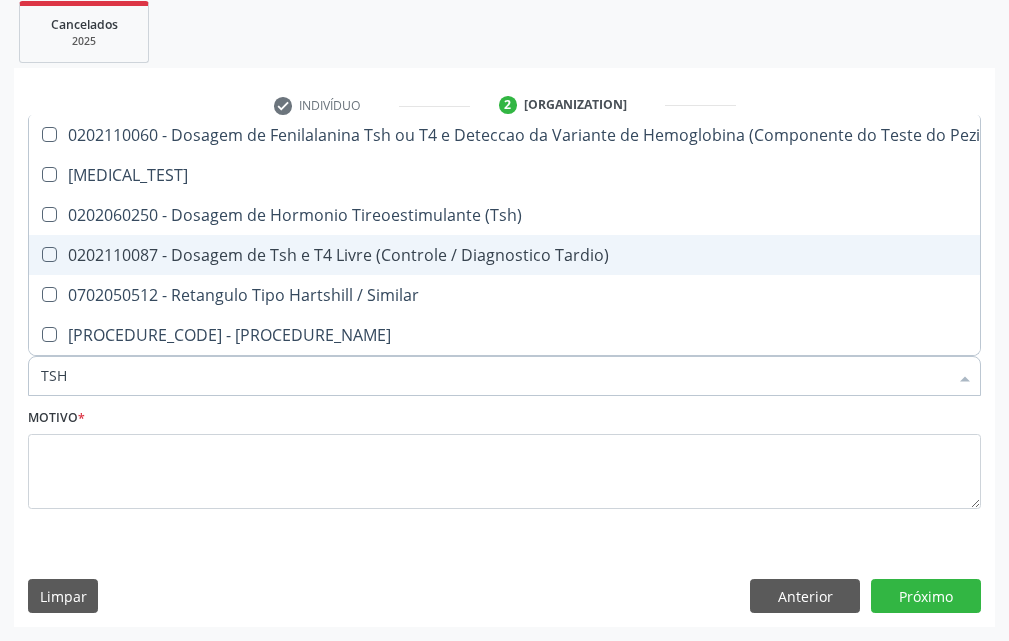 click on "0202110087 - Dosagem de Tsh e T4 Livre (Controle / Diagnostico Tardio)" at bounding box center (509, 254) 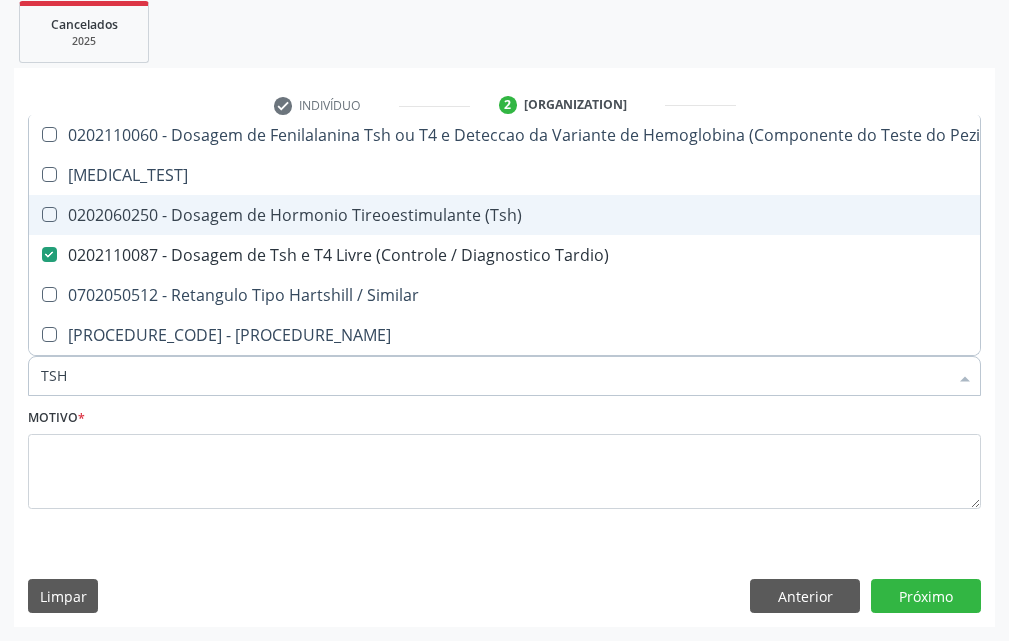 click on "[PROCEDURE_CODE] - [PROCEDURE_NAME]" at bounding box center (509, 214) 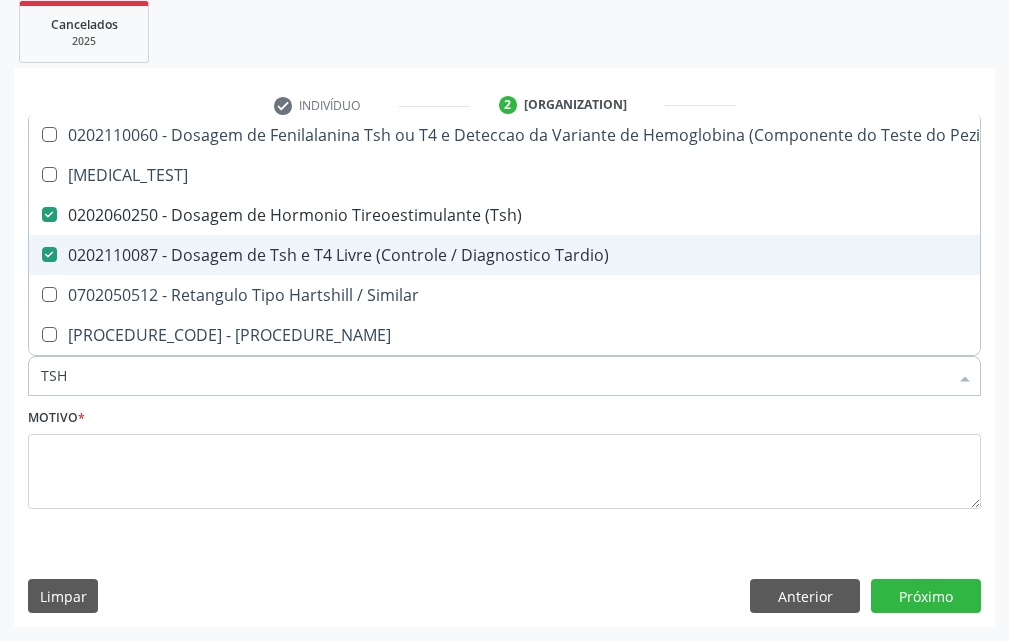 click on "0202110087 - Dosagem de Tsh e T4 Livre (Controle / Diagnostico Tardio)" at bounding box center [509, 254] 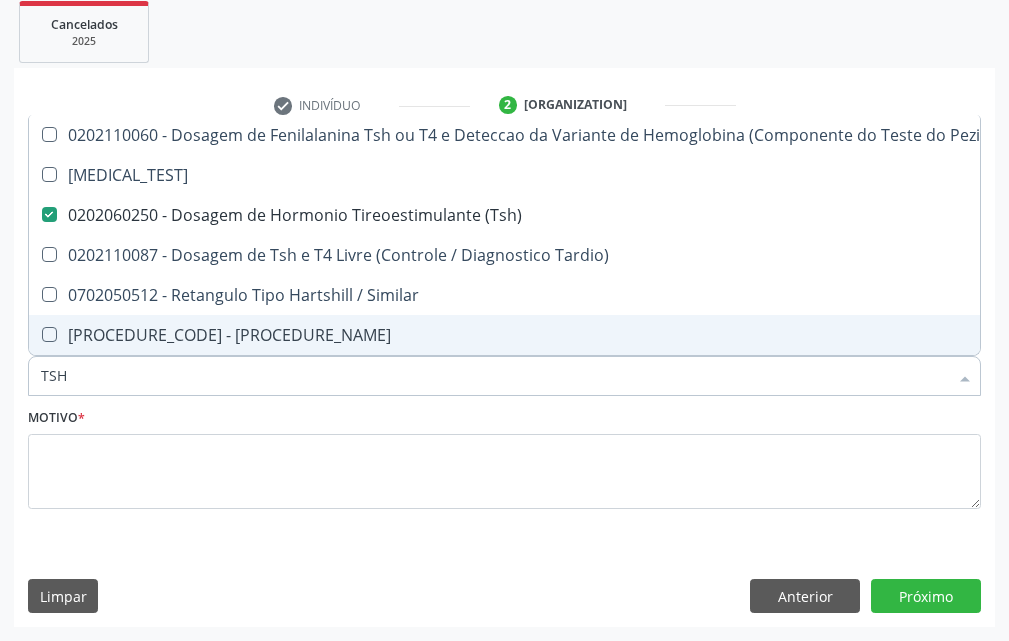 click on "TSH" at bounding box center (494, 375) 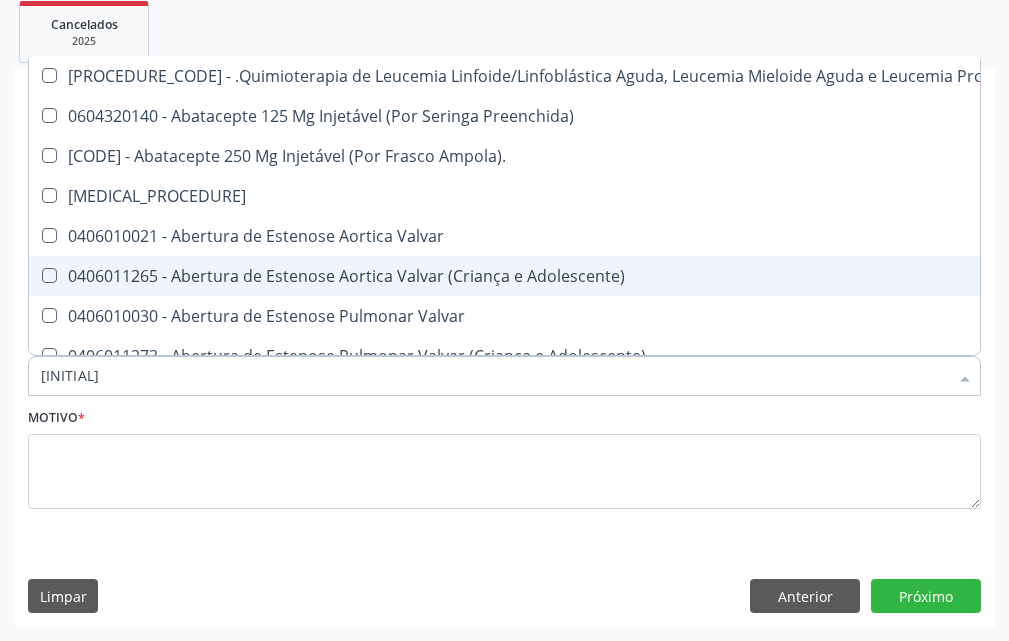 type on "T4" 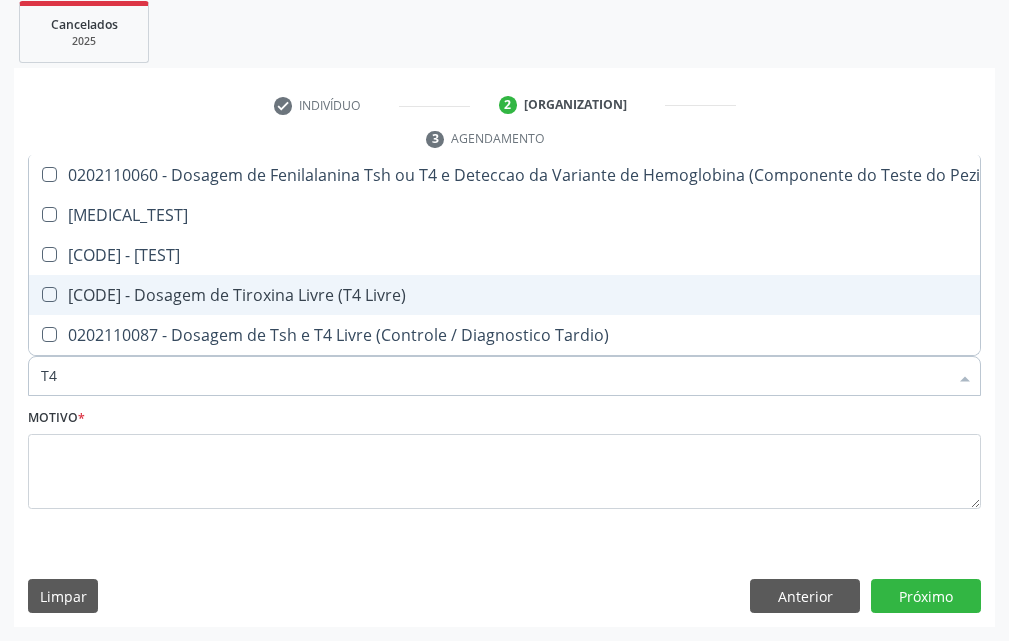 click on "[DOSE_TYPE] de Tiroxina Livre (T4 Livre)" at bounding box center [509, 294] 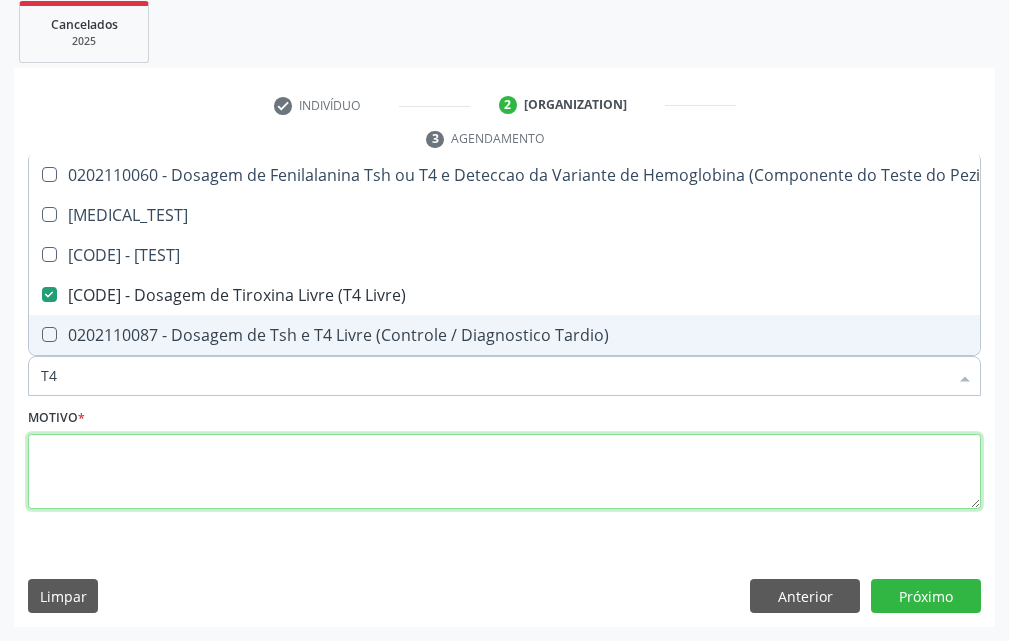 click at bounding box center [504, 472] 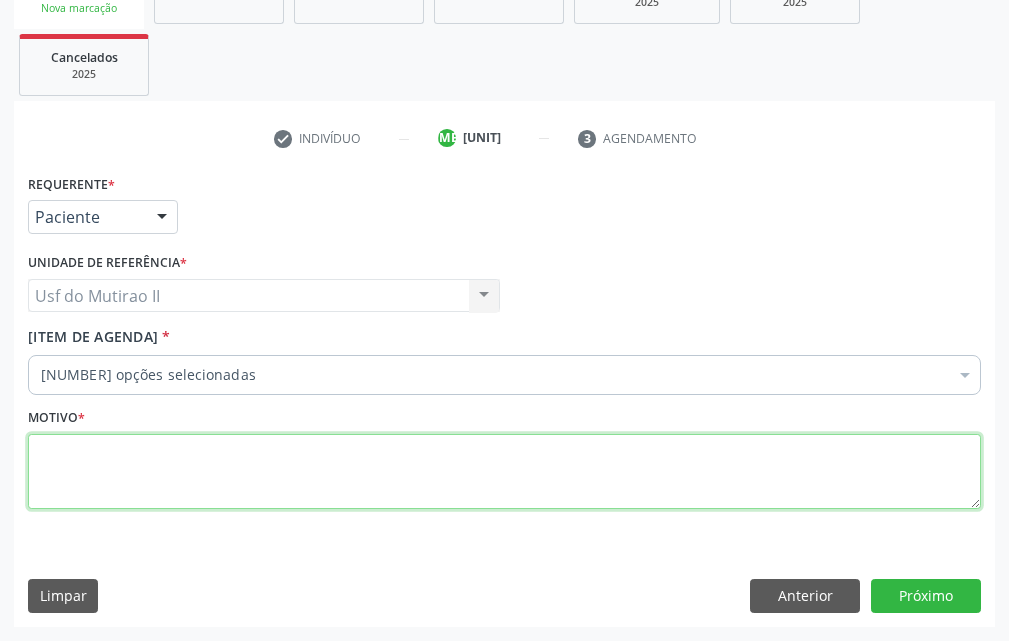 click at bounding box center (504, 472) 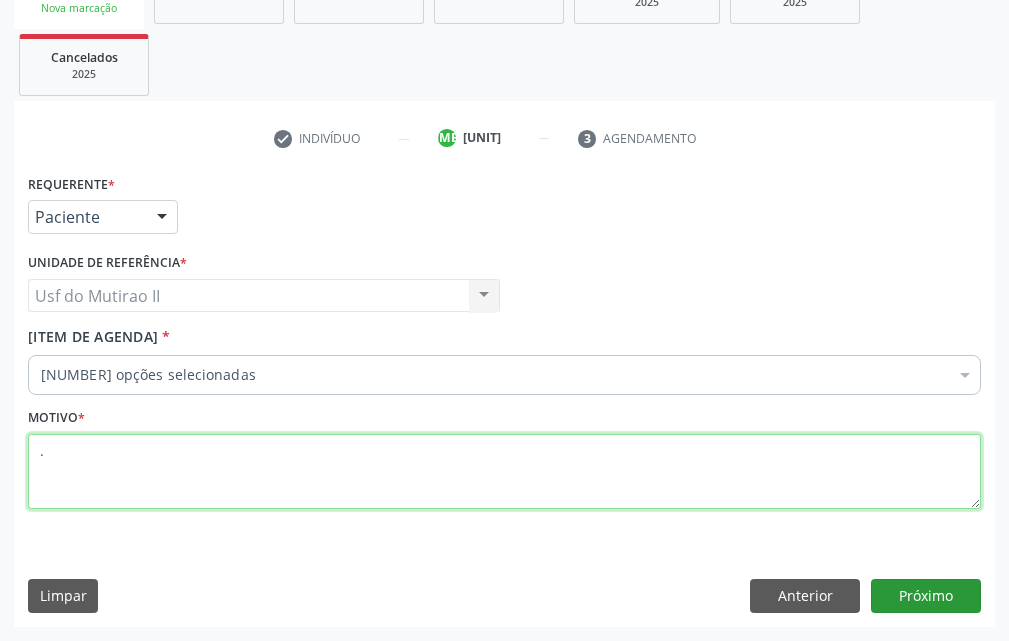 type on "." 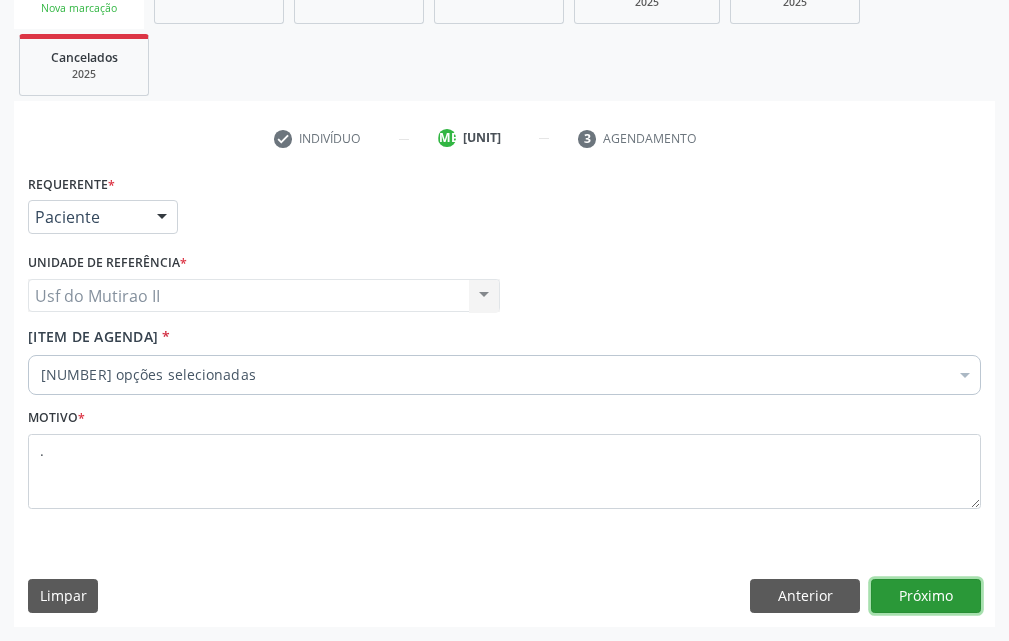 click on "Próximo" at bounding box center (926, 596) 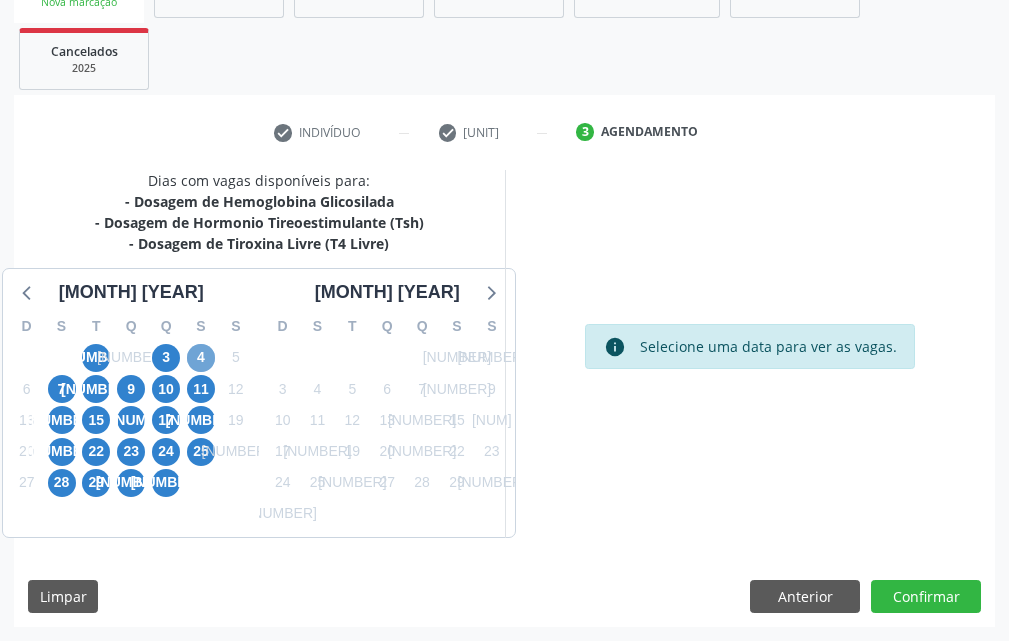 click on "4" at bounding box center (201, 358) 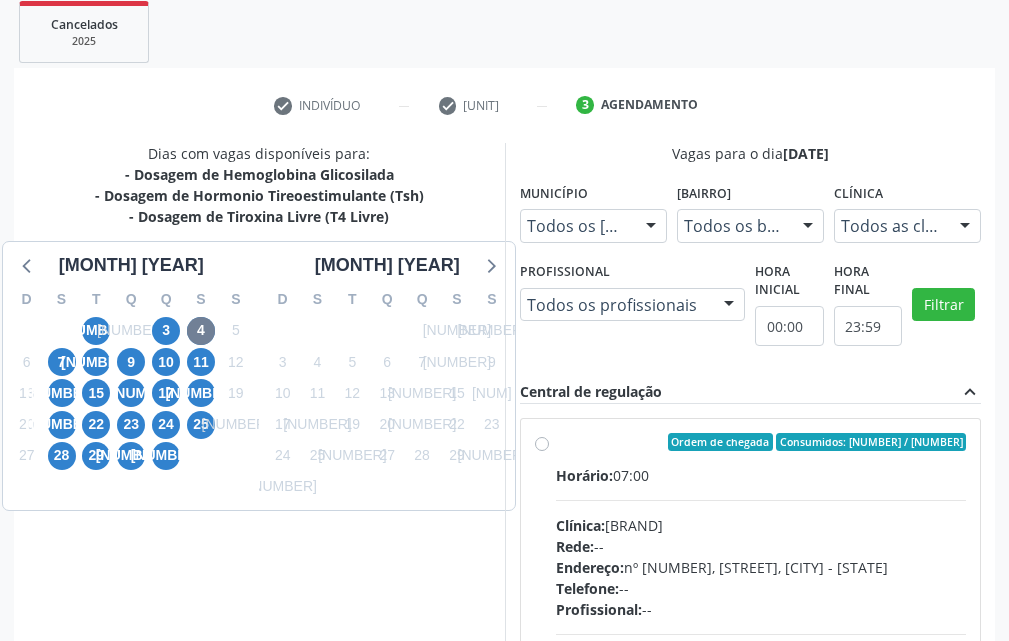 click on "Ordem de chegada
Consumidos: 12 / 24
Horário:   07:00
Clínica:  Labgene Medicina Laboratorial
Rede:
--
Endereço:   nº 531, Nossa Senhora da Pen, Serra Talhada - PE
Telefone:   --
Profissional:
--
Informações adicionais sobre o atendimento
Idade de atendimento:
Sem restrição
Gênero(s) atendido(s):
Sem restrição
Informações adicionais:
--" at bounding box center (761, 586) 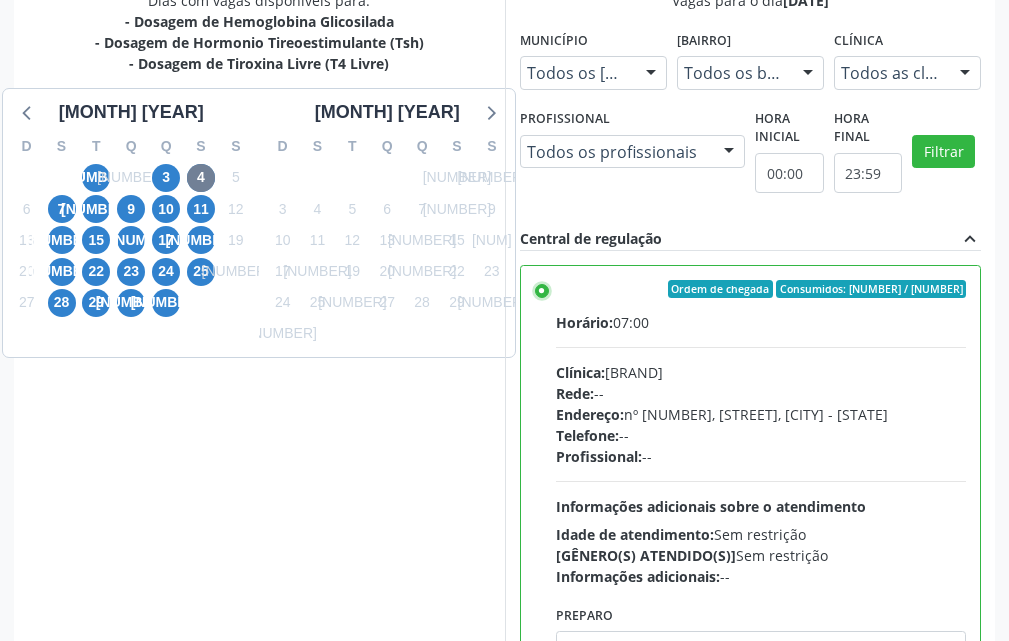 scroll, scrollTop: 668, scrollLeft: 0, axis: vertical 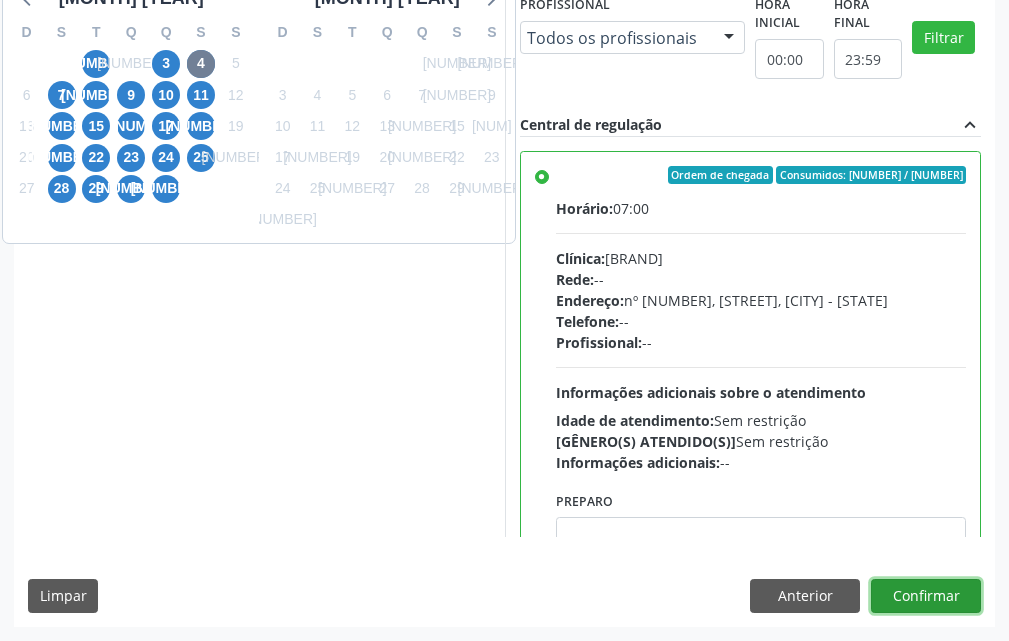 click on "Confirmar" at bounding box center (926, 596) 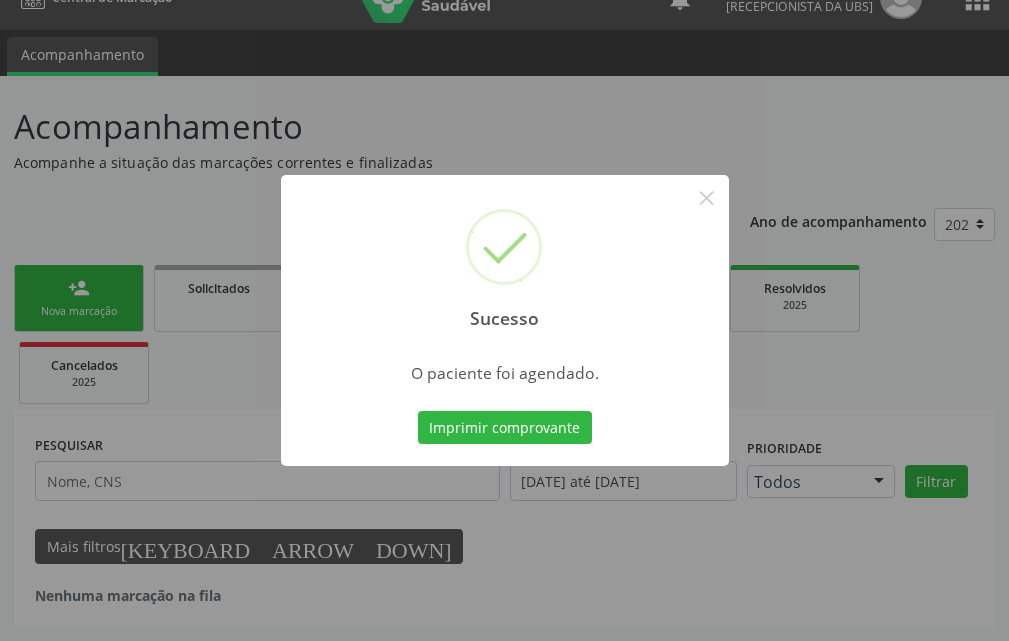 scroll, scrollTop: 34, scrollLeft: 0, axis: vertical 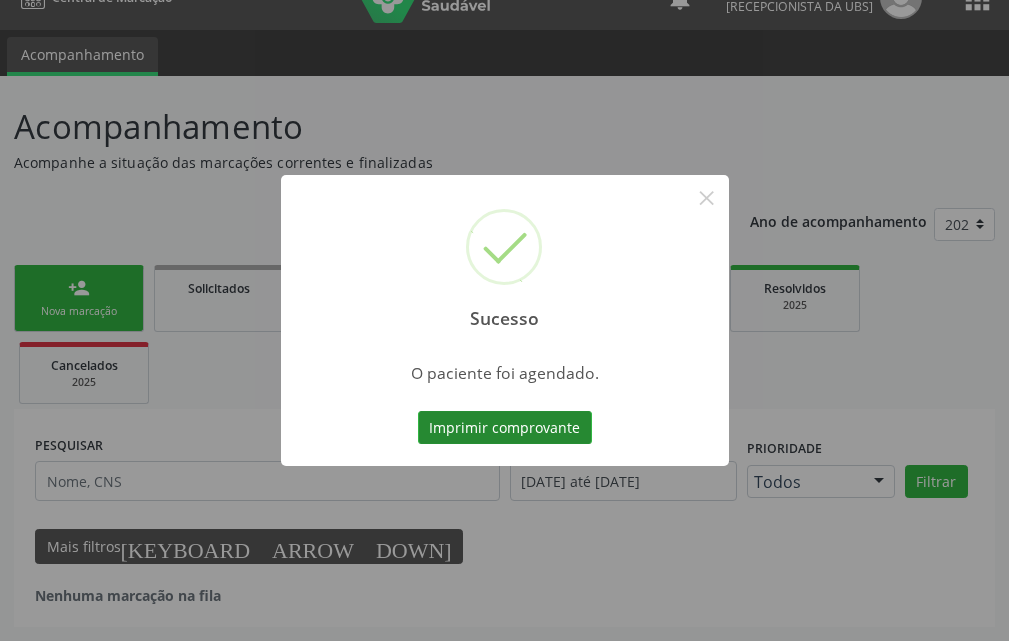 click on "Imprimir comprovante" at bounding box center (505, 428) 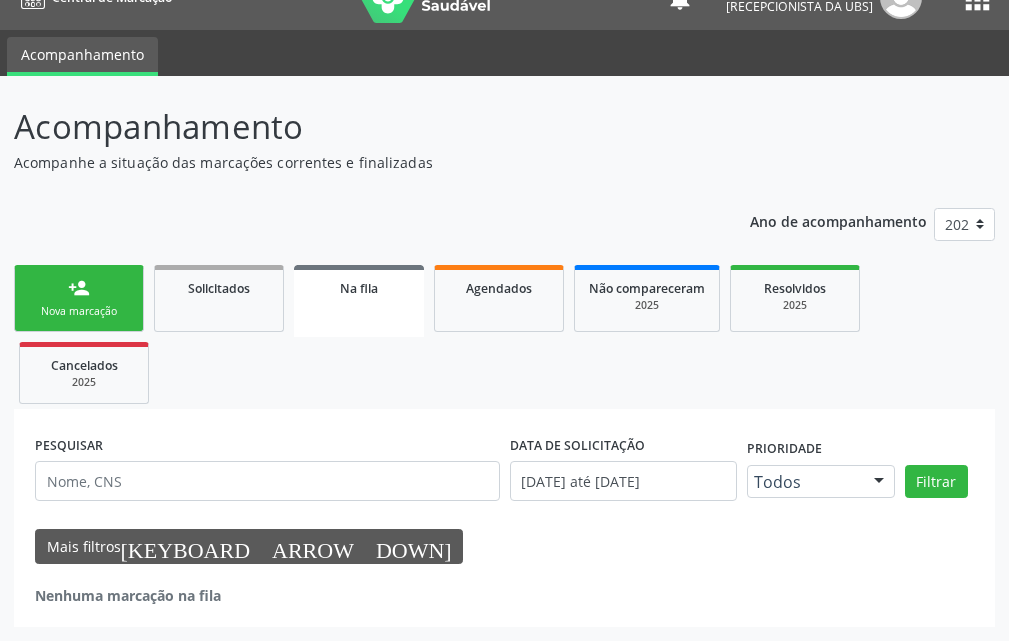 click on "person_add
[NEW_MARKING]" at bounding box center [79, 298] 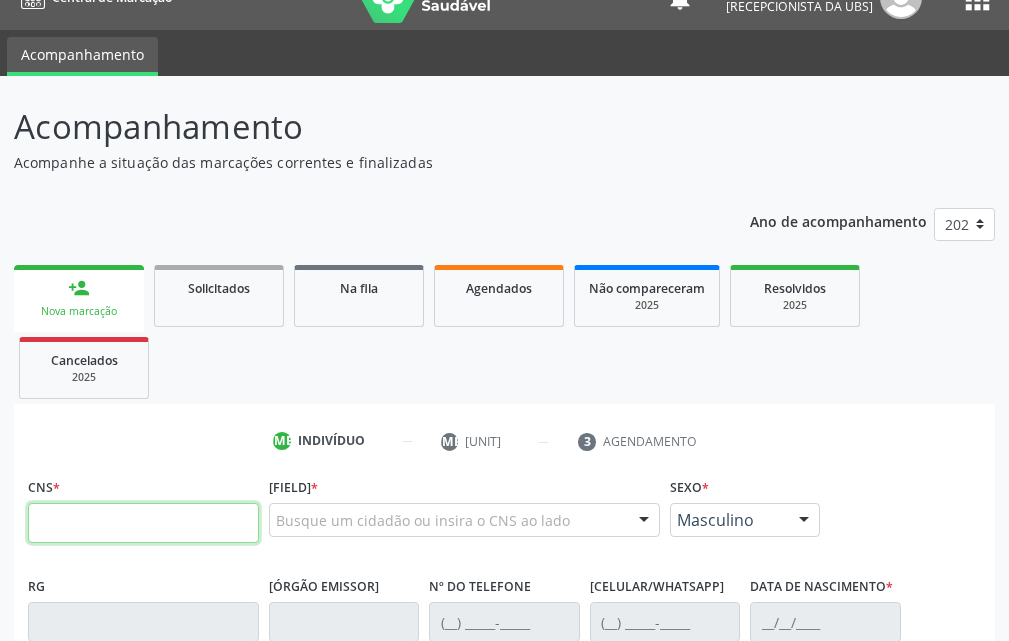 click at bounding box center [143, 523] 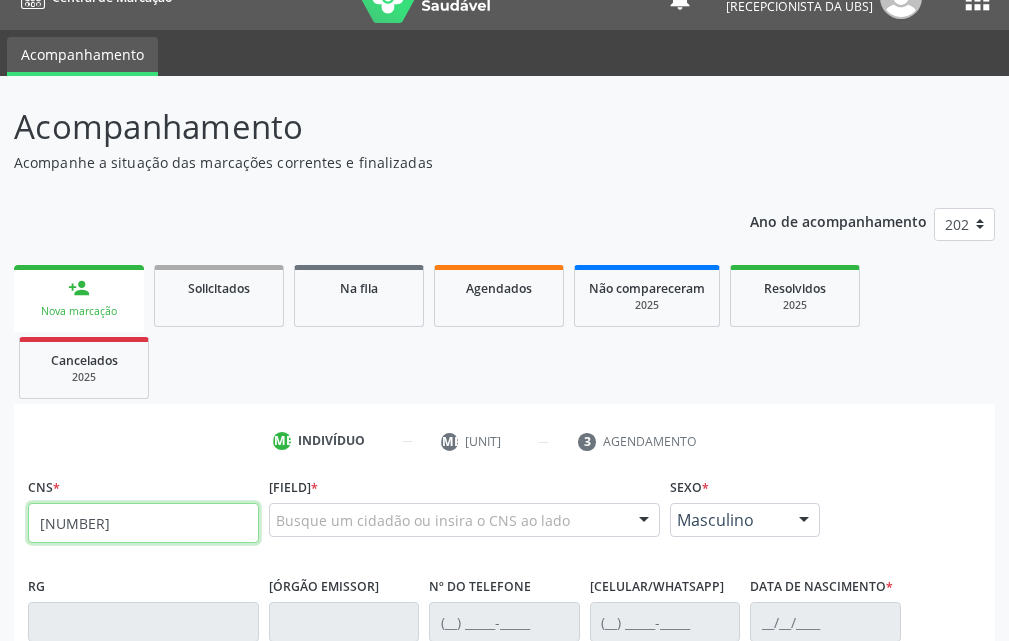 type on "898 0040 8471 1235" 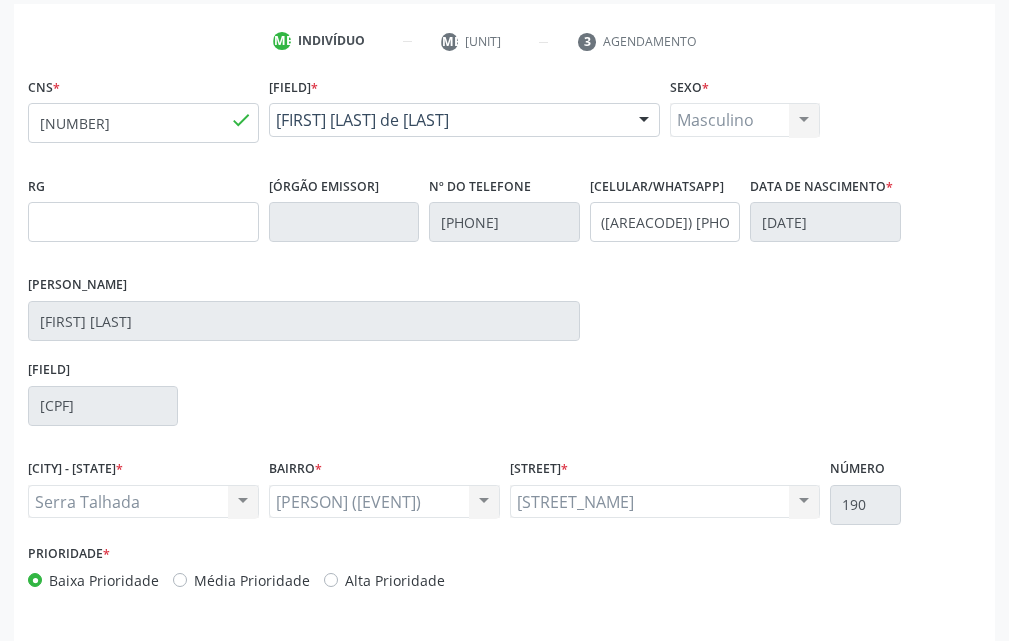 scroll, scrollTop: 535, scrollLeft: 0, axis: vertical 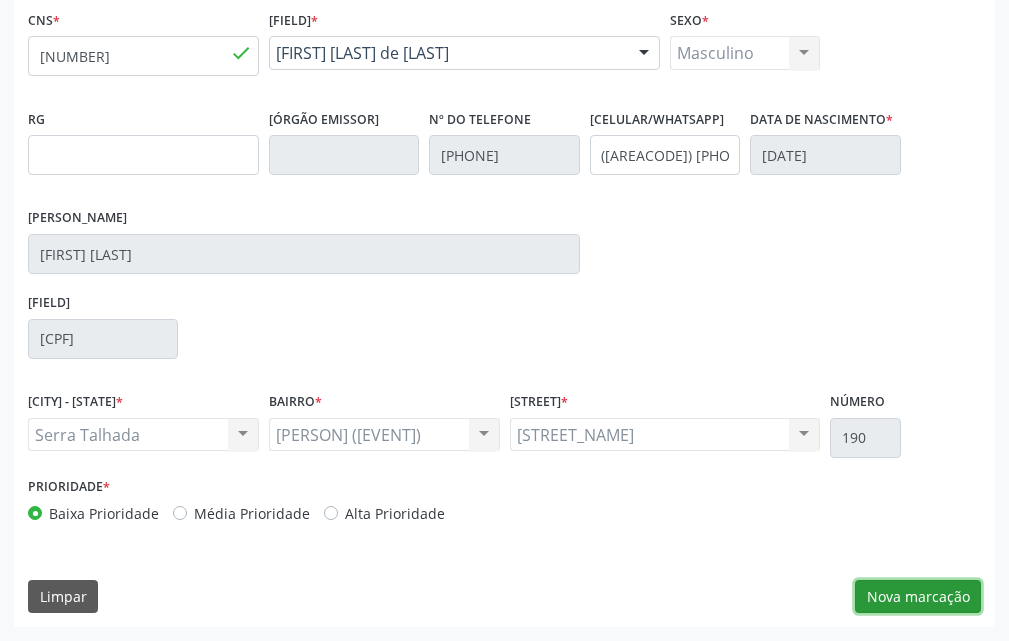drag, startPoint x: 961, startPoint y: 589, endPoint x: 906, endPoint y: 557, distance: 63.631752 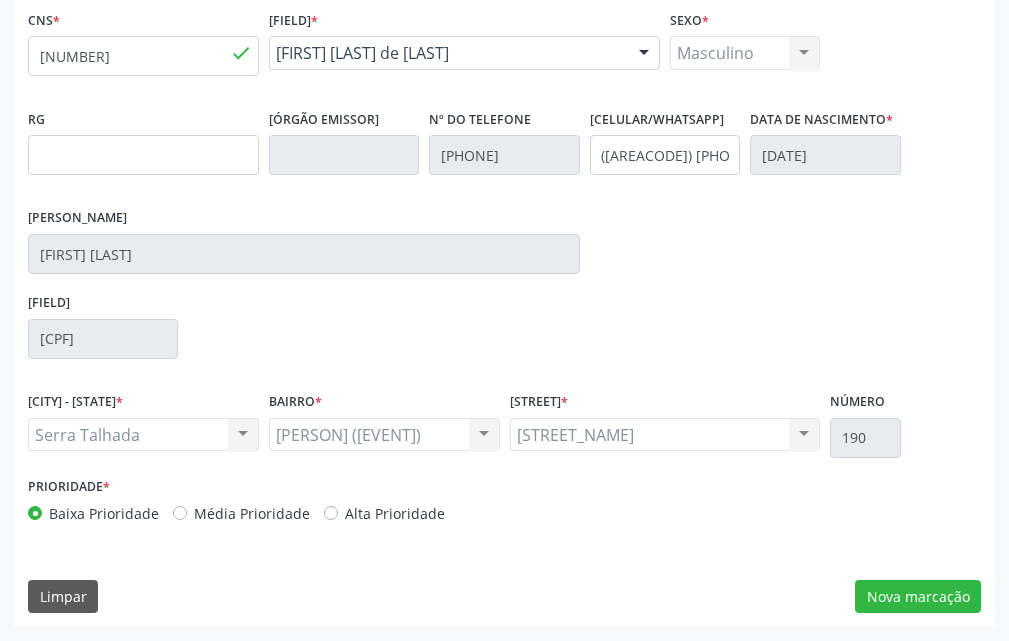scroll, scrollTop: 370, scrollLeft: 0, axis: vertical 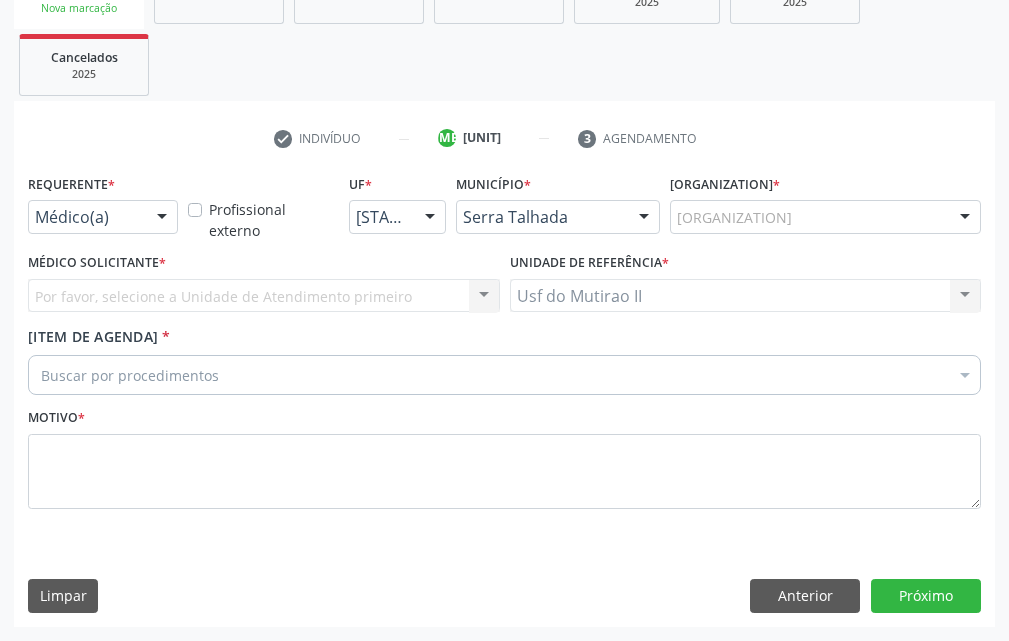 click at bounding box center (162, 218) 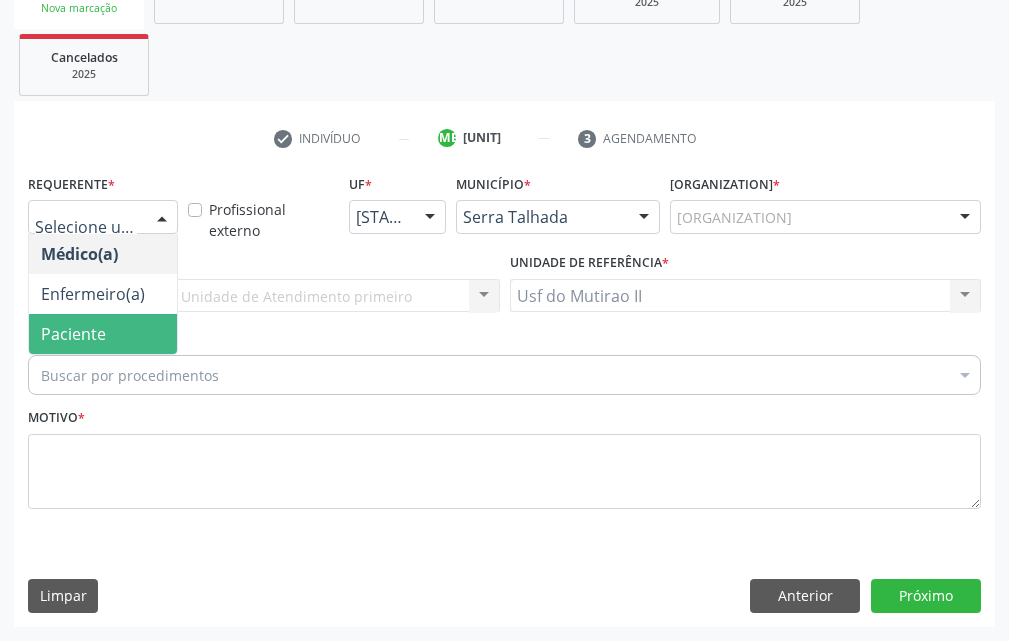 click on "Médico(a)   Enfermeiro(a)   Paciente
Nenhum resultado encontrado para: "   "
Não há nenhuma opção para ser exibida." at bounding box center [103, 294] 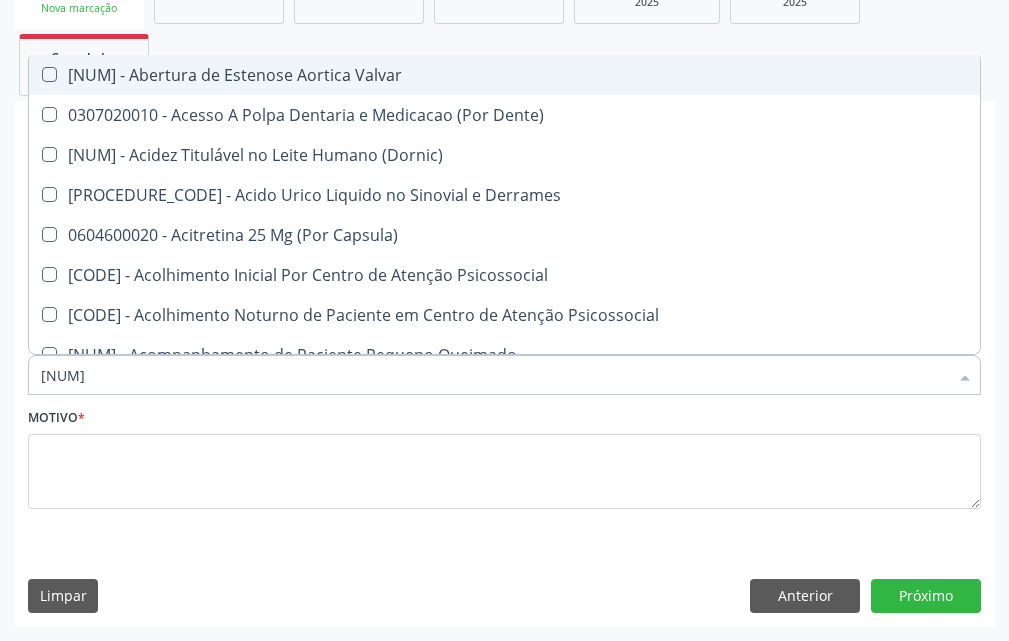 type on "020" 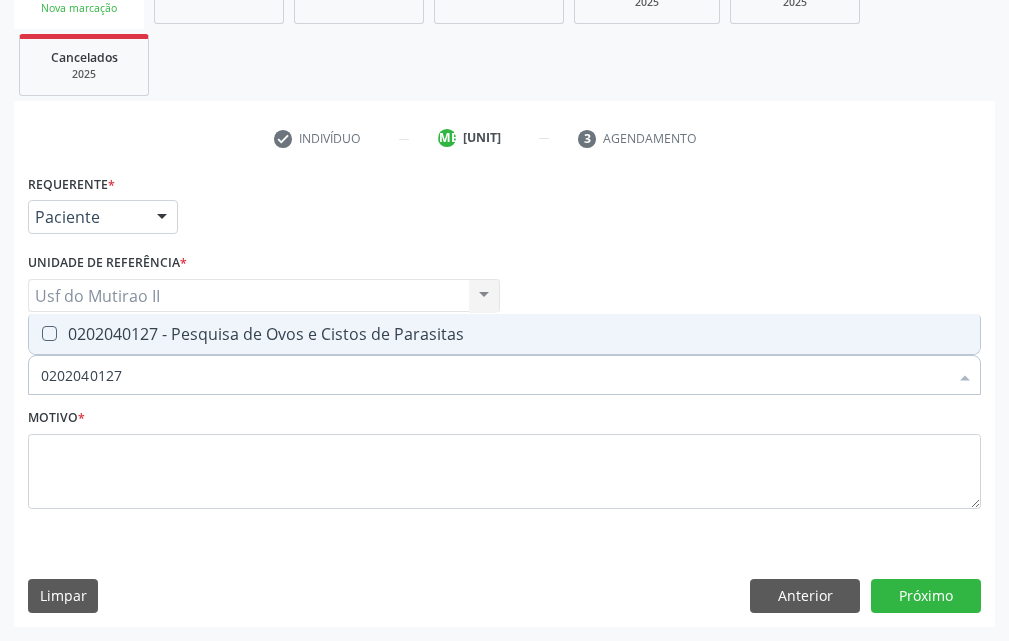 click on "[PROCEDIMENTO] de Ovos e Cistos de Parasitas" at bounding box center [504, 334] 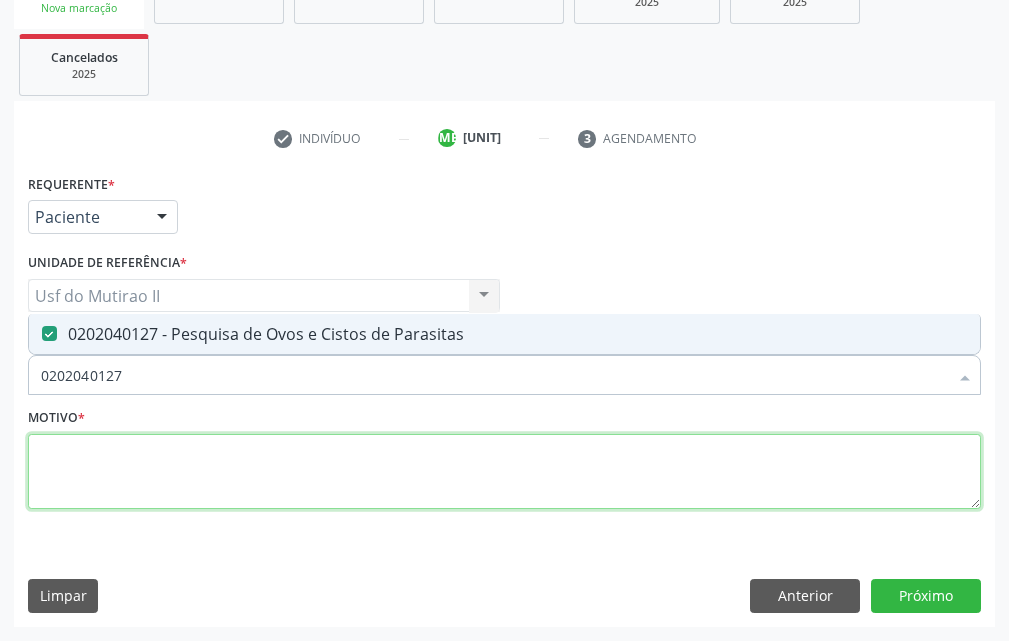 click at bounding box center (504, 472) 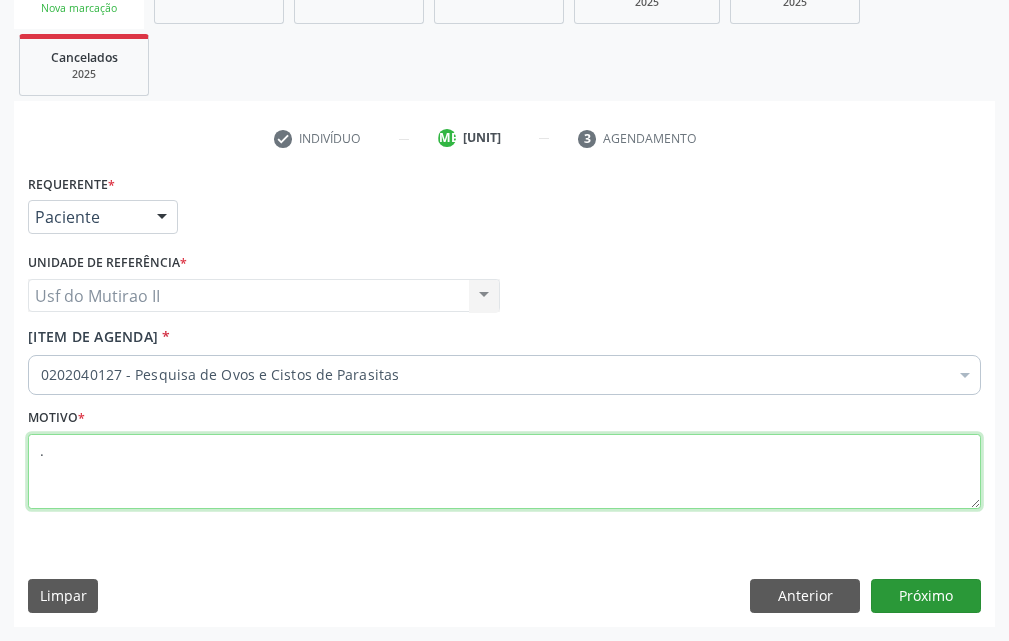 type on "." 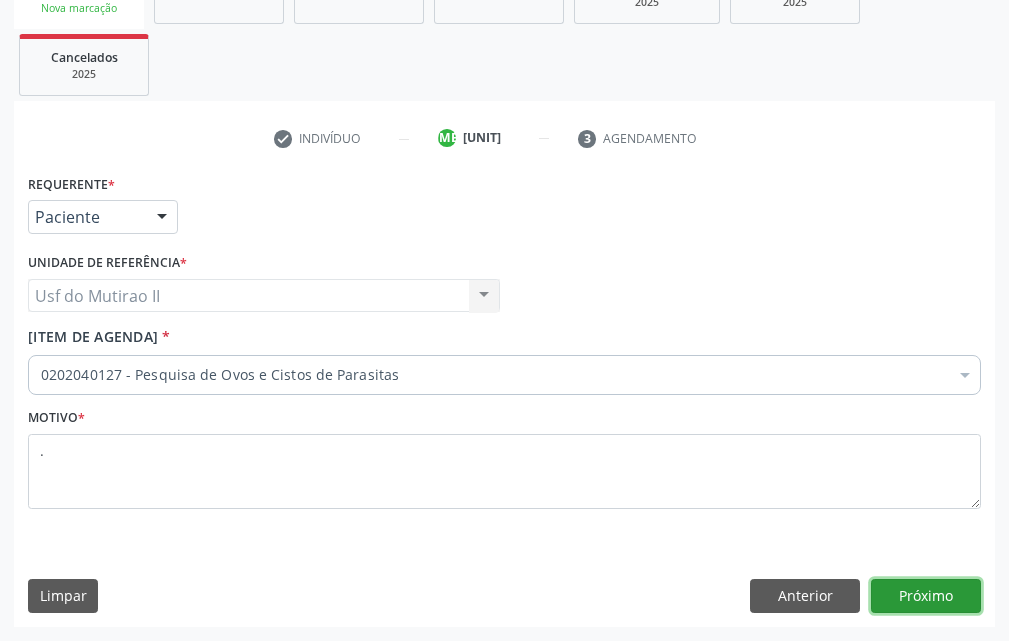 click on "Próximo" at bounding box center (926, 596) 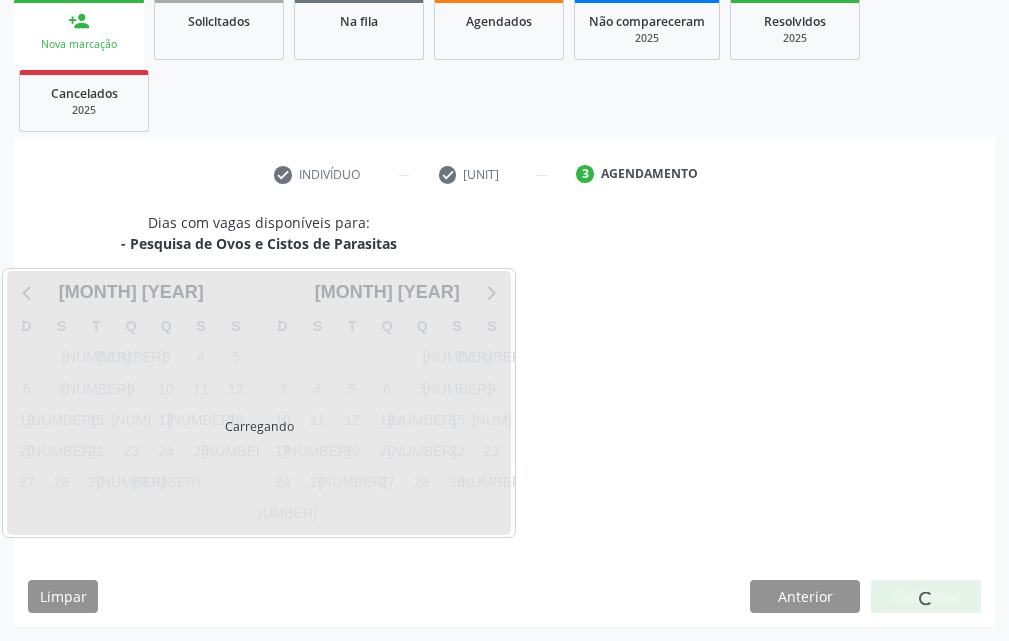 scroll, scrollTop: 332, scrollLeft: 0, axis: vertical 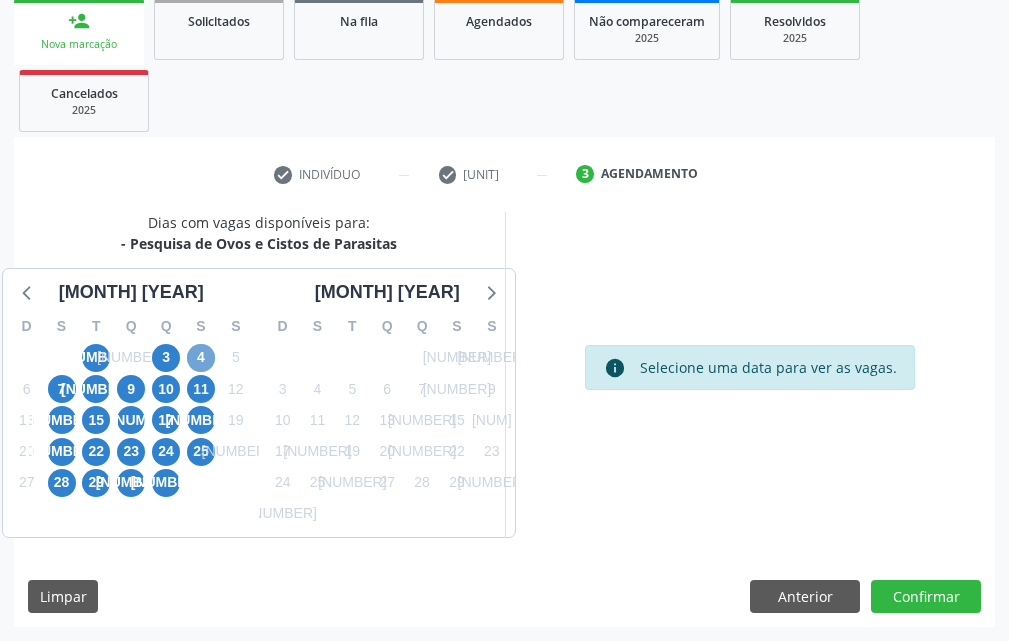click on "4" at bounding box center [201, 358] 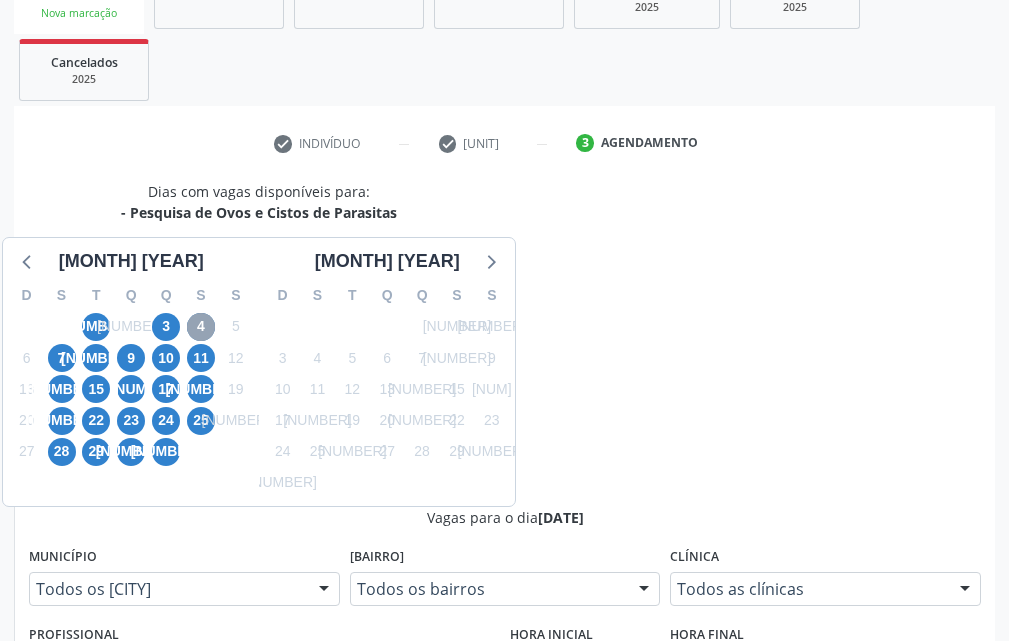 scroll, scrollTop: 632, scrollLeft: 0, axis: vertical 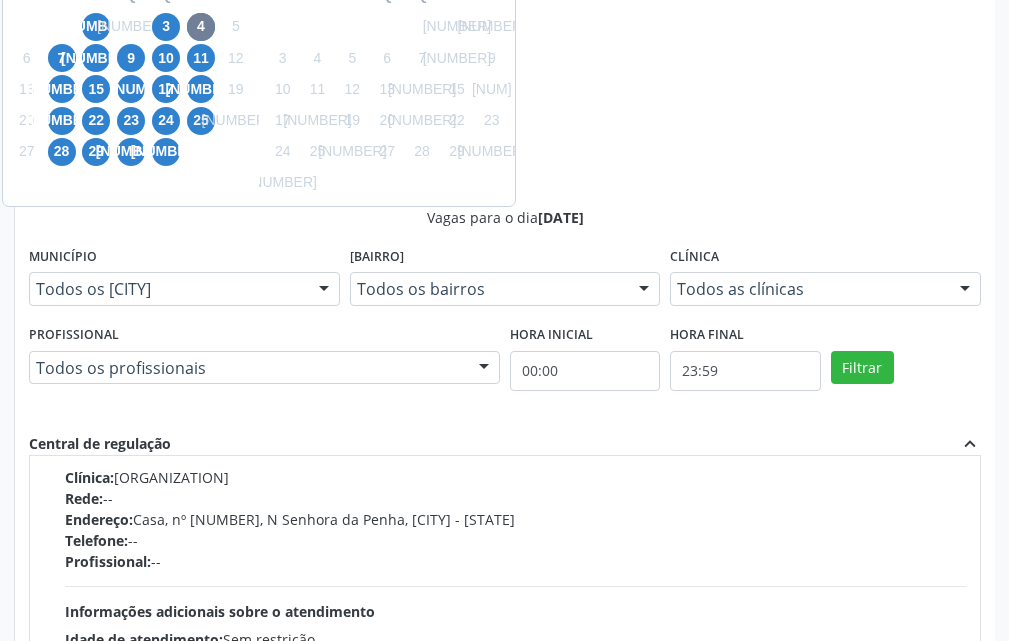 click on "Ordem de chegada
Consumidos: 14 / 24
Horário:   07:00
Clínica:  Laboratorio Jose Paulo Terto
Rede:
--
Endereço:   Casa, nº 409, N Senhora da Penha, Serra Talhada - PE
Telefone:   --
Profissional:
--
Informações adicionais sobre o atendimento
Idade de atendimento:
Sem restrição
Gênero(s) atendido(s):
Sem restrição
Informações adicionais:
--" at bounding box center (505, 538) 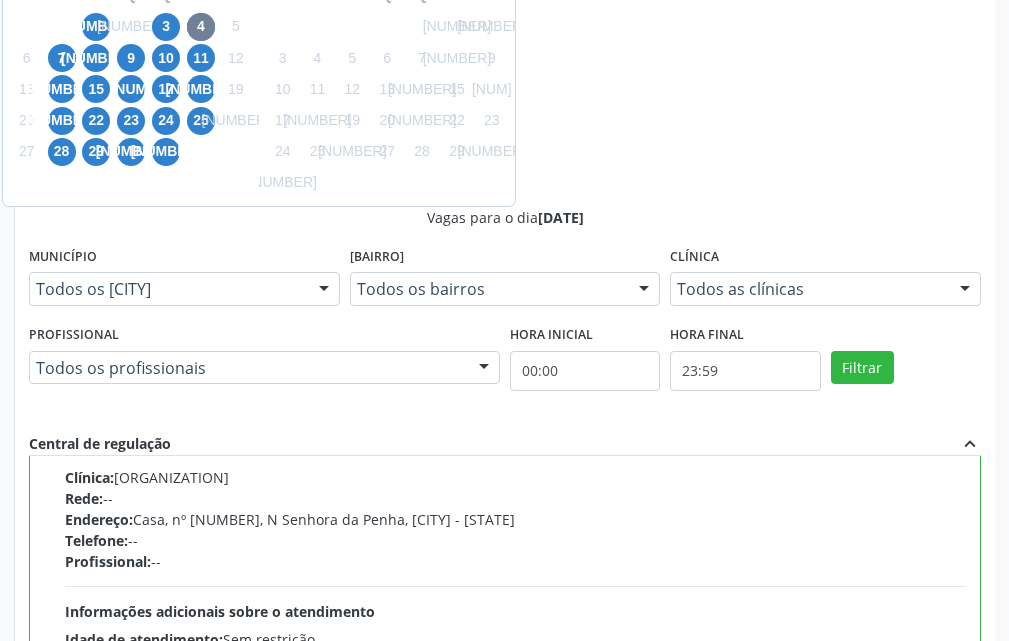 scroll, scrollTop: 0, scrollLeft: 0, axis: both 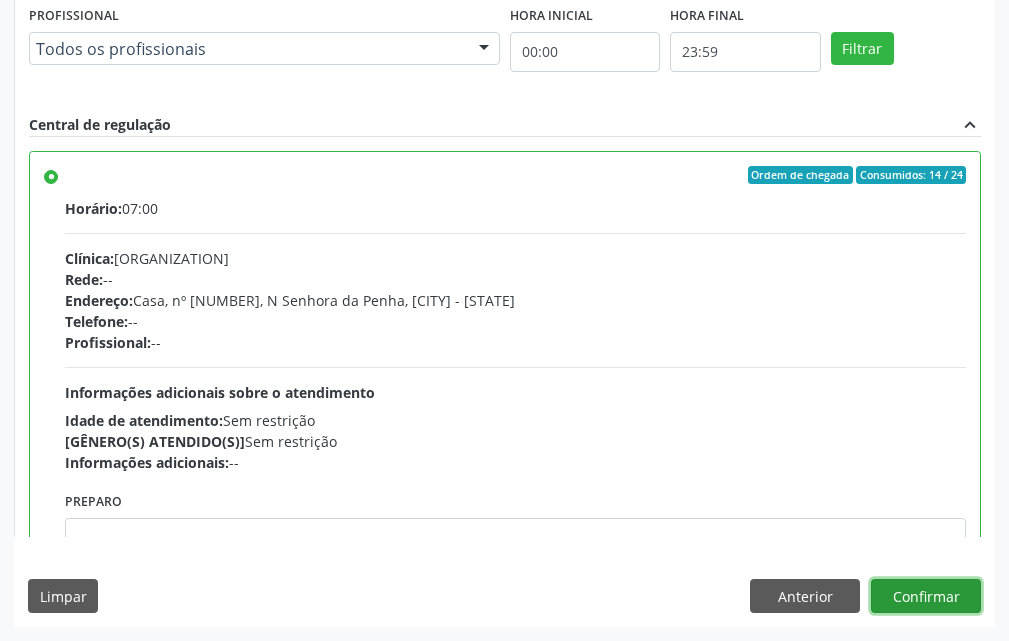click on "Confirmar" at bounding box center [926, 596] 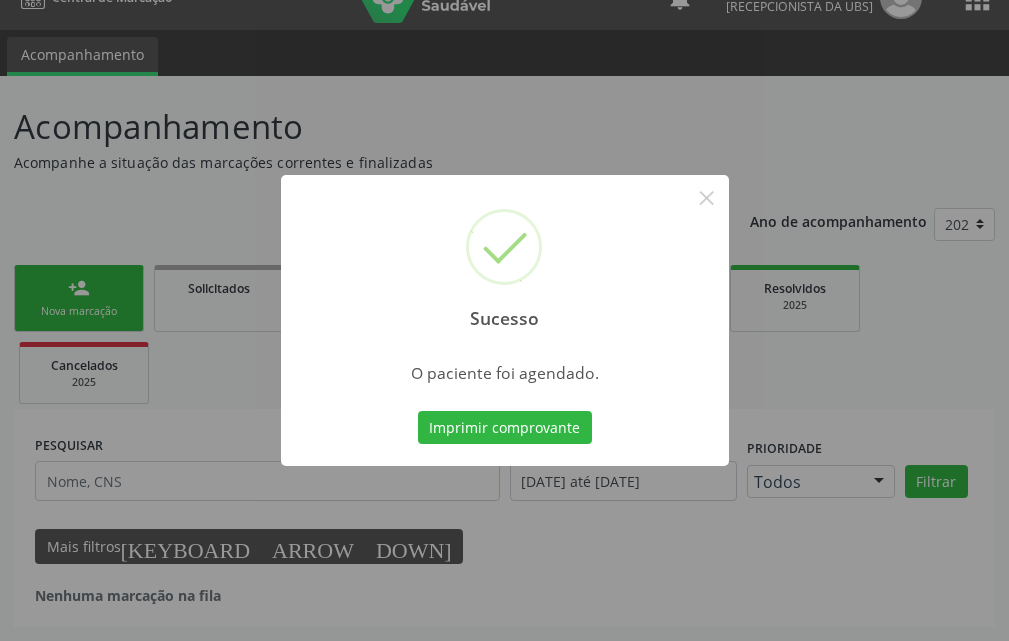 scroll, scrollTop: 34, scrollLeft: 0, axis: vertical 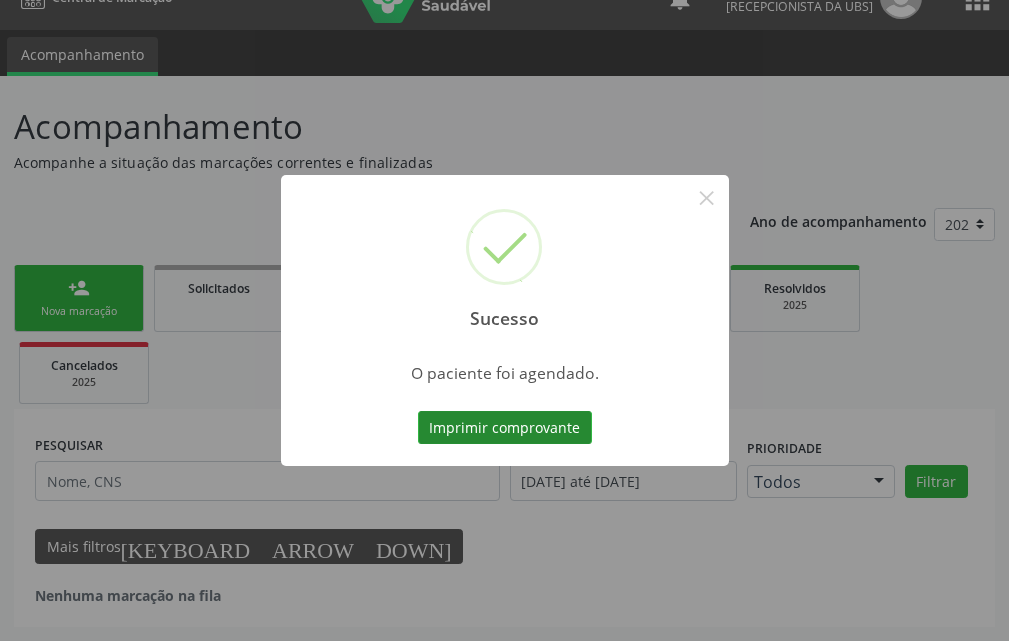 click on "Imprimir comprovante" at bounding box center (505, 428) 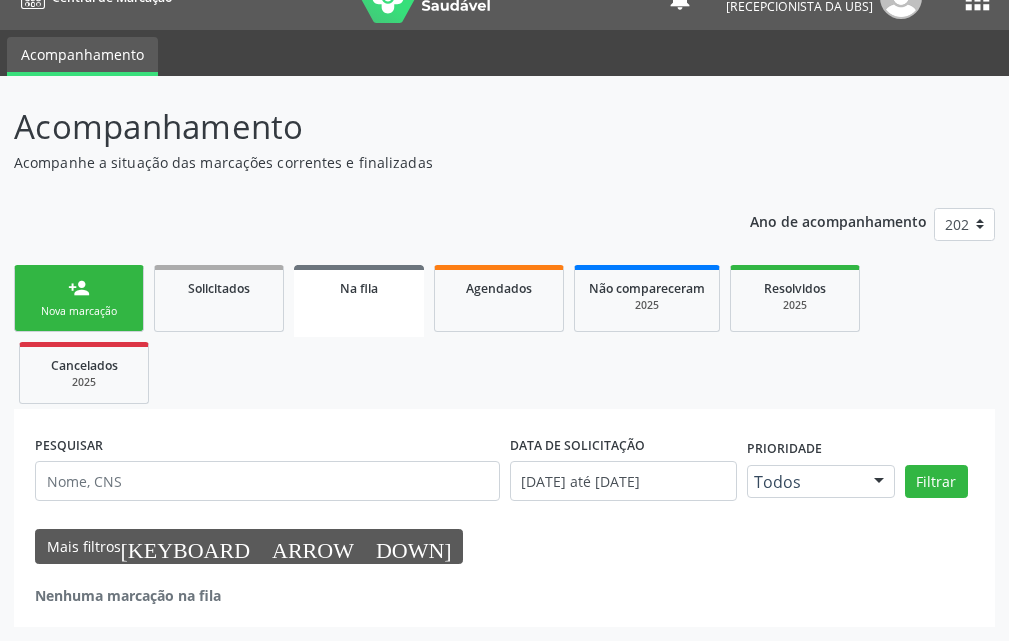 click on "Nova marcação" at bounding box center (79, 311) 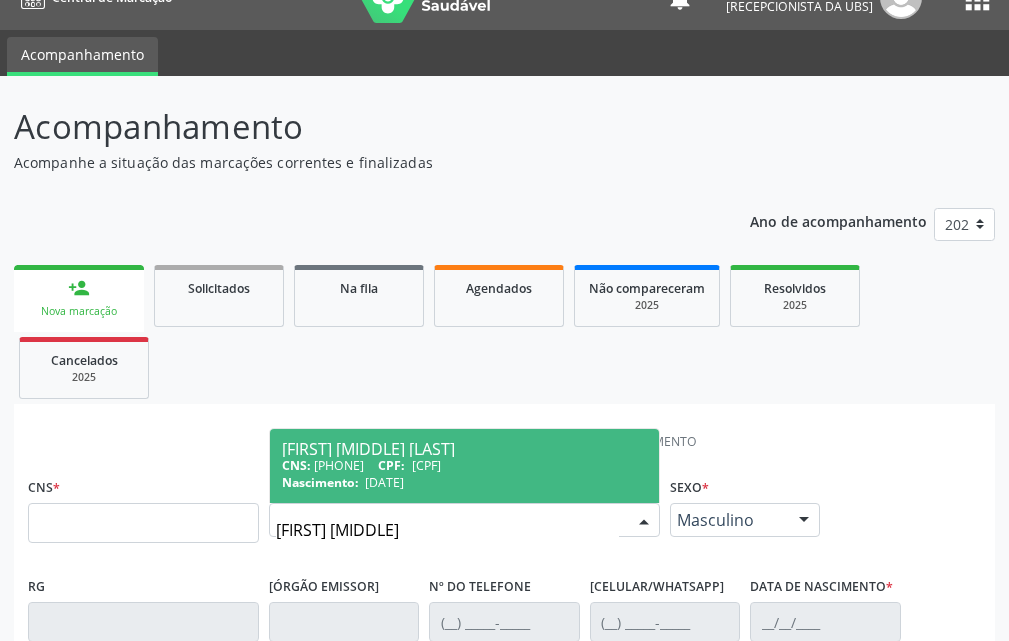 click on "Sonia Maria Vieira de Oliveira
CNS:
898 0034 7100 6313
CPF:
418.099.044-04
Nascimento:
28/11/1964" at bounding box center [464, 466] 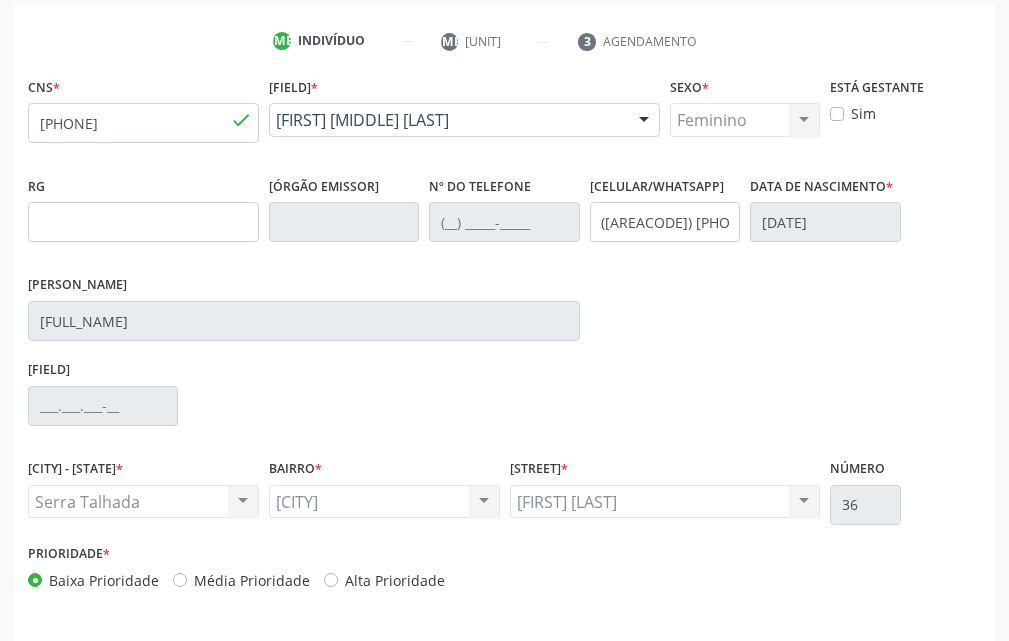scroll, scrollTop: 535, scrollLeft: 0, axis: vertical 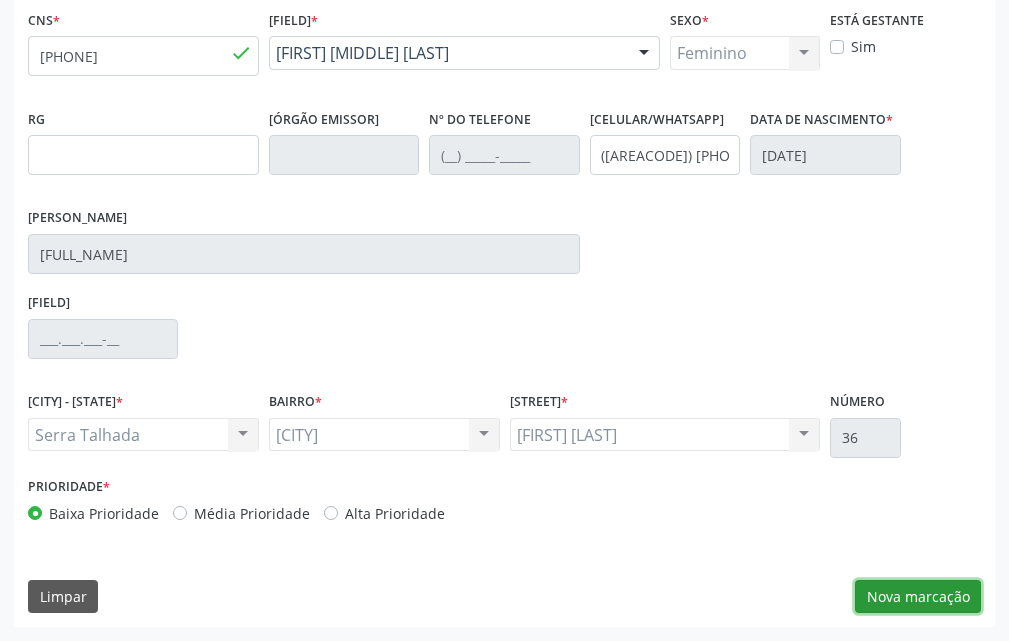 click on "Nova marcação" at bounding box center (918, 597) 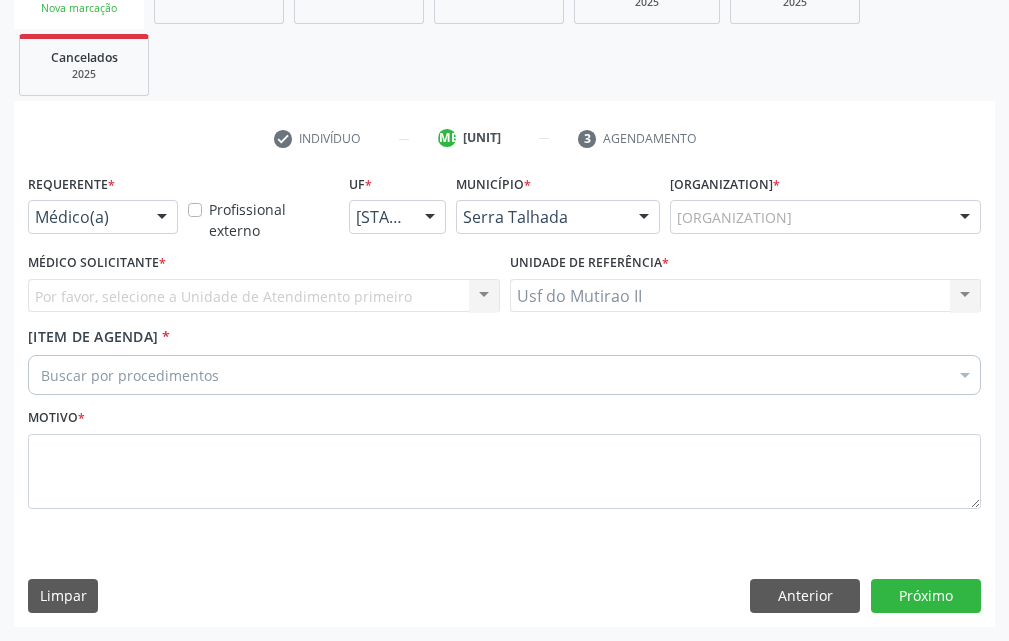 scroll, scrollTop: 370, scrollLeft: 0, axis: vertical 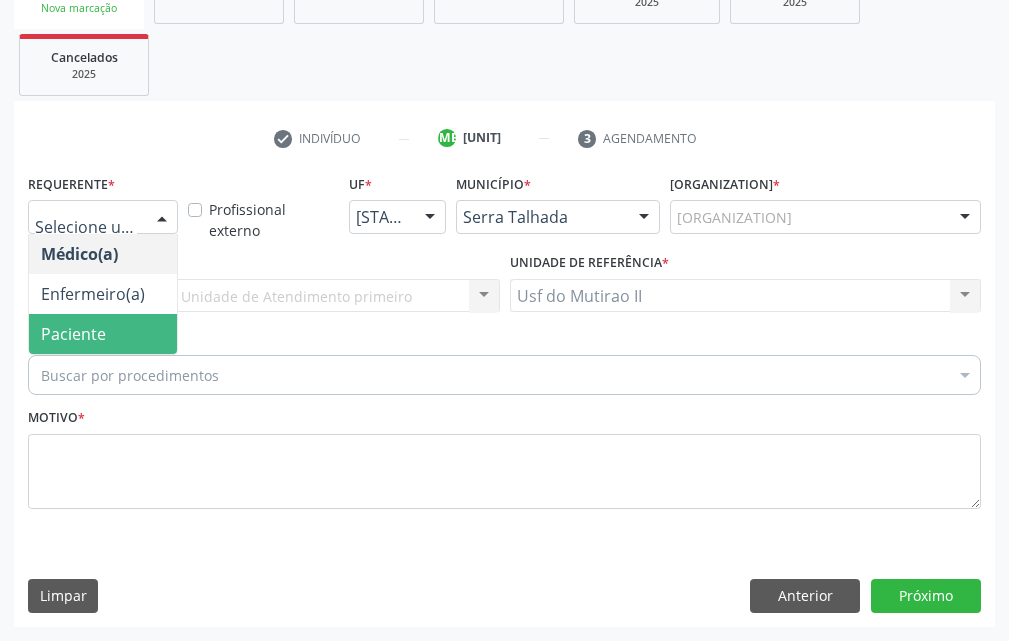 click on "Paciente" at bounding box center (103, 334) 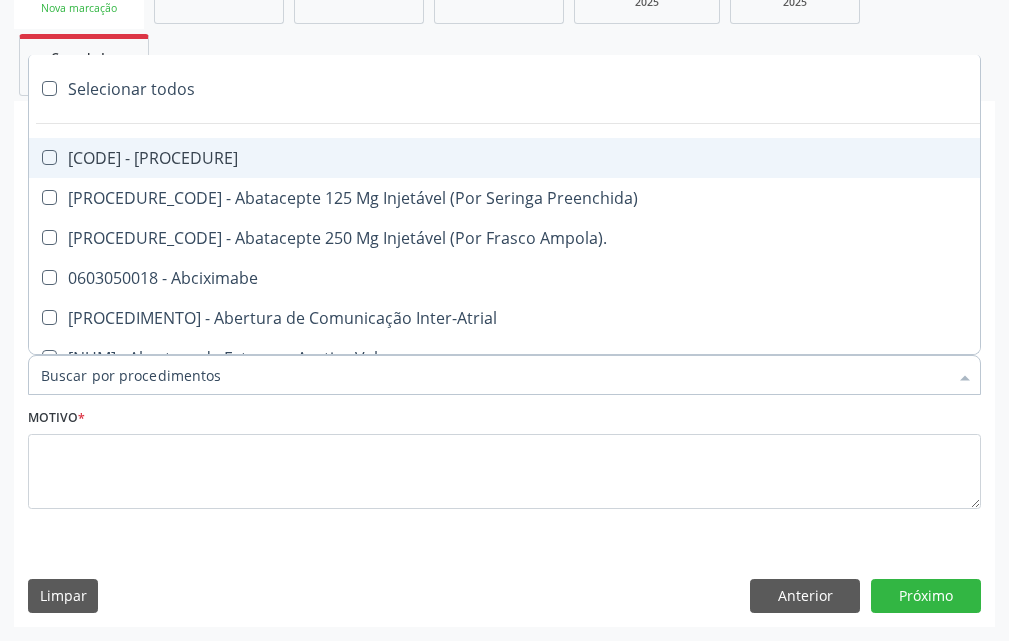 type on "G" 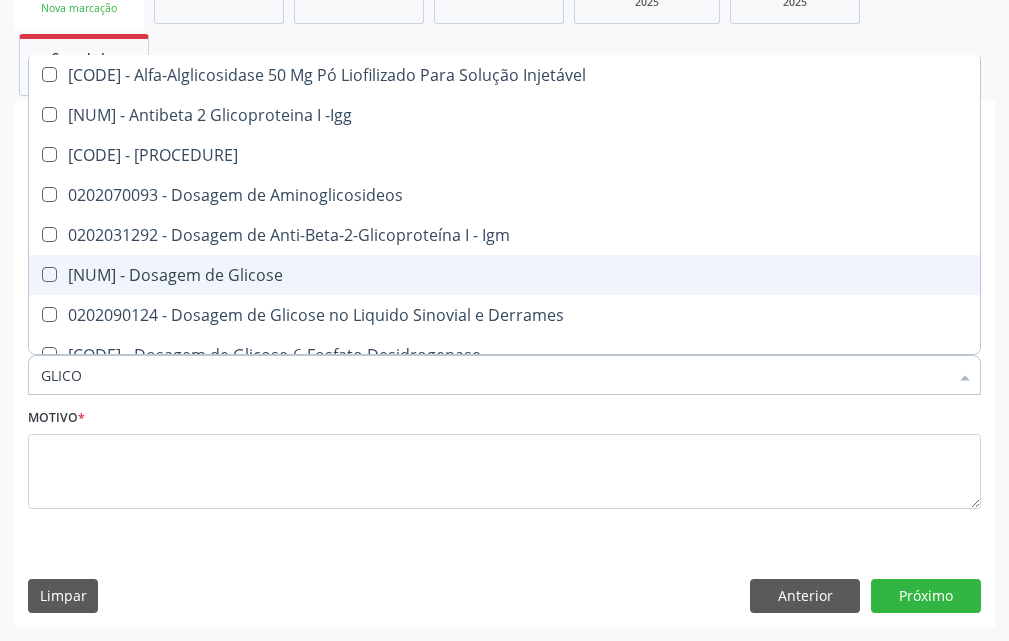 click on "[NUMBER] - Dosagem de Glicose" at bounding box center (581, 275) 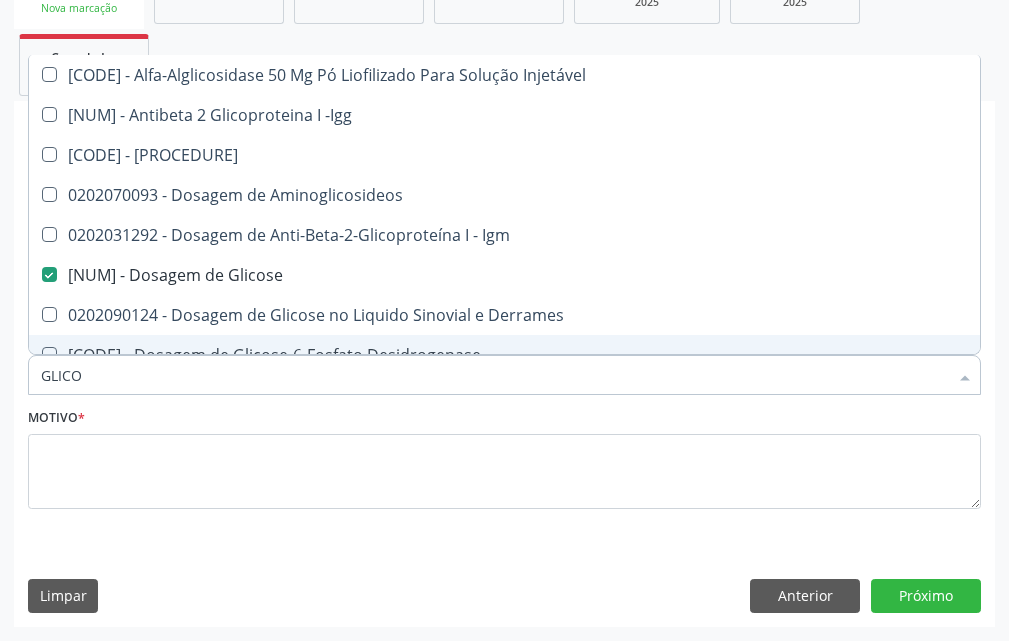 drag, startPoint x: 149, startPoint y: 382, endPoint x: 0, endPoint y: 391, distance: 149.27156 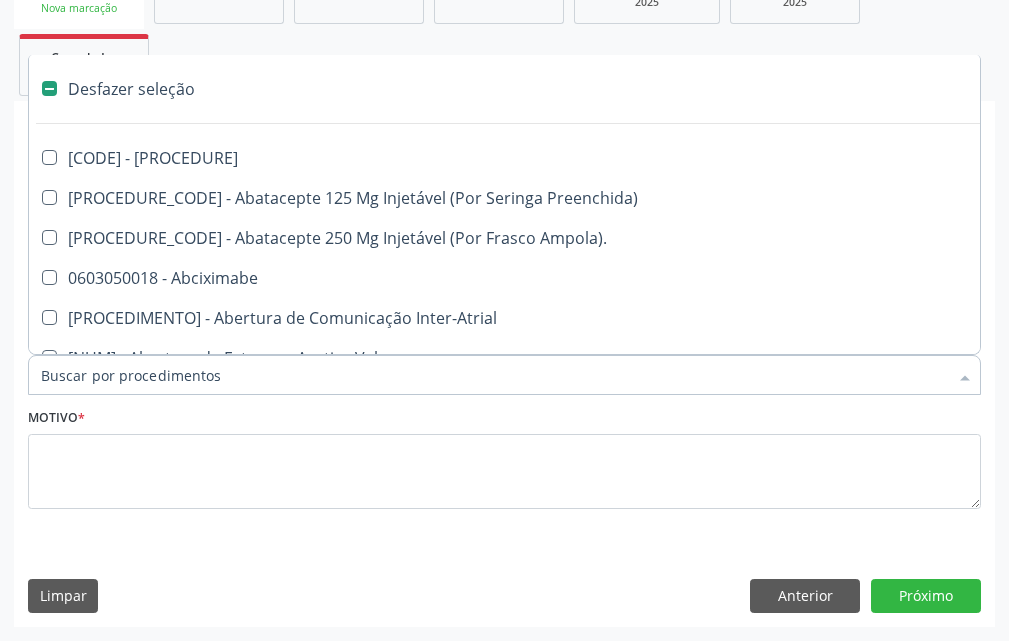 type on "[BRAND_NAME]" 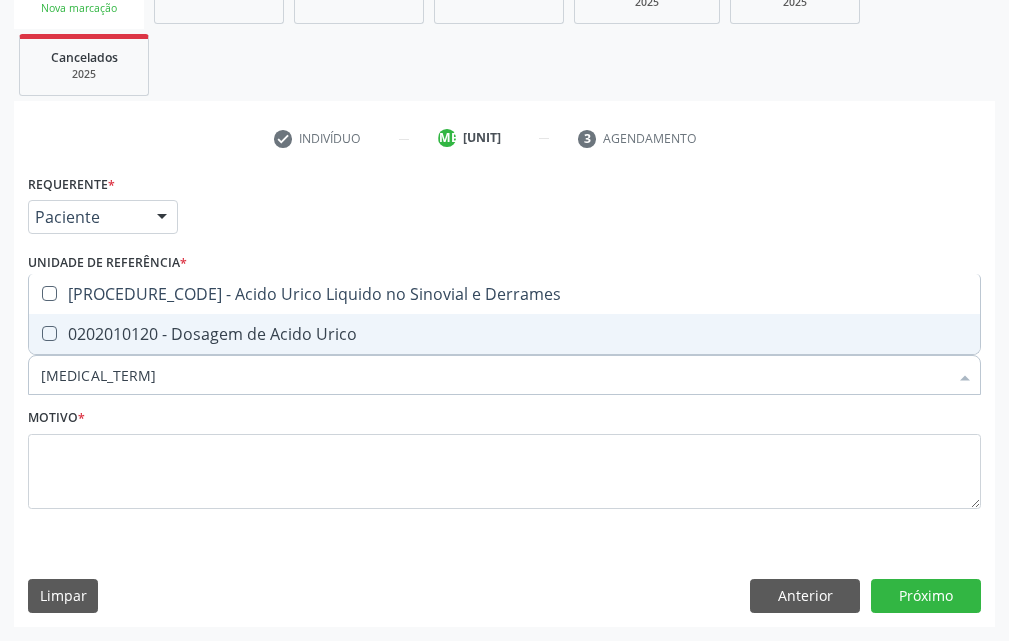 click on "0202010120 - Dosagem de Acido Urico" at bounding box center (504, 334) 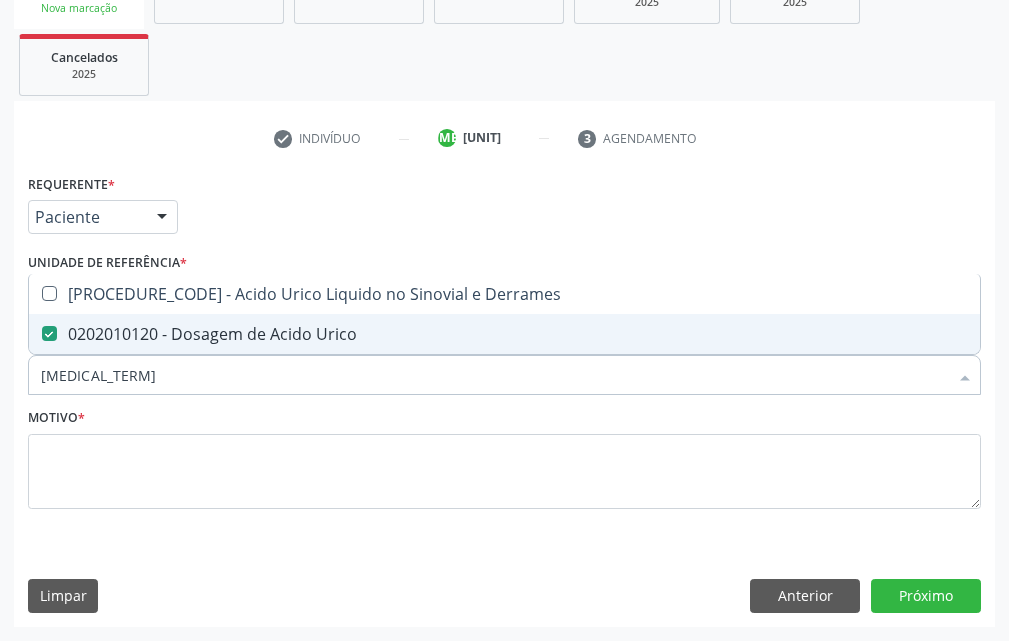 drag, startPoint x: 123, startPoint y: 395, endPoint x: 7, endPoint y: 406, distance: 116.520386 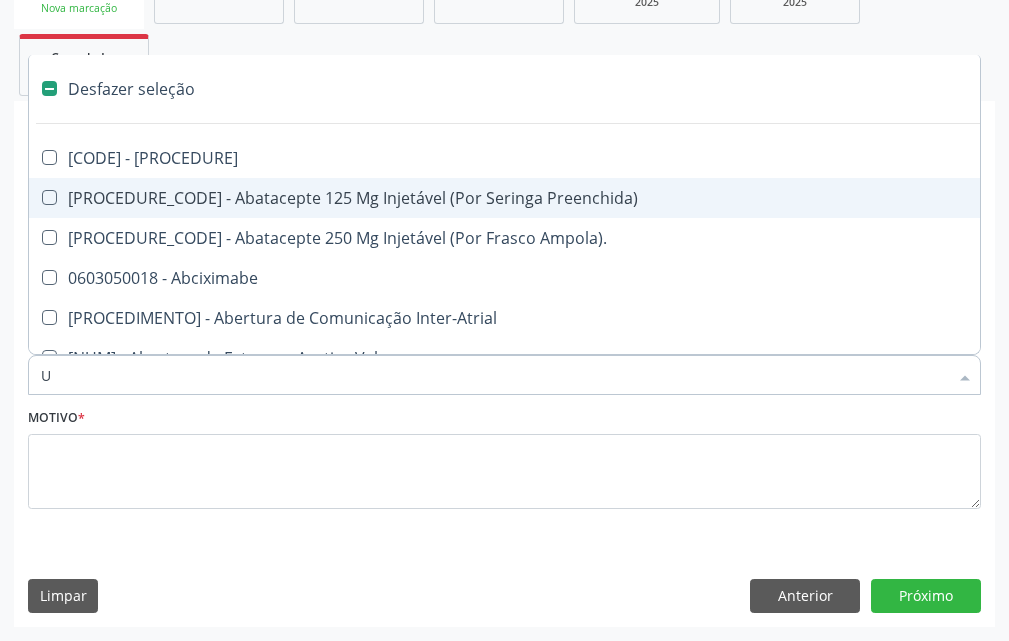 type on "UR" 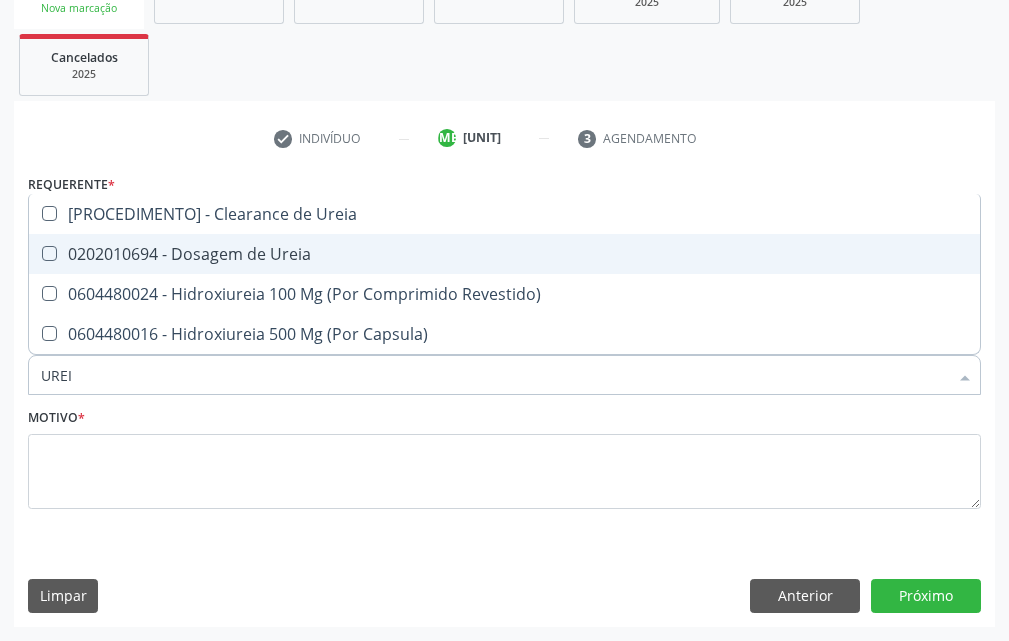 click on "[NUMBER] - Dosagem de Ureia" at bounding box center [504, 254] 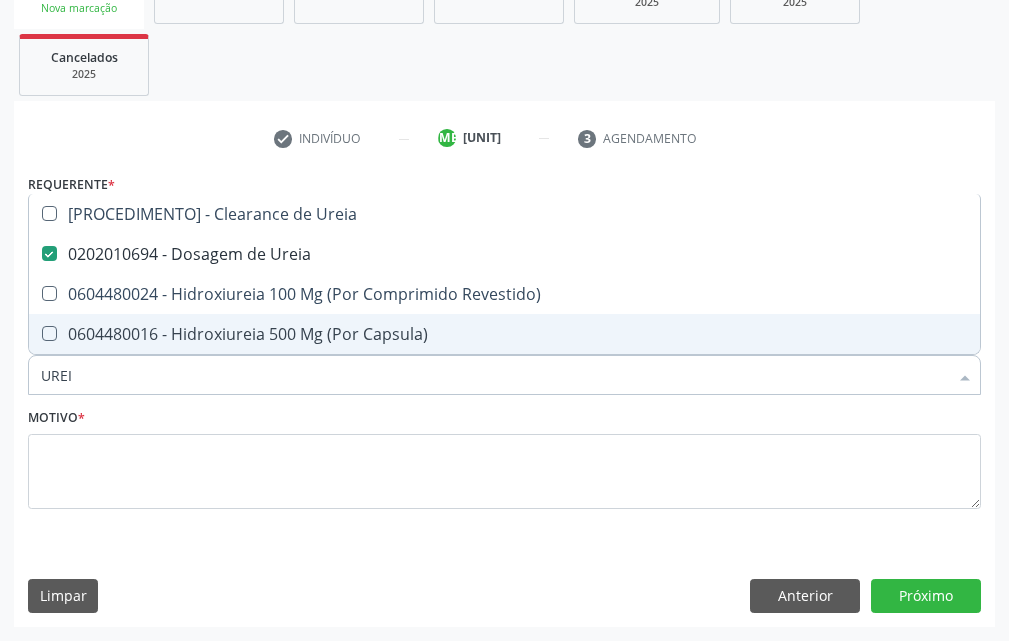 drag, startPoint x: 85, startPoint y: 367, endPoint x: 0, endPoint y: 387, distance: 87.32124 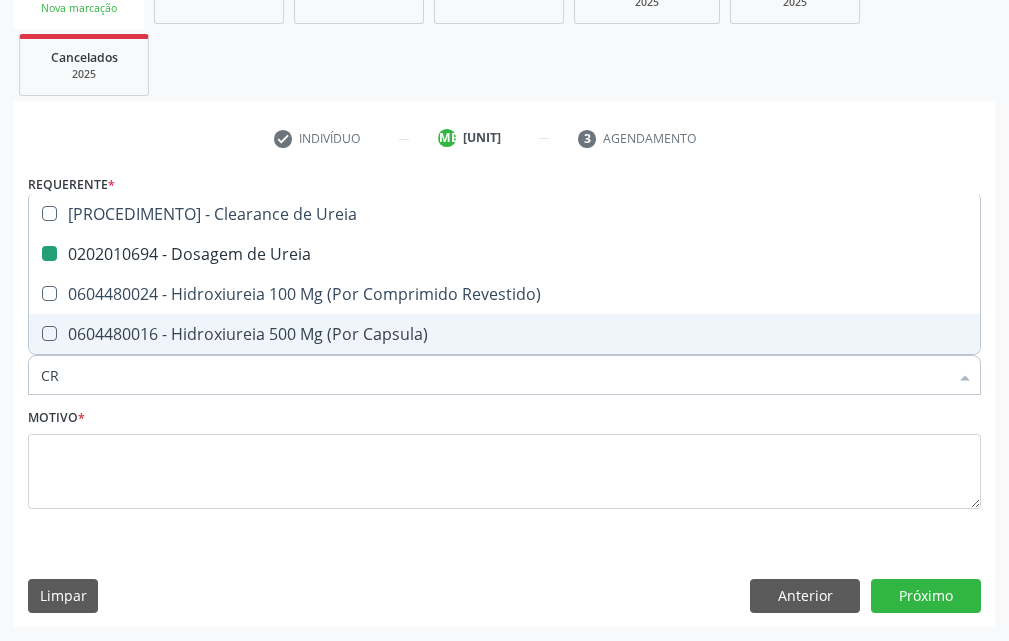 type on "CRE" 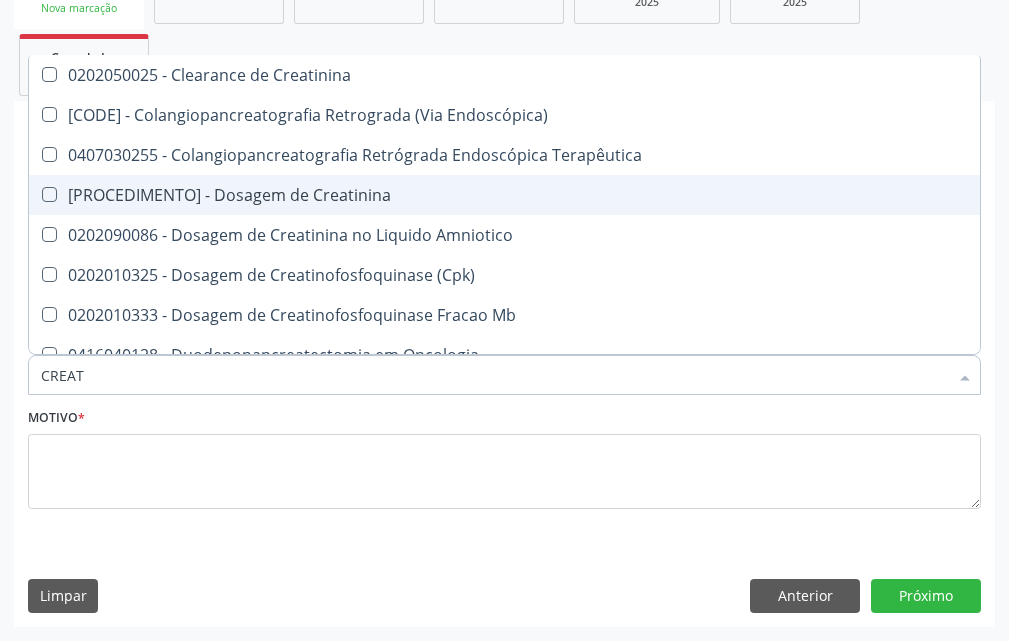 drag, startPoint x: 105, startPoint y: 375, endPoint x: 0, endPoint y: 383, distance: 105.30432 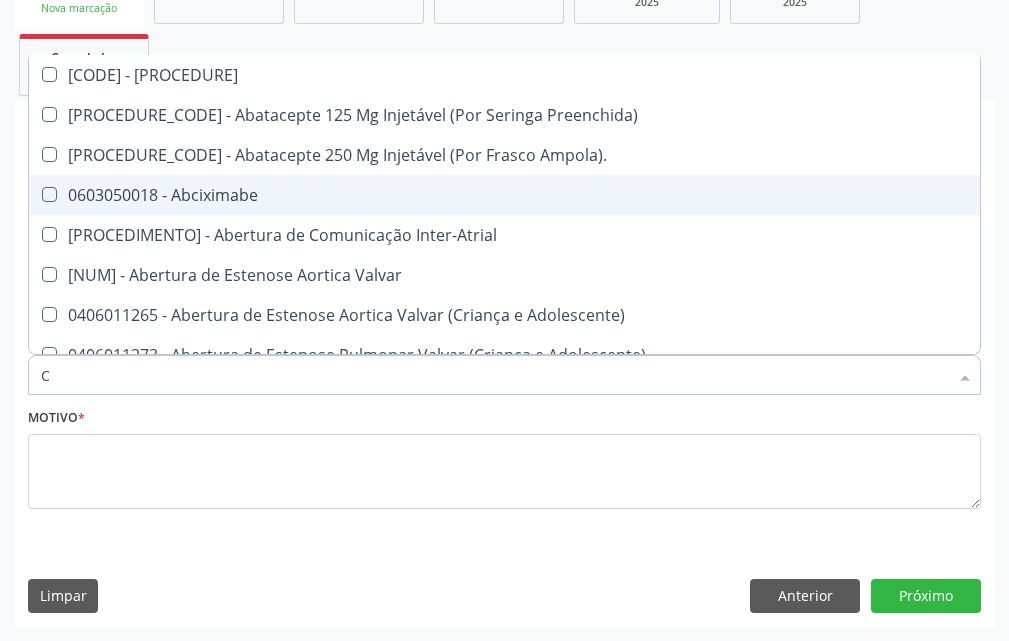 type on "CO" 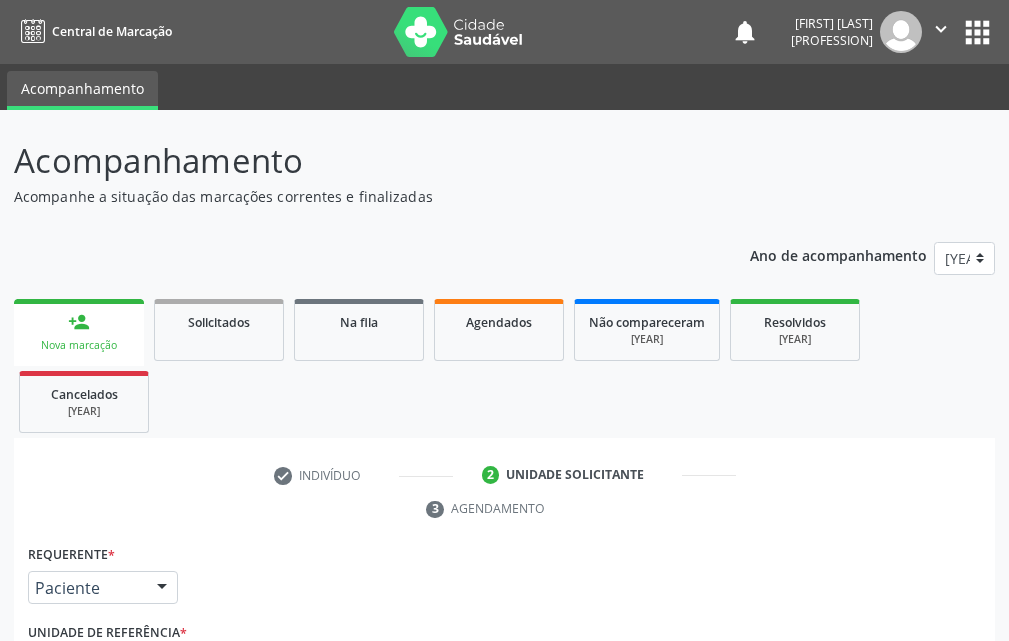 scroll, scrollTop: 370, scrollLeft: 0, axis: vertical 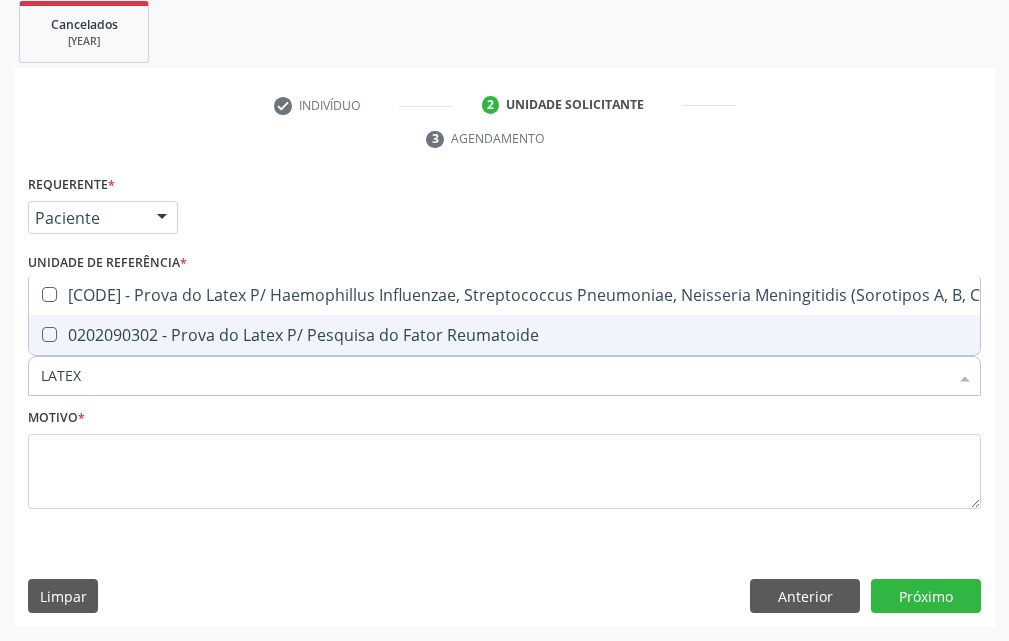 drag, startPoint x: 119, startPoint y: 389, endPoint x: 0, endPoint y: 397, distance: 119.26861 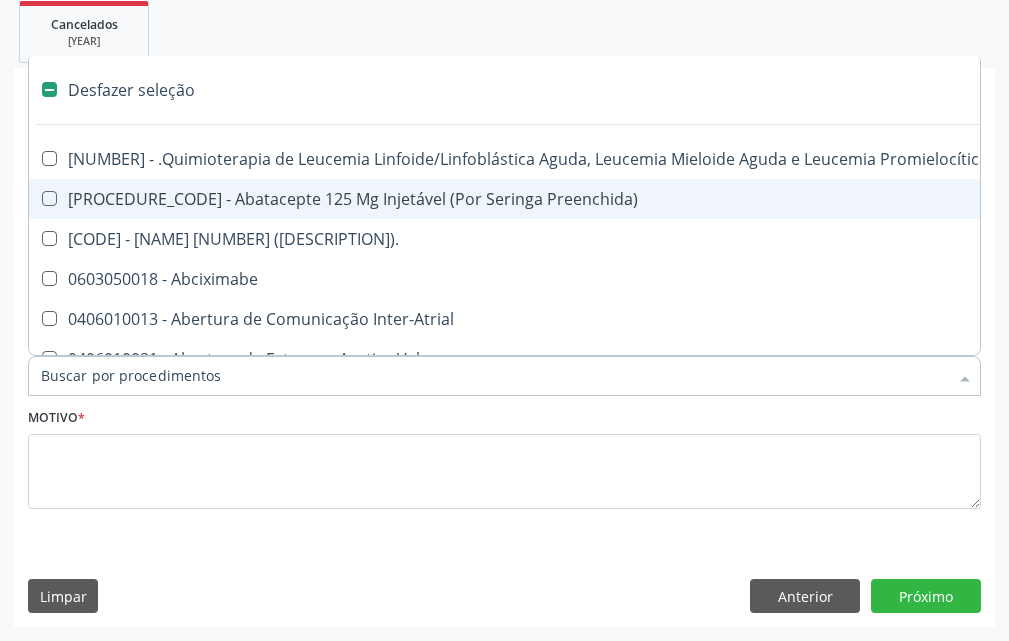 click on "Item de agendamento
*" at bounding box center (494, 375) 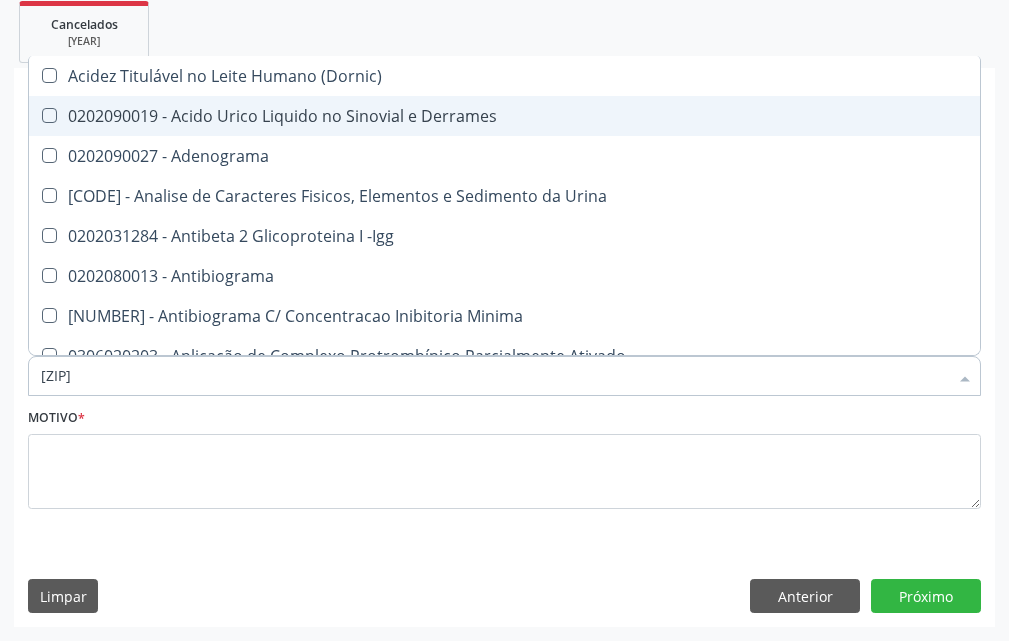 type on "020203" 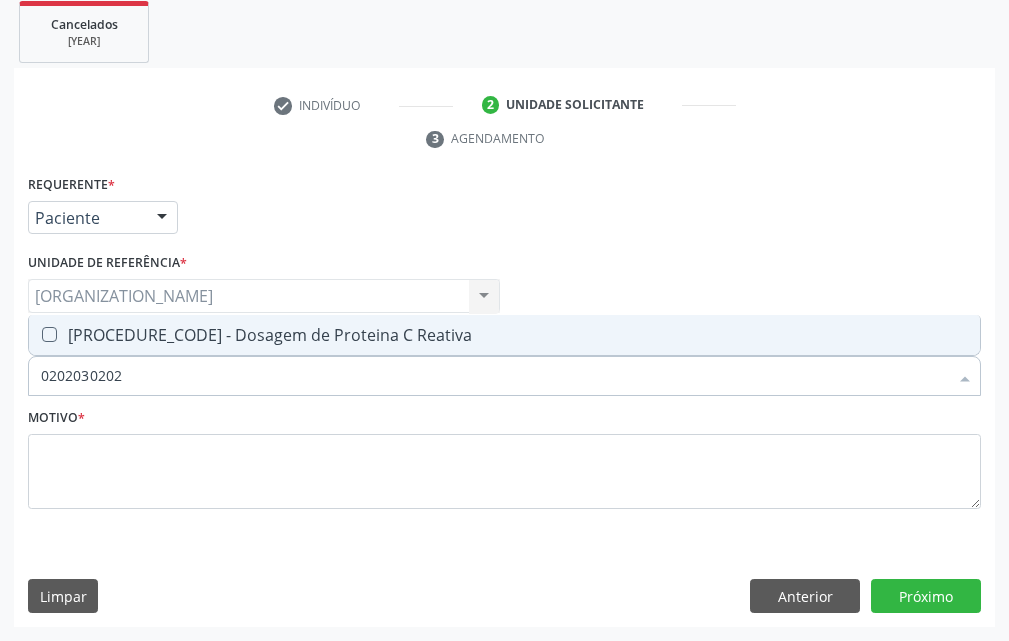 click on "0202030202 - Dosagem de Proteina C Reativa" at bounding box center (504, 334) 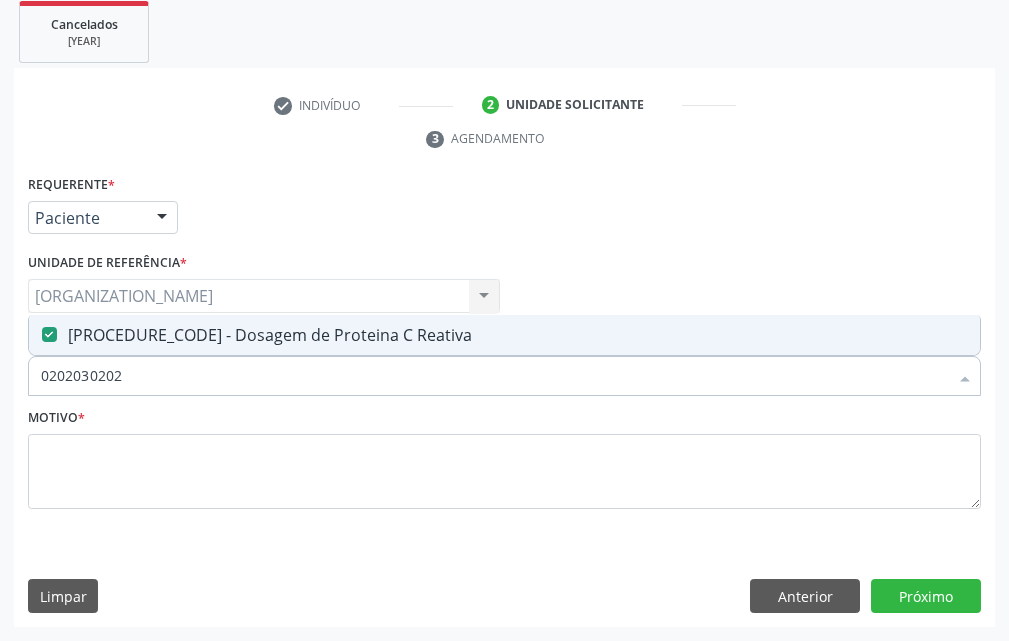 drag, startPoint x: 132, startPoint y: 379, endPoint x: 16, endPoint y: 389, distance: 116.43024 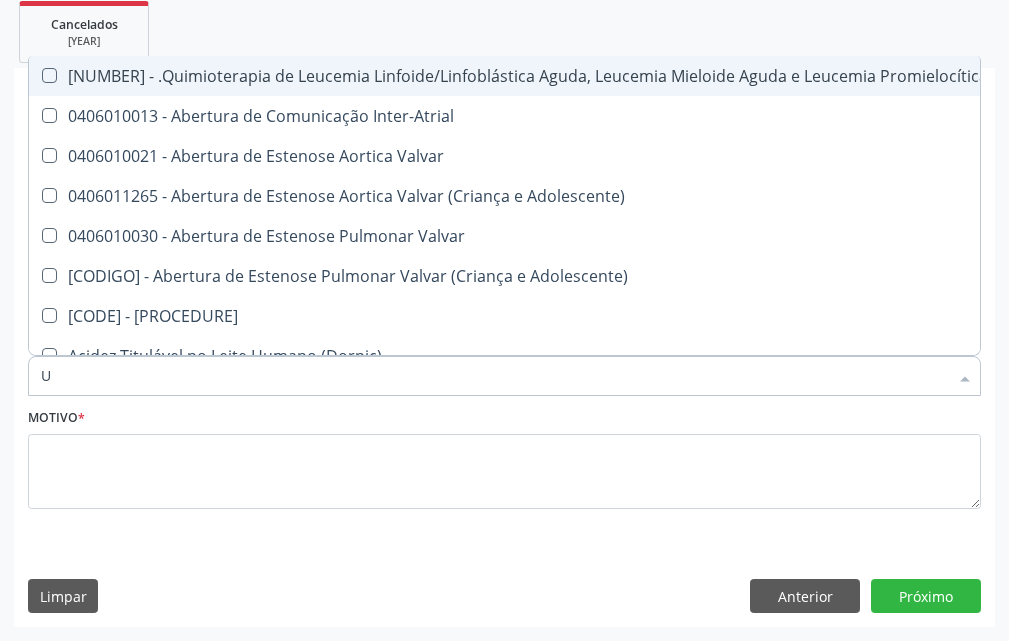 type on "UR" 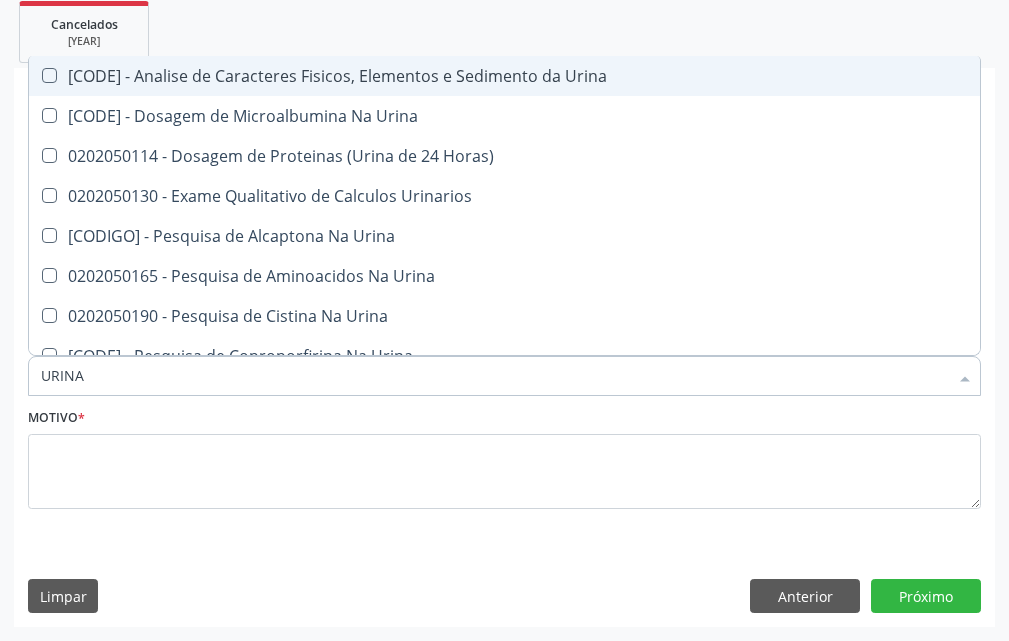 click on "[PROCEDURE_CODE] - Analise de Caracteres Fisicos, Elementos e Sedimento da Urina" at bounding box center [504, 75] 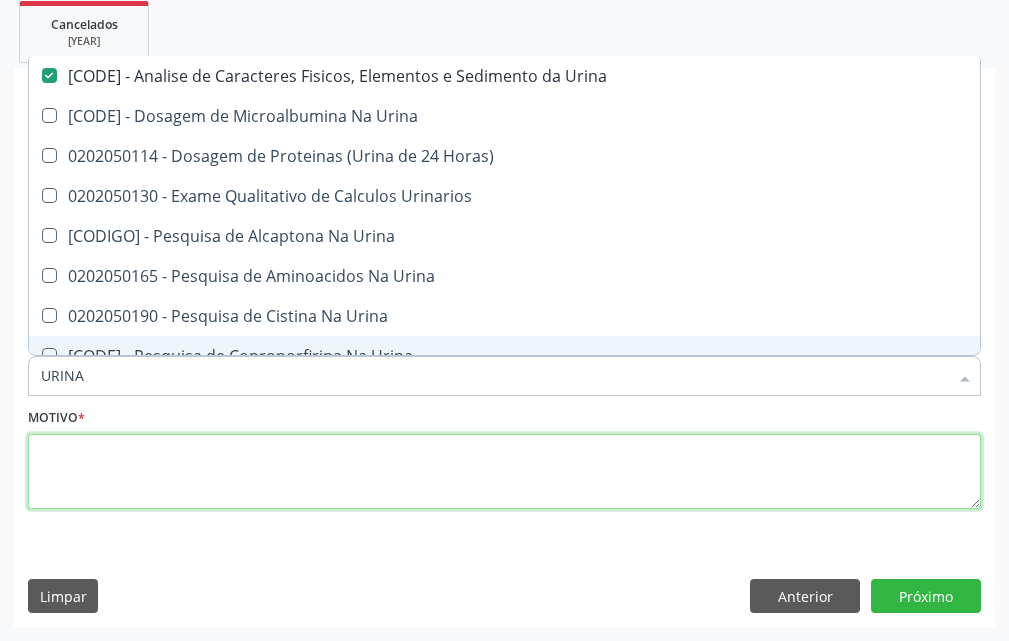click at bounding box center (504, 472) 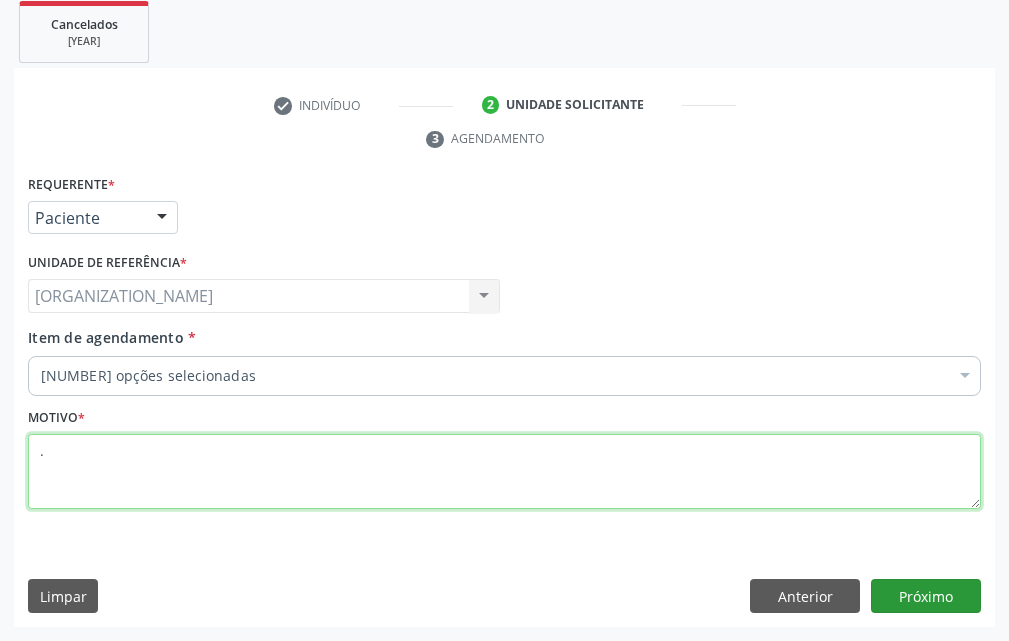 type on "." 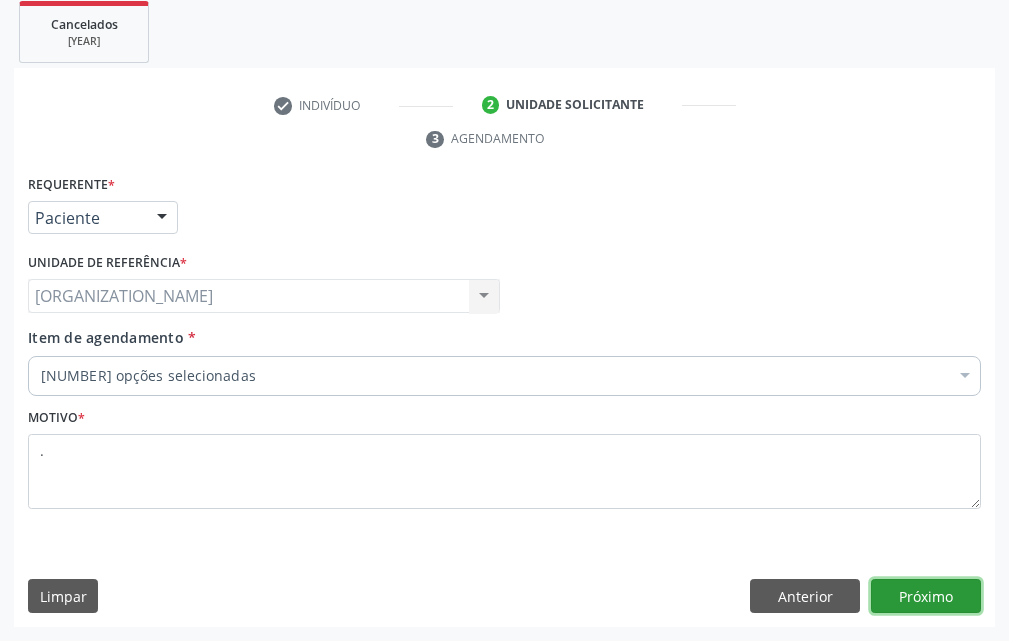 click on "Próximo" at bounding box center (926, 596) 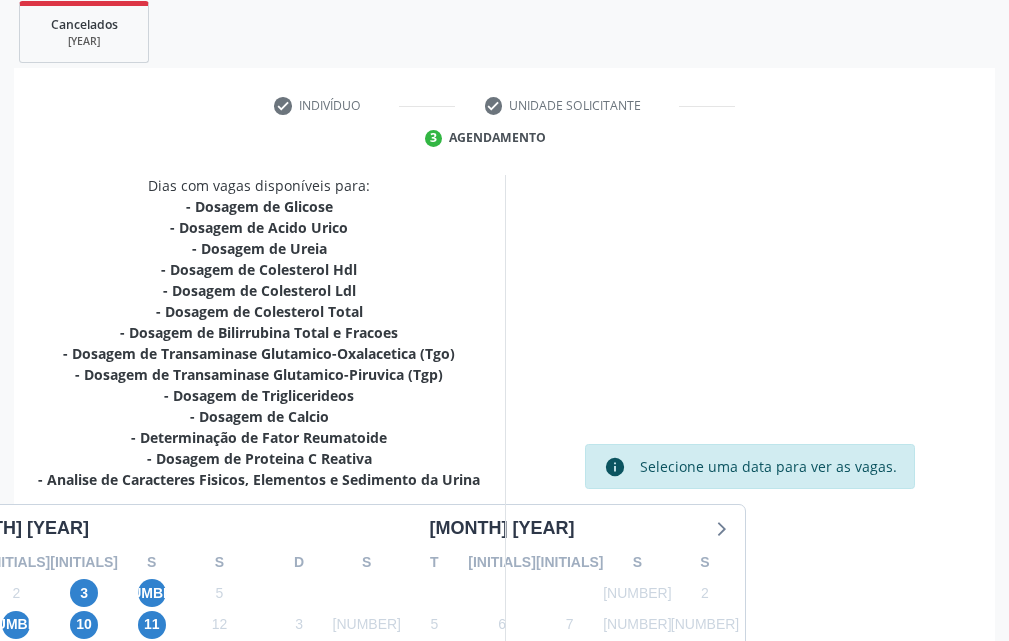 scroll, scrollTop: 470, scrollLeft: 0, axis: vertical 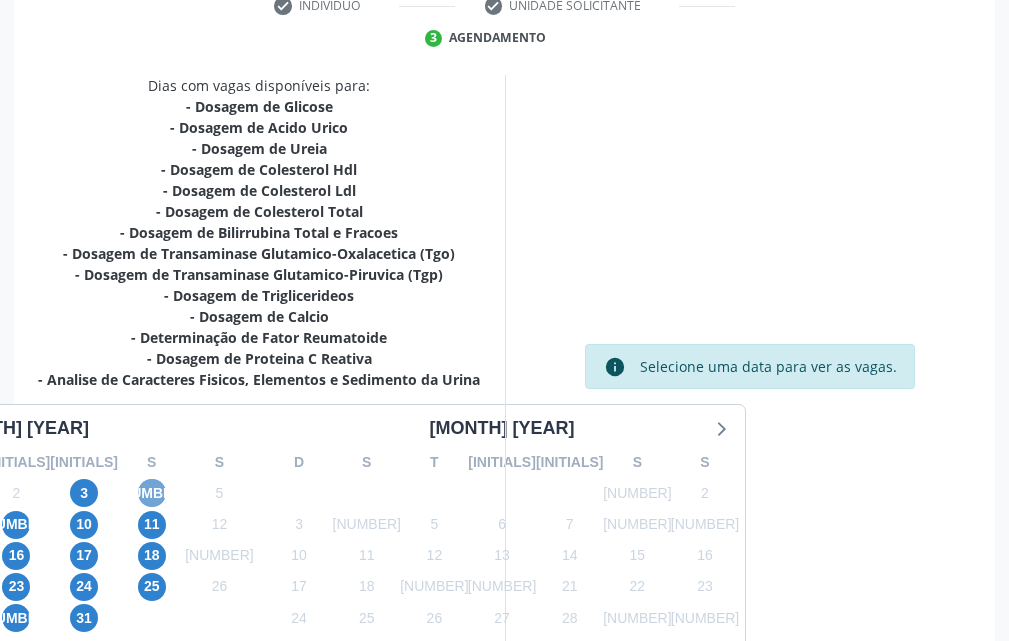 click on "4" at bounding box center (166, 462) 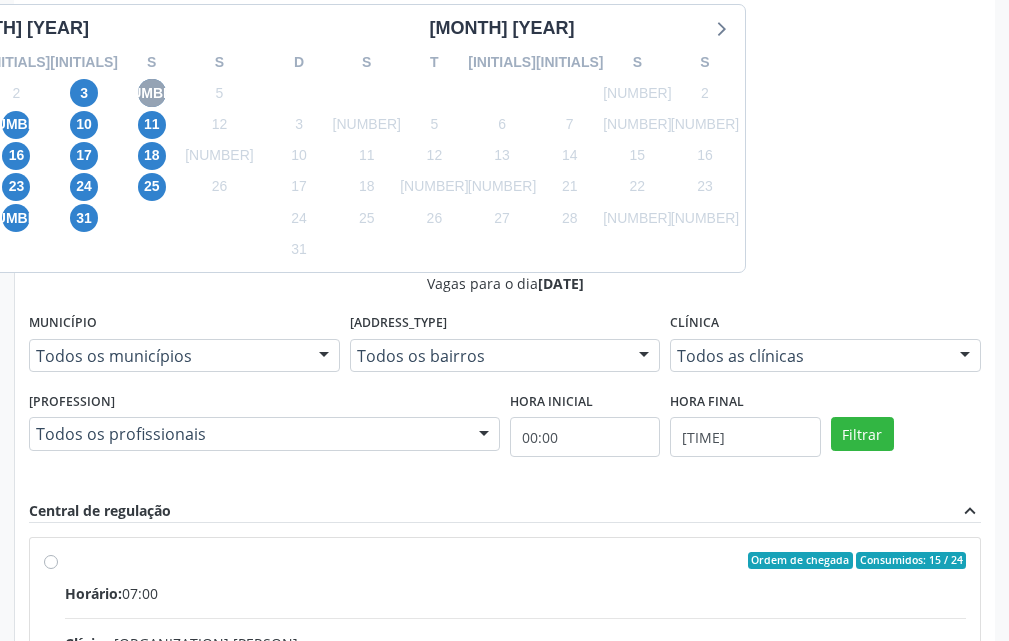 scroll, scrollTop: 970, scrollLeft: 0, axis: vertical 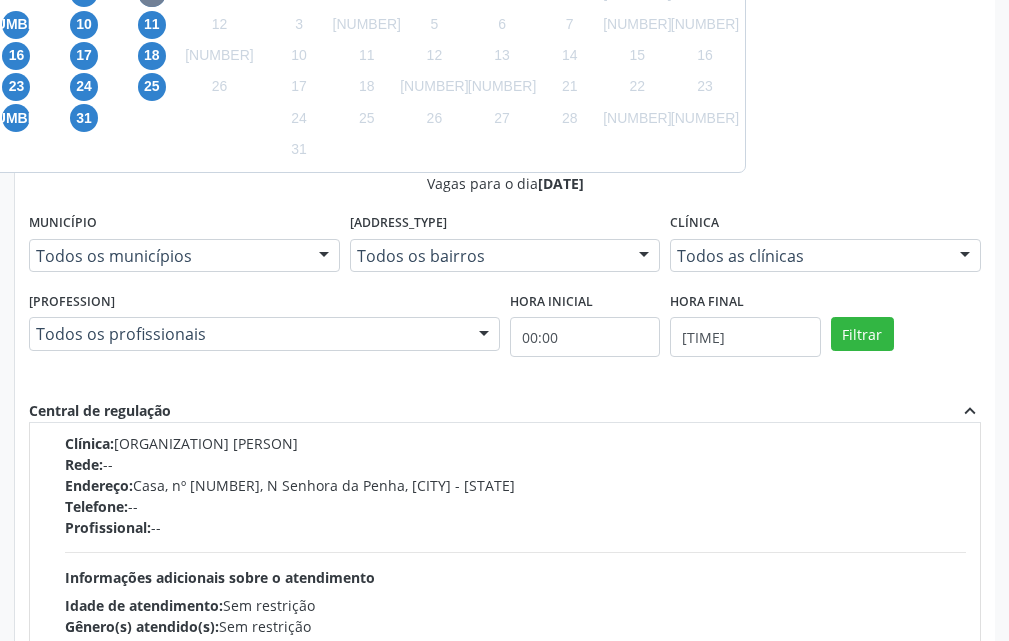 click on "Ordem de chegada
Consumidos: 15 / 24
Horário:   07:00
Clínica:  Laboratorio Jose Paulo Terto
Rede:
--
Endereço:   Casa, nº 409, N Senhora da Penha, Serra Talhada - PE
Telefone:   --
Profissional:
--
Informações adicionais sobre o atendimento
Idade de atendimento:
Sem restrição
Gênero(s) atendido(s):
Sem restrição
Informações adicionais:
--" at bounding box center (505, 473) 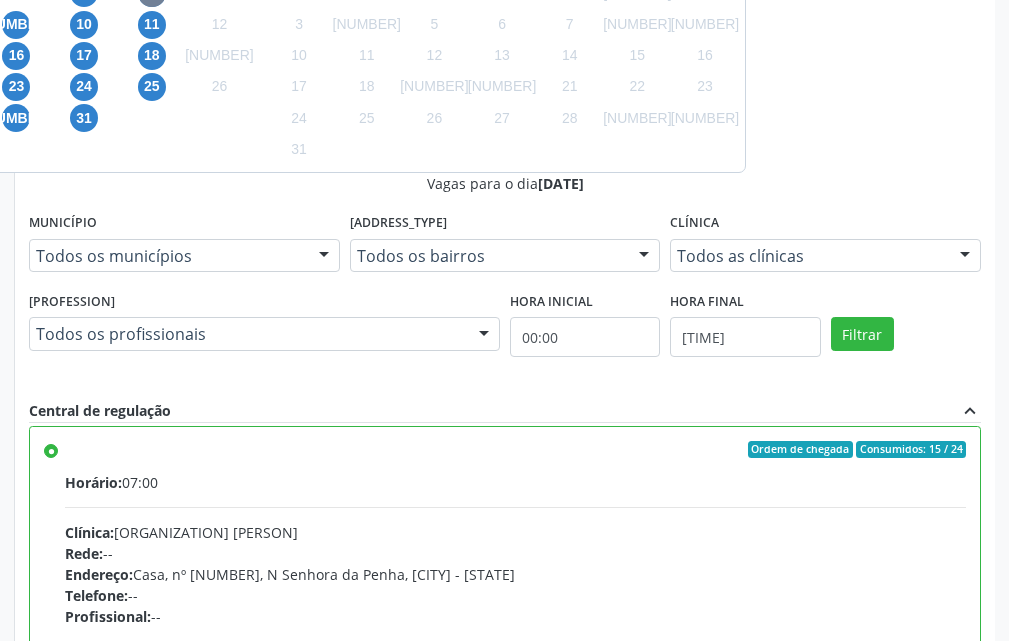 scroll, scrollTop: 2, scrollLeft: 0, axis: vertical 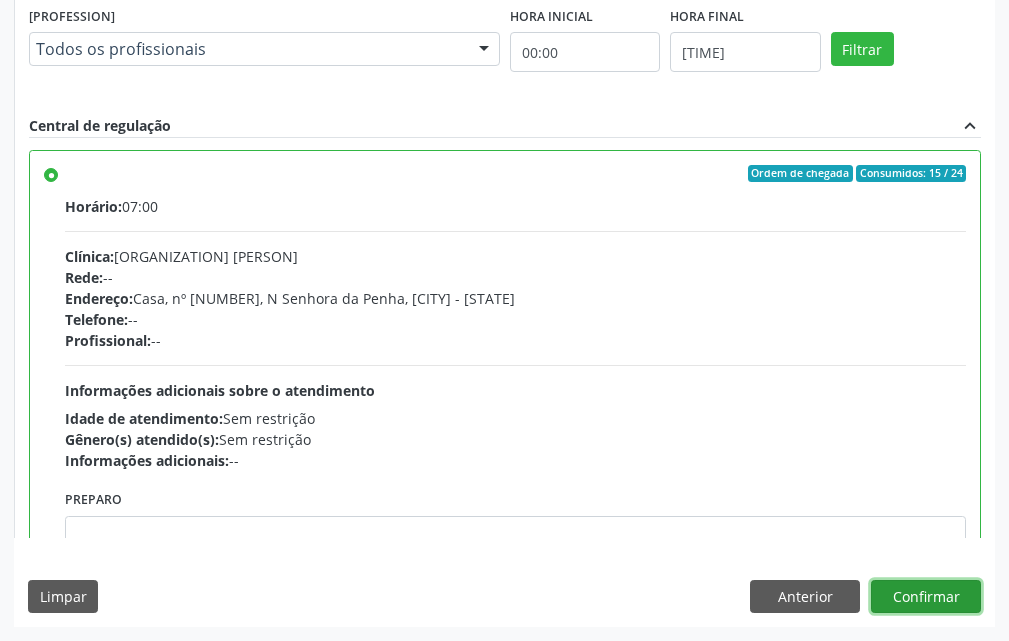 click on "Confirmar" at bounding box center [926, 596] 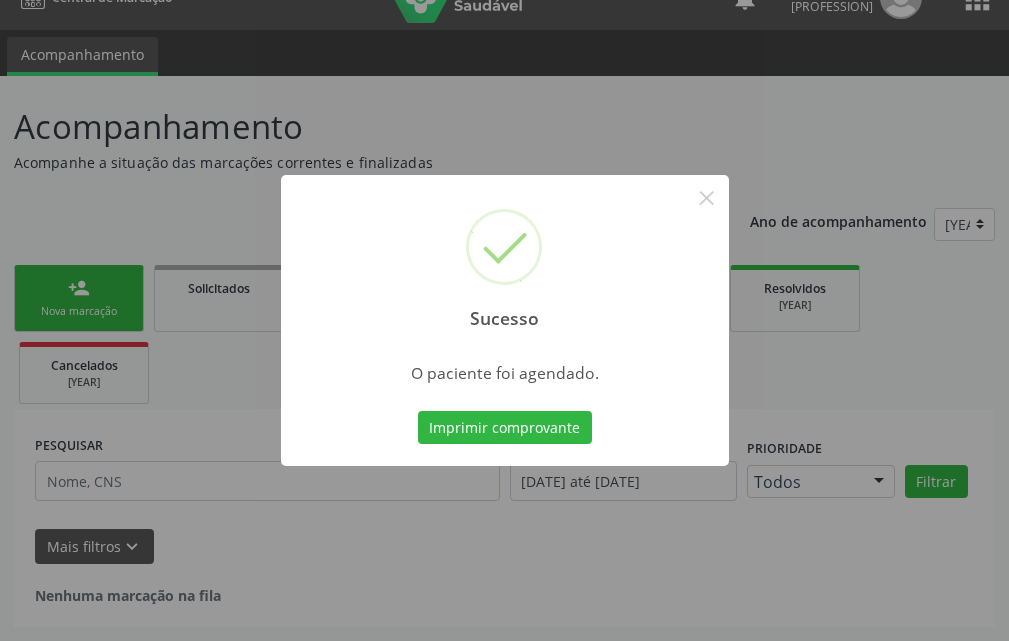 scroll, scrollTop: 34, scrollLeft: 0, axis: vertical 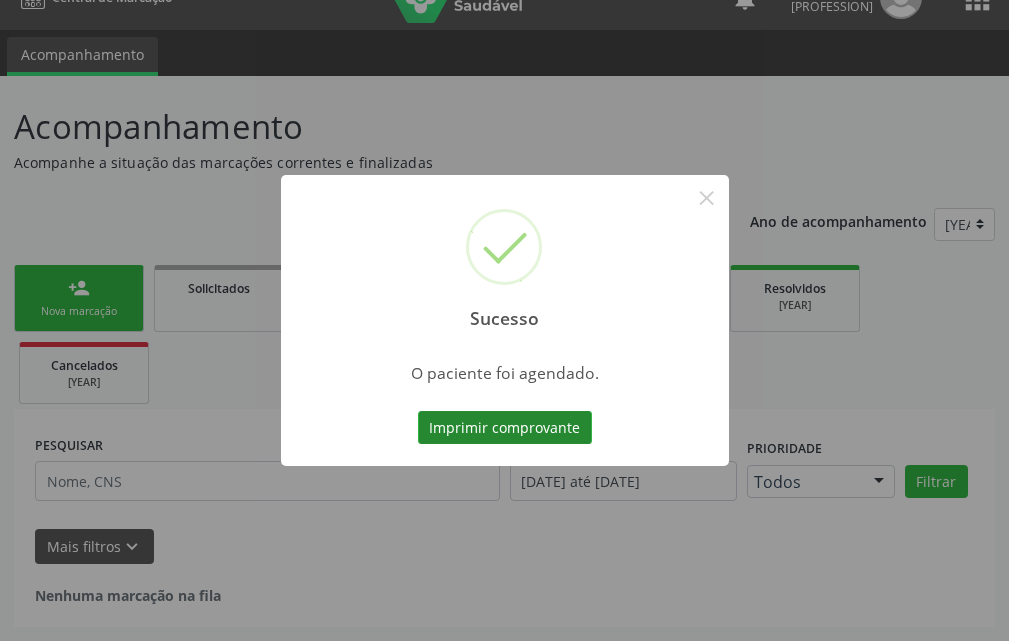 click on "Imprimir comprovante" at bounding box center (505, 428) 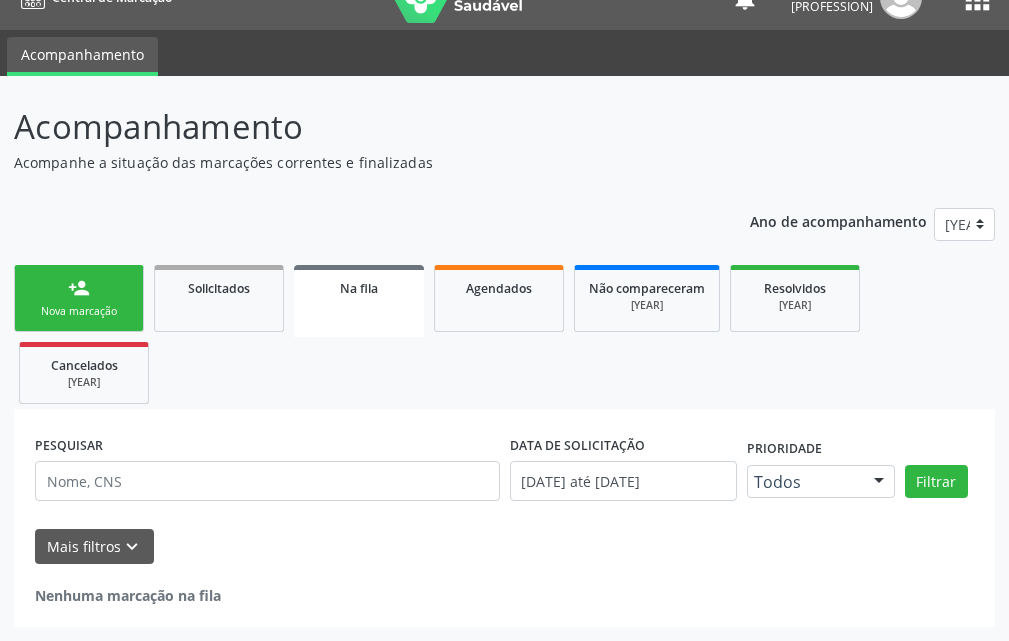 click on "person_add
[NEW_MARKING]" at bounding box center [79, 298] 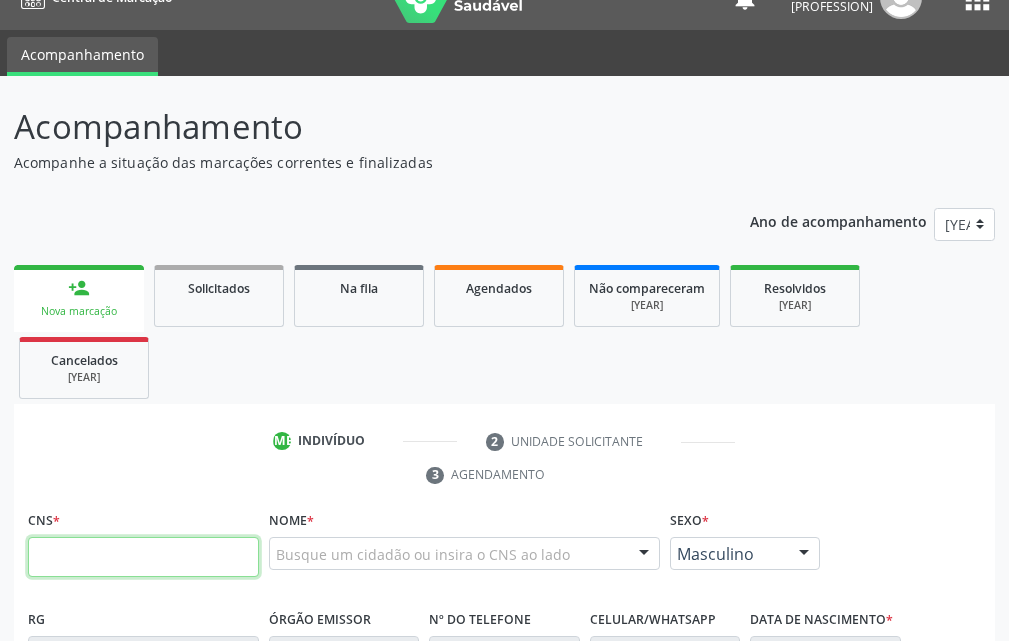 click at bounding box center (143, 523) 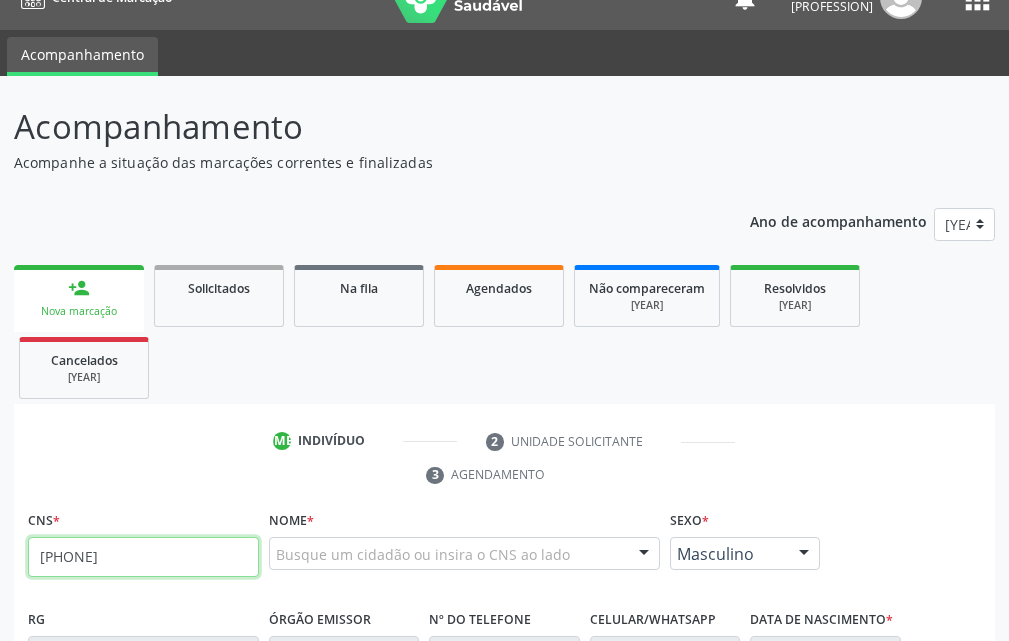 type on "898 0034 7100 6313" 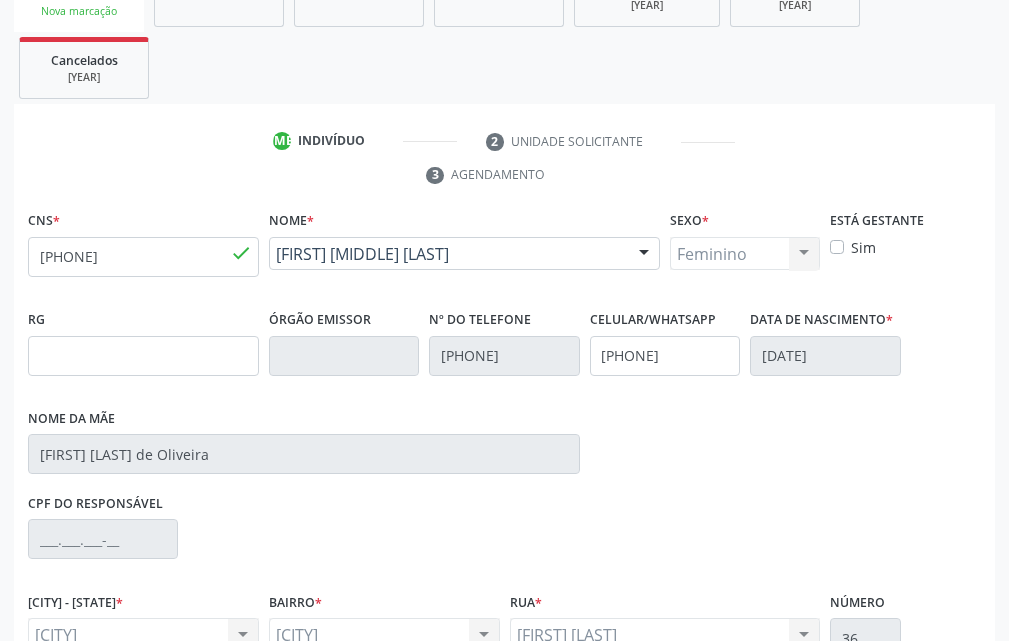 scroll, scrollTop: 535, scrollLeft: 0, axis: vertical 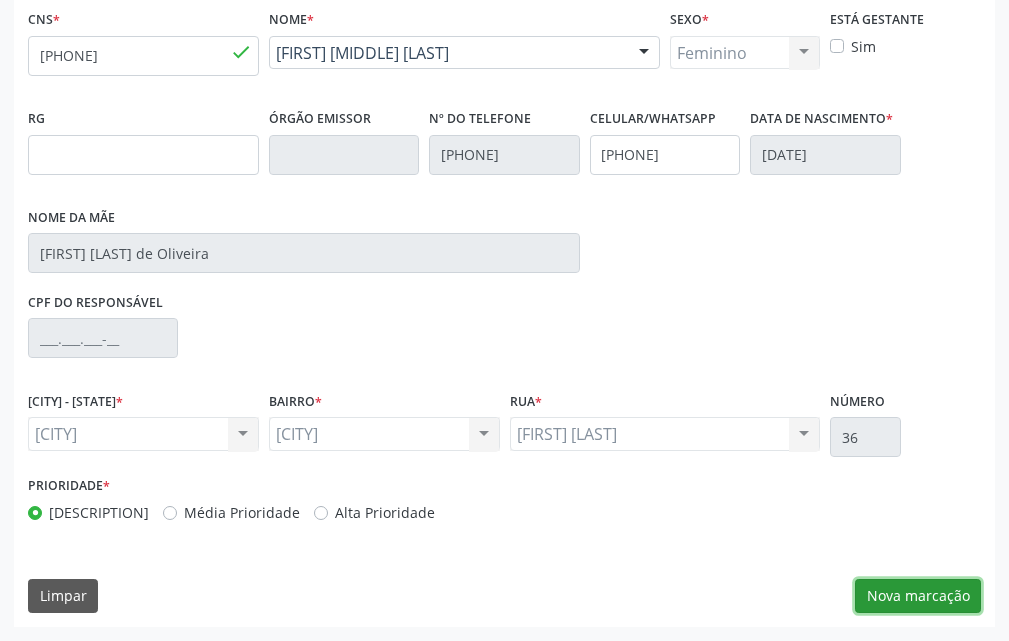 click on "Nova marcação" at bounding box center (918, 596) 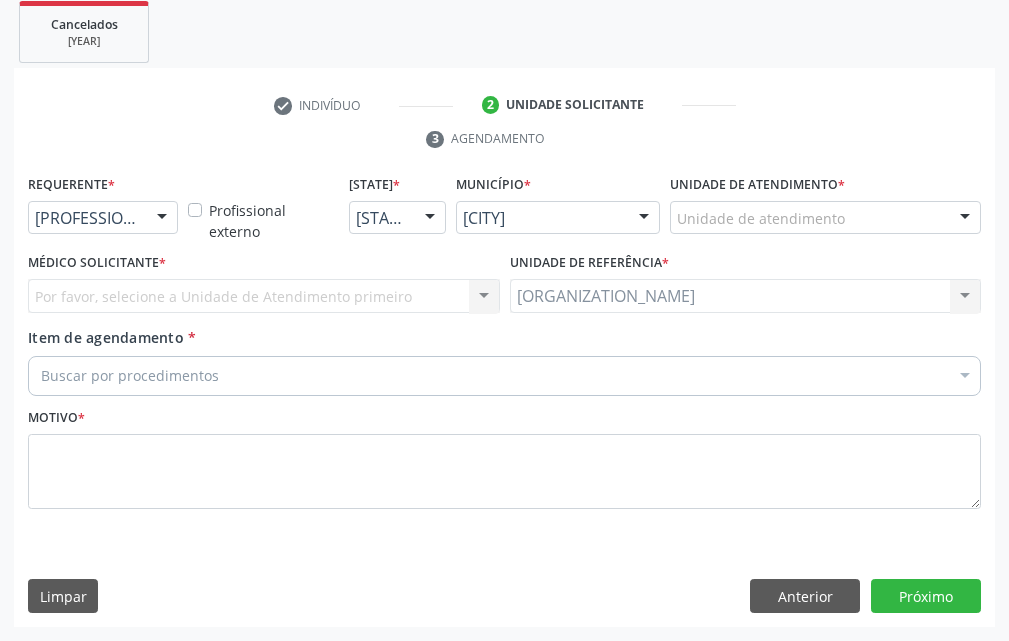 scroll, scrollTop: 370, scrollLeft: 0, axis: vertical 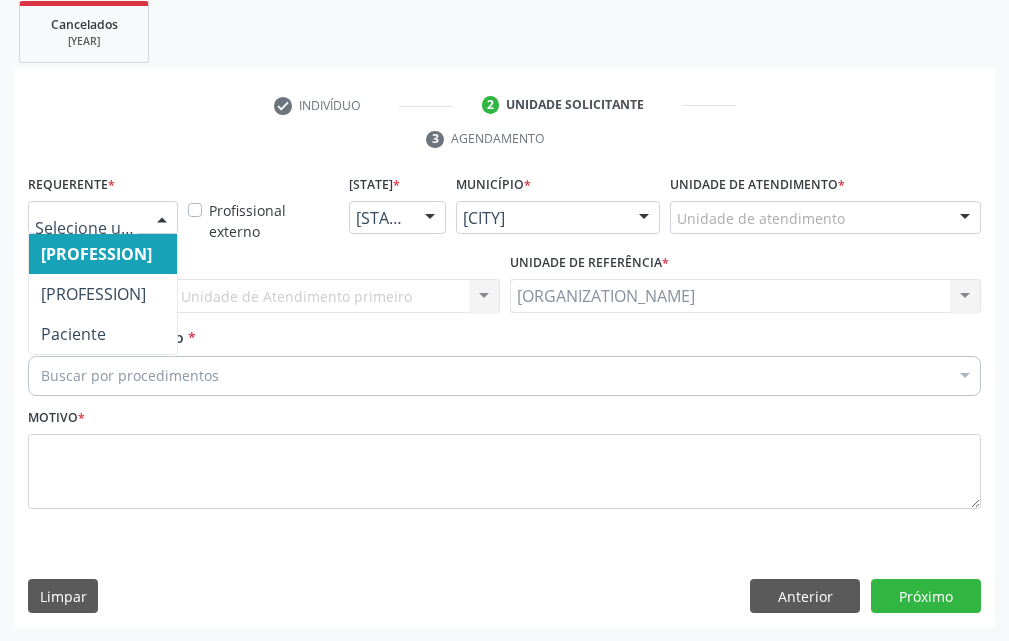 click at bounding box center [162, 218] 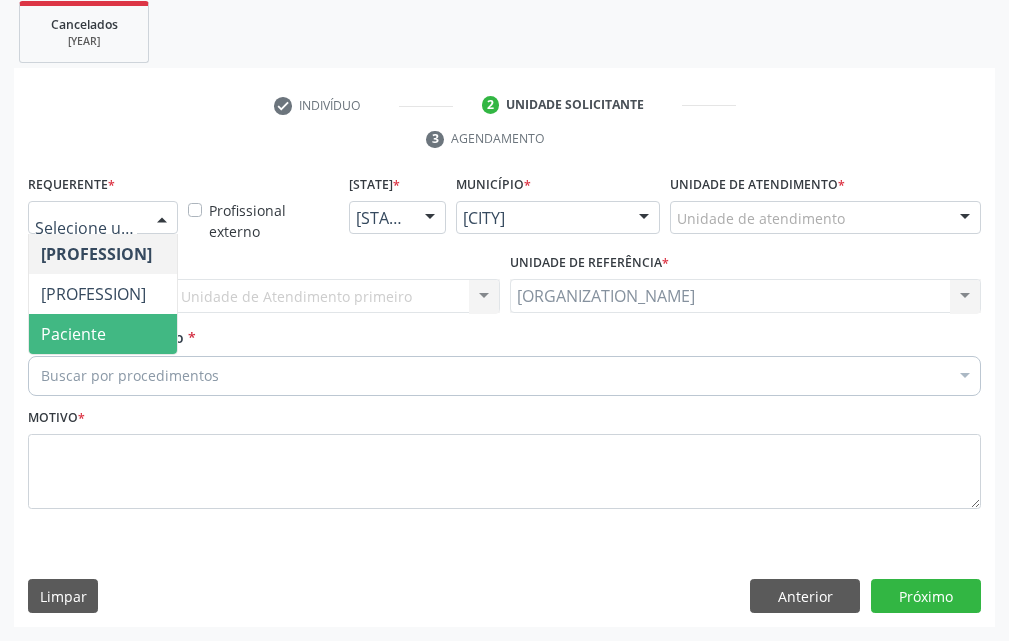 click on "Paciente" at bounding box center [103, 334] 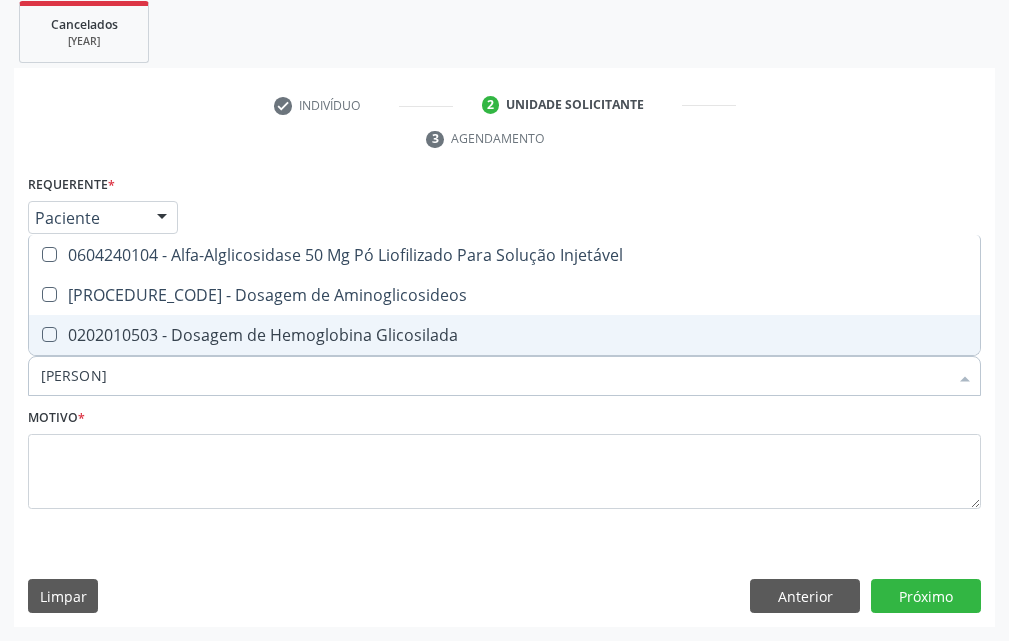 click on "[PROCEDURE_CODE] - Dosagem de Hemoglobina Glicosilada" at bounding box center [504, 334] 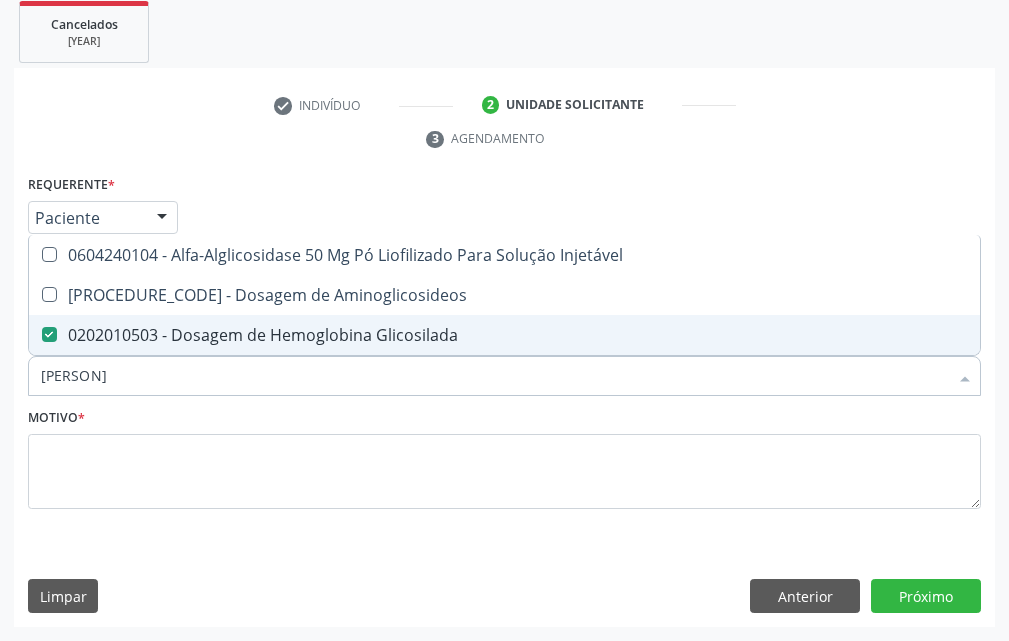 drag, startPoint x: 283, startPoint y: 368, endPoint x: 64, endPoint y: 387, distance: 219.82266 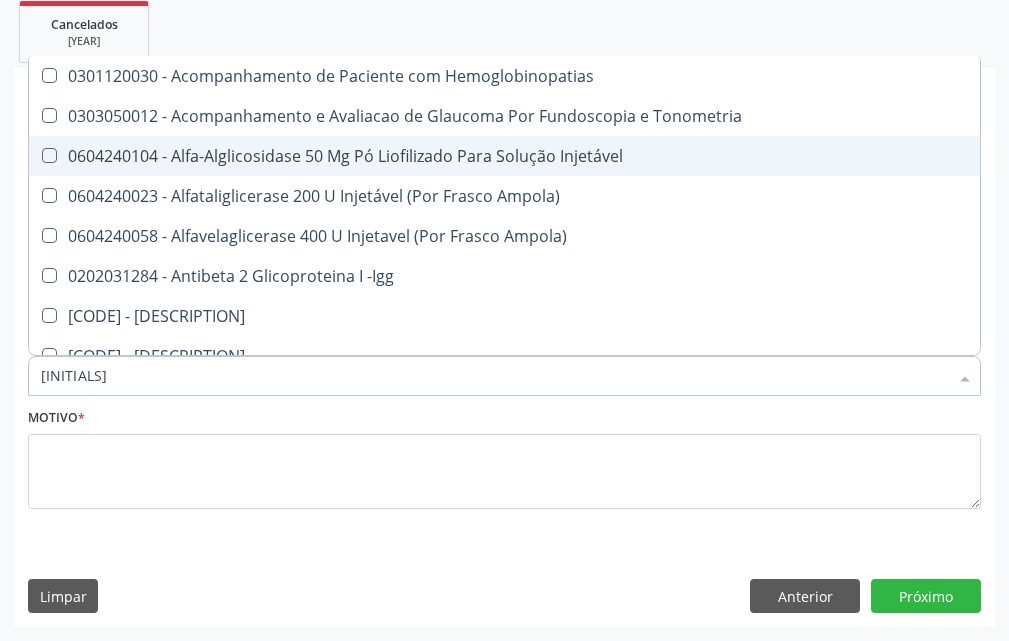 type on "G" 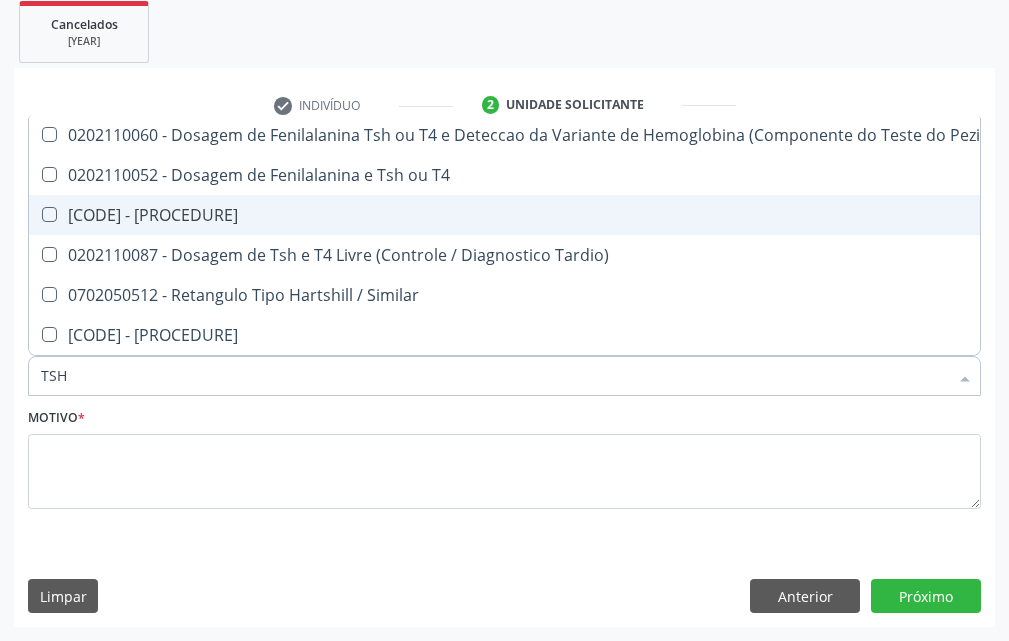 drag, startPoint x: 301, startPoint y: 195, endPoint x: 288, endPoint y: 207, distance: 17.691807 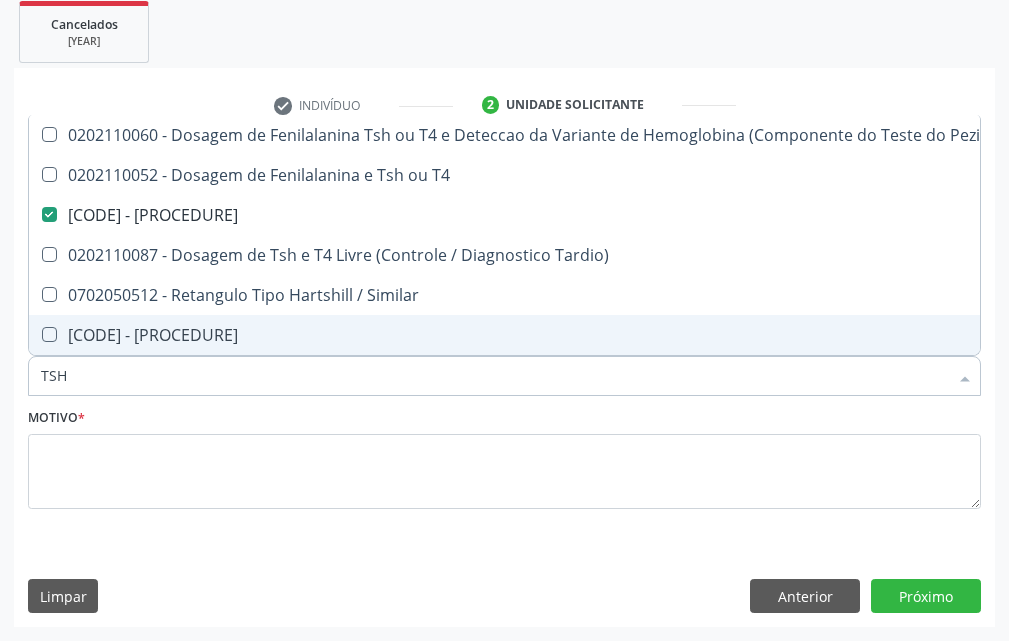 click on "TSH" at bounding box center (494, 375) 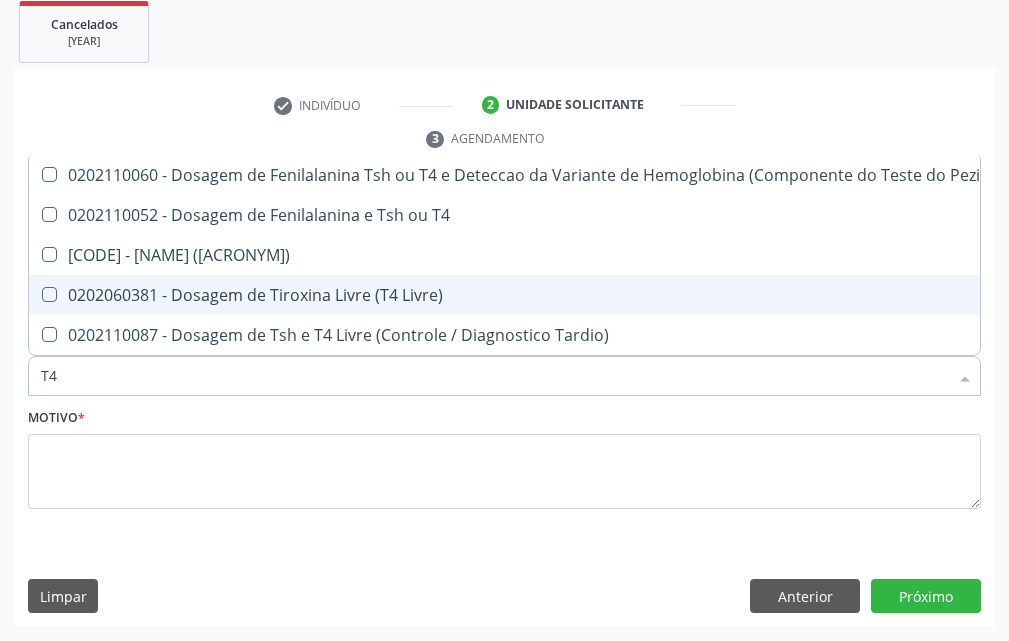 click on "[DOSE_TYPE] de Tiroxina Livre (T4 Livre)" at bounding box center [528, 294] 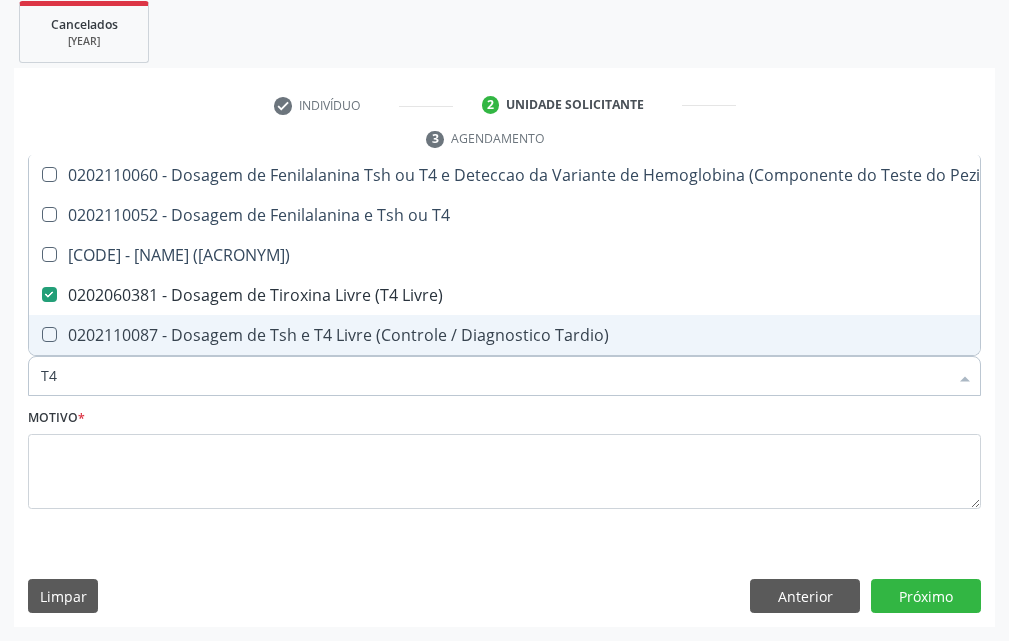 click on "T4" at bounding box center (494, 375) 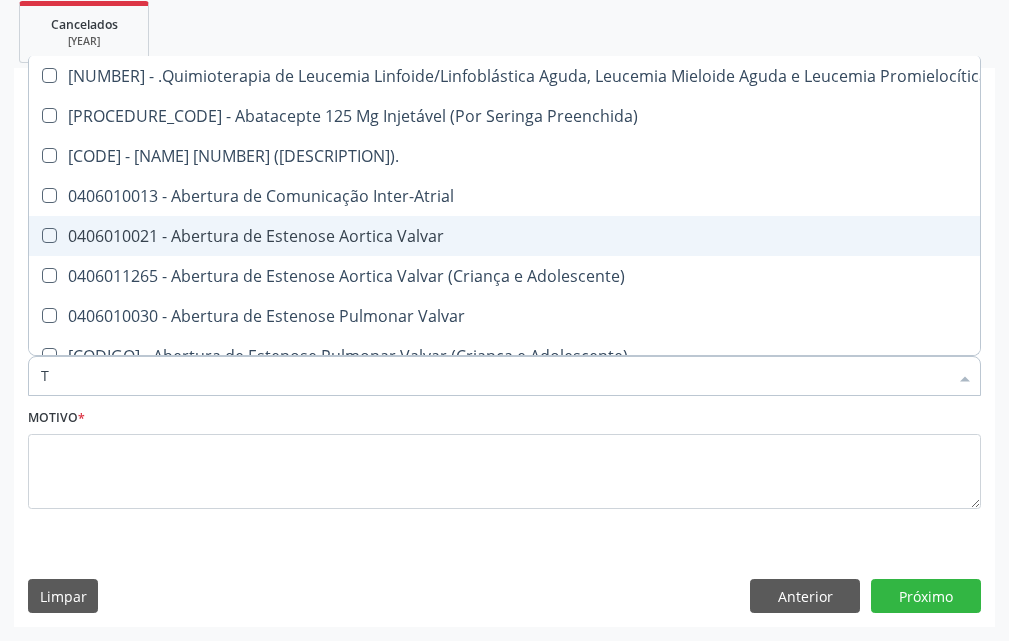 type on "T3" 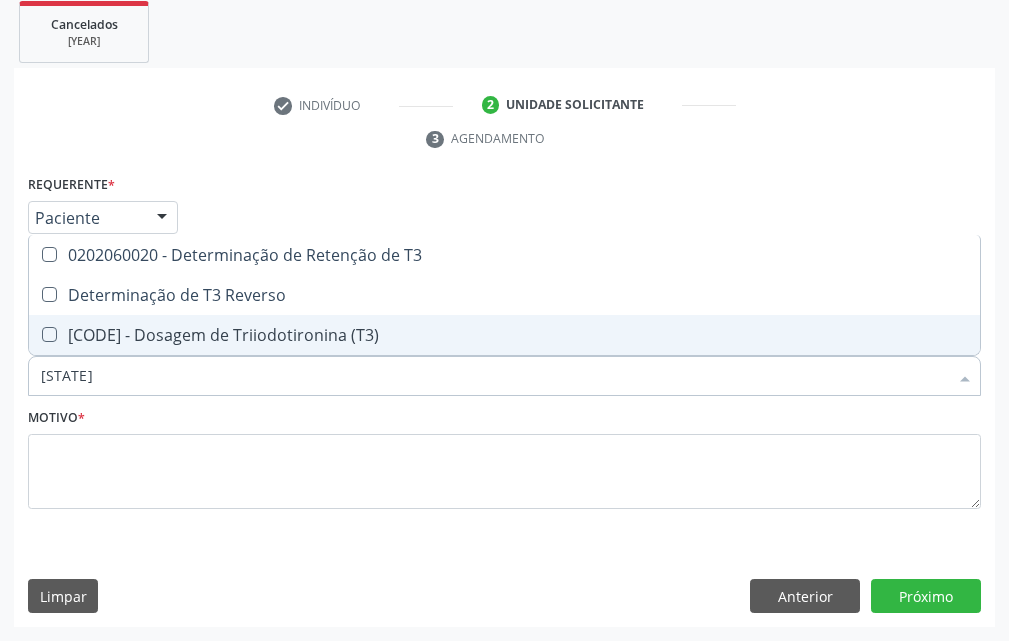 click on "[PROCEDIMENTO] de Triiodotironina (T3)" at bounding box center (504, 334) 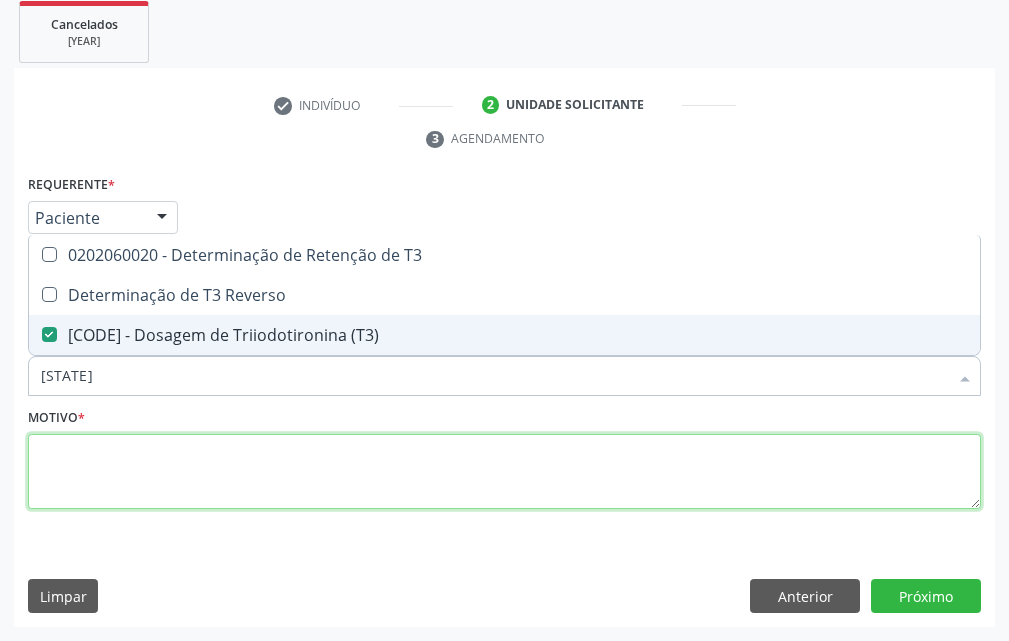 click at bounding box center (504, 472) 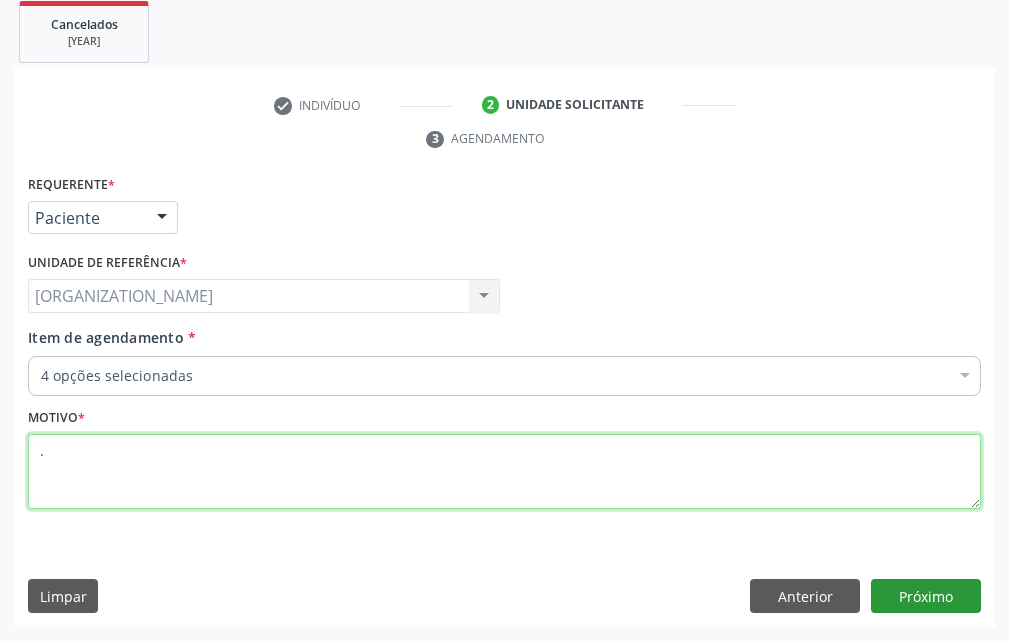type on "." 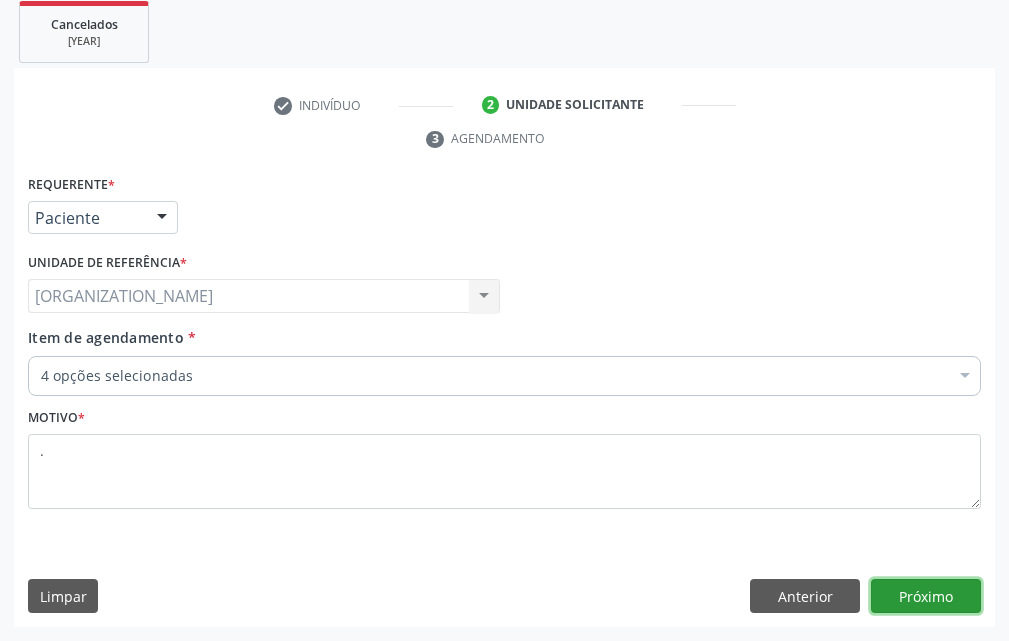 click on "Próximo" at bounding box center (926, 596) 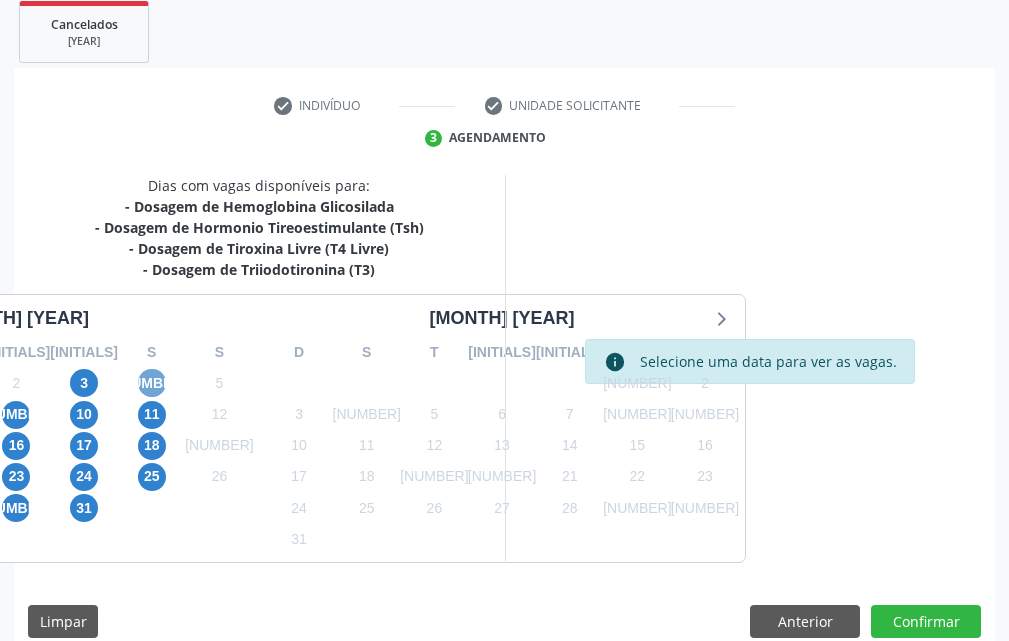click on "4" at bounding box center [166, 358] 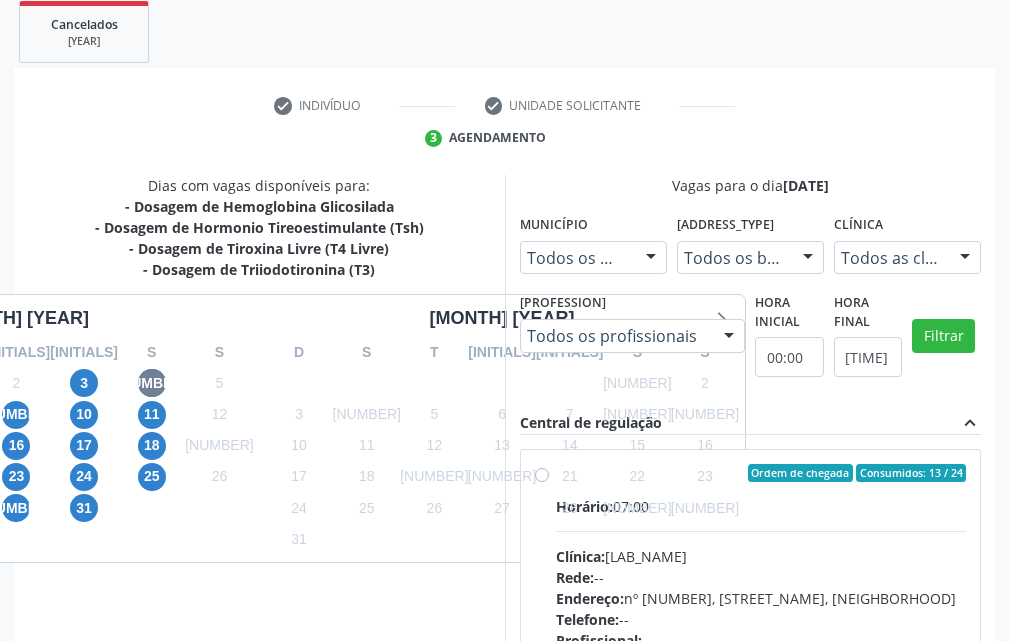 click on "Horário:" at bounding box center [584, 464] 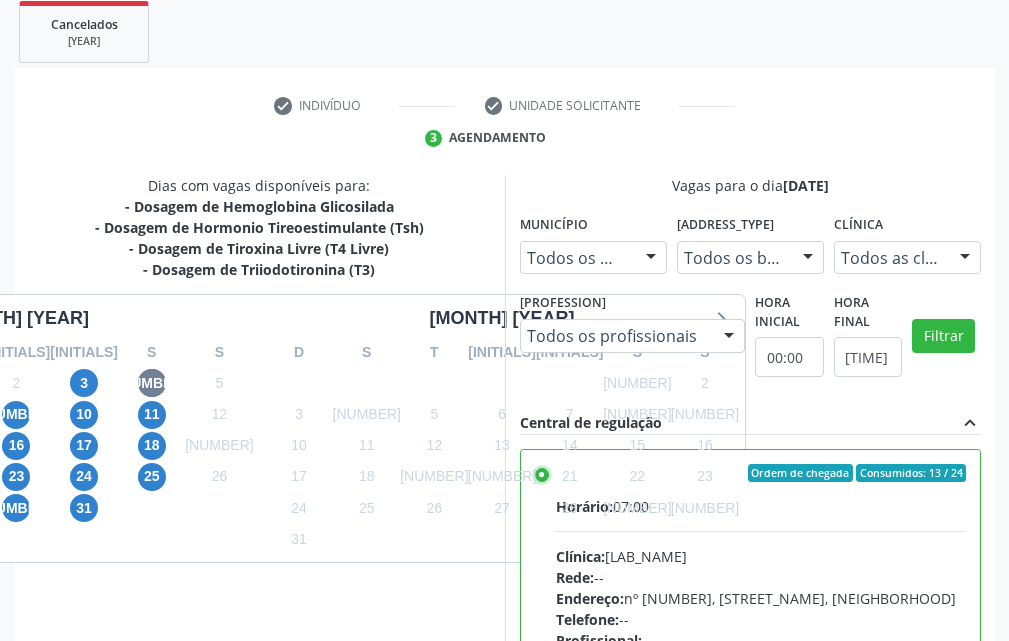 scroll, scrollTop: 668, scrollLeft: 0, axis: vertical 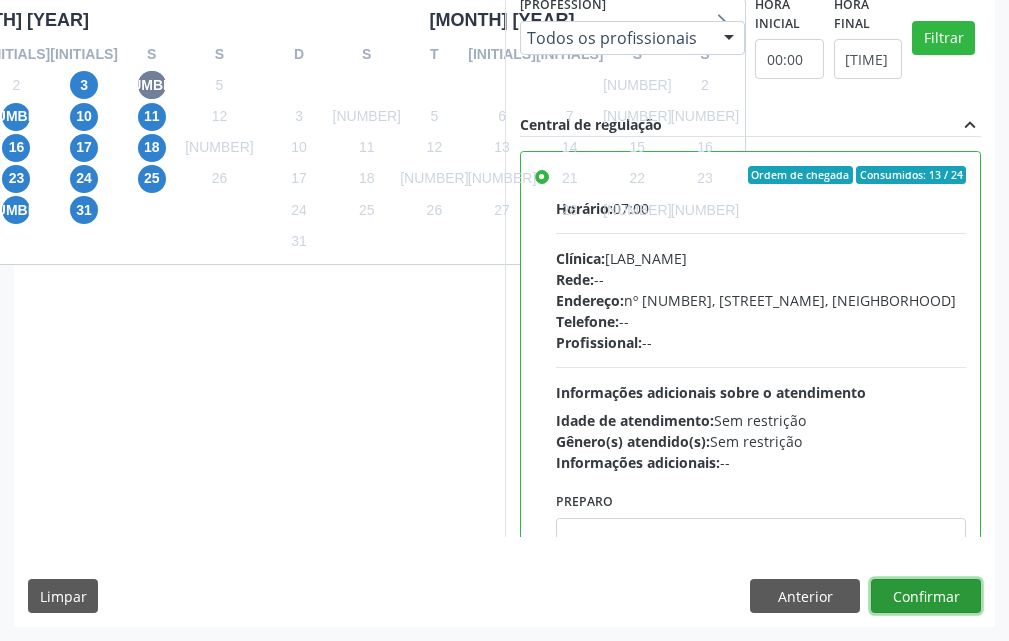 click on "Confirmar" at bounding box center [926, 596] 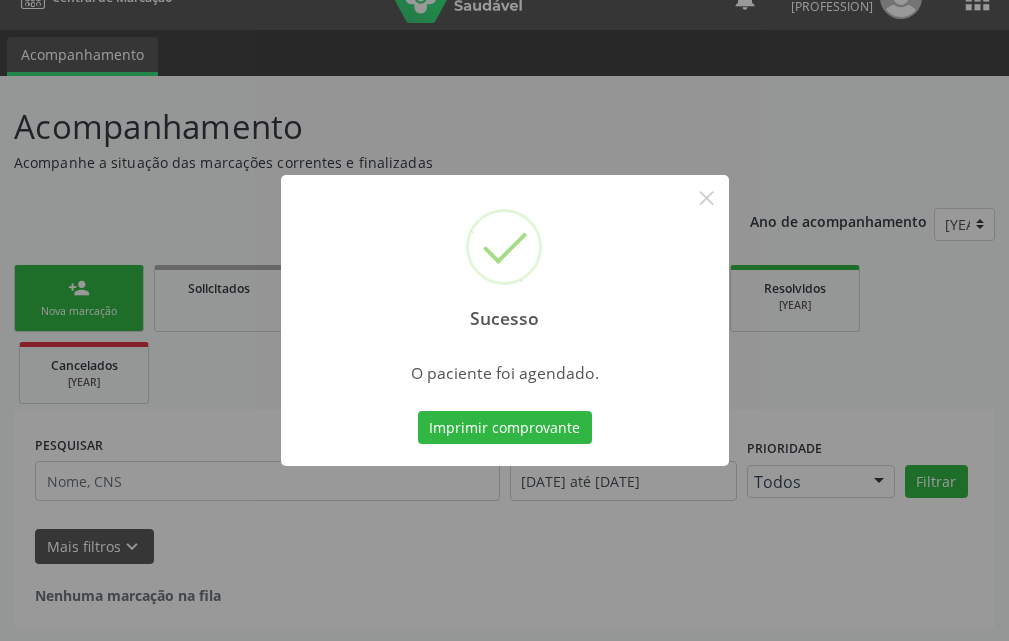 scroll, scrollTop: 34, scrollLeft: 0, axis: vertical 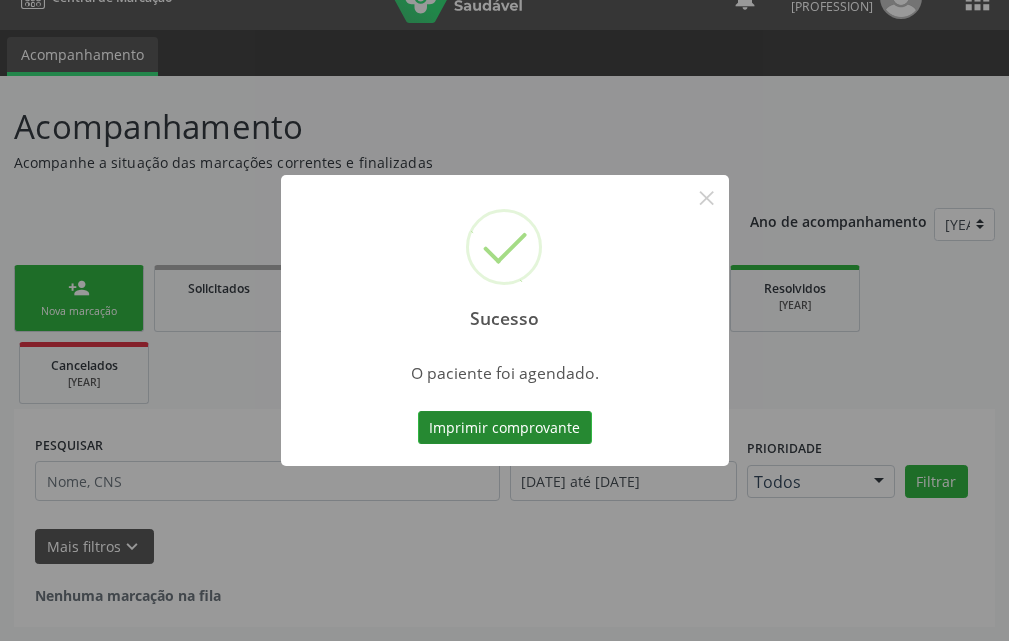 click on "Imprimir comprovante" at bounding box center [505, 428] 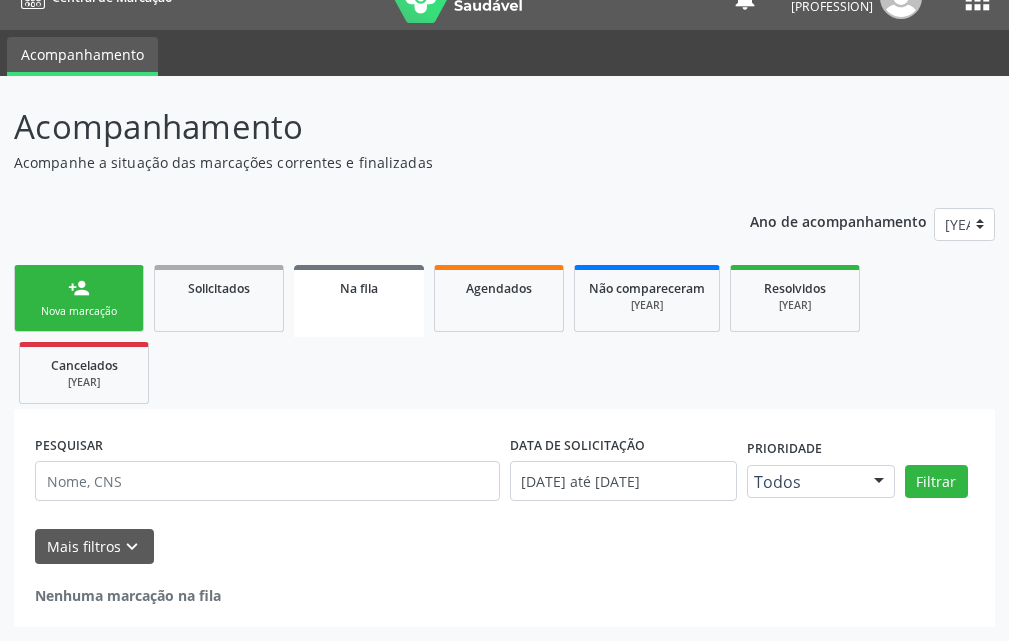 click on "person_add
[NEW_MARKING]" at bounding box center (79, 298) 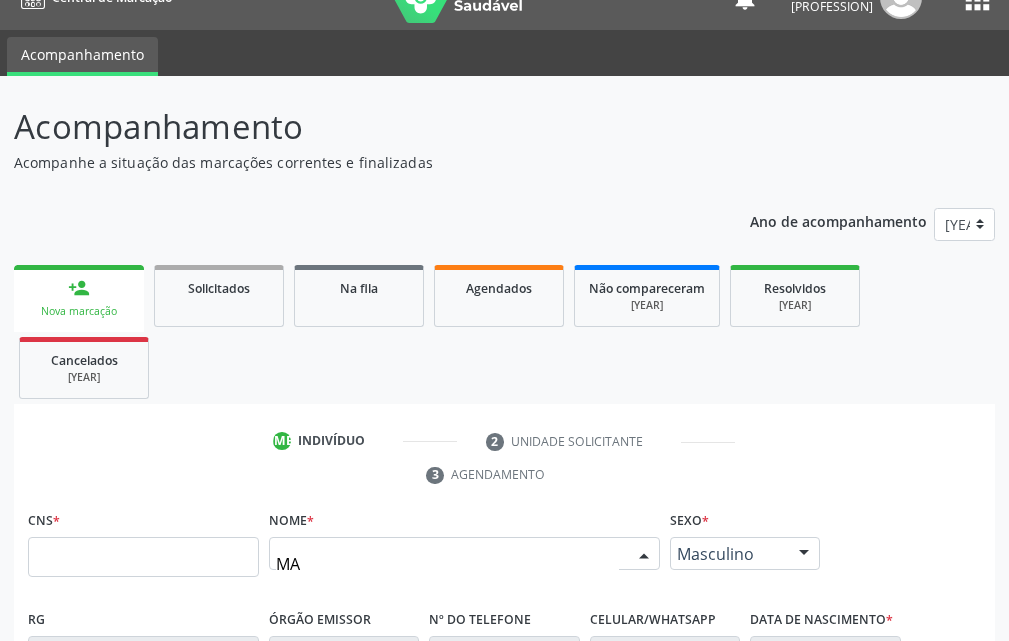 type on "MAT" 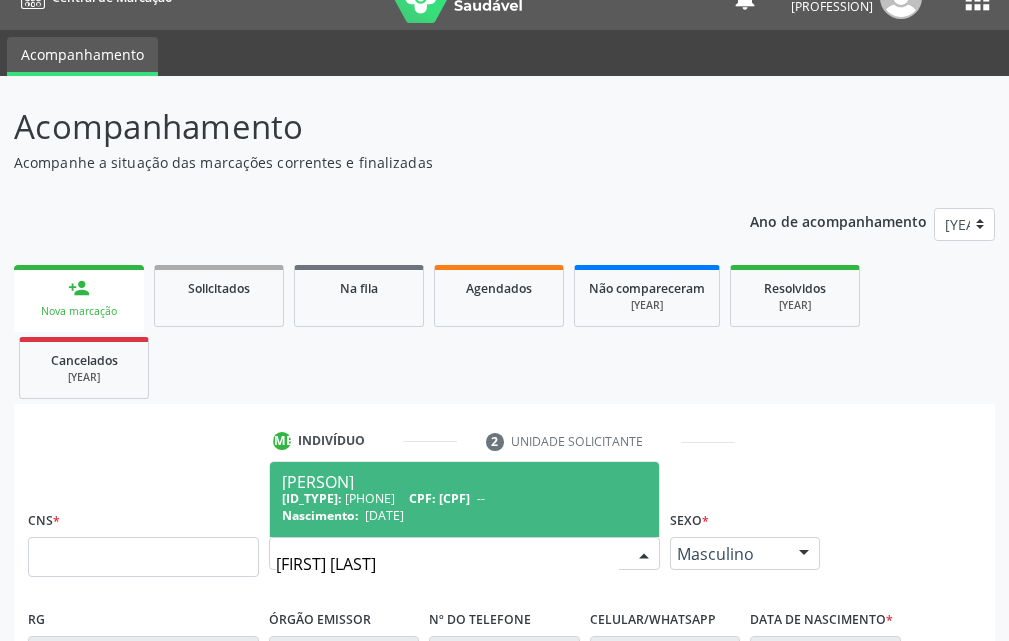 click on "Matheus da Costa Januario" at bounding box center [464, 449] 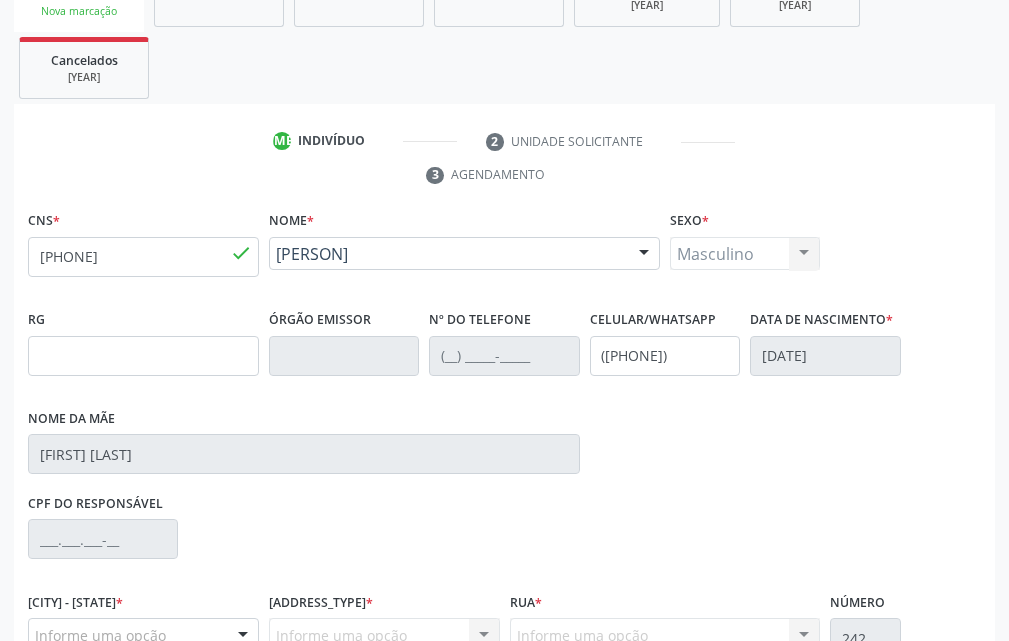 scroll, scrollTop: 434, scrollLeft: 0, axis: vertical 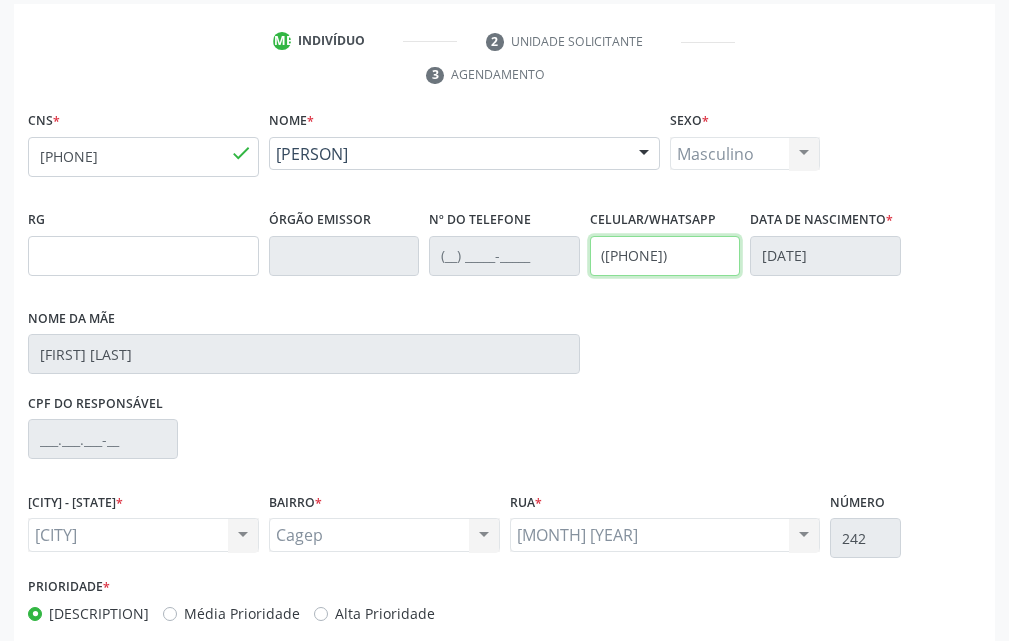 drag, startPoint x: 720, startPoint y: 250, endPoint x: 558, endPoint y: 290, distance: 166.86522 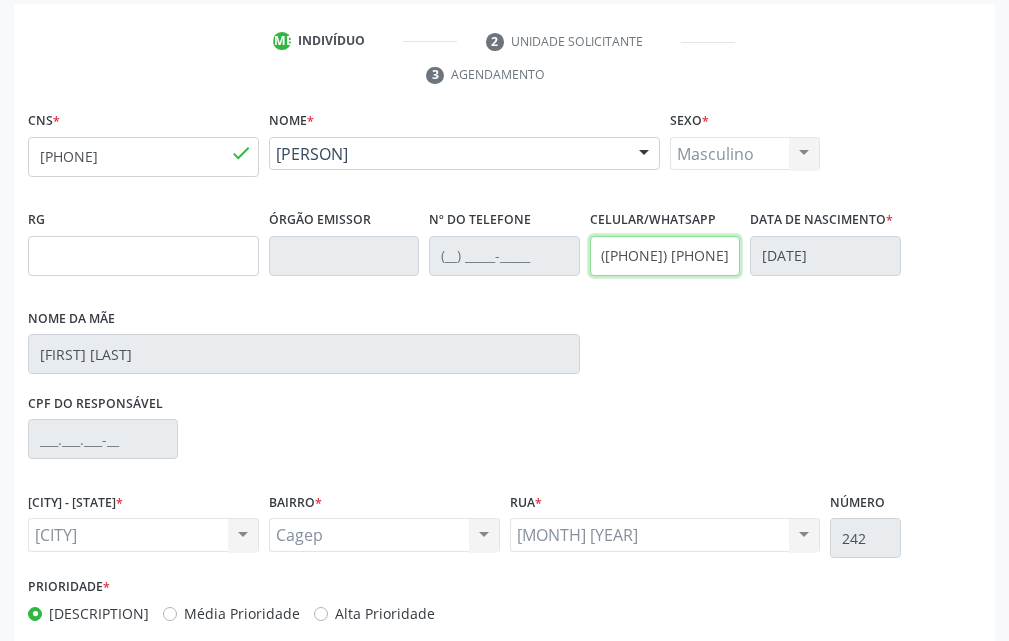 scroll, scrollTop: 535, scrollLeft: 0, axis: vertical 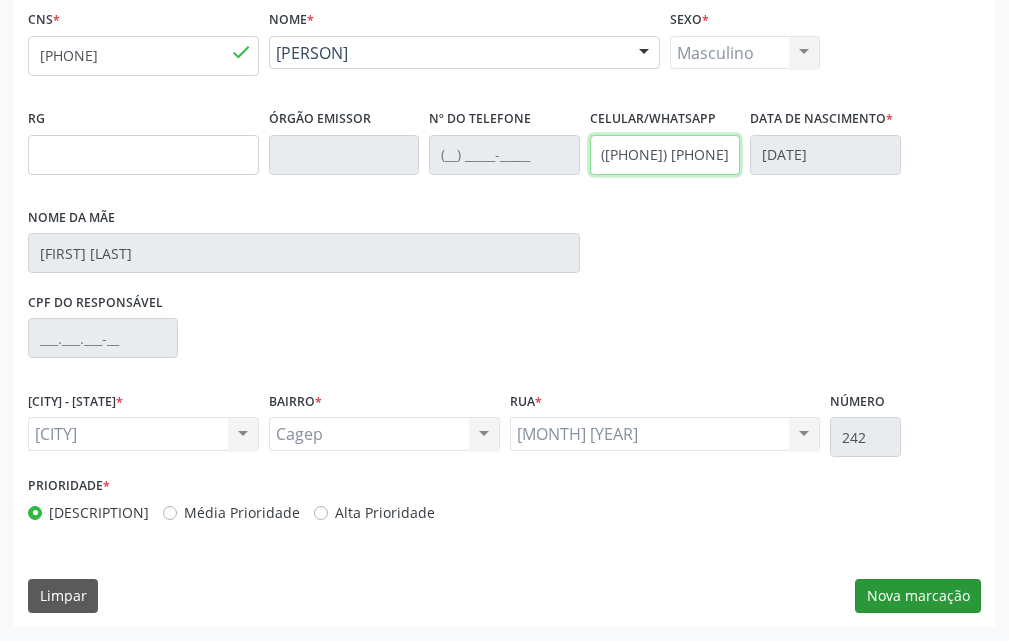 type on "(87) 98835-7757" 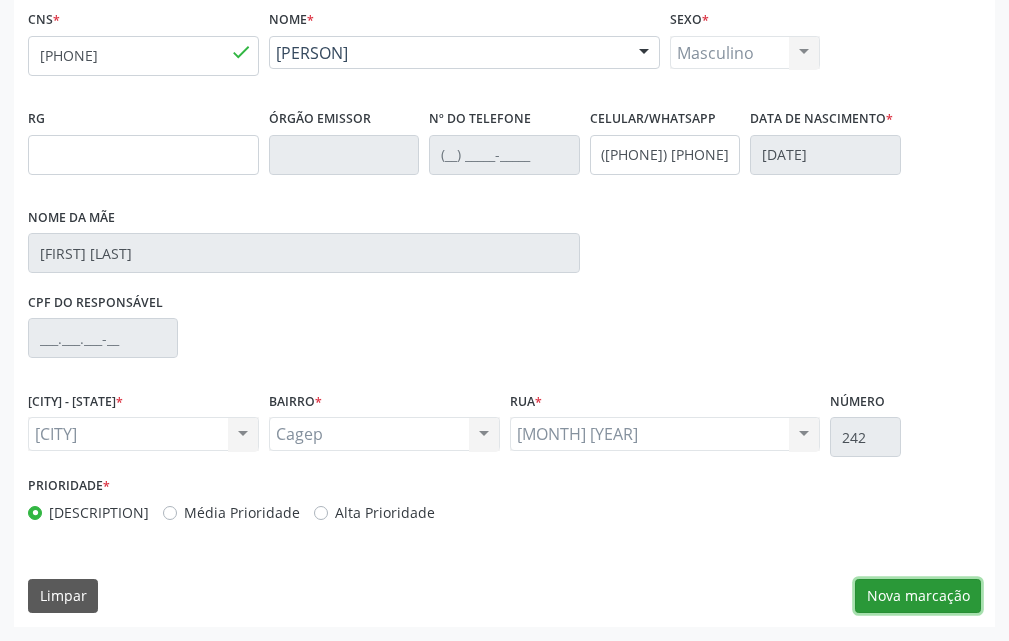 click on "Nova marcação" at bounding box center [918, 596] 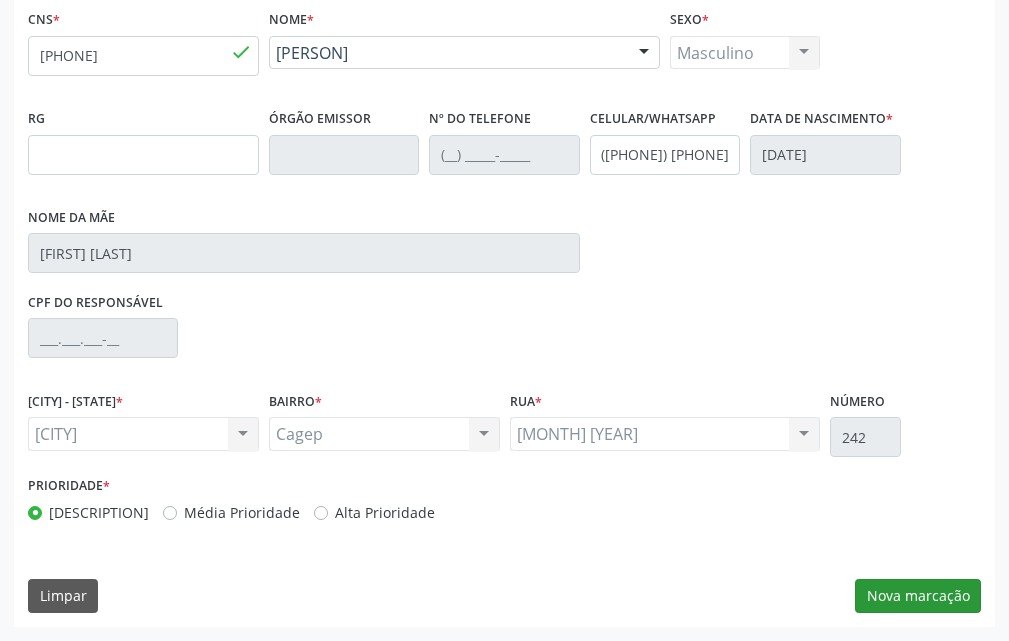 scroll, scrollTop: 370, scrollLeft: 0, axis: vertical 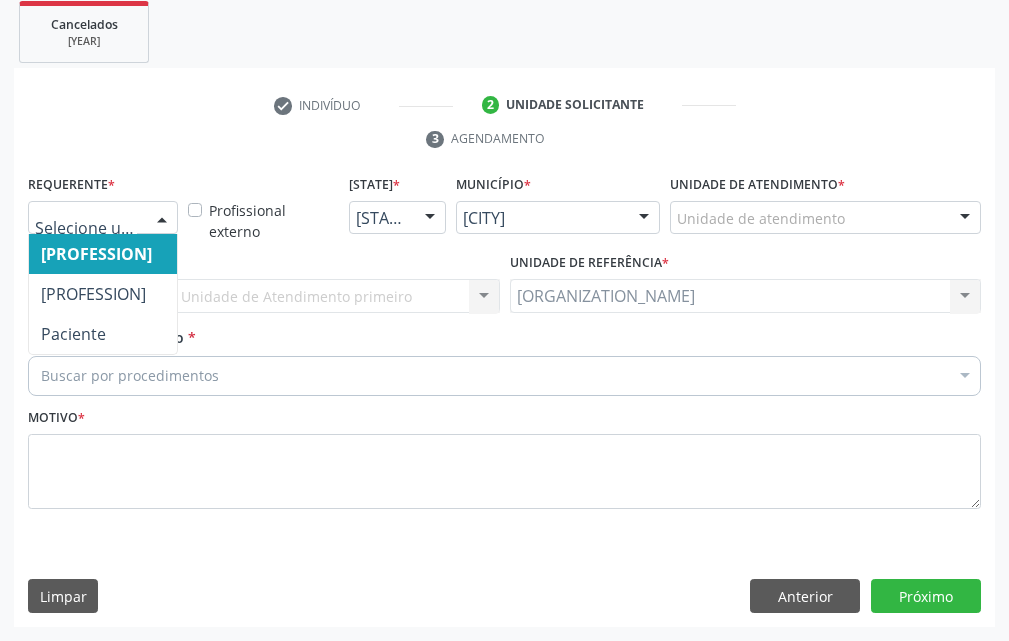 click at bounding box center [103, 217] 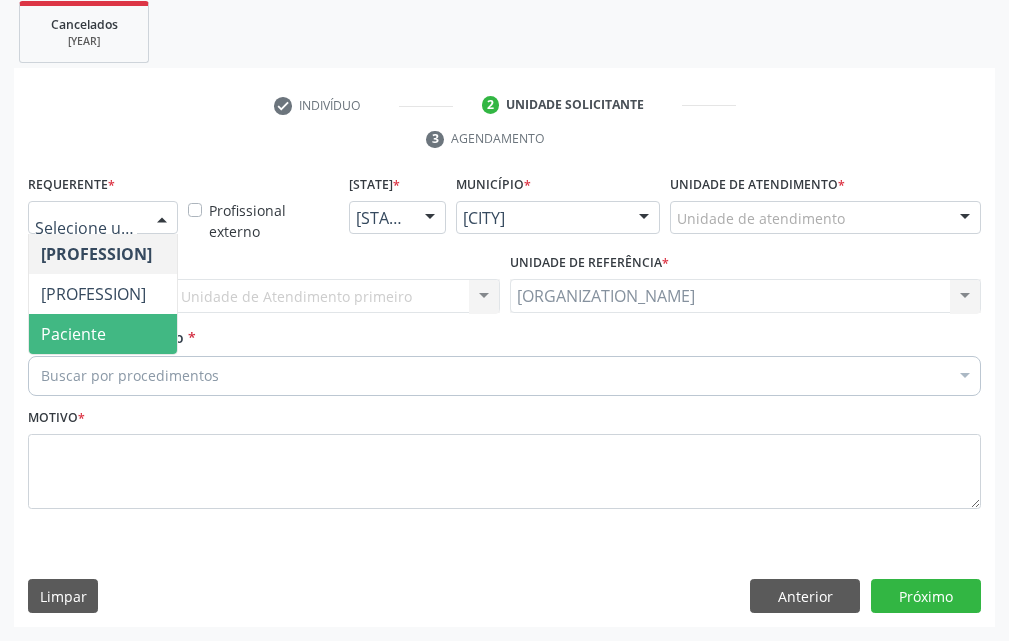 click on "Paciente" at bounding box center (73, 334) 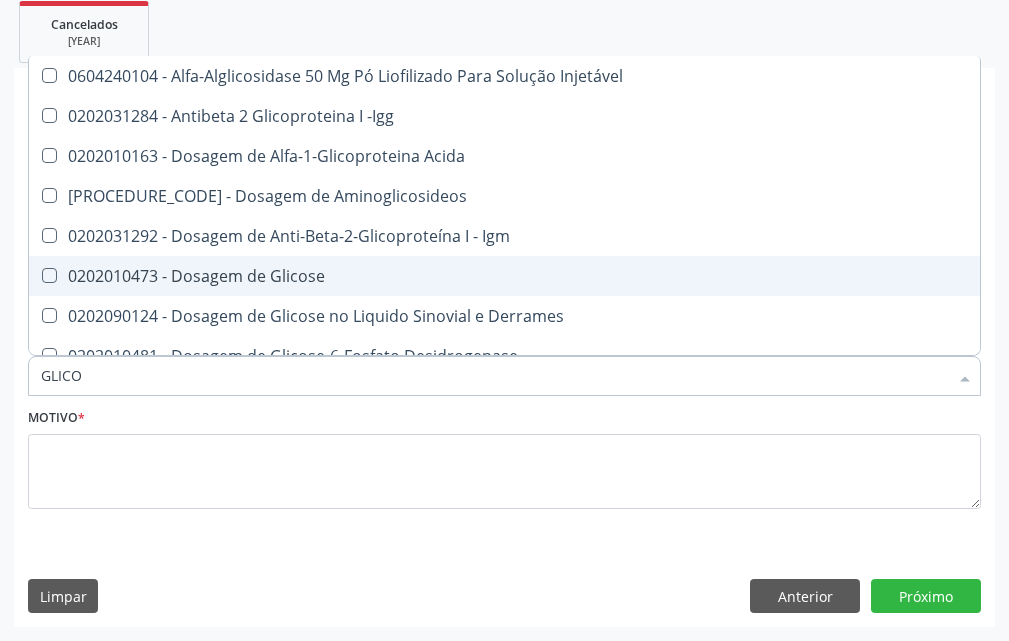 click on "[NUMBER] - Dosagem de Glicose" at bounding box center [581, 275] 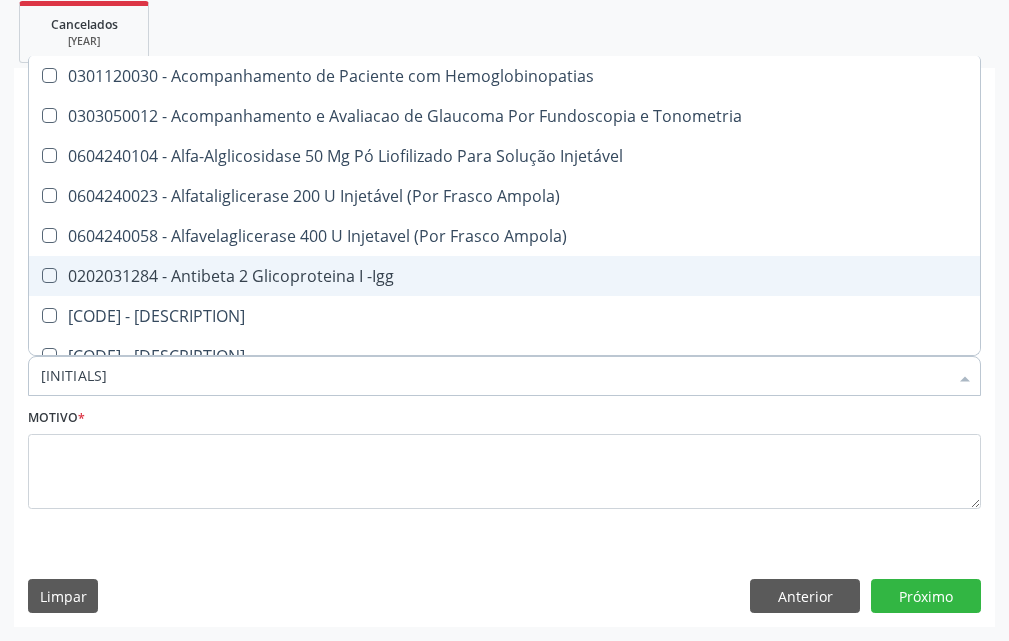 type on "G" 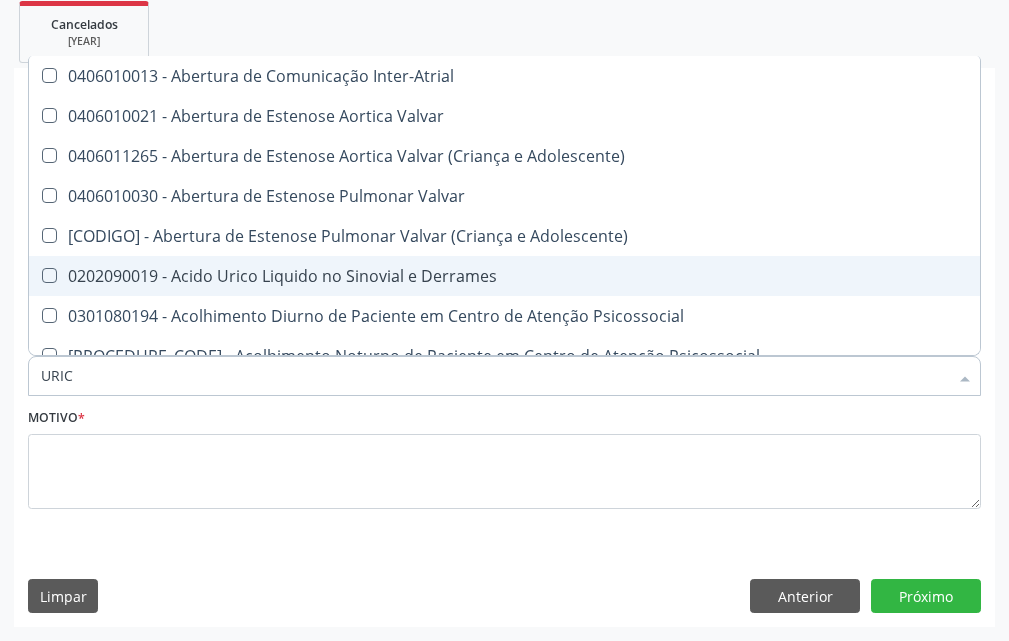 type on "URICO" 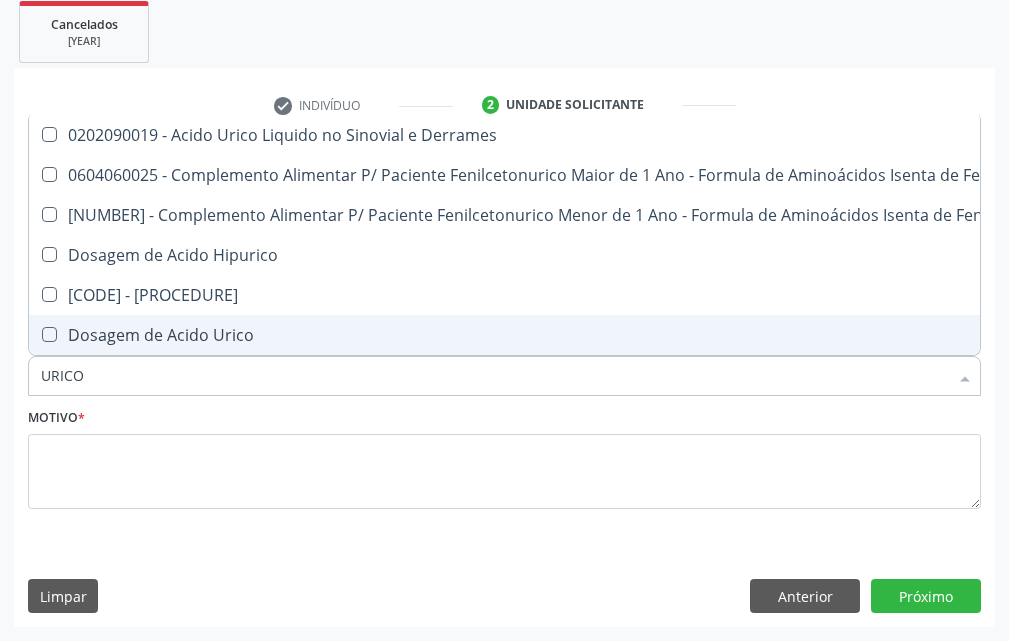 click on "0202010120 - Dosagem de Acido Urico" at bounding box center [598, 334] 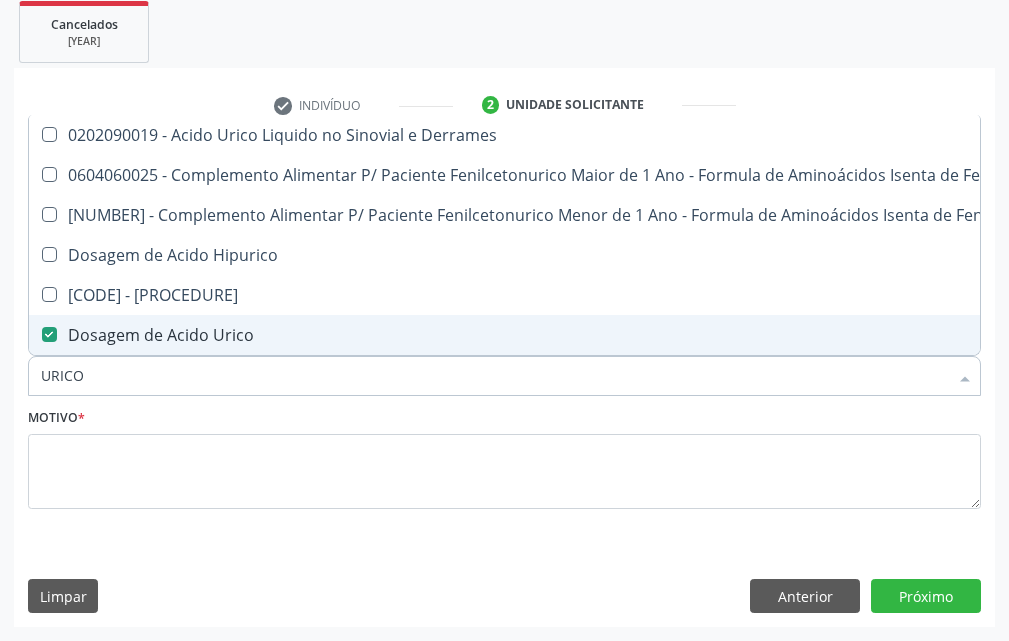 drag, startPoint x: 110, startPoint y: 389, endPoint x: 0, endPoint y: 383, distance: 110.16351 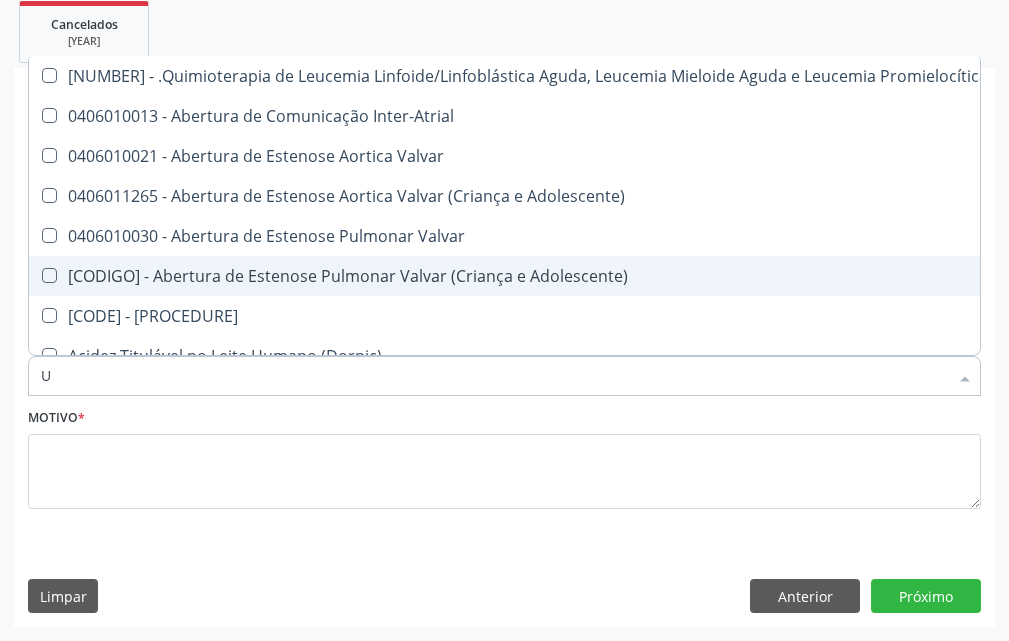 type on "UR" 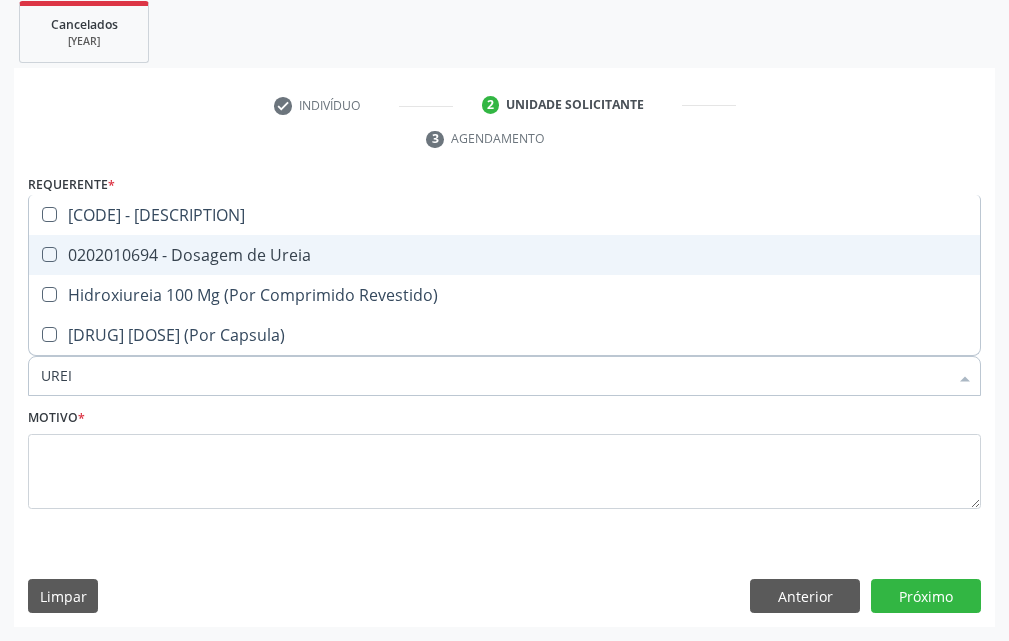 click on "[NUMBER] - Dosagem de Ureia" at bounding box center [504, 254] 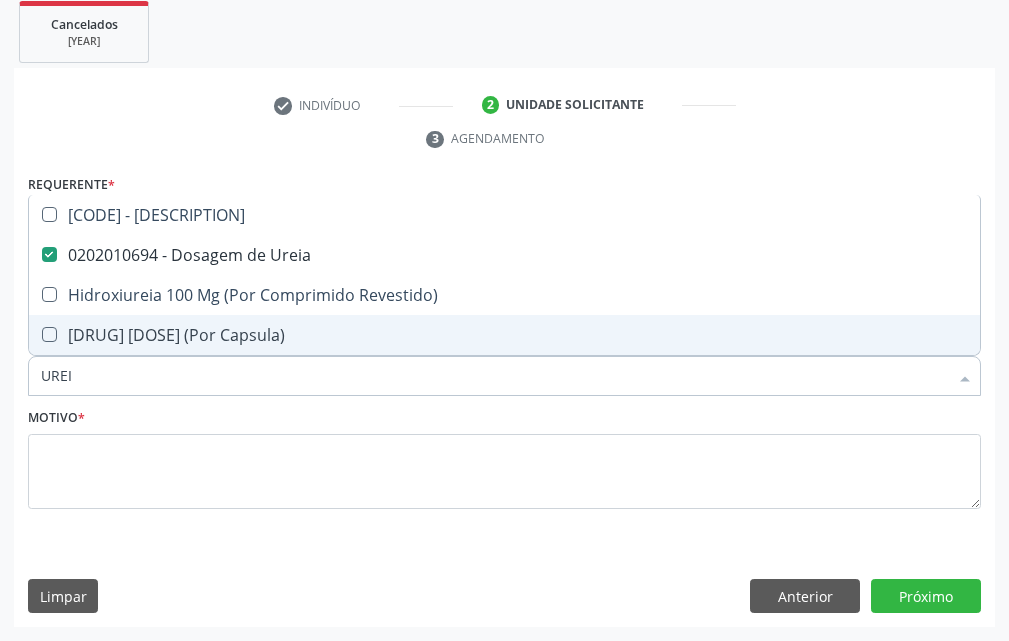 drag, startPoint x: 91, startPoint y: 368, endPoint x: 0, endPoint y: 376, distance: 91.350975 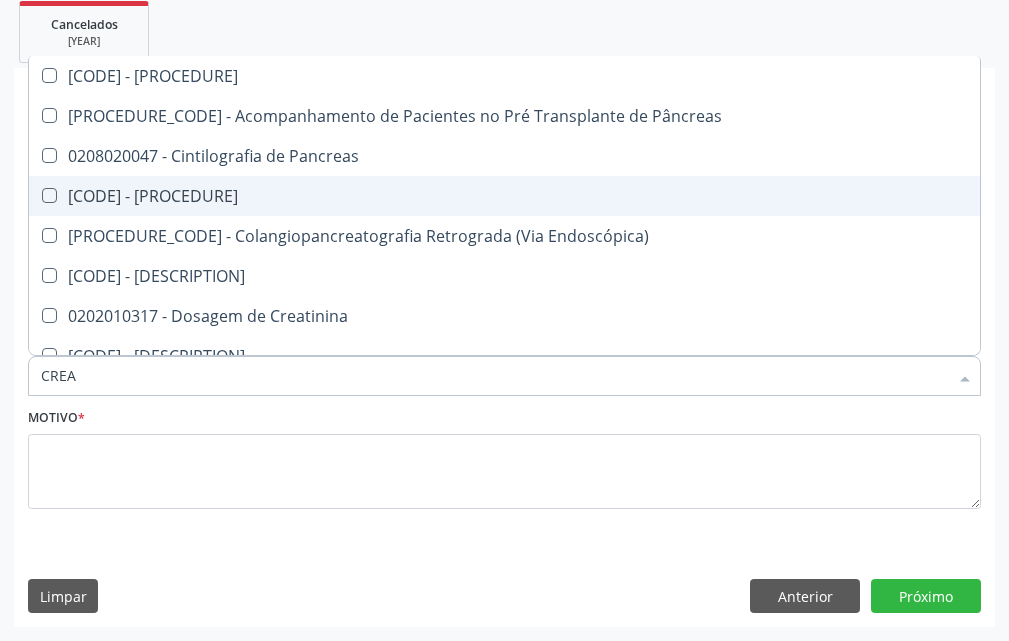 type on "CREAT" 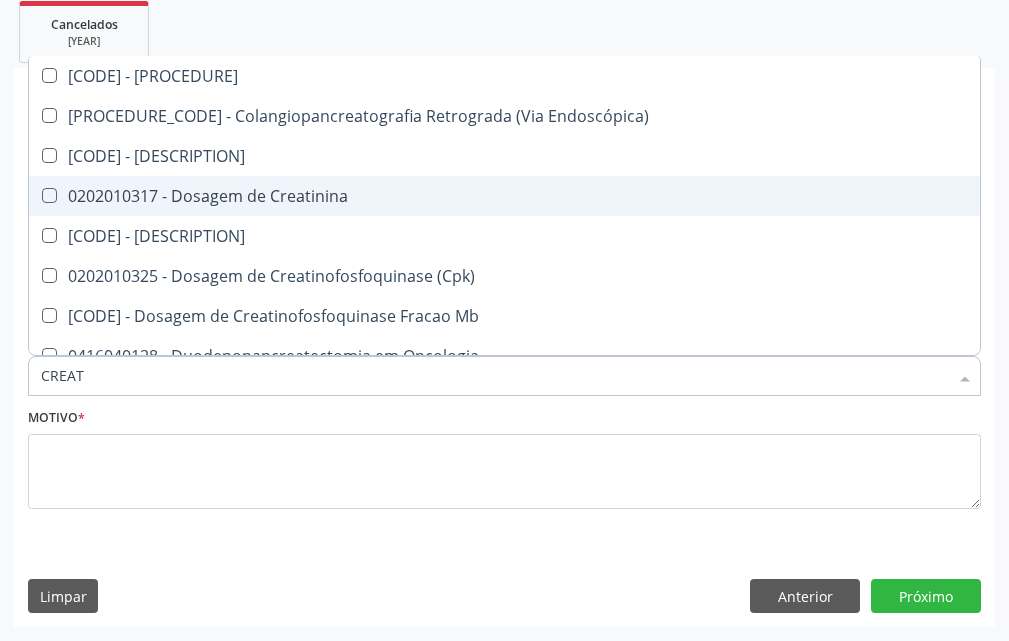 click on "0202010317 - Dosagem de Creatinina" at bounding box center [504, 195] 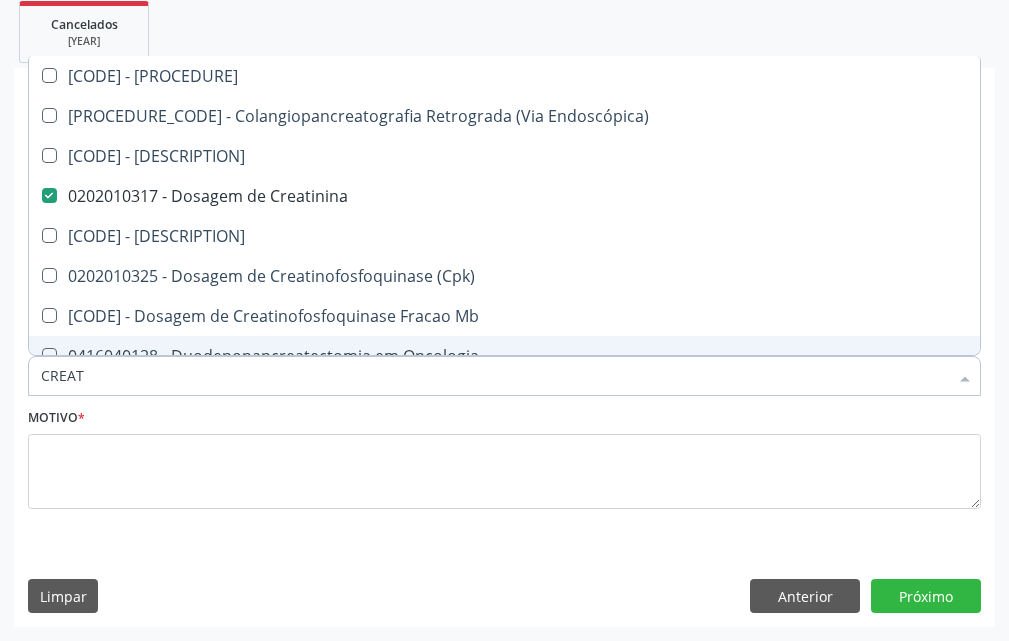 drag, startPoint x: 138, startPoint y: 367, endPoint x: 6, endPoint y: 396, distance: 135.14807 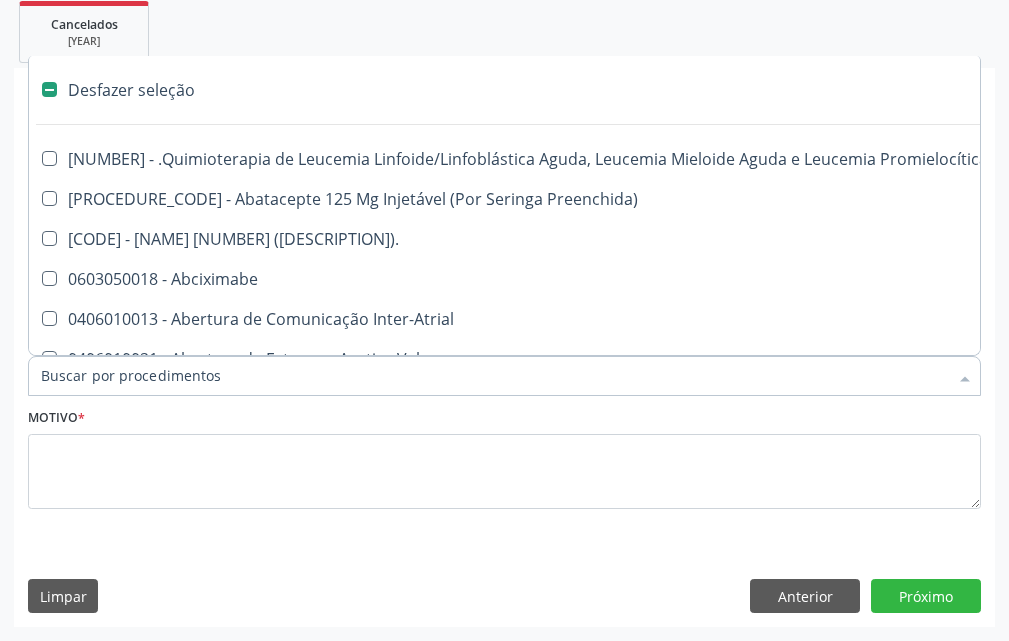 type on "[STATE]" 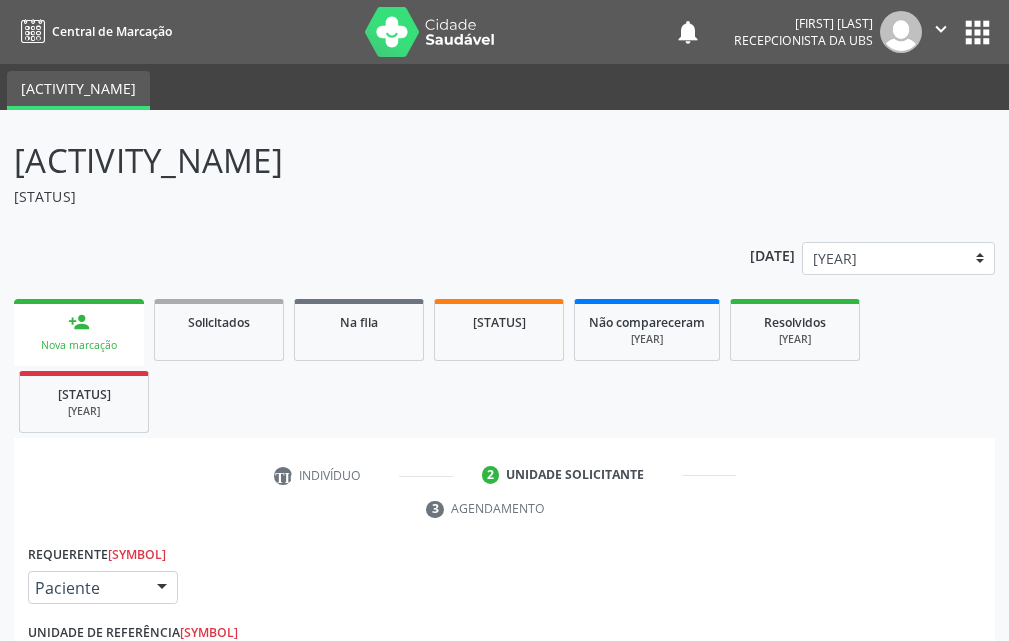scroll, scrollTop: 370, scrollLeft: 0, axis: vertical 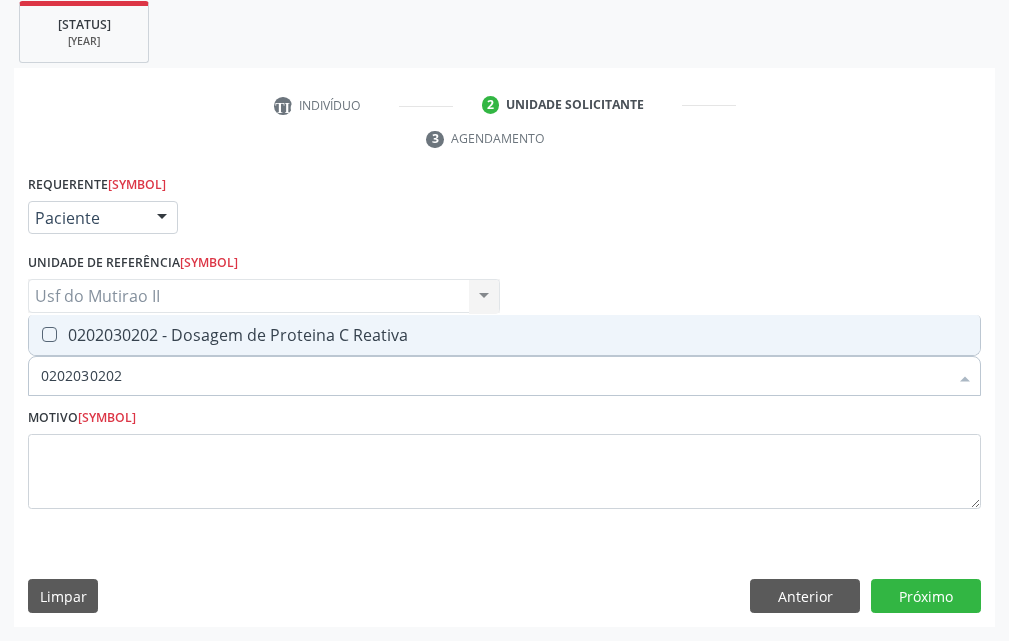 click on "0202030202 - Dosagem de Proteina C Reativa" at bounding box center [504, 335] 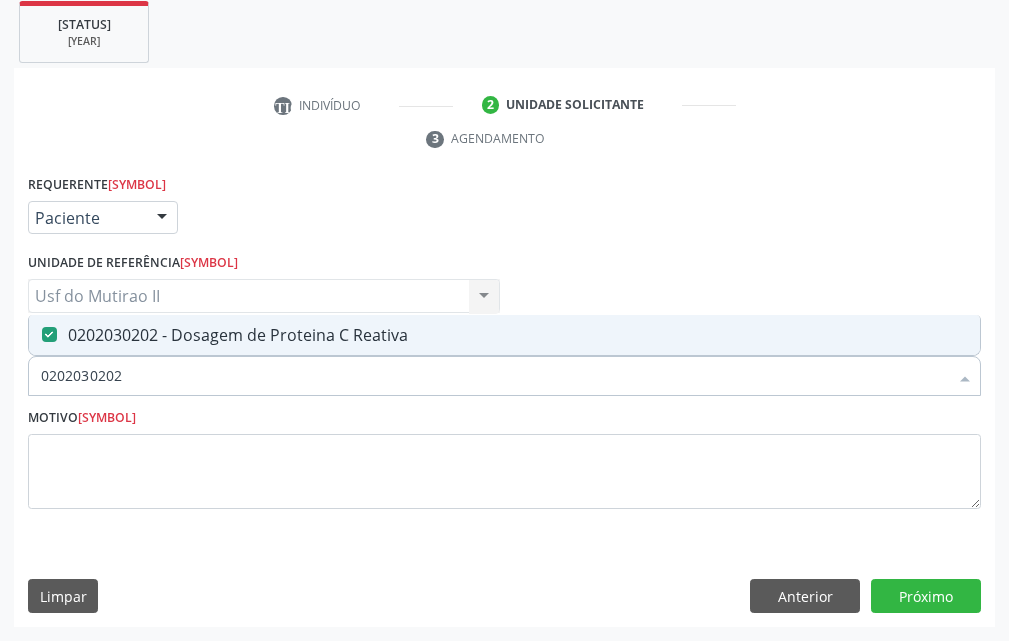 drag, startPoint x: 129, startPoint y: 364, endPoint x: 0, endPoint y: 382, distance: 130.24976 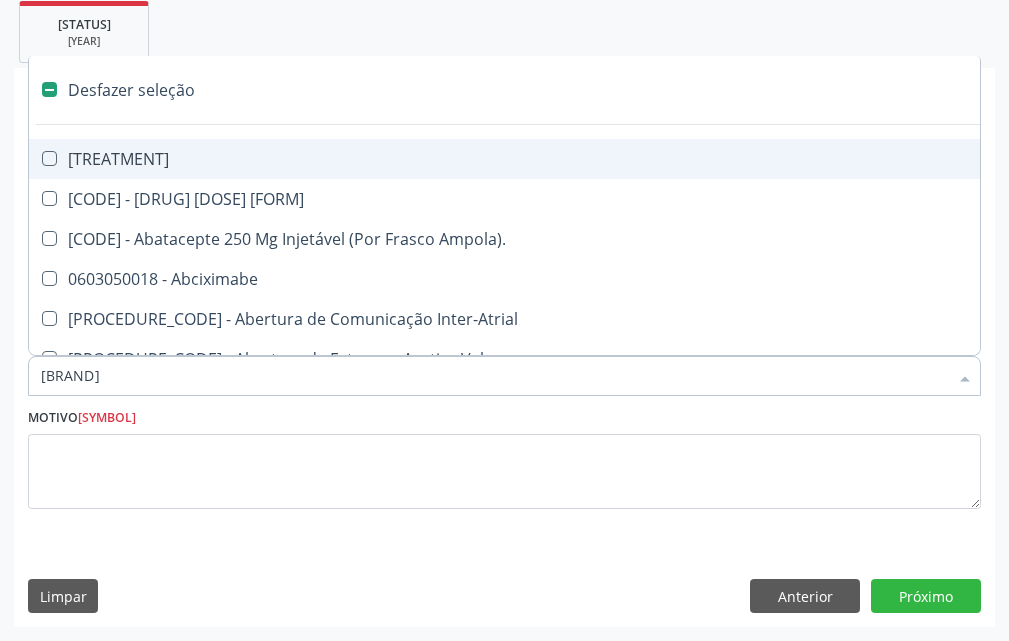 type on "URIN" 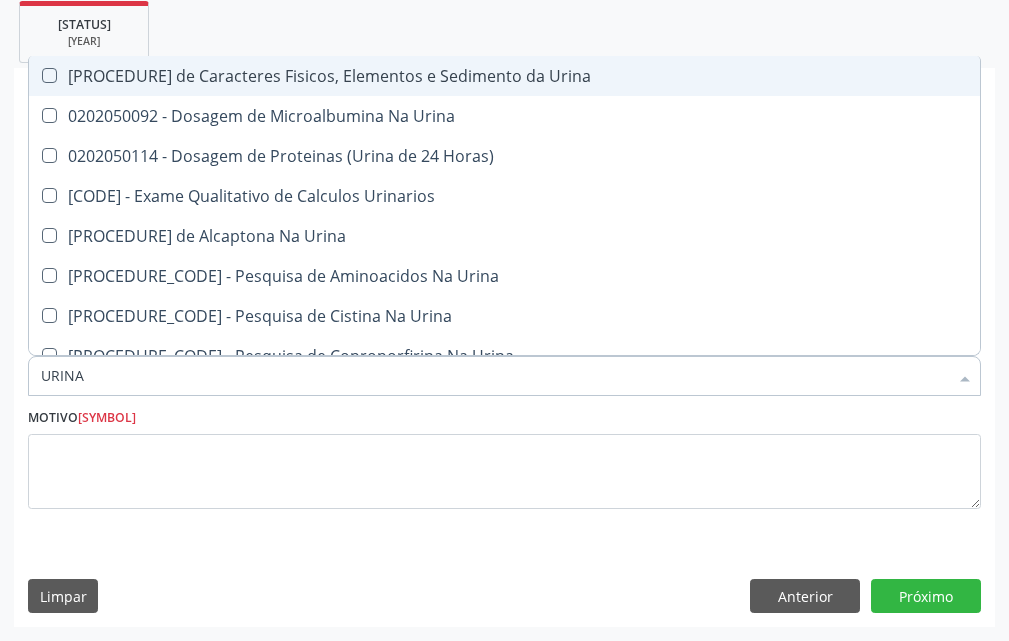 click on "0202050017 - Analise de Caracteres Fisicos, Elementos e Sedimento da Urina" at bounding box center (504, 76) 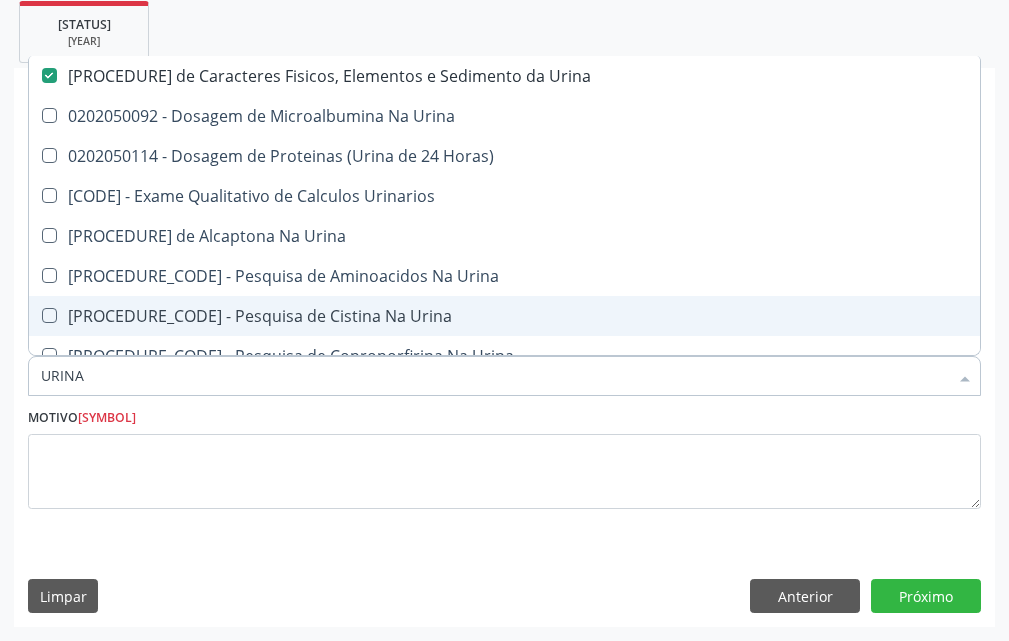 drag, startPoint x: 124, startPoint y: 377, endPoint x: 0, endPoint y: 372, distance: 124.10077 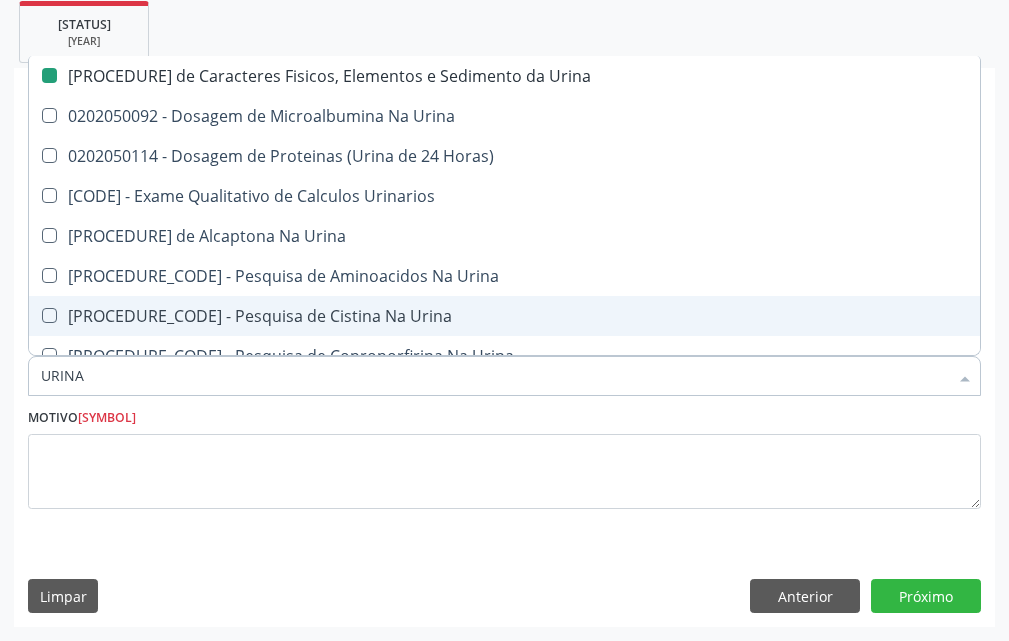 type 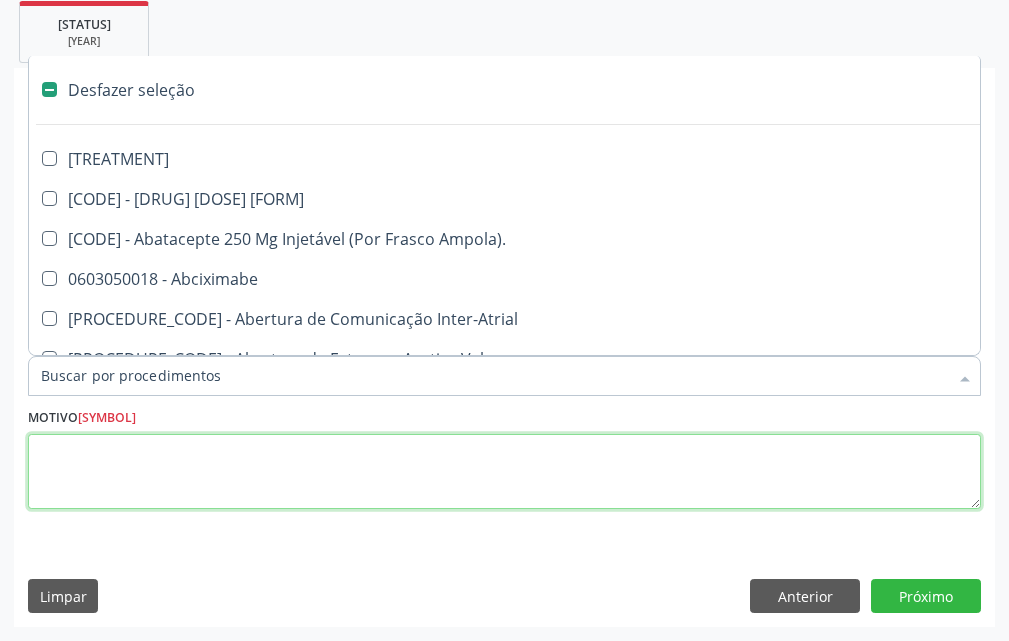 click at bounding box center (504, 472) 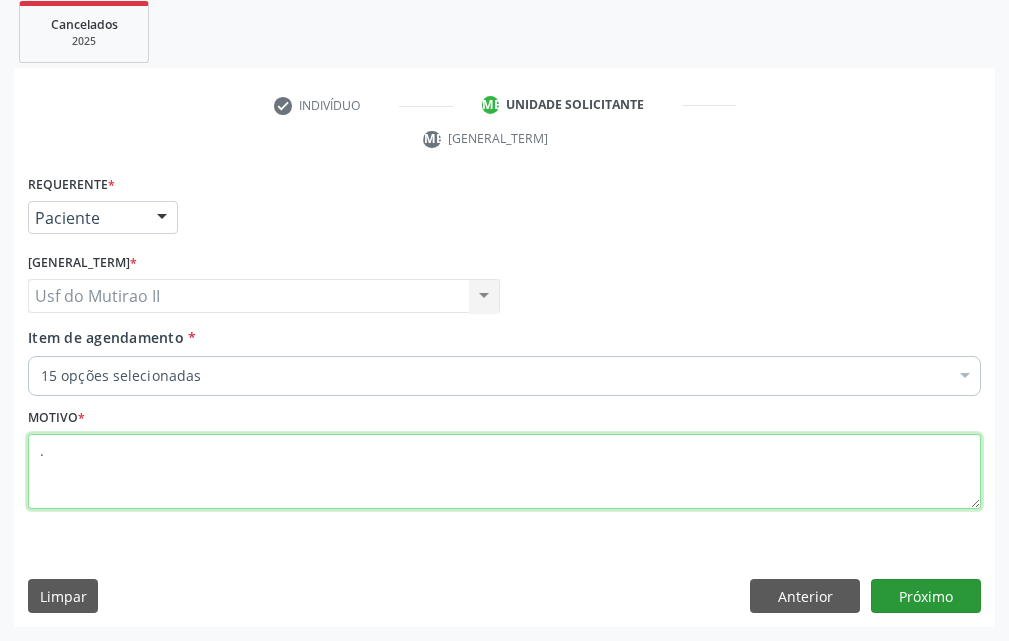type on "." 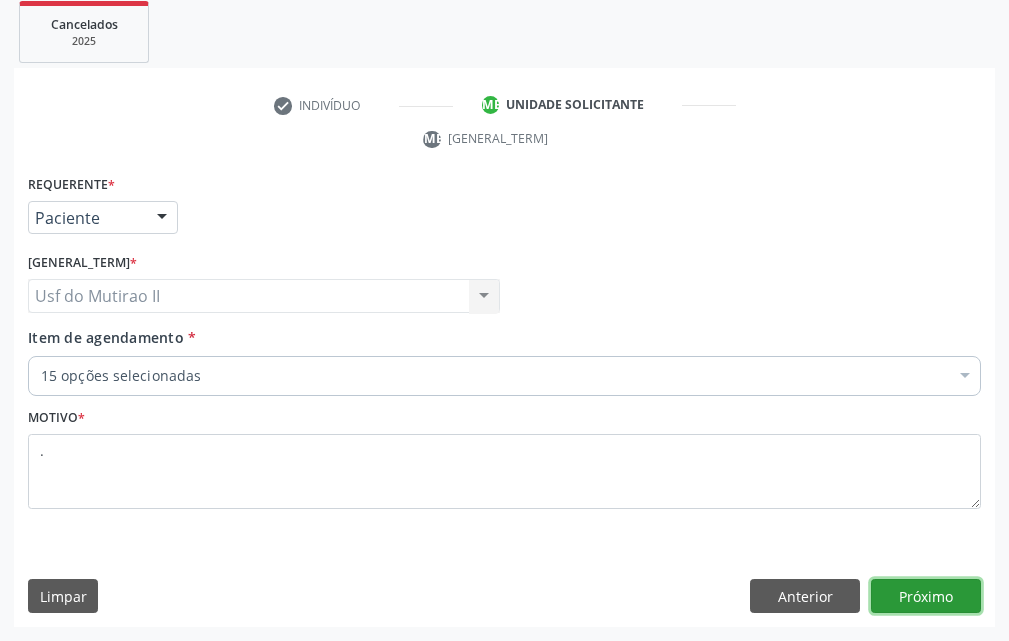 click on "Próximo" at bounding box center [926, 596] 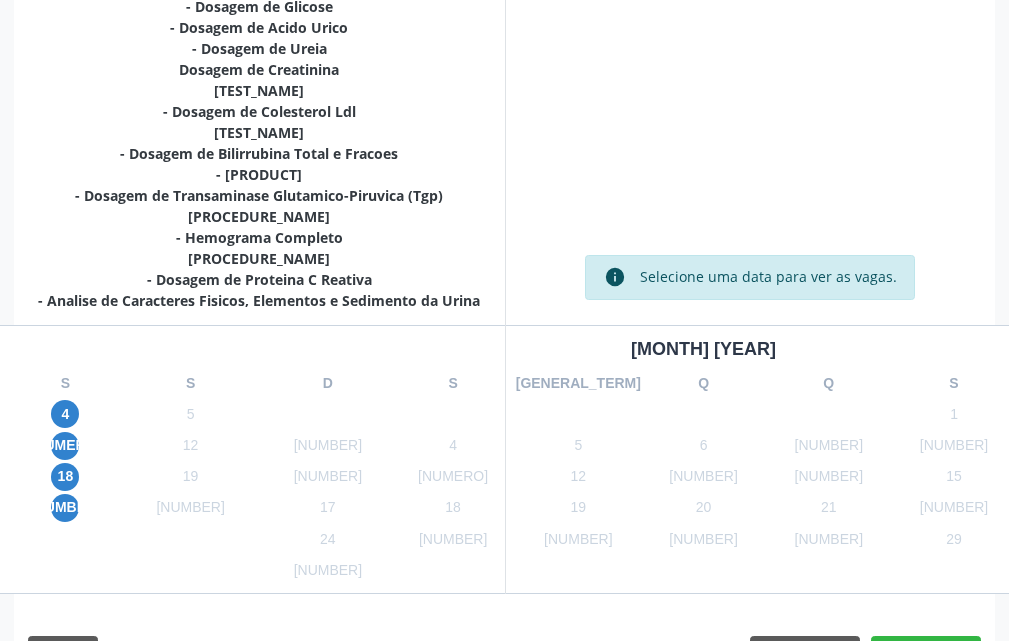 scroll, scrollTop: 626, scrollLeft: 0, axis: vertical 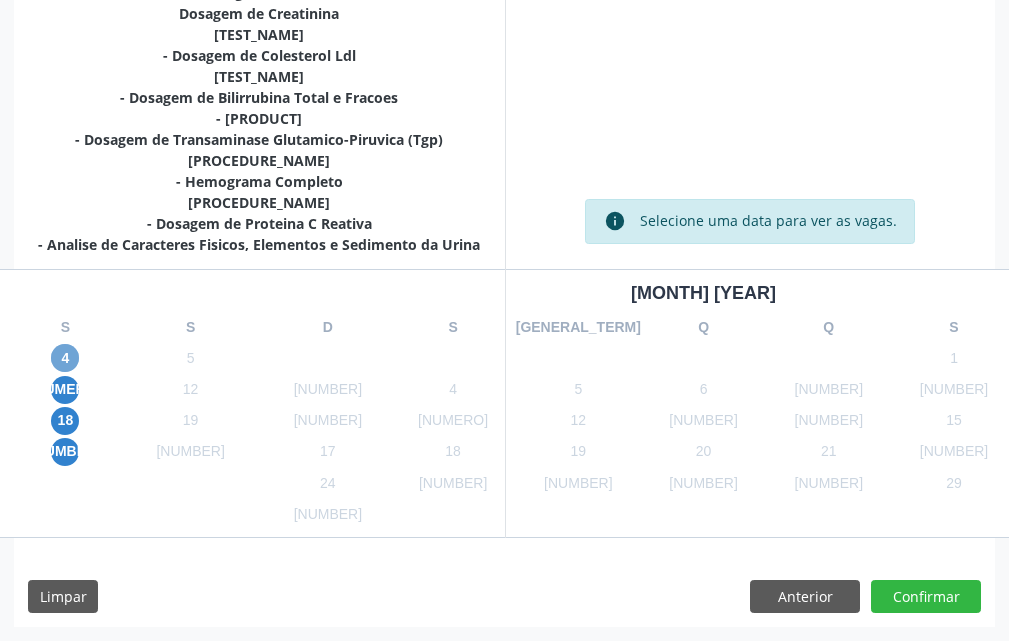 click on "4" at bounding box center [65, 358] 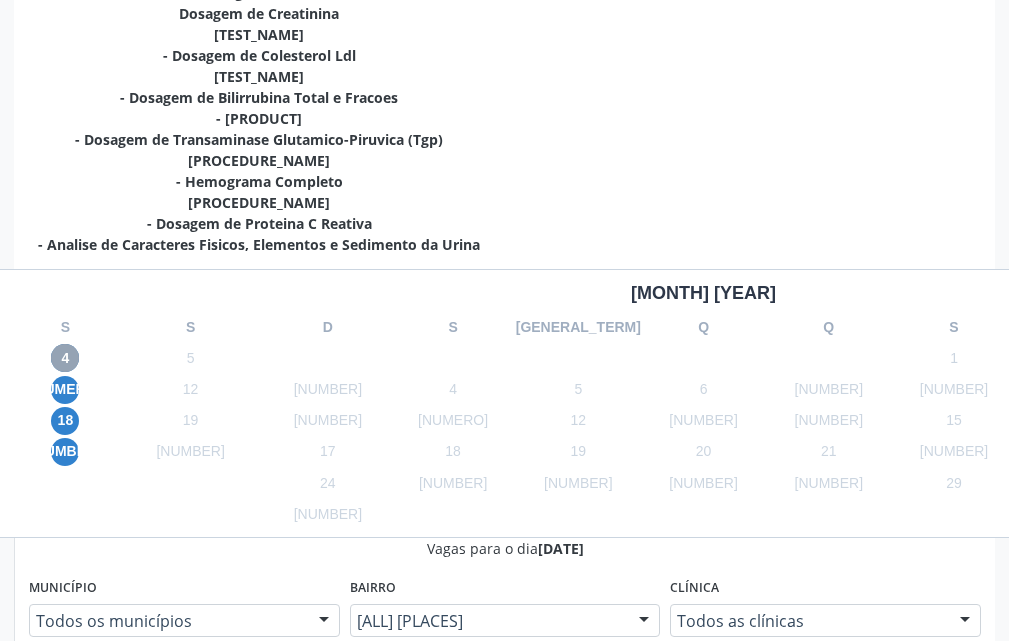 scroll, scrollTop: 926, scrollLeft: 0, axis: vertical 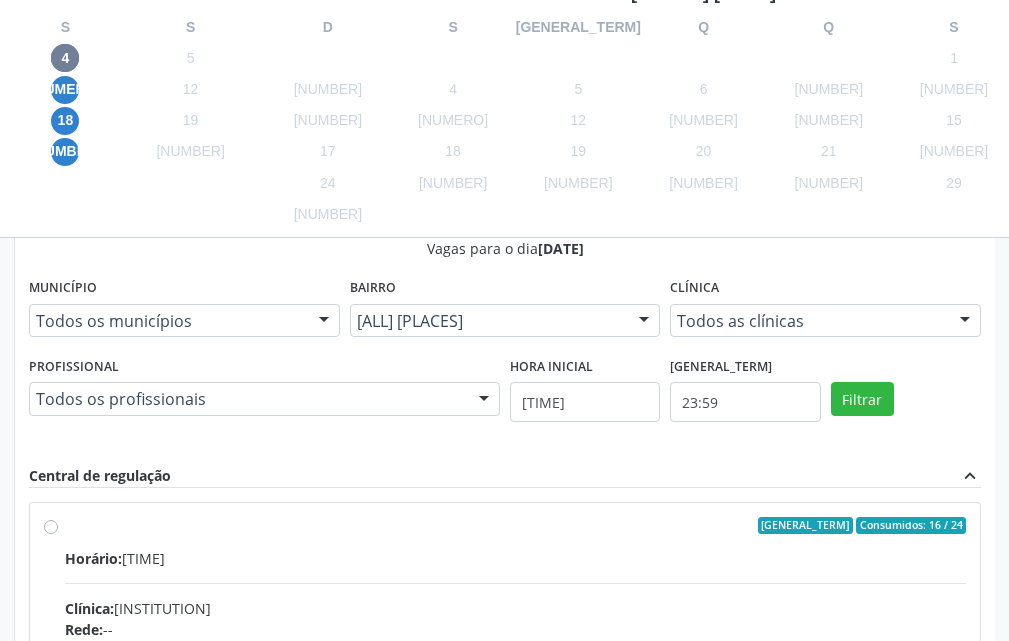 click on "Ordem de chegada
Consumidos: 16 / 24
Horário:   07:00
Clínica:  Laboratorio Jose Paulo Terto
Rede:
--
Endereço:   Casa, nº 409, N Senhora da Penha, Serra Talhada - PE
Telefone:   --
Profissional:
--
Informações adicionais sobre o atendimento
Idade de atendimento:
Sem restrição
Gênero(s) atendido(s):
Sem restrição
Informações adicionais:
--" at bounding box center (505, 670) 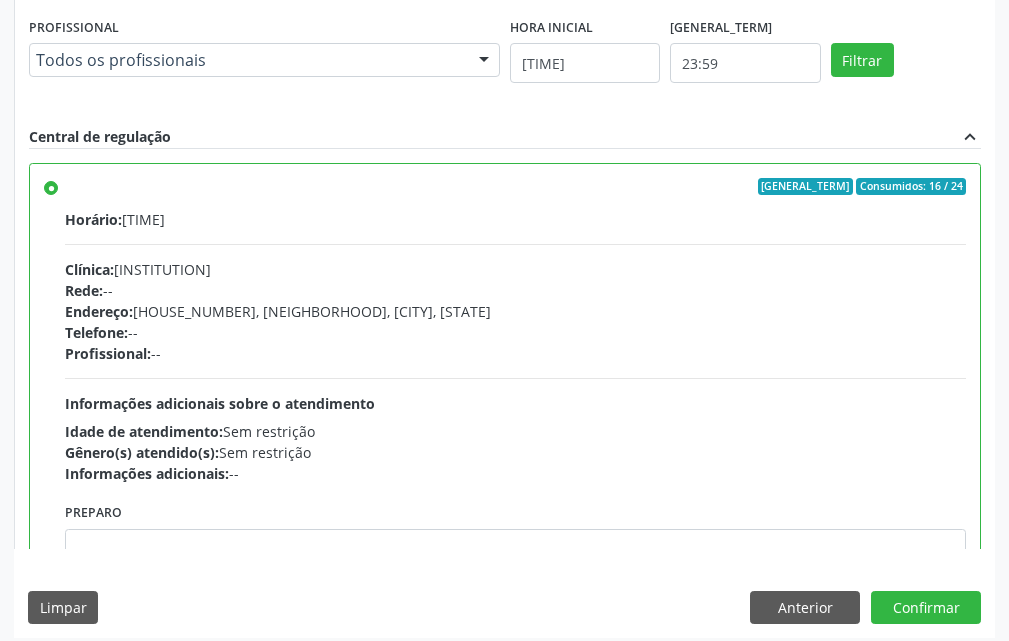 scroll, scrollTop: 1276, scrollLeft: 0, axis: vertical 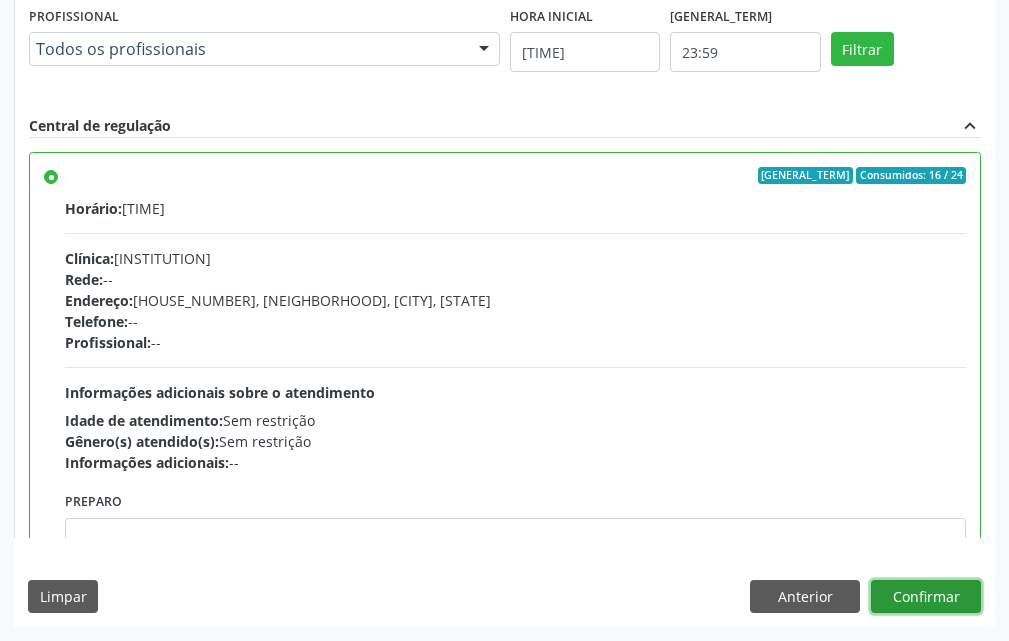 click on "Confirmar" at bounding box center [926, 597] 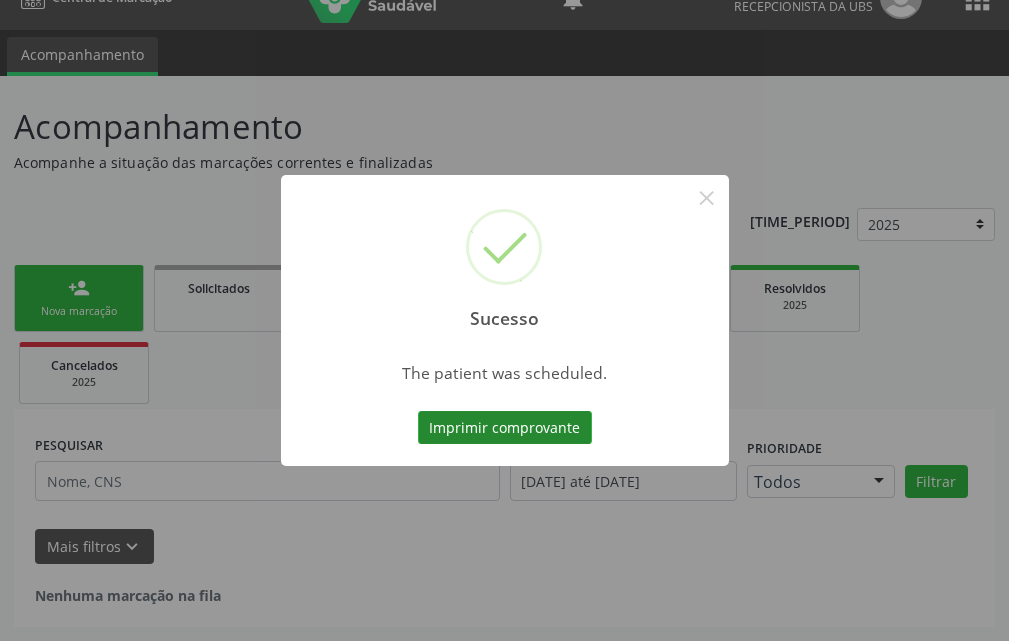 scroll, scrollTop: 34, scrollLeft: 0, axis: vertical 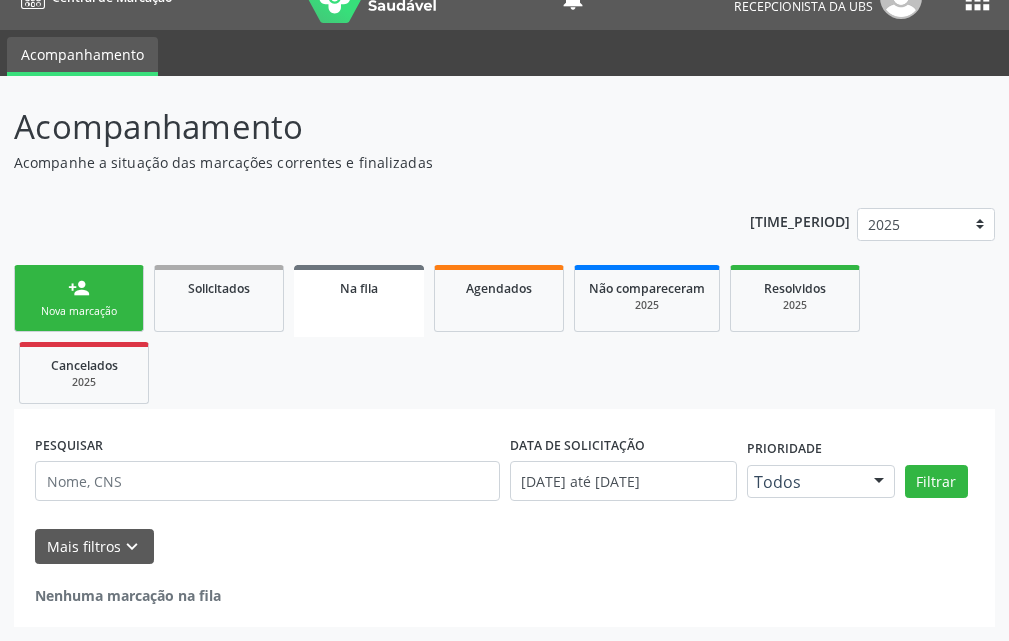 click on "person_add
[NEW_MARKING]" at bounding box center [79, 298] 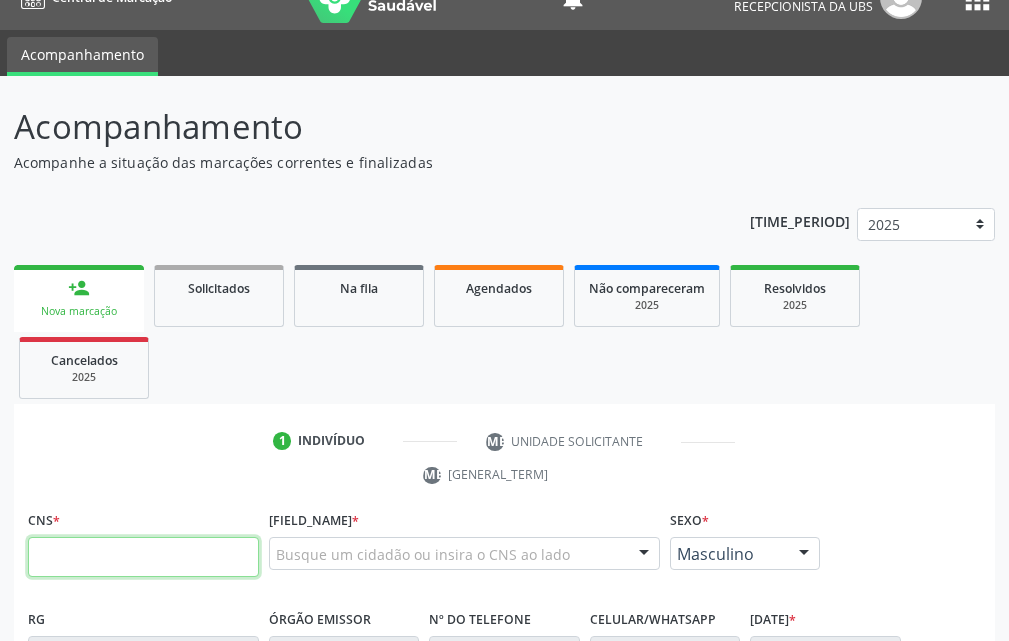 click at bounding box center (143, 557) 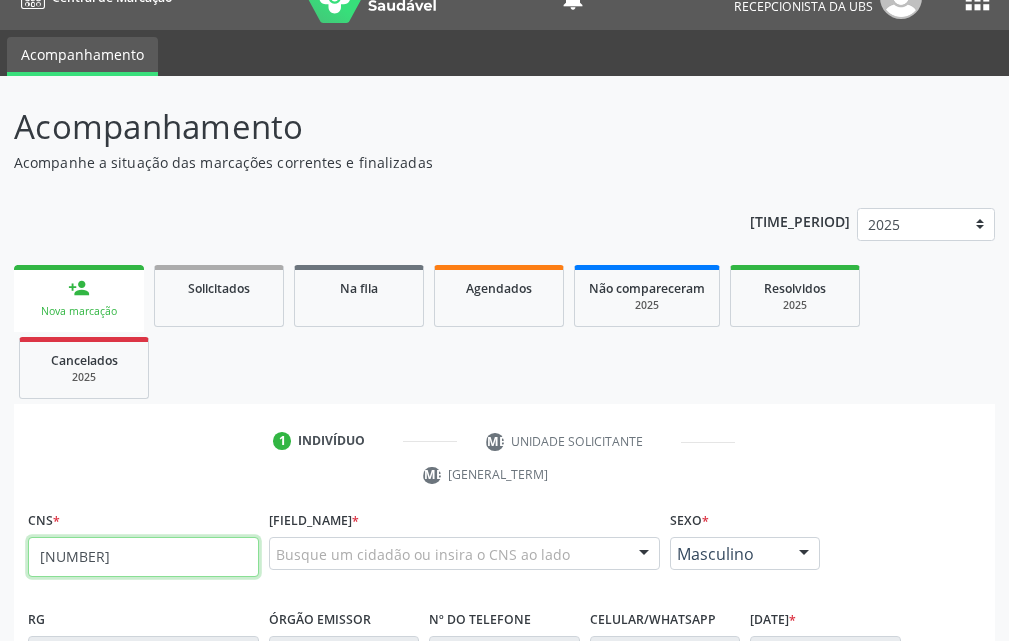 type on "898 0029 8489 0657" 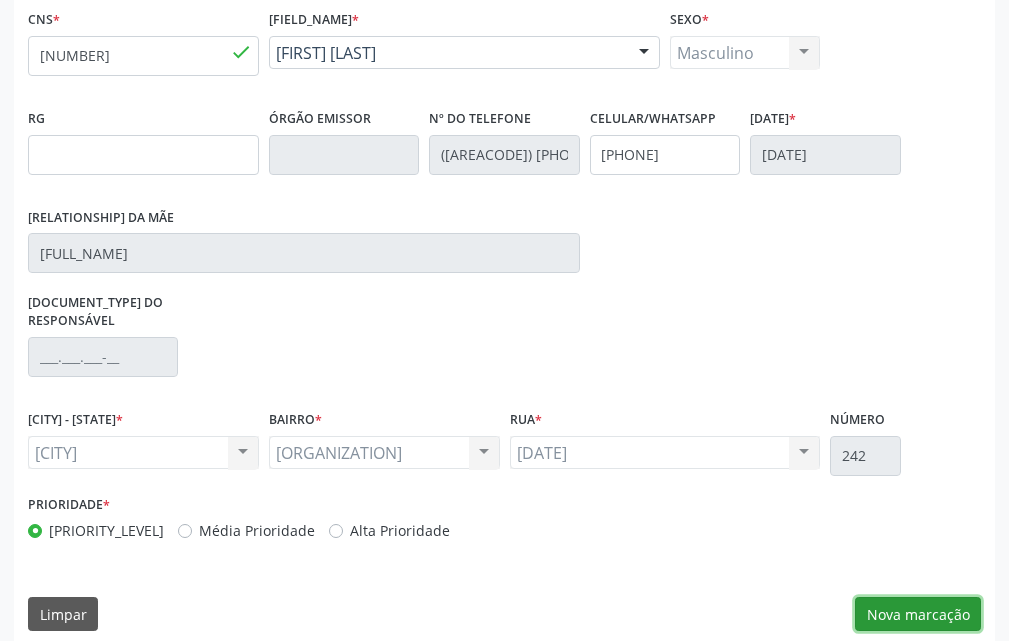 click on "Nova marcação" at bounding box center [918, 614] 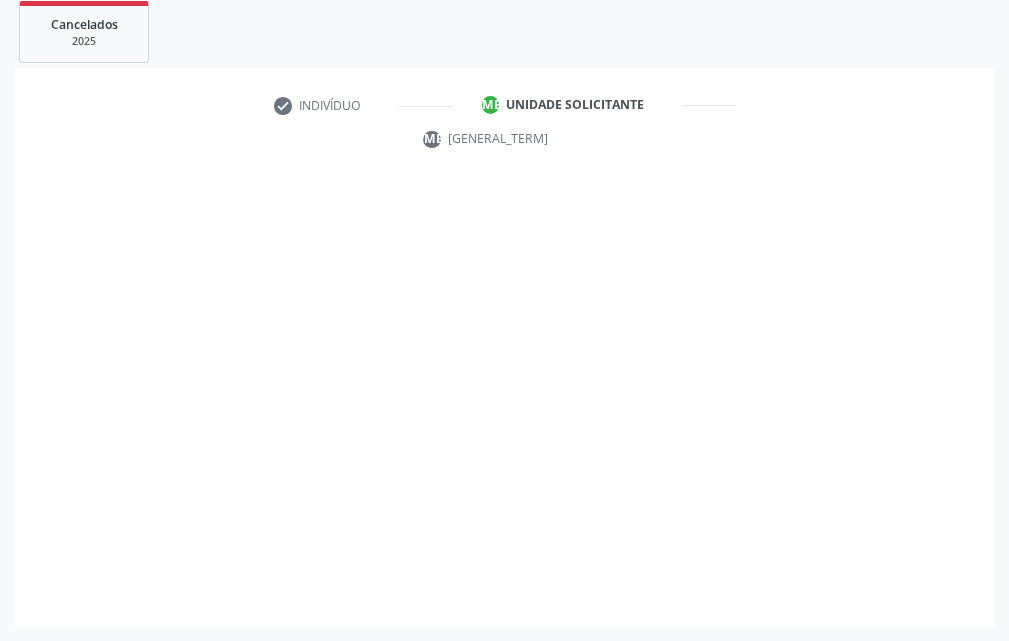scroll, scrollTop: 370, scrollLeft: 0, axis: vertical 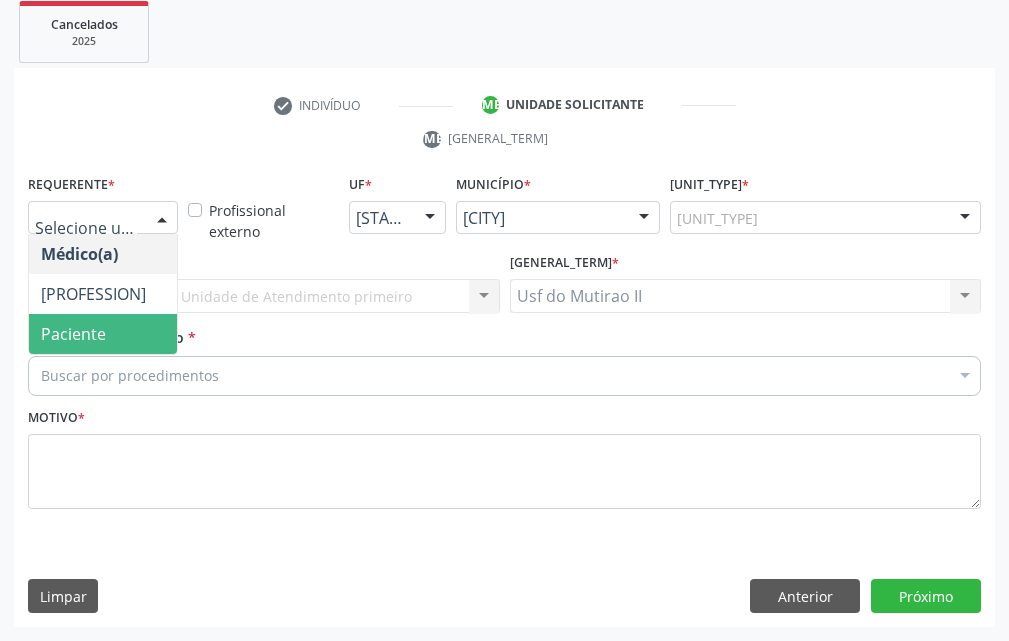 click on "Paciente" at bounding box center [103, 334] 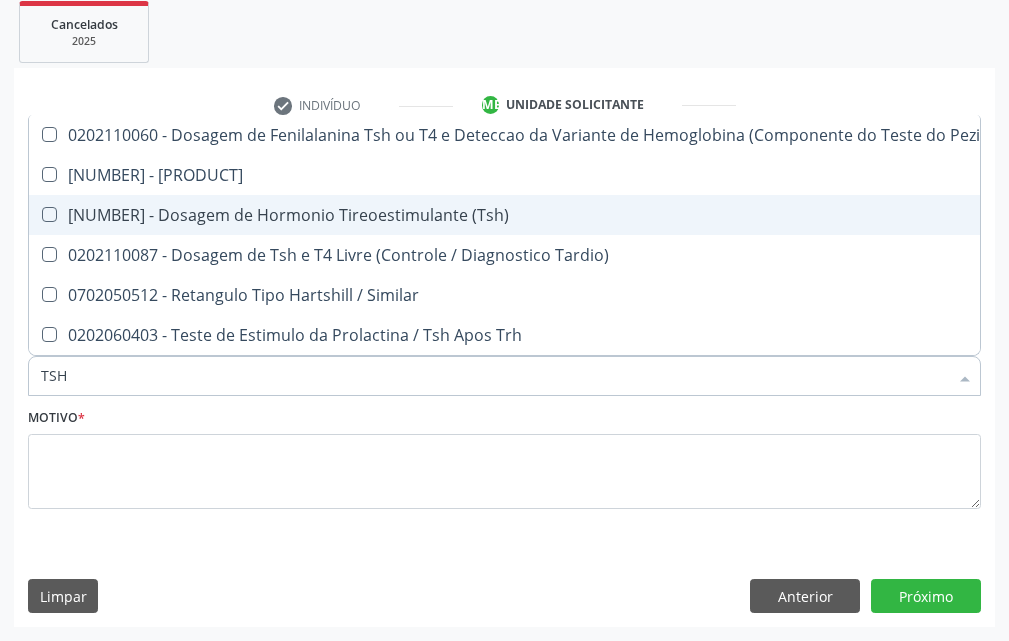 click on "[PROCEDURE_CODE] - [PROCEDURE_NAME]" at bounding box center (528, 215) 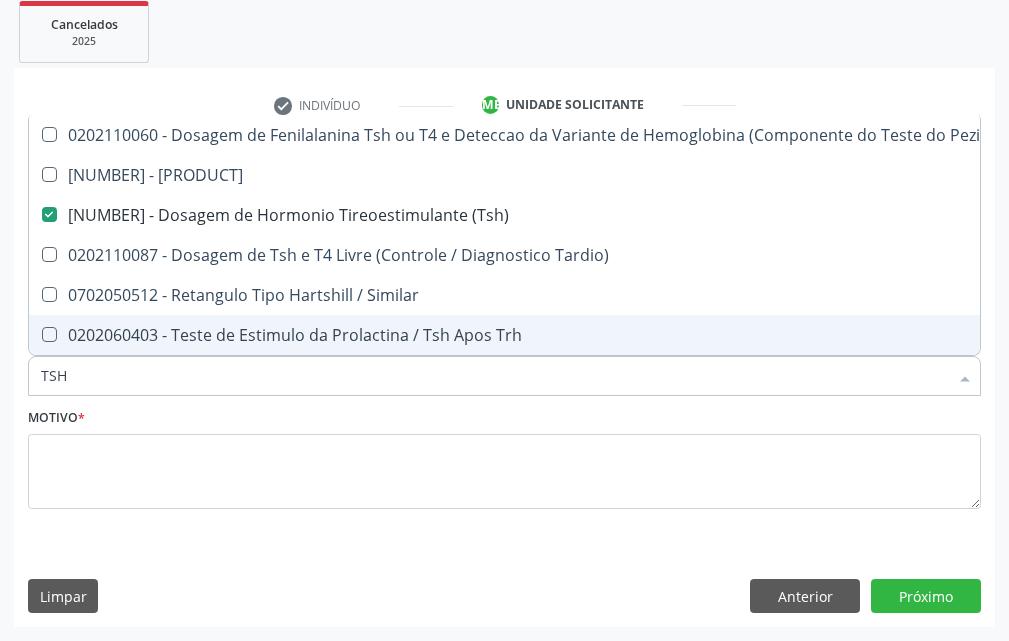 click on "TSH" at bounding box center [494, 376] 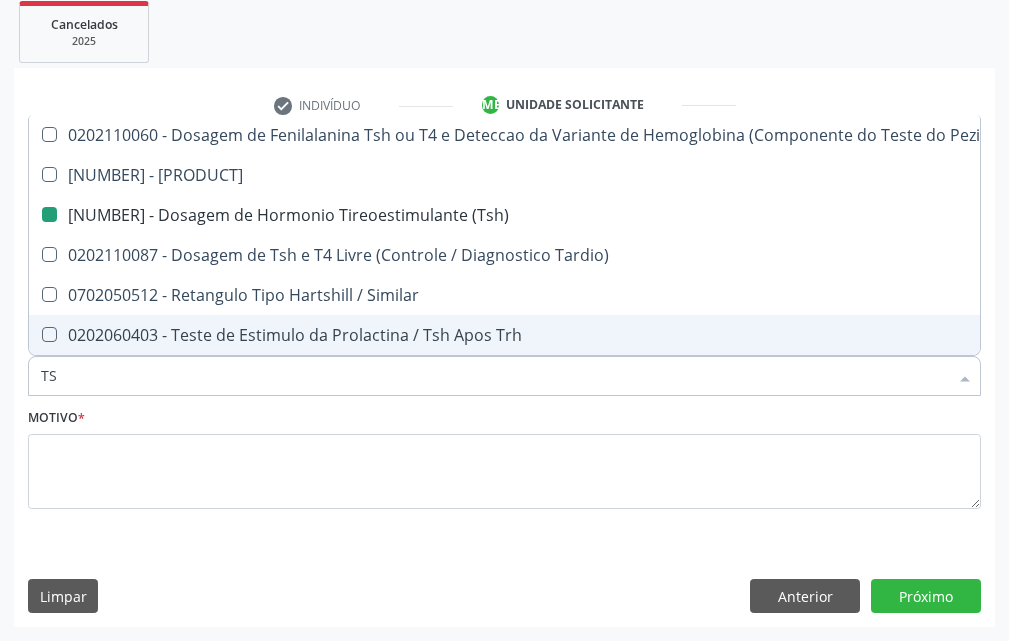 type on "T" 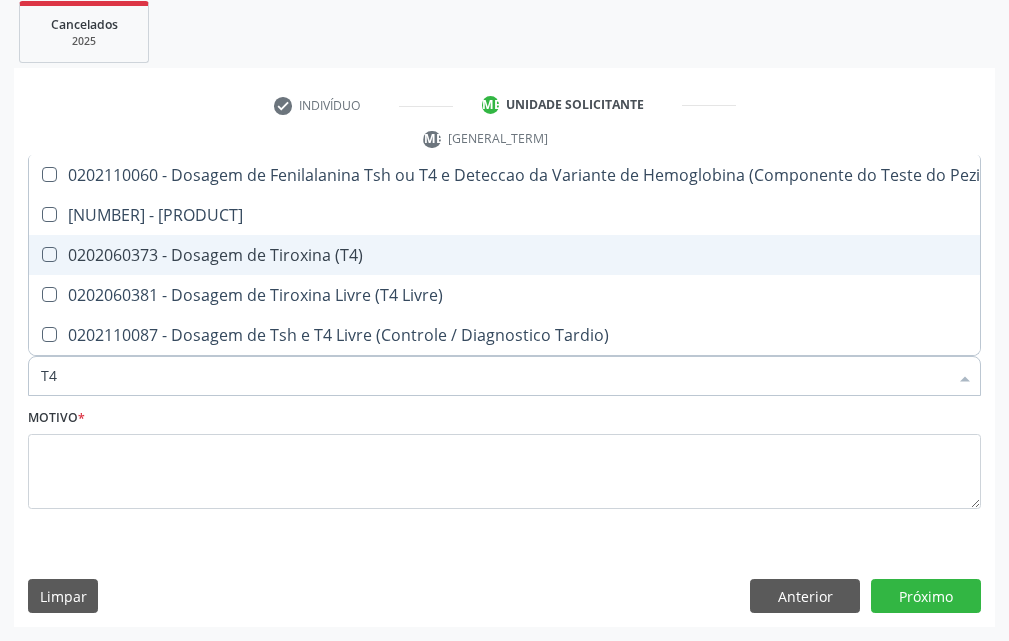 click on "0202060373 - Dosagem de Tiroxina (T4)" at bounding box center (528, 255) 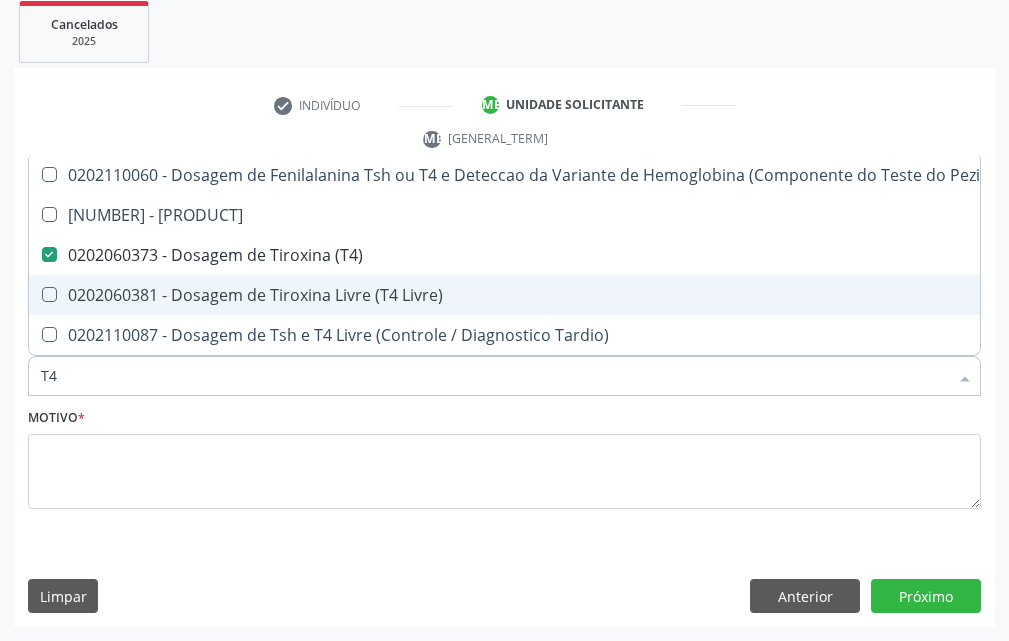 click on "[DOSE_TYPE] de Tiroxina Livre (T4 Livre)" at bounding box center (528, 295) 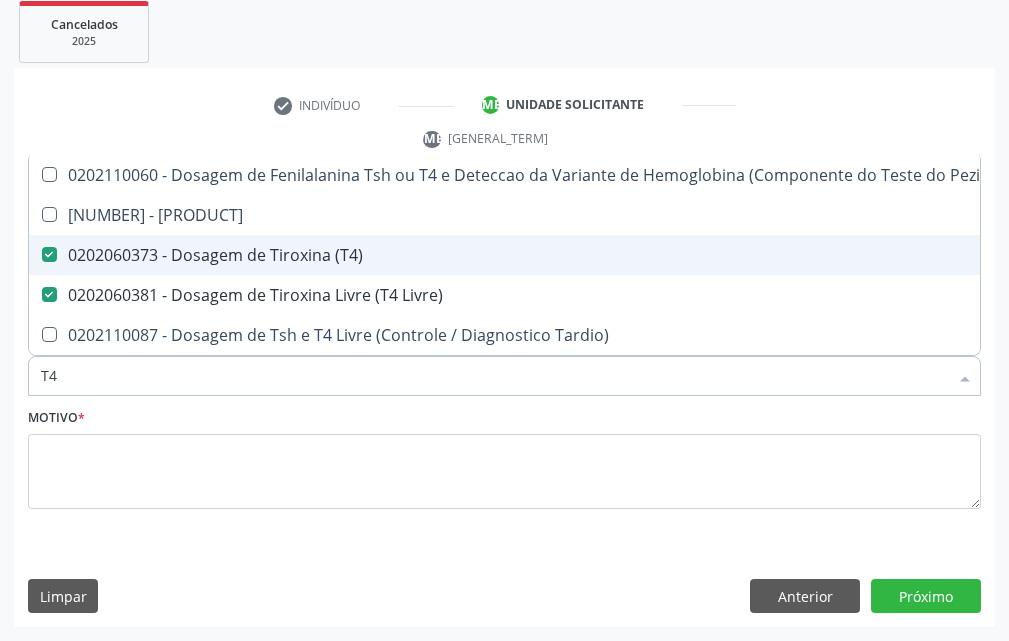 click on "0202060373 - Dosagem de Tiroxina (T4)" at bounding box center (528, 255) 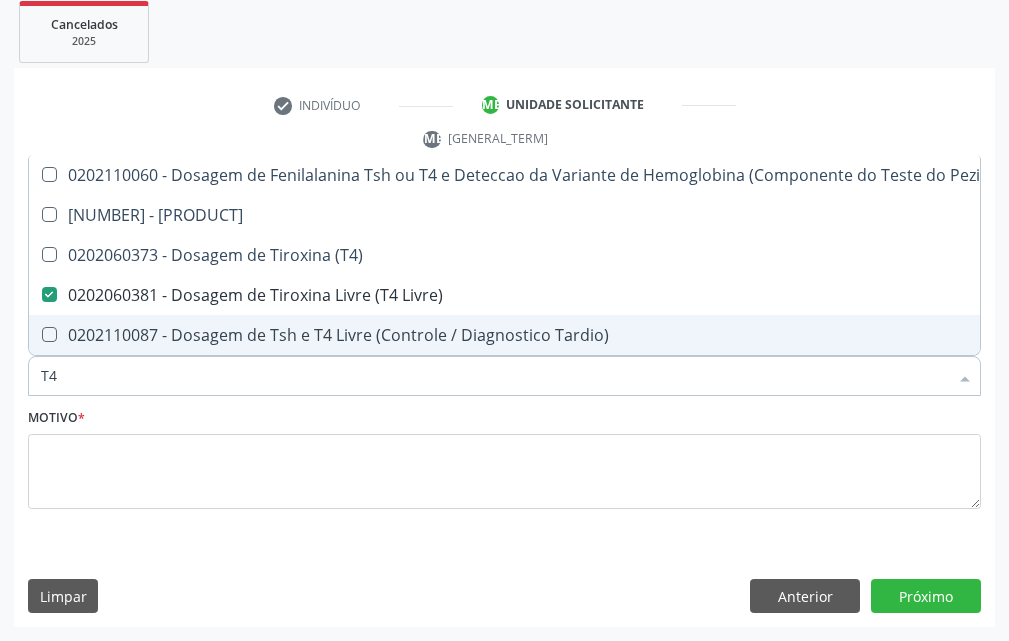 drag, startPoint x: 104, startPoint y: 374, endPoint x: 0, endPoint y: 378, distance: 104.0769 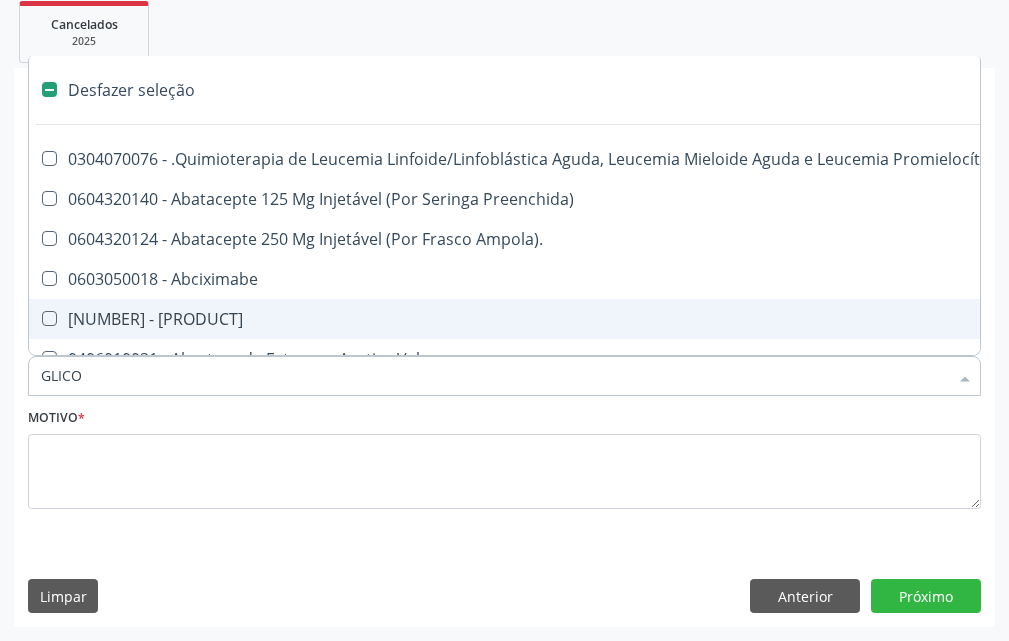 type on "GLICOS" 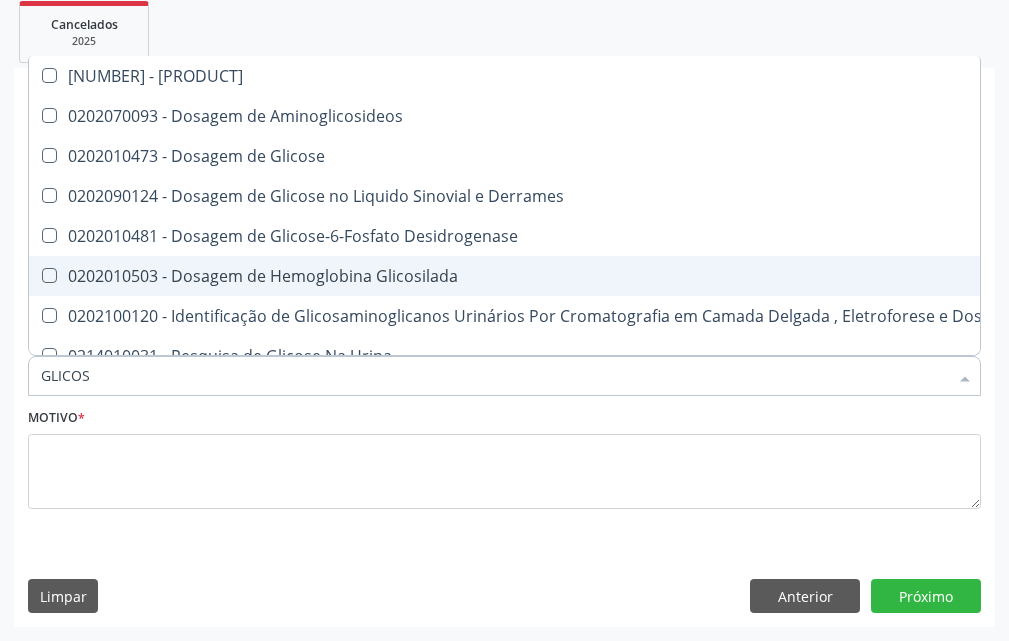 click on "[PROCEDURE_CODE] - Dosagem de Hemoglobina Glicosilada" at bounding box center [581, 276] 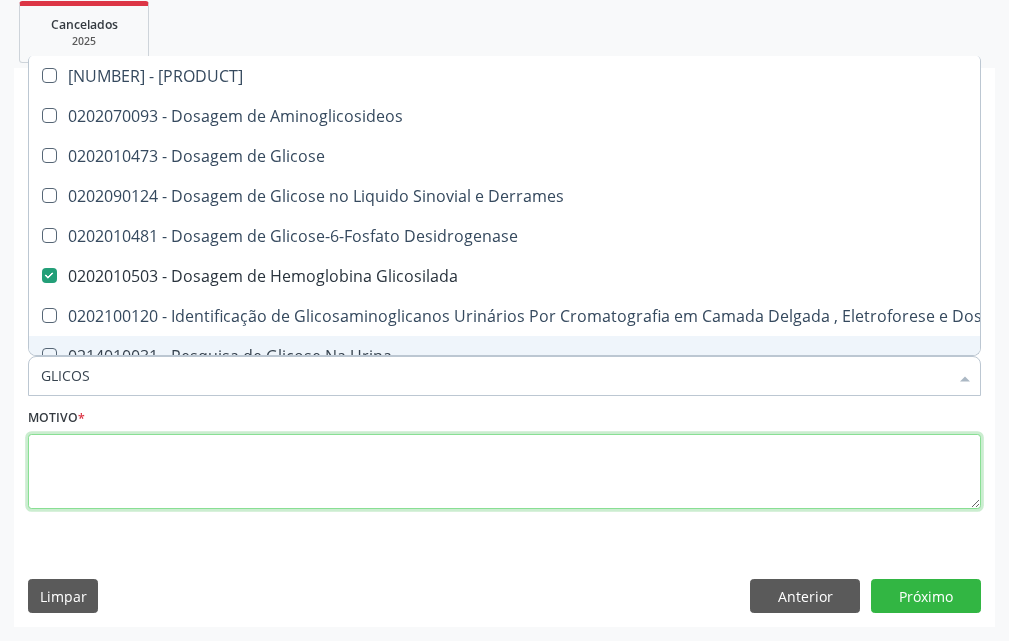 click at bounding box center [504, 472] 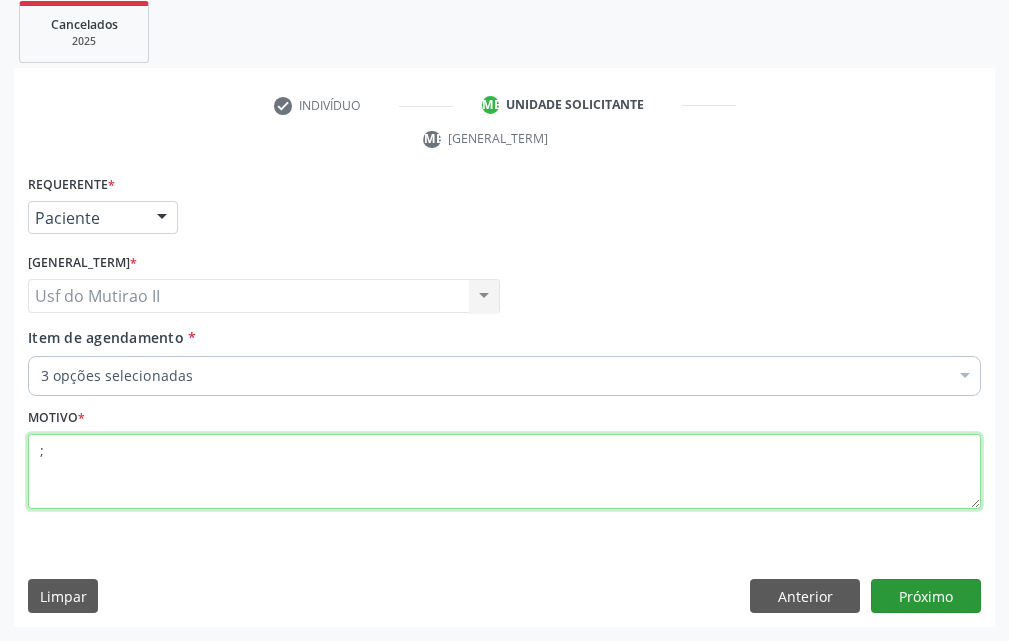 type on ";" 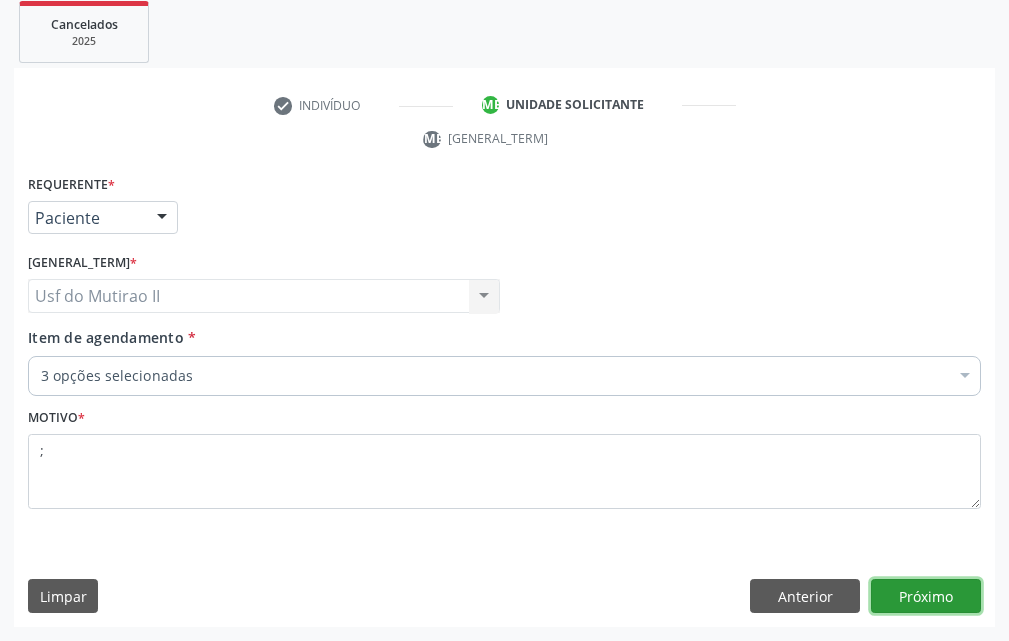 click on "Próximo" at bounding box center (926, 596) 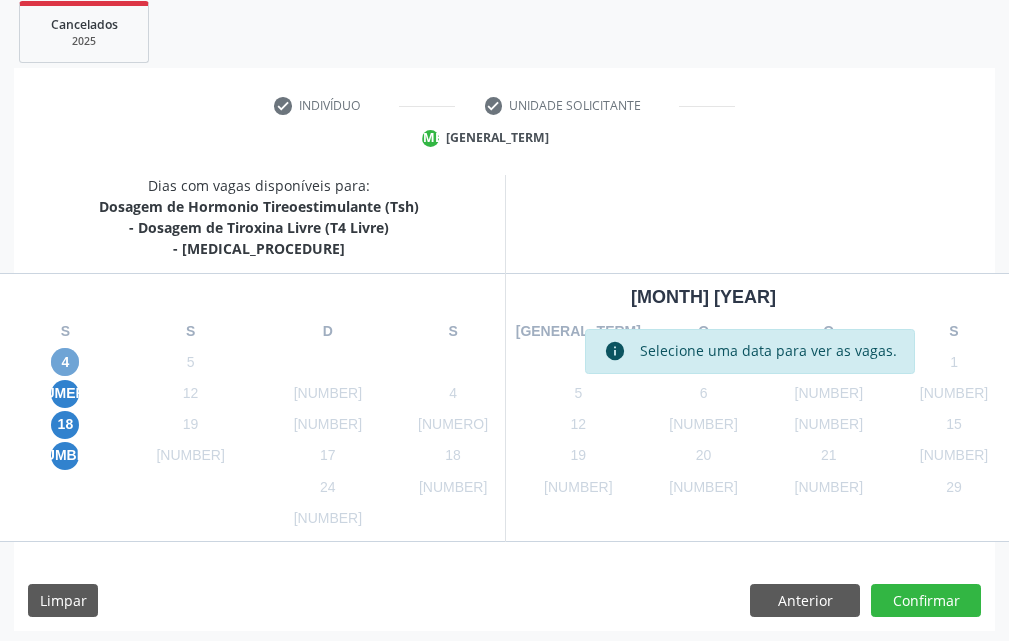 click on "4" at bounding box center (65, 362) 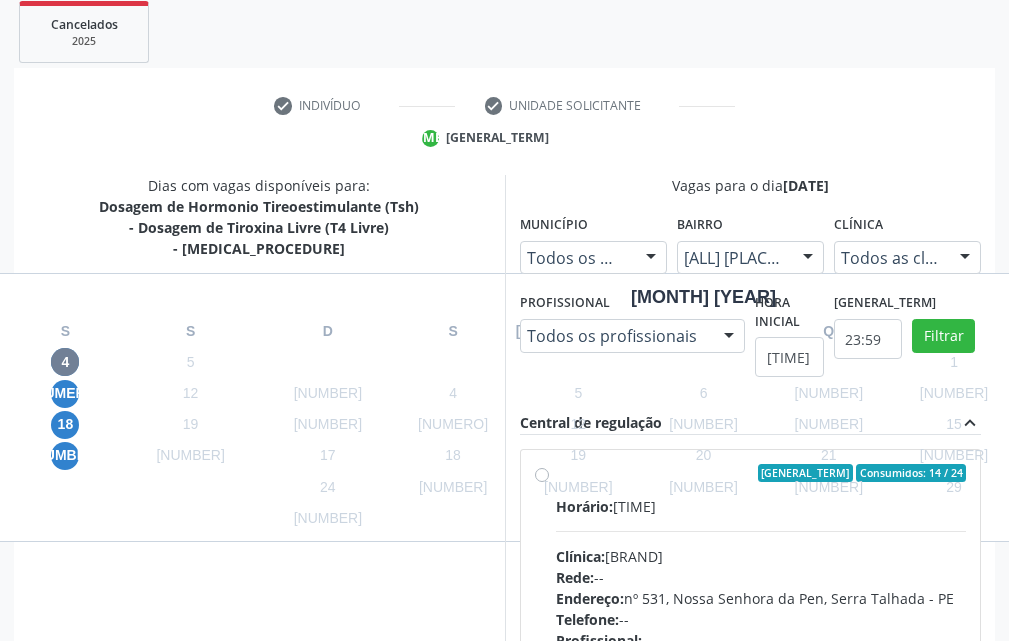 click on "Ordem de chegada
Consumidos: 14 / 24
Horário:   07:00
Clínica:  Labgene Medicina Laboratorial
Rede:
--
Endereço:   nº 531, Nossa Senhora da Pen, Serra Talhada - PE
Telefone:   --
Profissional:
--
Informações adicionais sobre o atendimento
Idade de atendimento:
Sem restrição
Gênero(s) atendido(s):
Sem restrição
Informações adicionais:
--" at bounding box center [761, 617] 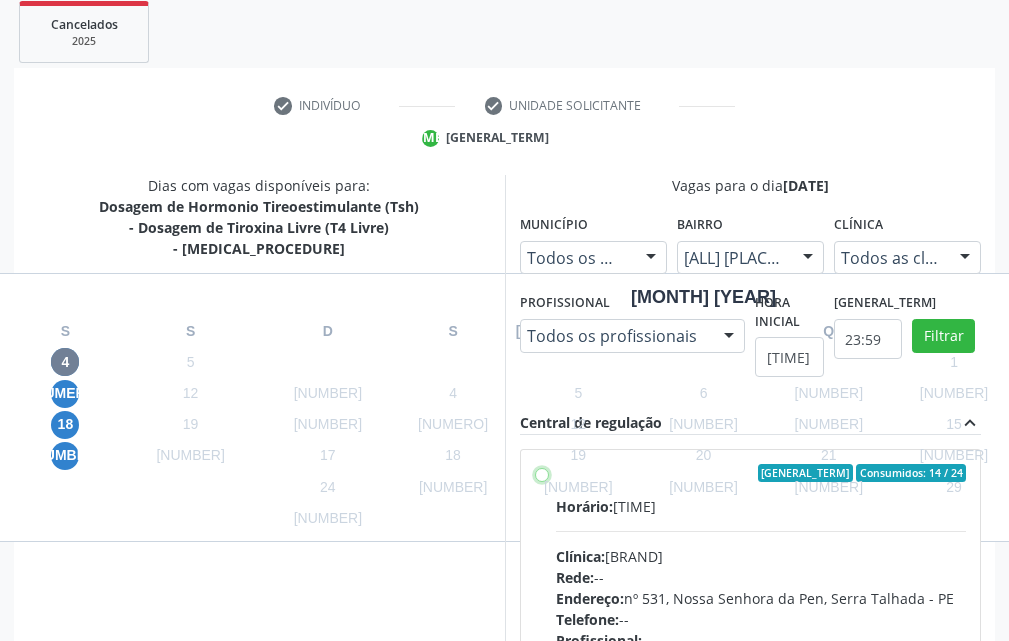 click on "Ordem de chegada
Consumidos: 14 / 24
Horário:   07:00
Clínica:  Labgene Medicina Laboratorial
Rede:
--
Endereço:   nº 531, Nossa Senhora da Pen, Serra Talhada - PE
Telefone:   --
Profissional:
--
Informações adicionais sobre o atendimento
Idade de atendimento:
Sem restrição
Gênero(s) atendido(s):
Sem restrição
Informações adicionais:
--" at bounding box center [542, 473] 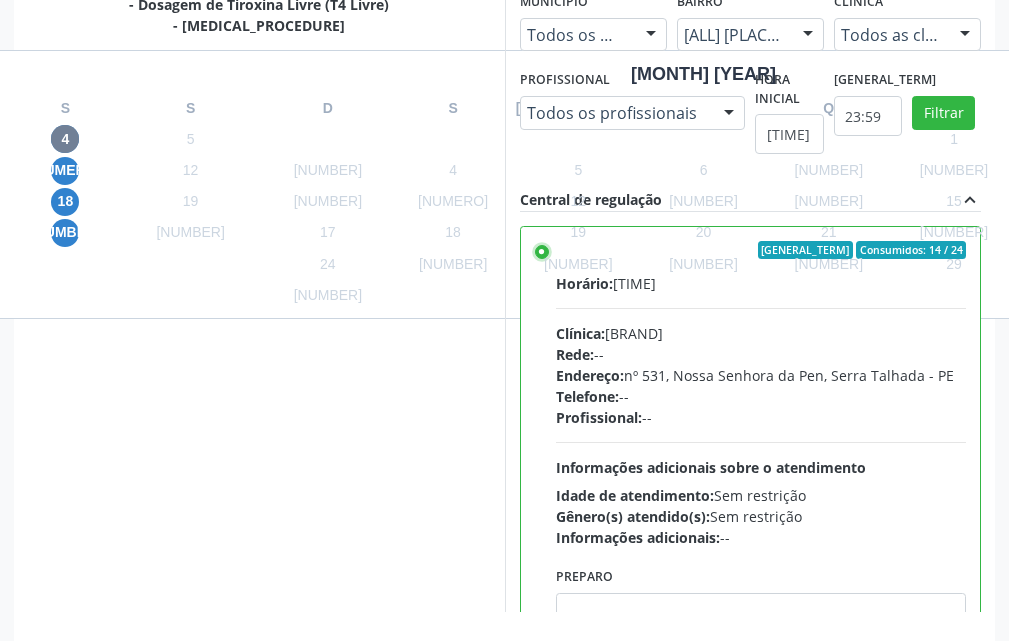scroll, scrollTop: 668, scrollLeft: 0, axis: vertical 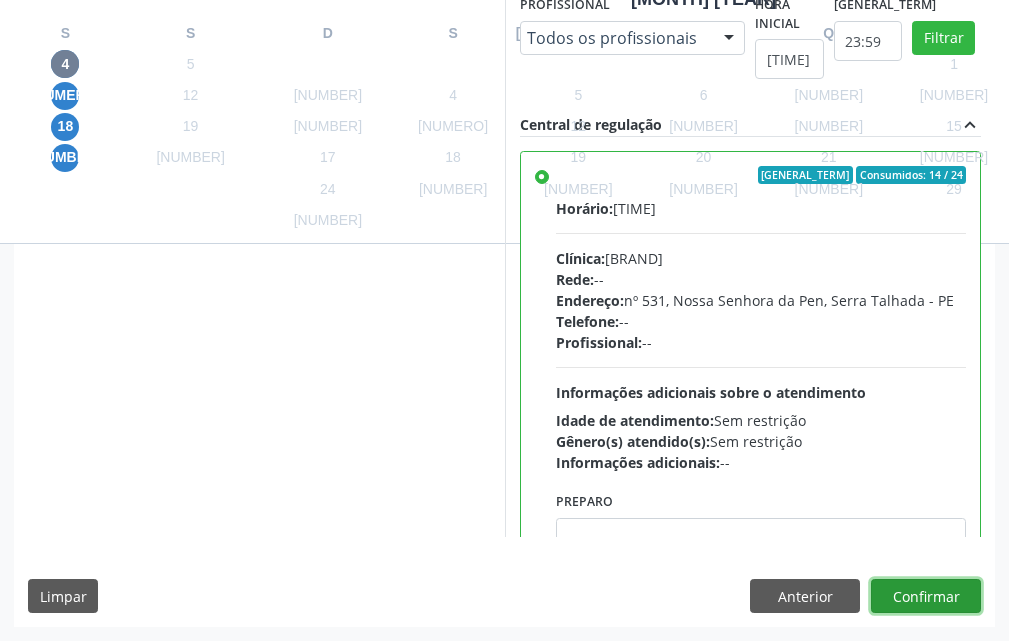 click on "Confirmar" at bounding box center (926, 596) 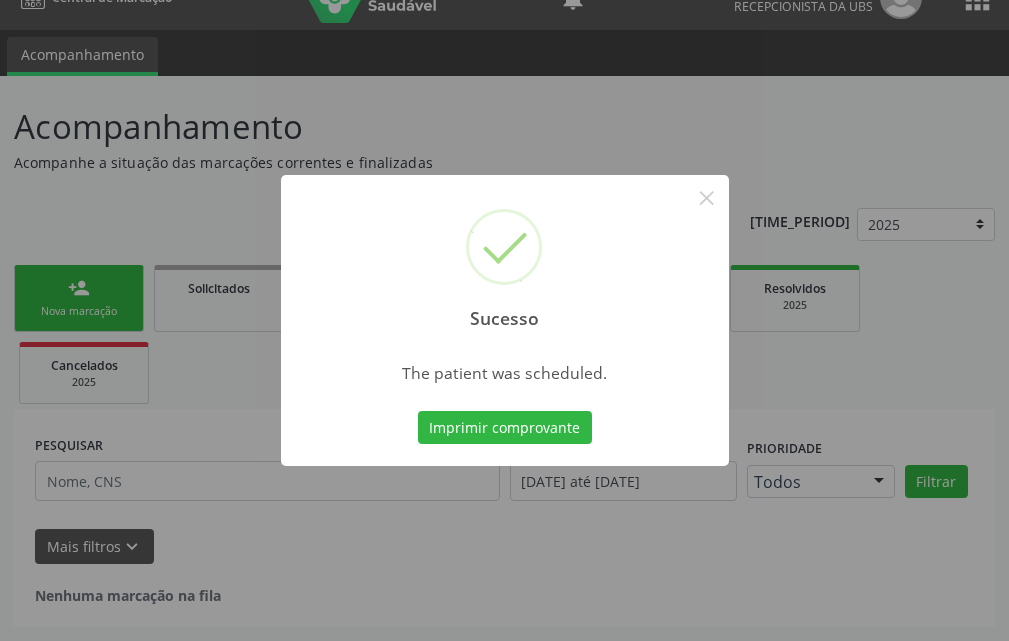scroll, scrollTop: 34, scrollLeft: 0, axis: vertical 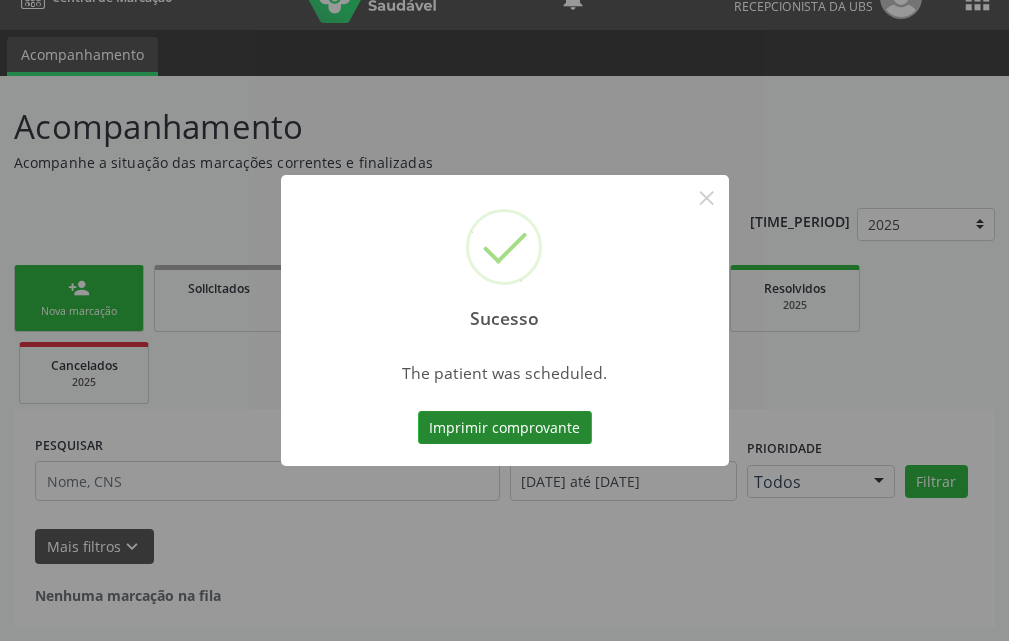 click on "Imprimir comprovante" at bounding box center (505, 428) 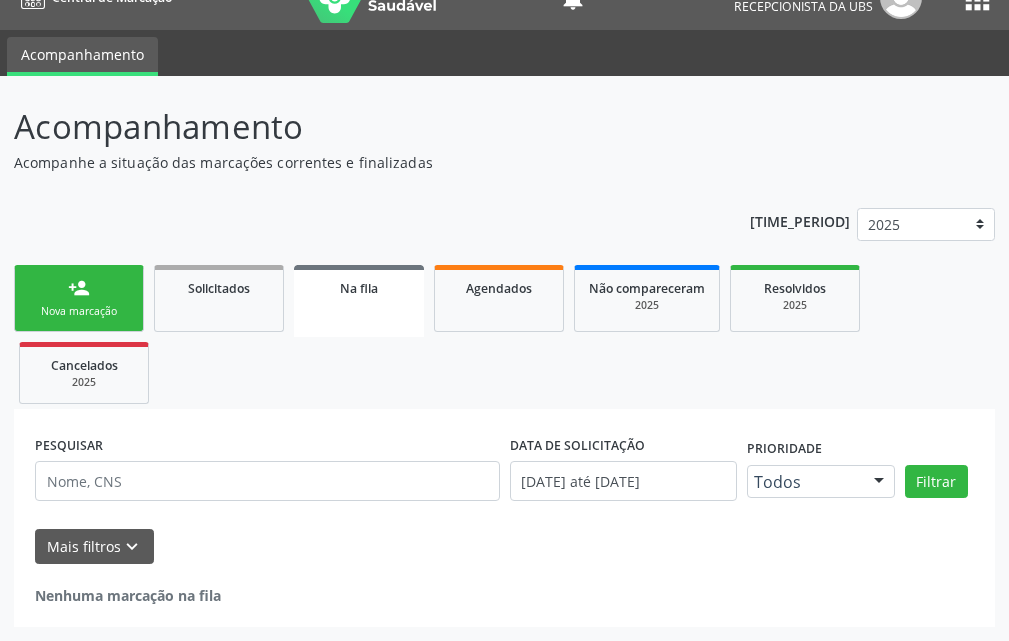 click on "person_add
[NEW_MARKING]" at bounding box center (79, 298) 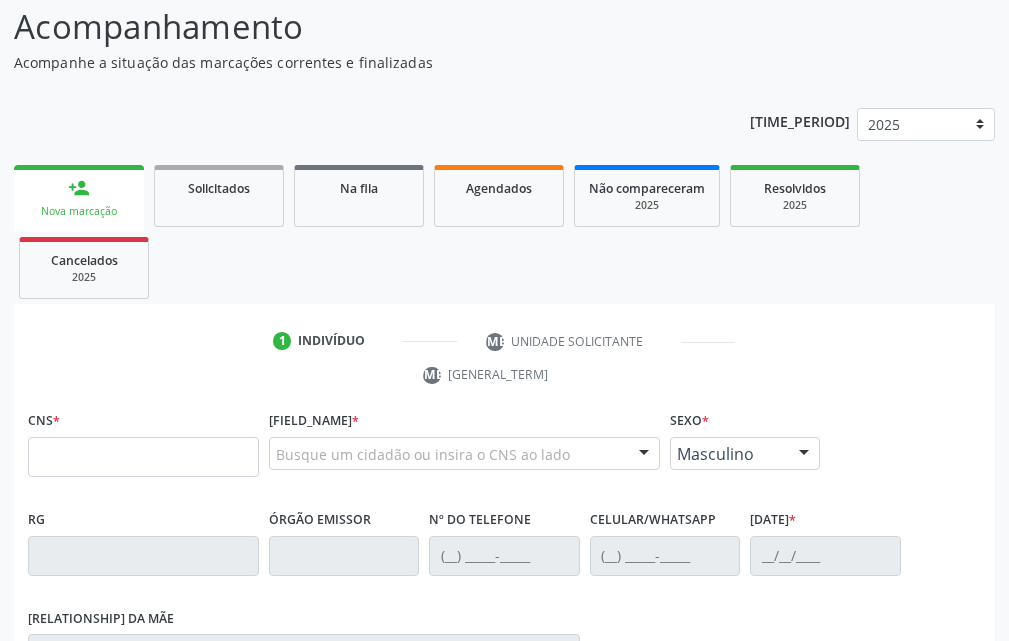 scroll, scrollTop: 234, scrollLeft: 0, axis: vertical 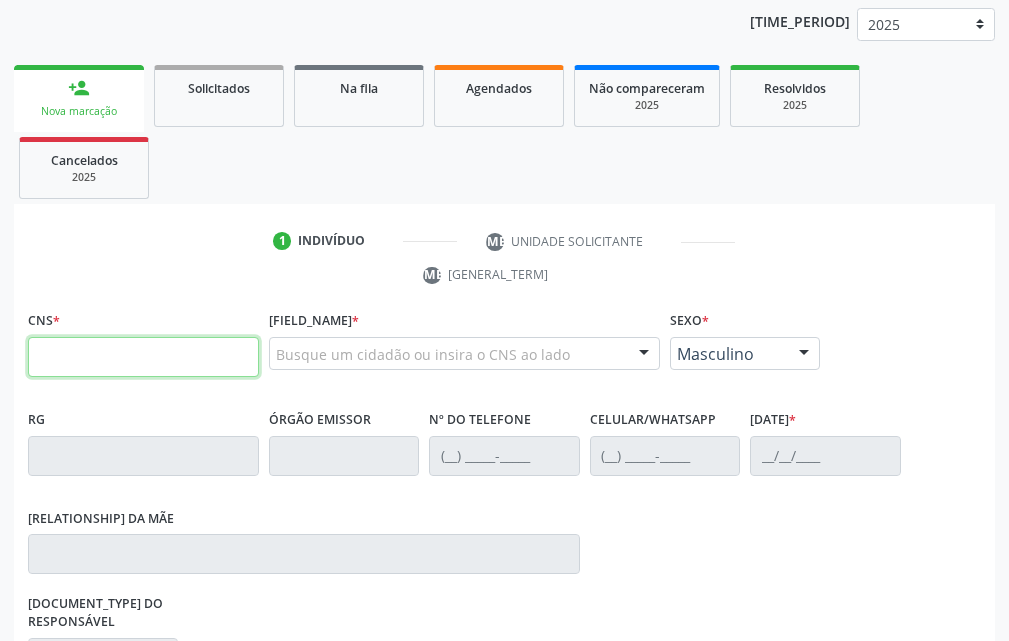 click at bounding box center (143, 357) 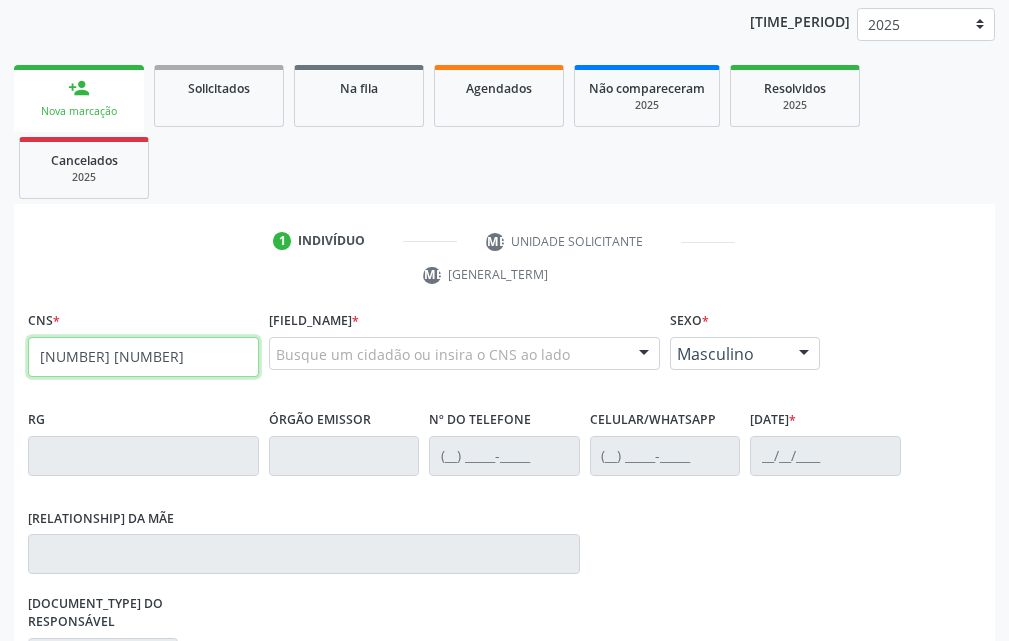 type on "701 4086 5479 9934" 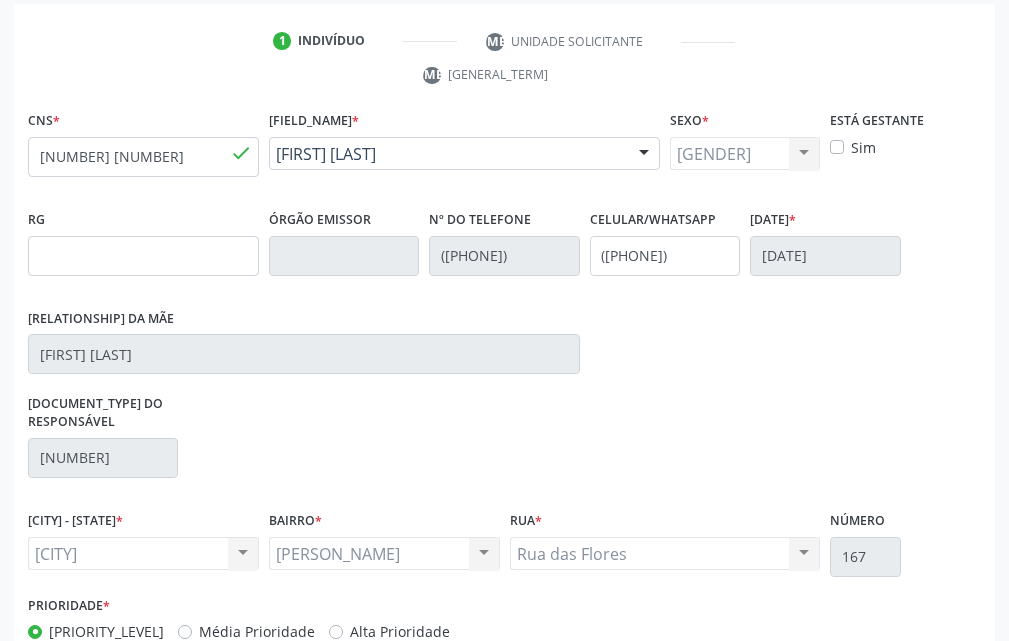 scroll, scrollTop: 535, scrollLeft: 0, axis: vertical 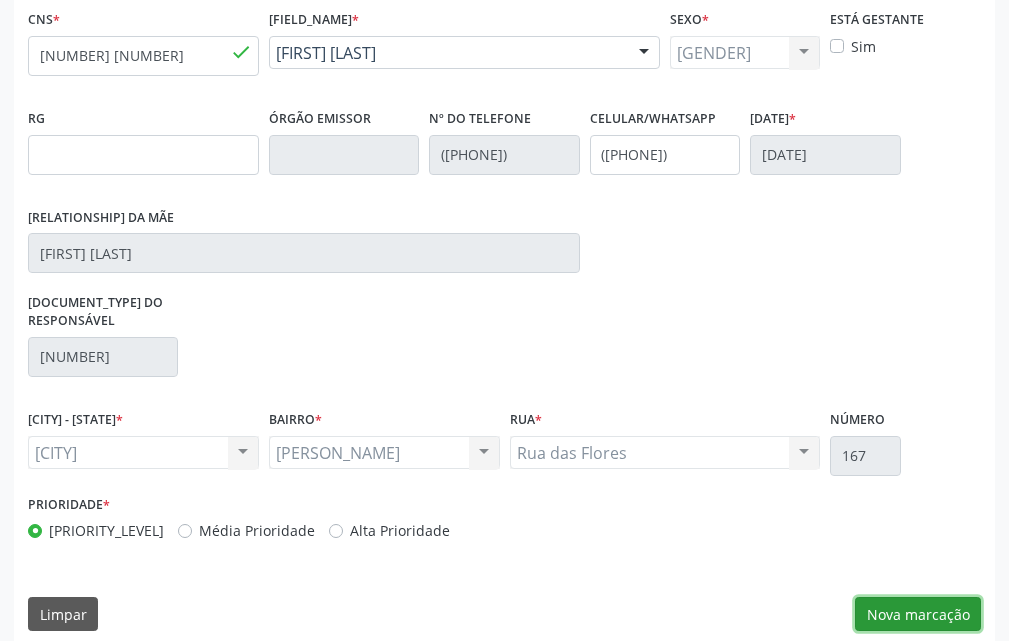 click on "Nova marcação" at bounding box center [918, 614] 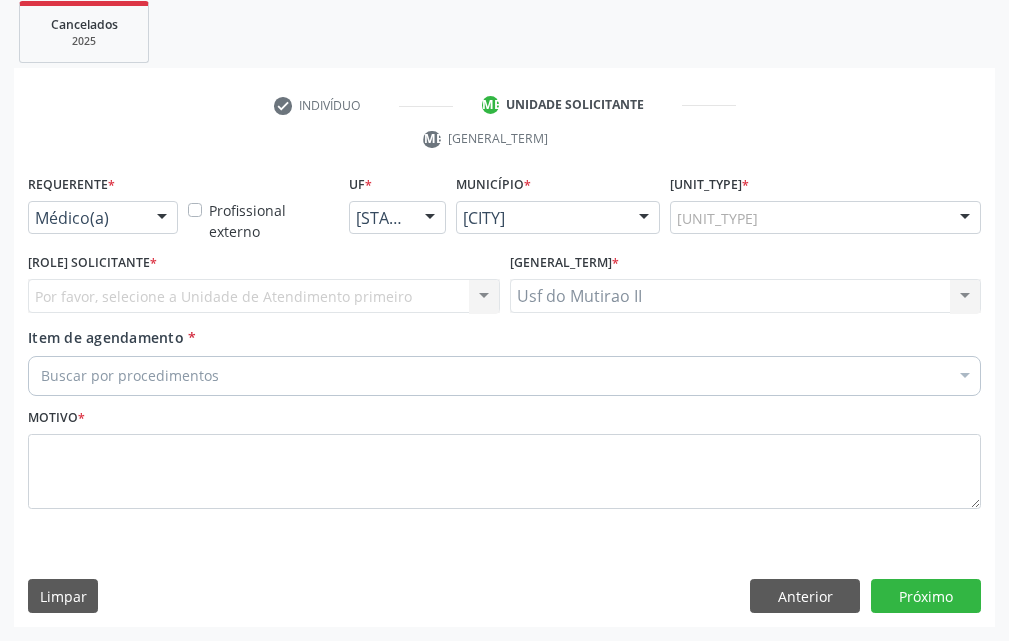 scroll, scrollTop: 370, scrollLeft: 0, axis: vertical 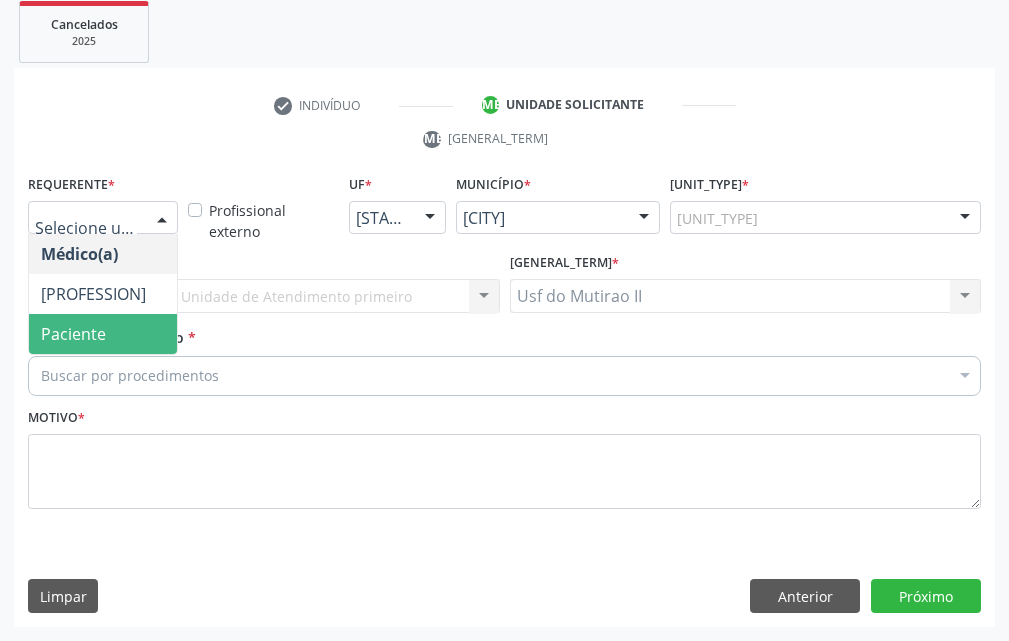click on "Paciente" at bounding box center [103, 334] 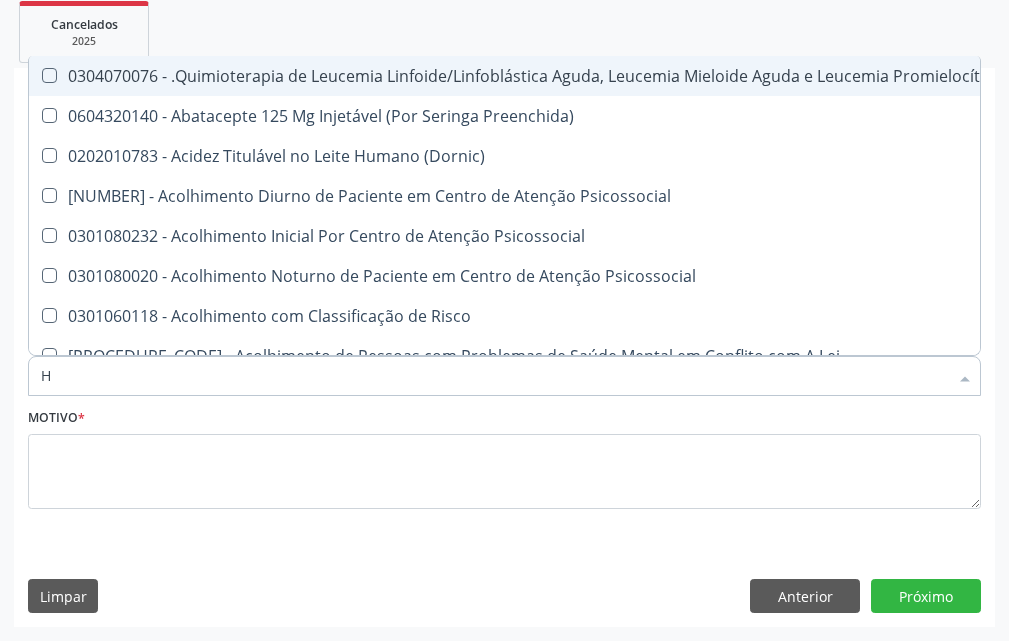 type on "HE" 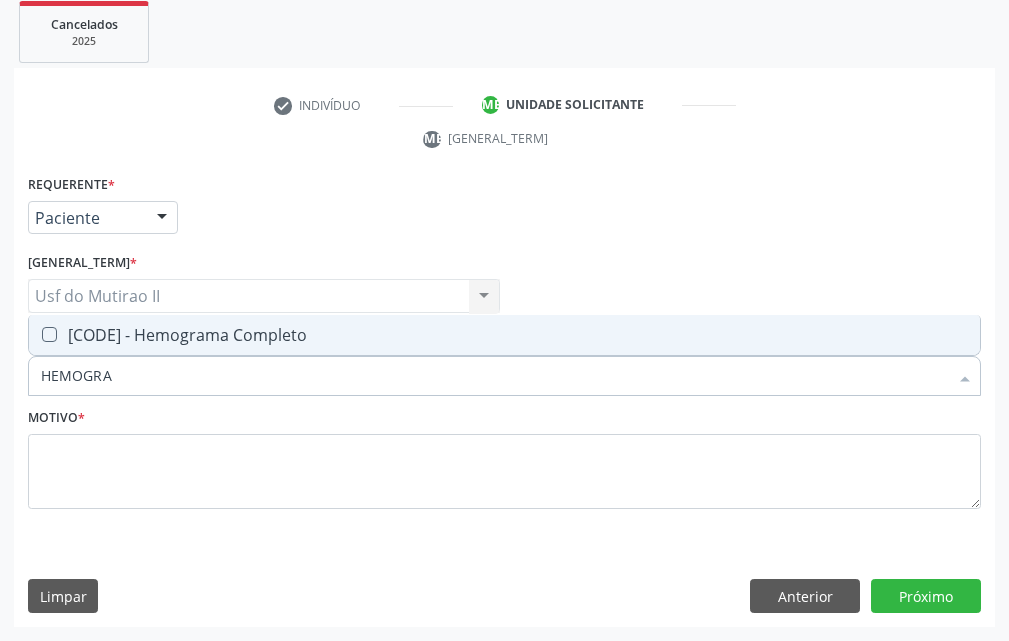 drag, startPoint x: 167, startPoint y: 333, endPoint x: 140, endPoint y: 367, distance: 43.416588 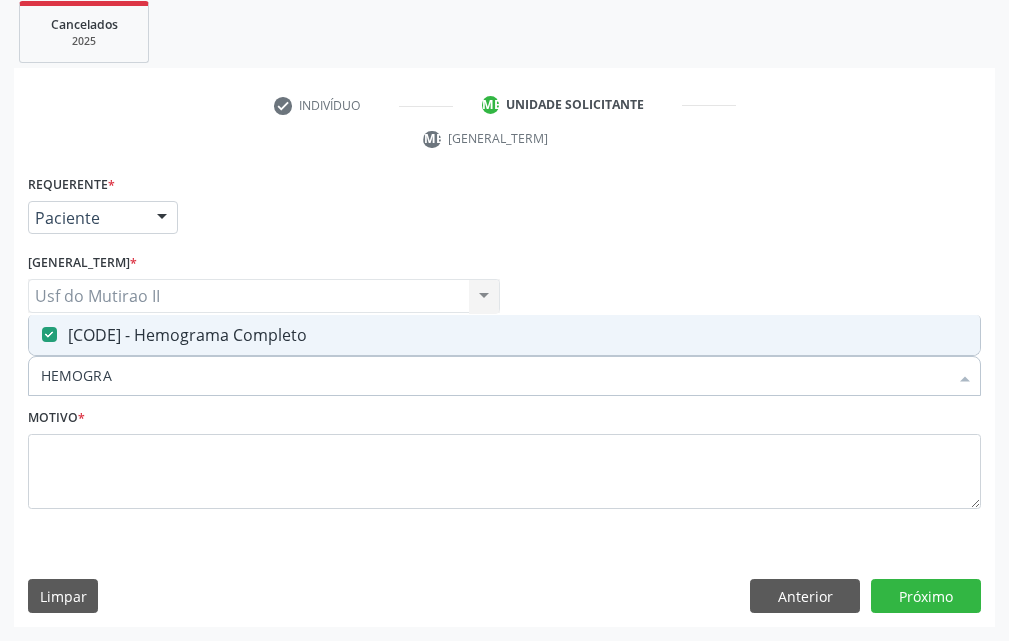 drag, startPoint x: 140, startPoint y: 367, endPoint x: 0, endPoint y: 377, distance: 140.35669 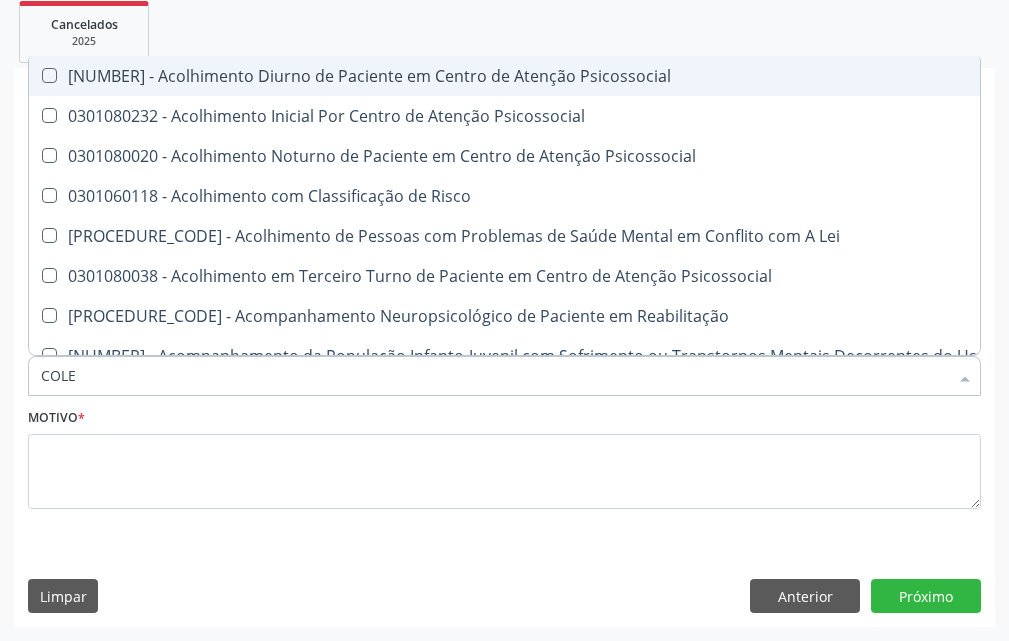type on "COLES" 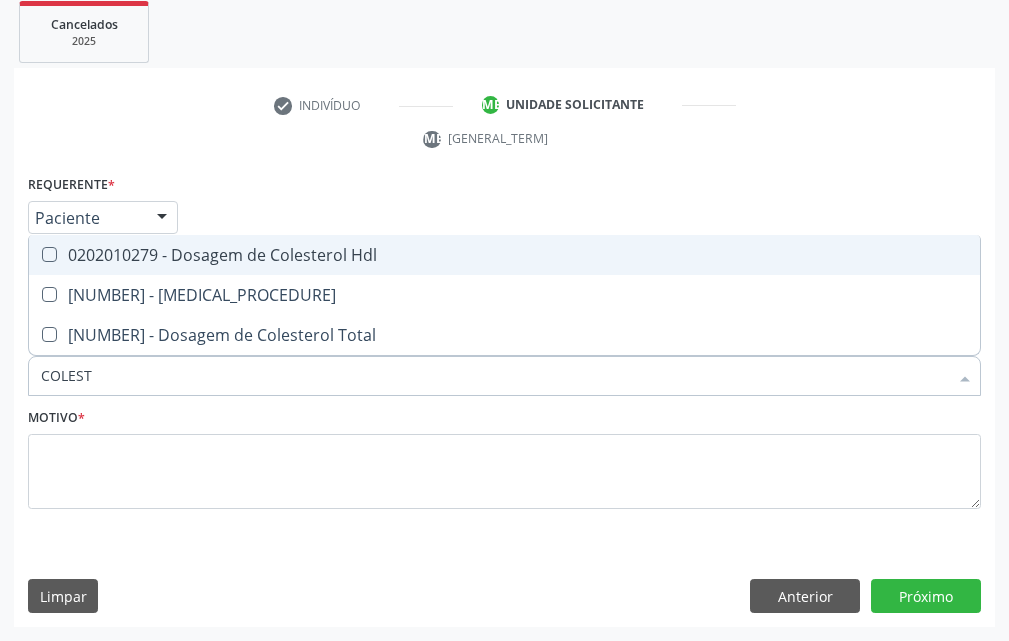 click on "0202010279 - Dosagem de Colesterol Hdl" at bounding box center (504, 255) 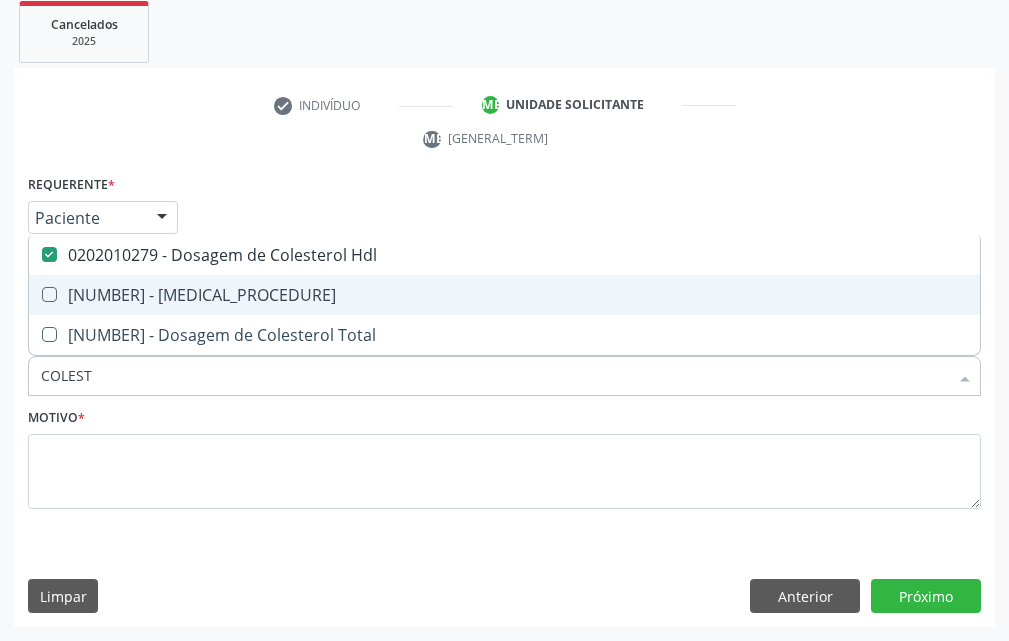 click on "[PROCEDURE_CODE] - Dosagem de Colesterol Ldl" at bounding box center [504, 295] 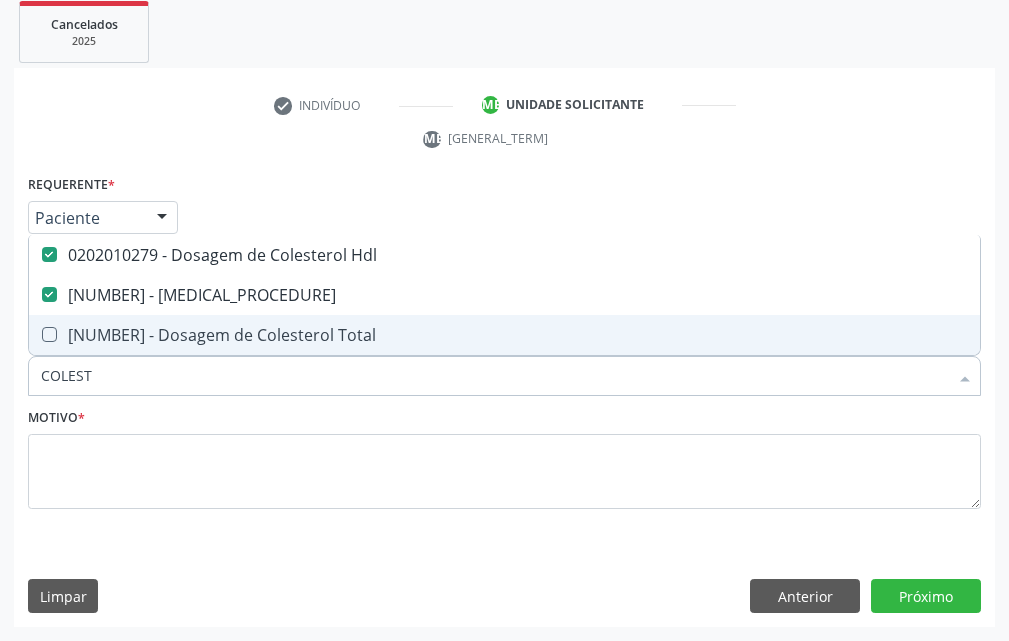 click on "[PROCEDURE_CODE] - Dosagem de Colesterol Total" at bounding box center [504, 335] 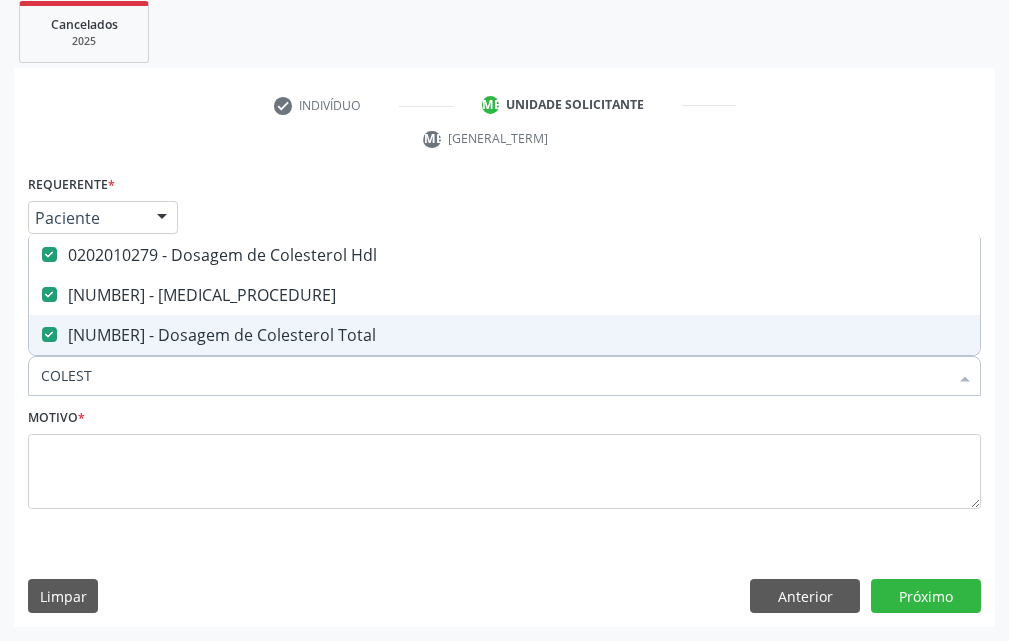 drag, startPoint x: 187, startPoint y: 385, endPoint x: 21, endPoint y: 384, distance: 166.003 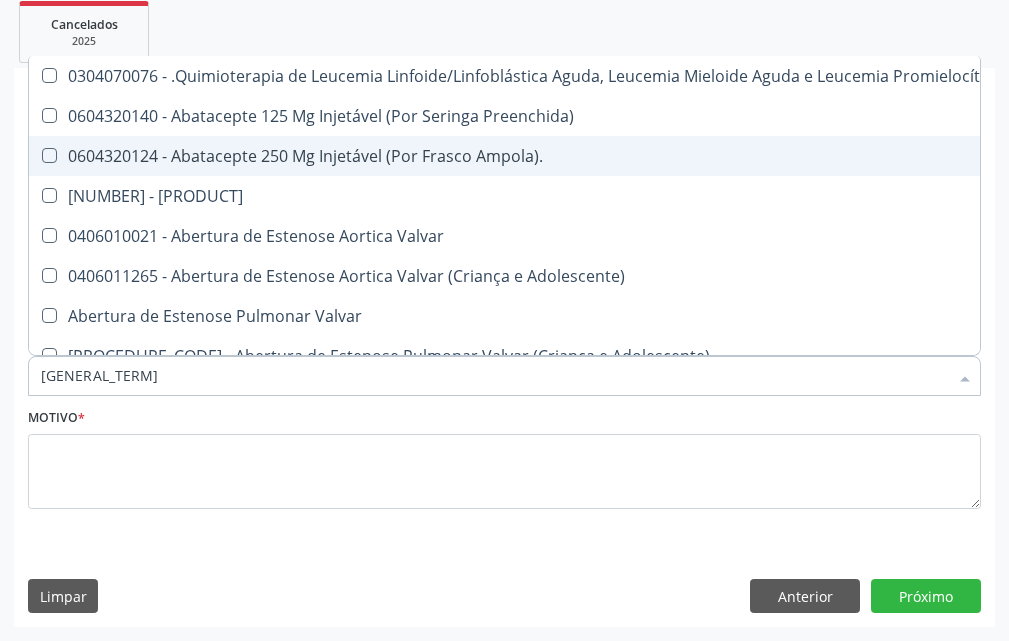 type on "TR" 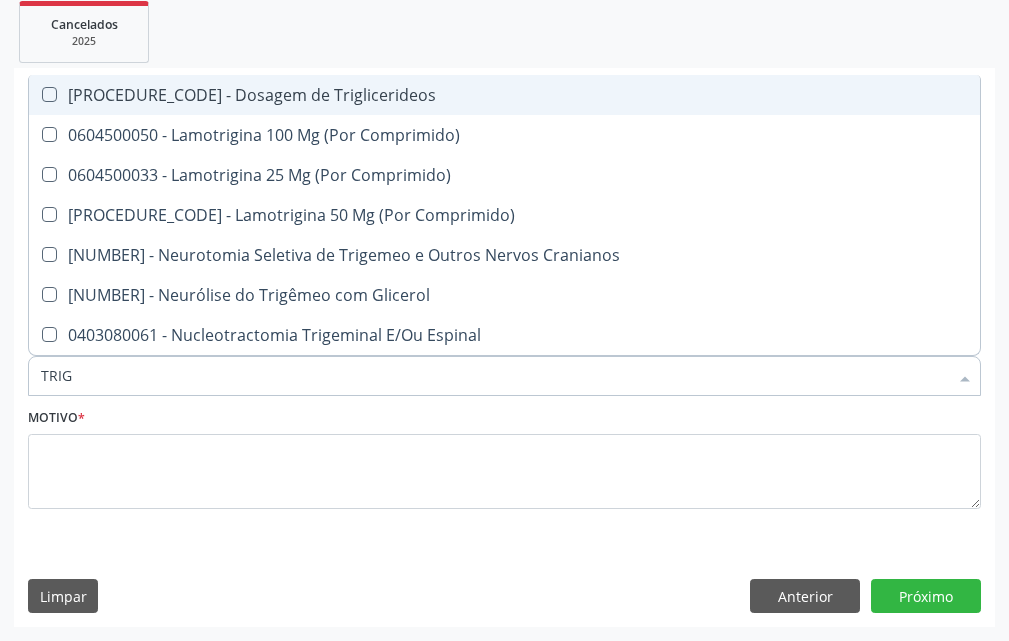 click on "0202010678 - Dosagem de Triglicerideos" at bounding box center [504, 95] 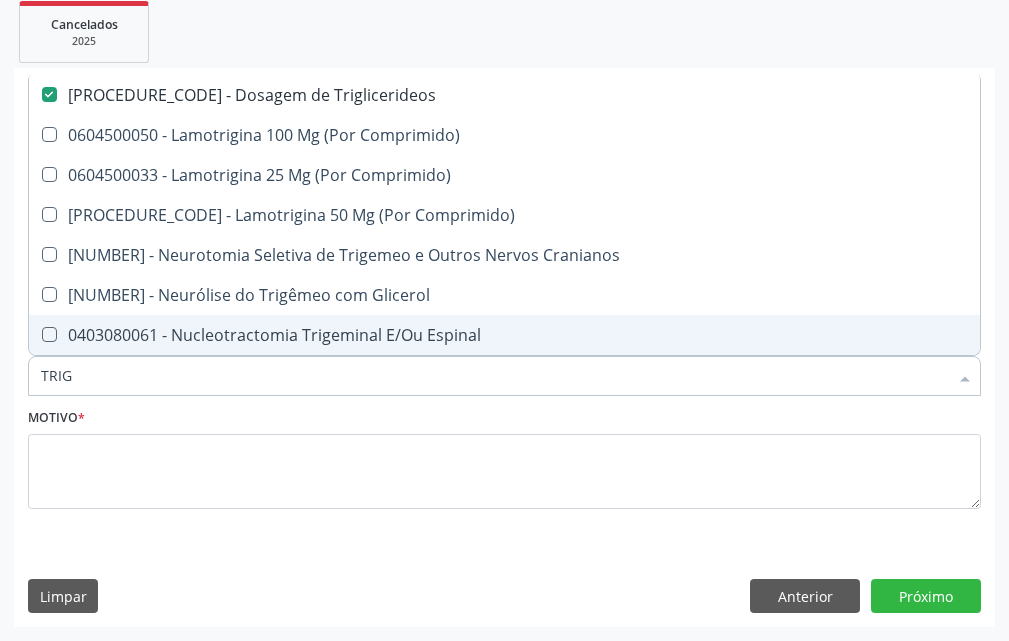 drag, startPoint x: 84, startPoint y: 371, endPoint x: 0, endPoint y: 375, distance: 84.095184 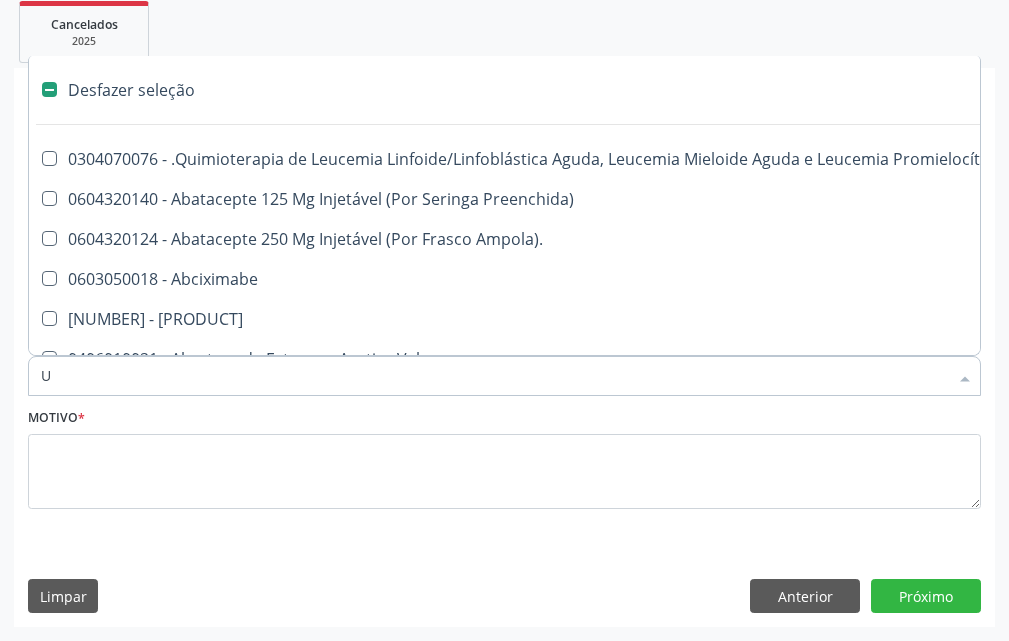 type on "UR" 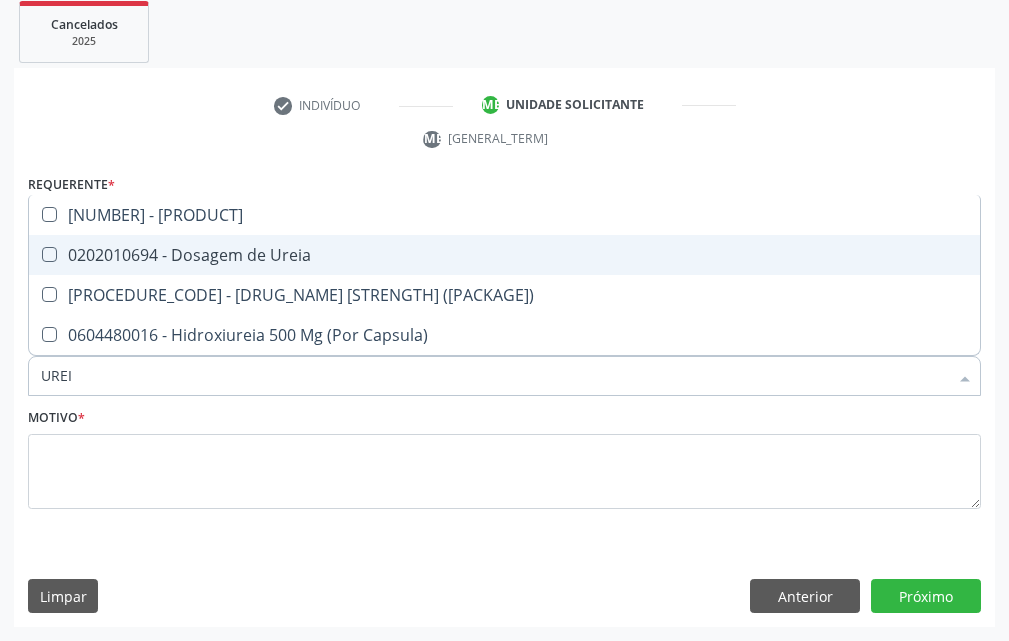 click on "[NUMBER] - Dosagem de Ureia" at bounding box center [504, 255] 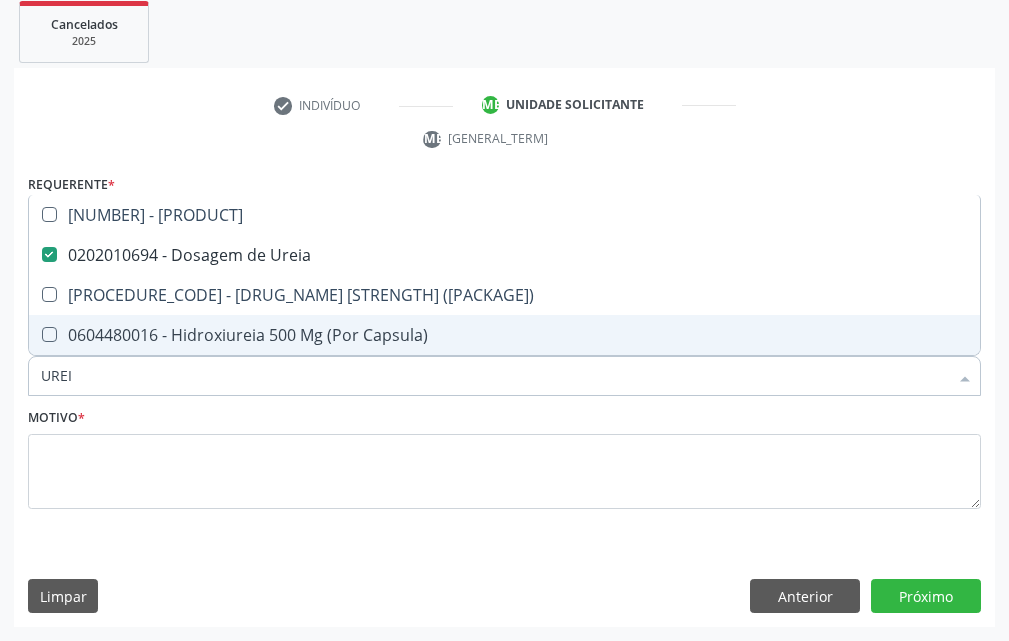 drag, startPoint x: 89, startPoint y: 387, endPoint x: 0, endPoint y: 379, distance: 89.358826 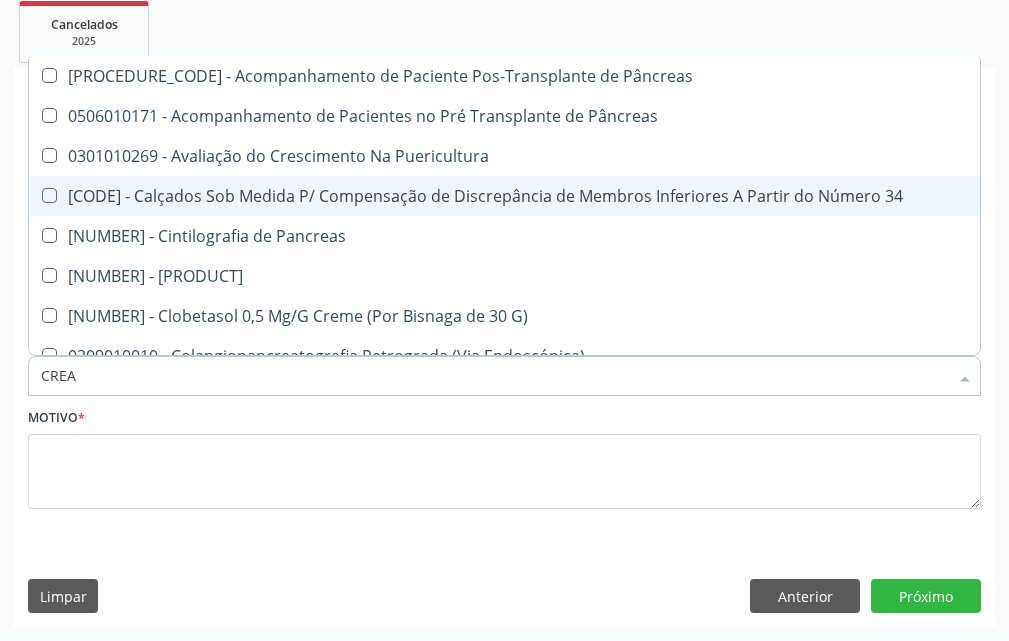 type on "CREAT" 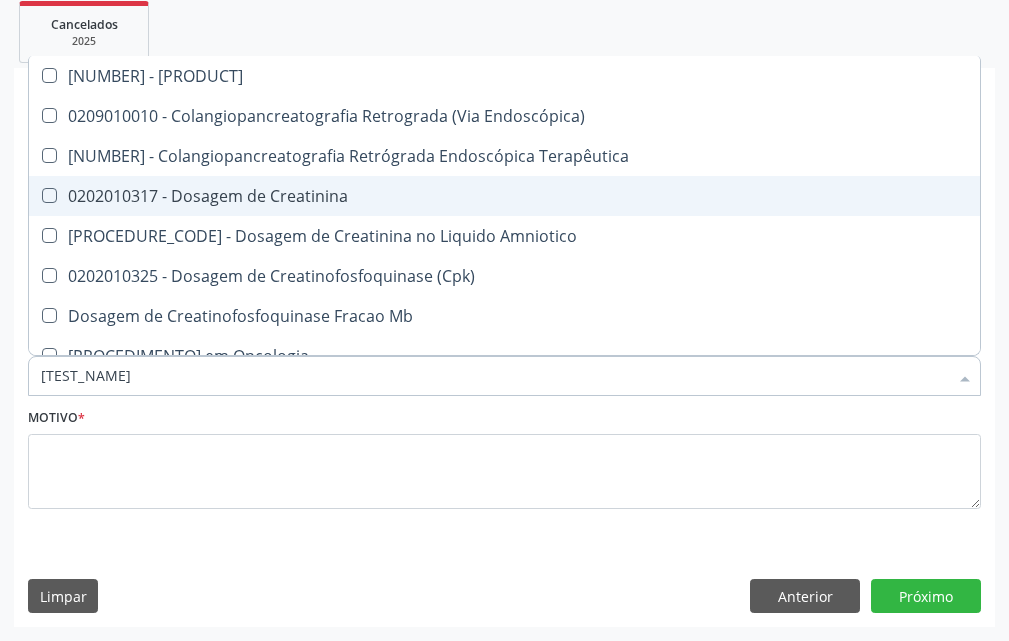 click on "0202010317 - Dosagem de Creatinina" at bounding box center (504, 196) 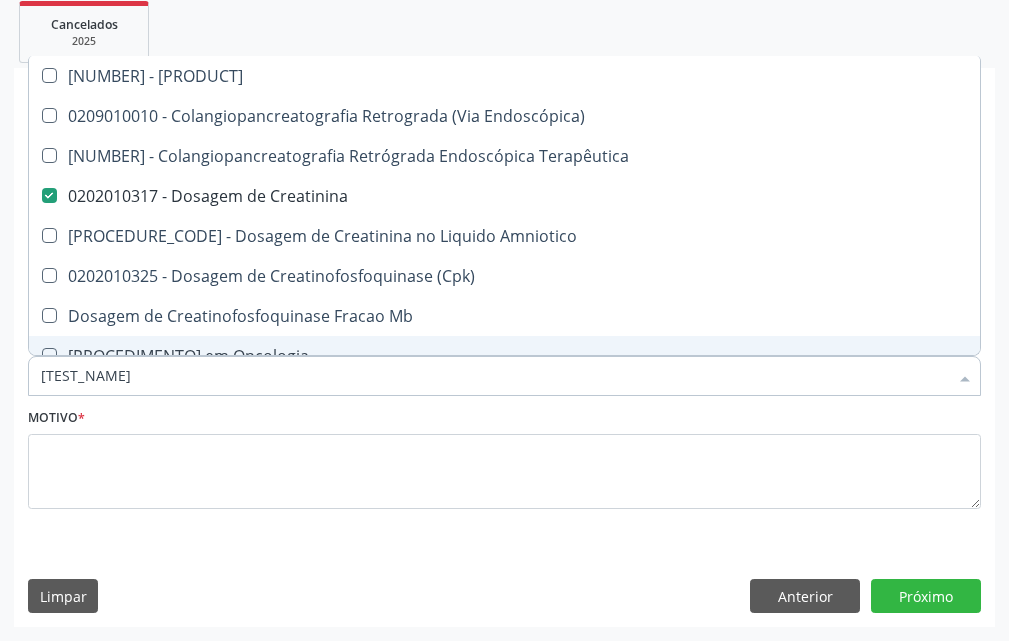 drag, startPoint x: 120, startPoint y: 389, endPoint x: 0, endPoint y: 393, distance: 120.06665 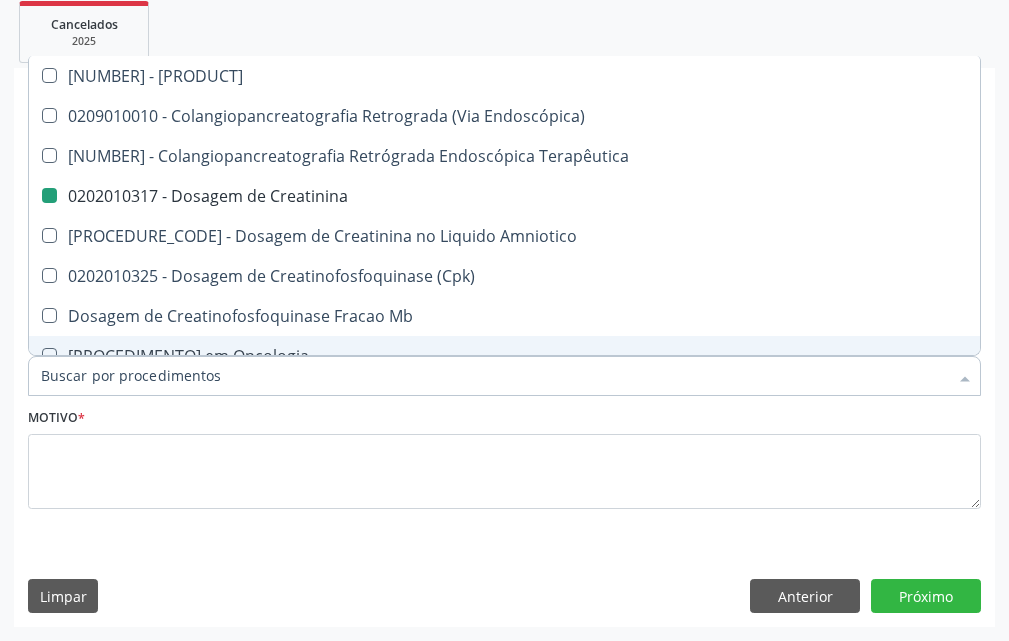 type on "G" 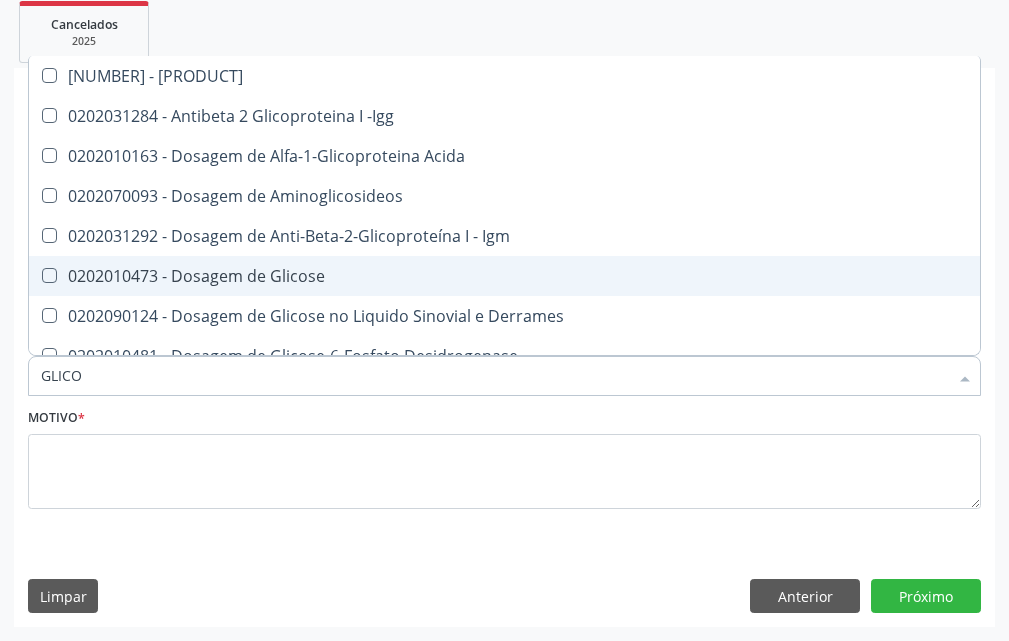 click on "[NUMBER] - Dosagem de Glicose" at bounding box center (581, 276) 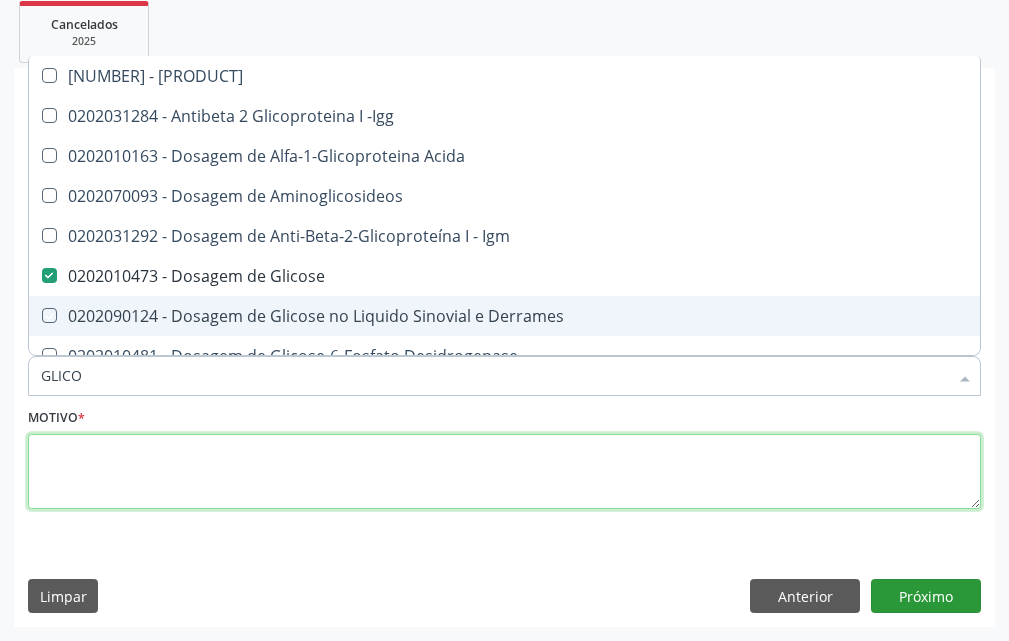 click at bounding box center (504, 472) 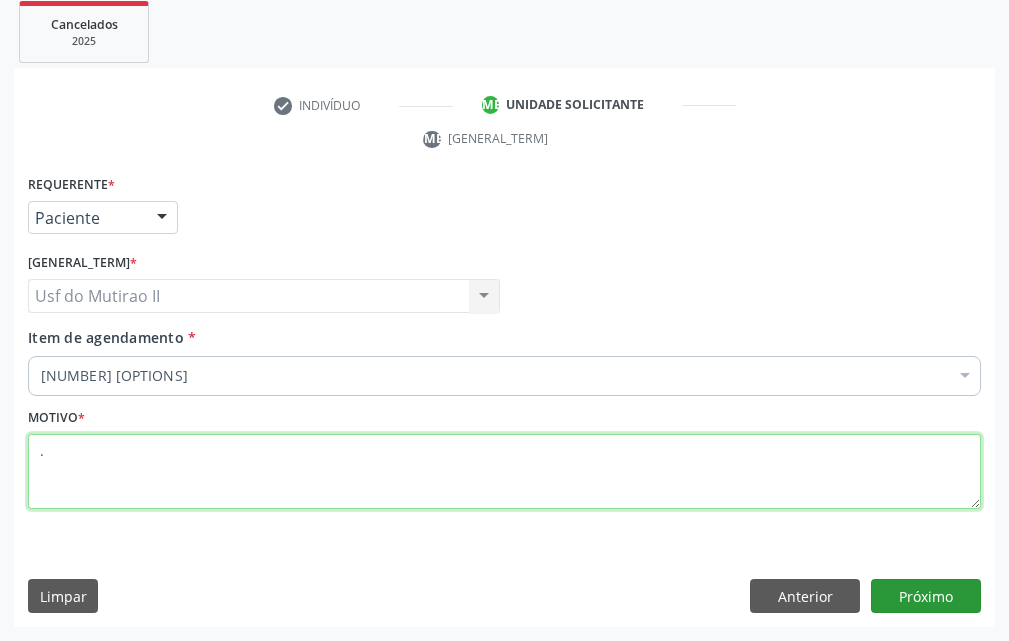 type on "." 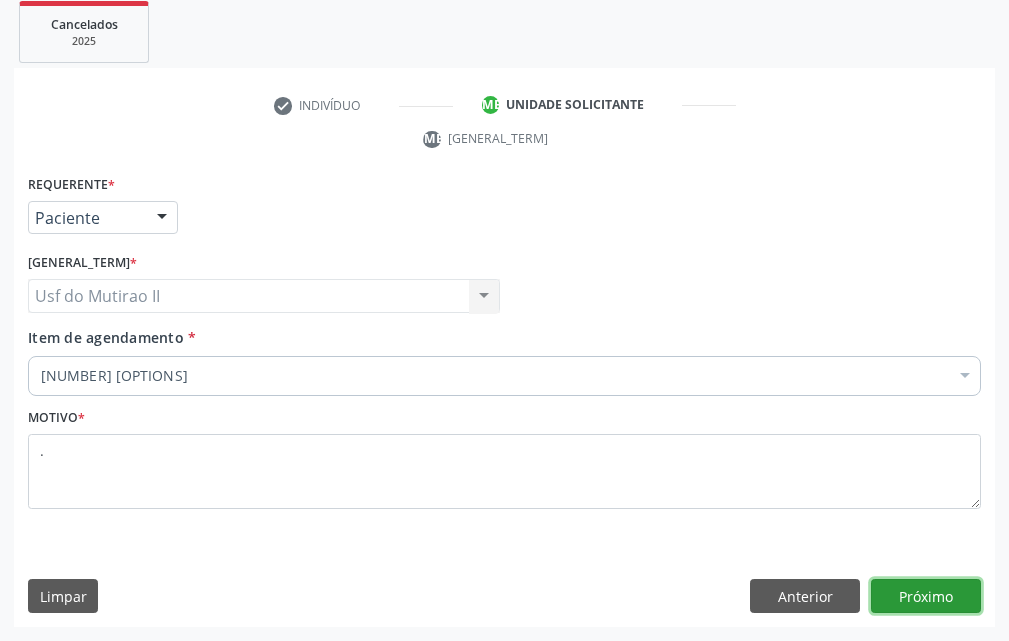 click on "Próximo" at bounding box center [926, 596] 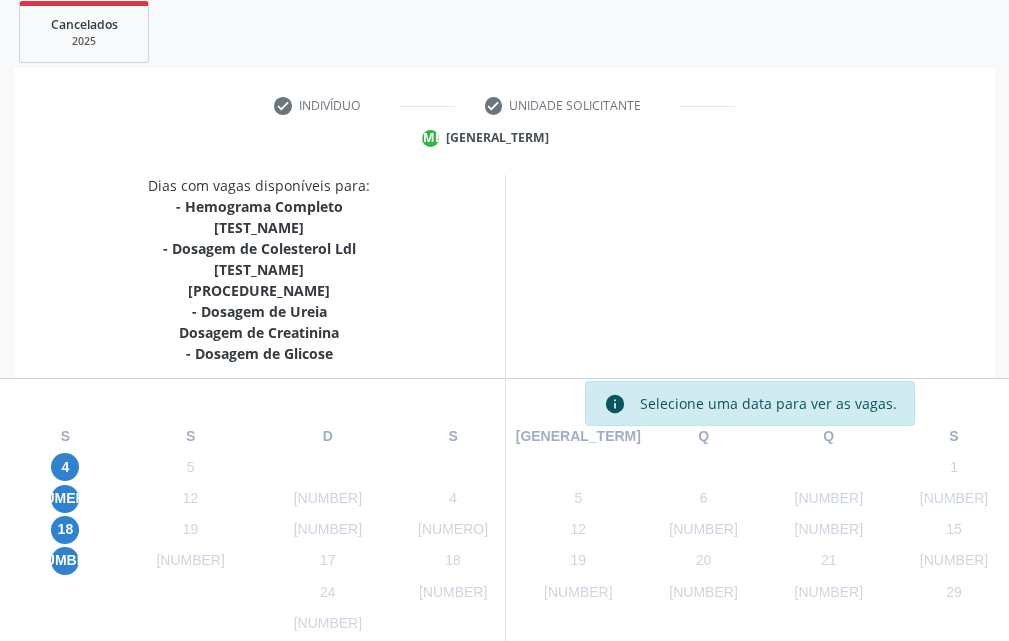 scroll, scrollTop: 470, scrollLeft: 0, axis: vertical 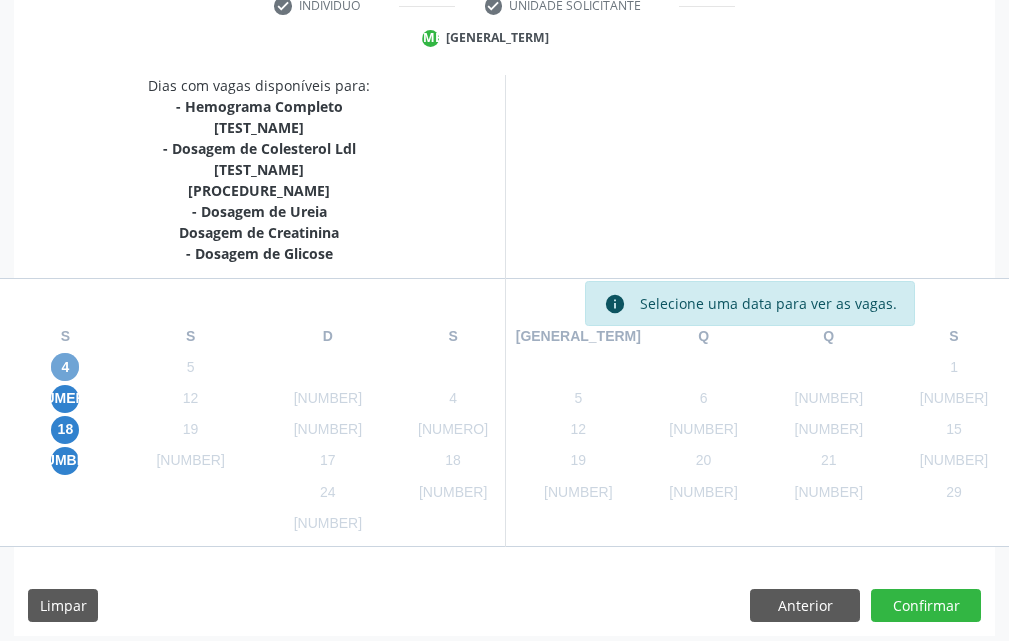 click on "4" at bounding box center (65, 367) 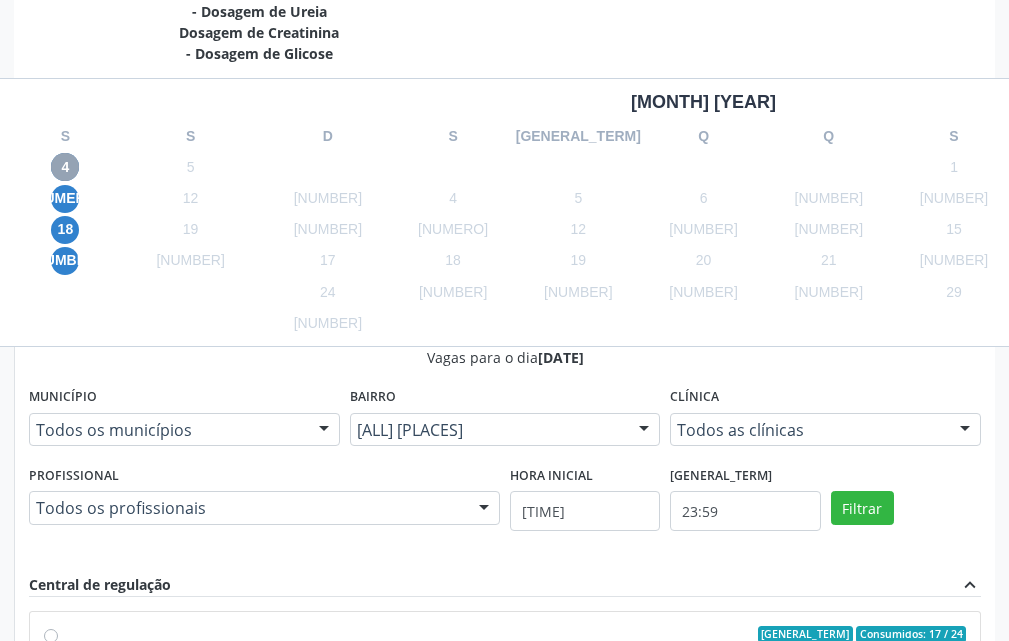 scroll, scrollTop: 770, scrollLeft: 0, axis: vertical 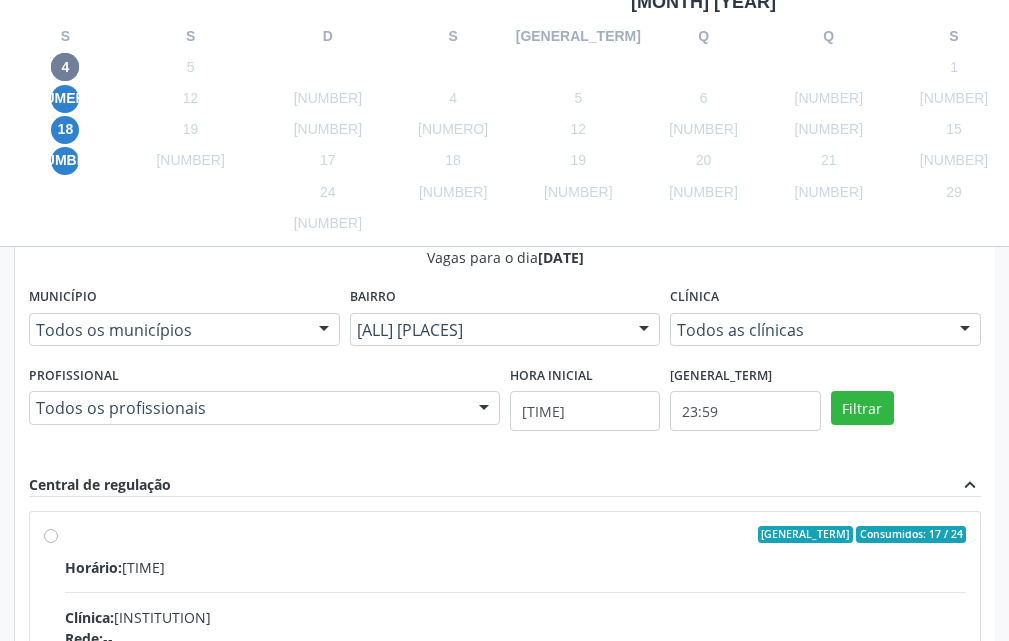 click on "Ordem de chegada
Consumidos: 17 / 24
Horário:   07:00
Clínica:  Laboratorio Jose Paulo Terto
Rede:
--
Endereço:   Casa, nº 409, N Senhora da Penha, Serra Talhada - PE
Telefone:   --
Profissional:
--
Informações adicionais sobre o atendimento
Idade de atendimento:
Sem restrição
Gênero(s) atendido(s):
Sem restrição
Informações adicionais:
--" at bounding box center (505, 679) 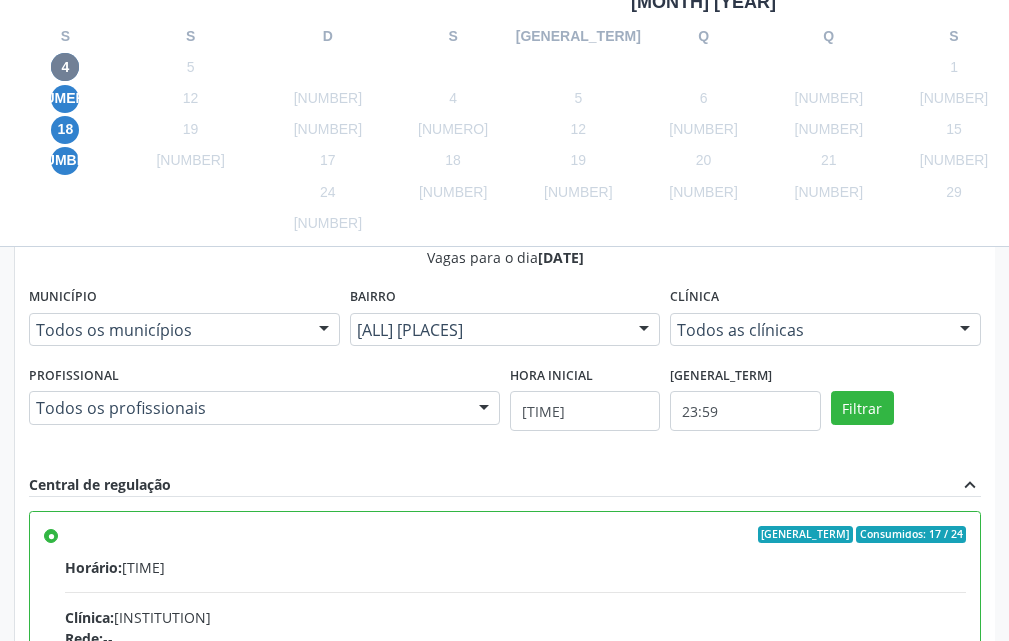 scroll, scrollTop: 1129, scrollLeft: 0, axis: vertical 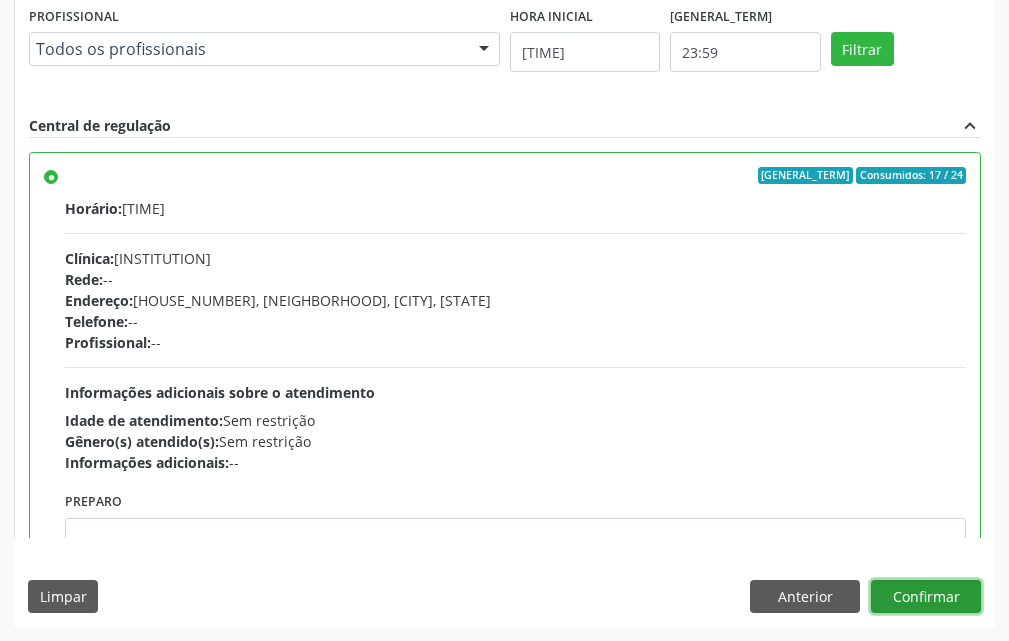 click on "Confirmar" at bounding box center [926, 597] 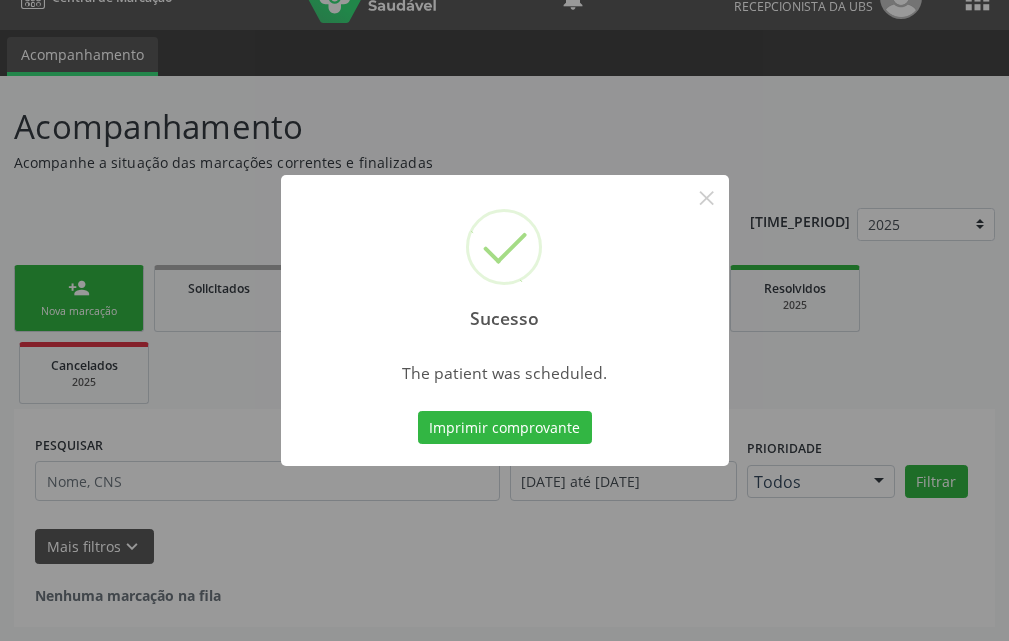 scroll, scrollTop: 34, scrollLeft: 0, axis: vertical 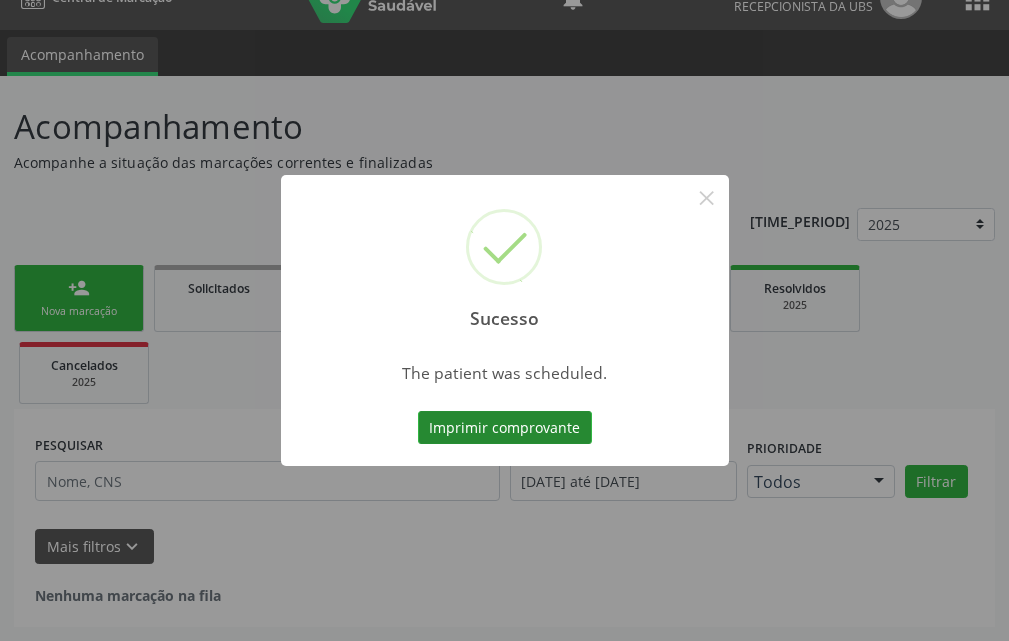click on "Imprimir comprovante" at bounding box center (505, 428) 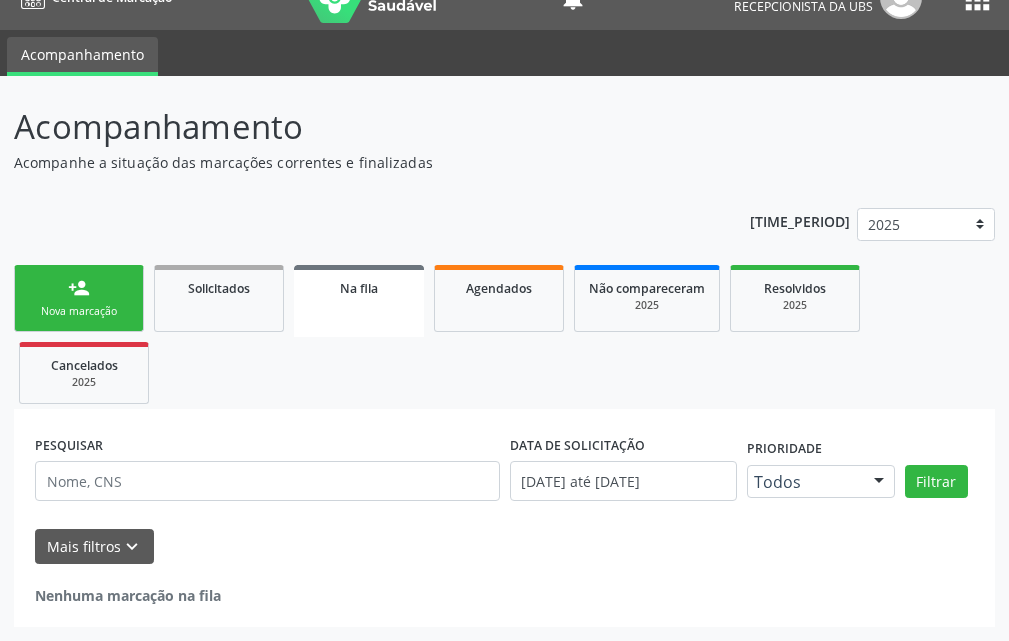 click on "person_add" at bounding box center (79, 288) 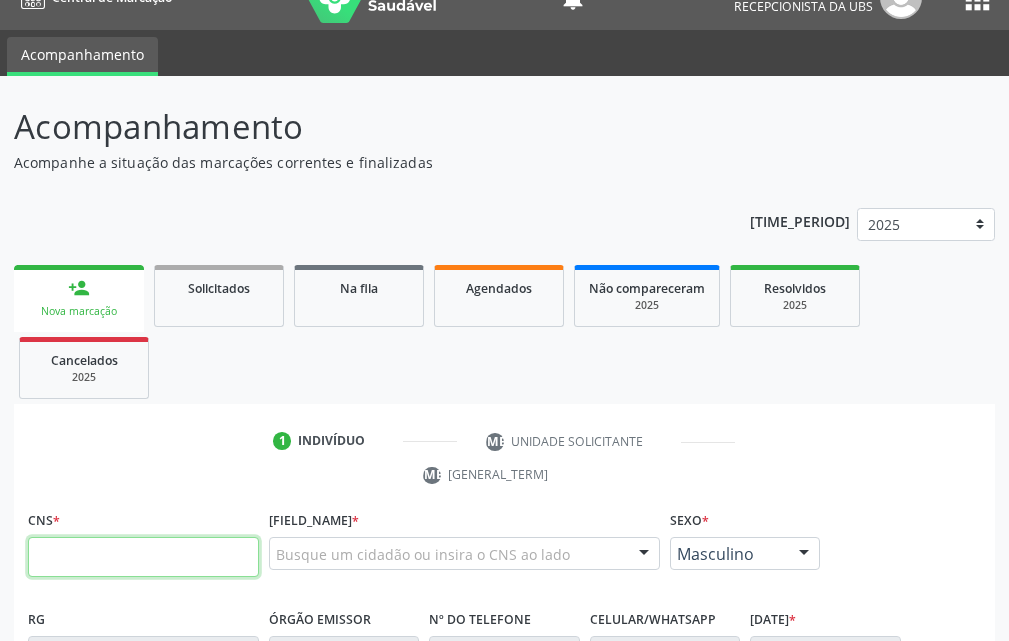 click at bounding box center (143, 557) 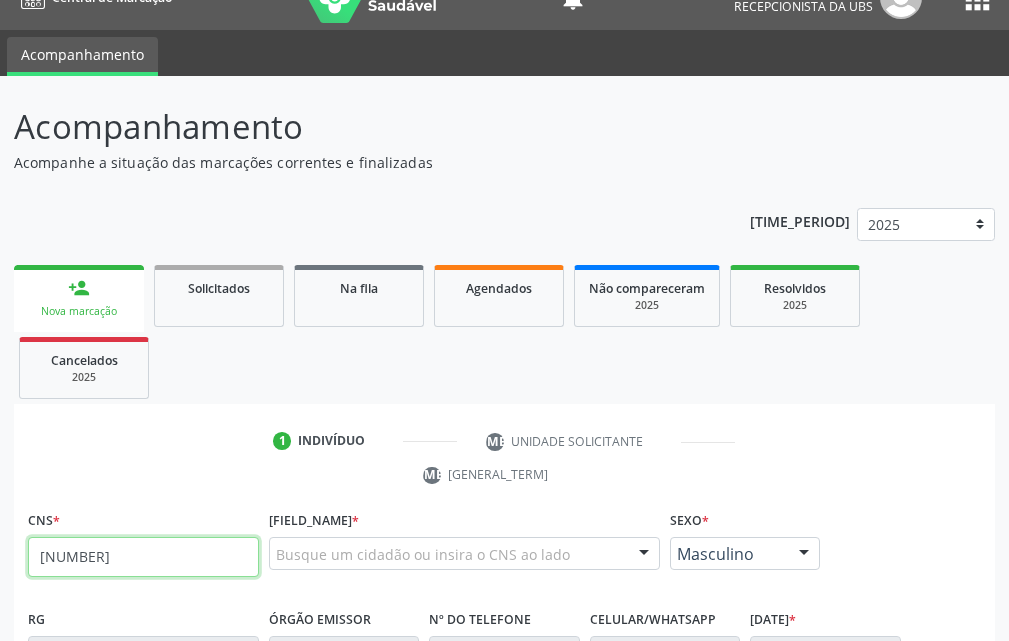 type on "898 0041 7115 8259" 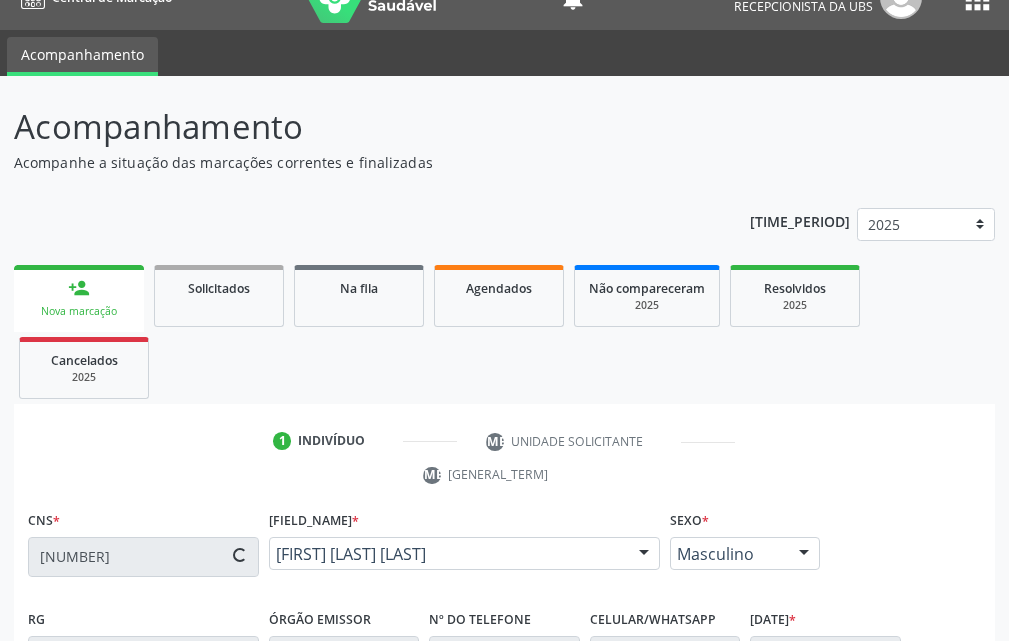 scroll, scrollTop: 434, scrollLeft: 0, axis: vertical 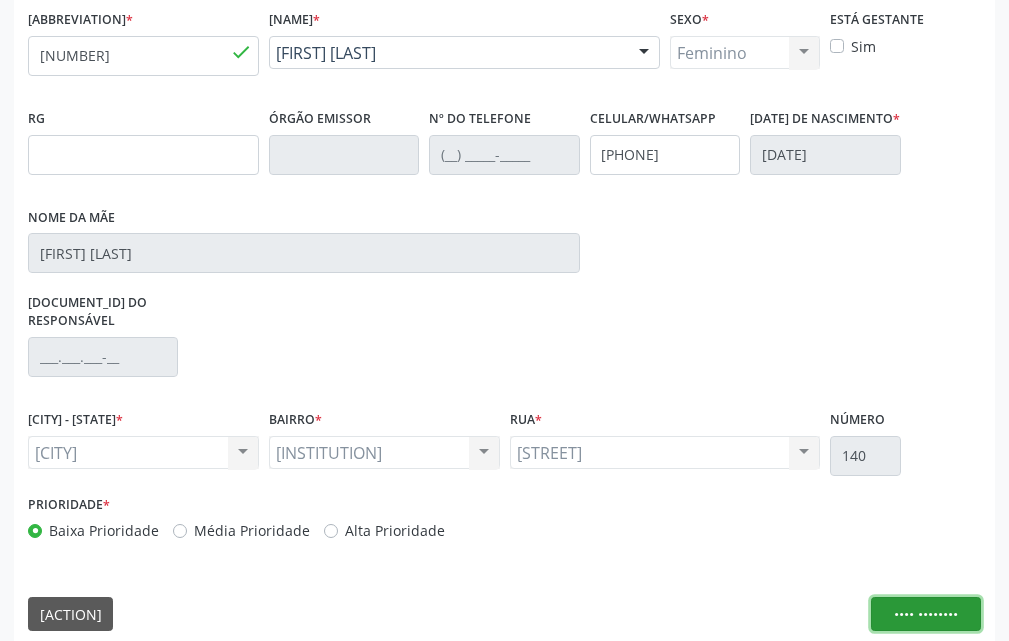 click on "Nova marcação" at bounding box center [926, 614] 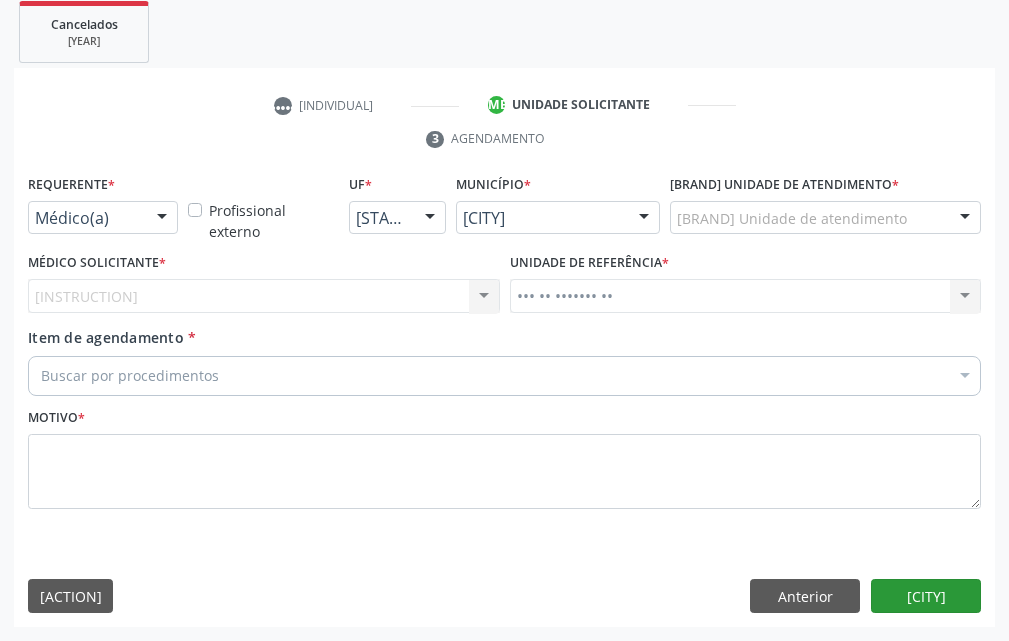 scroll, scrollTop: 370, scrollLeft: 0, axis: vertical 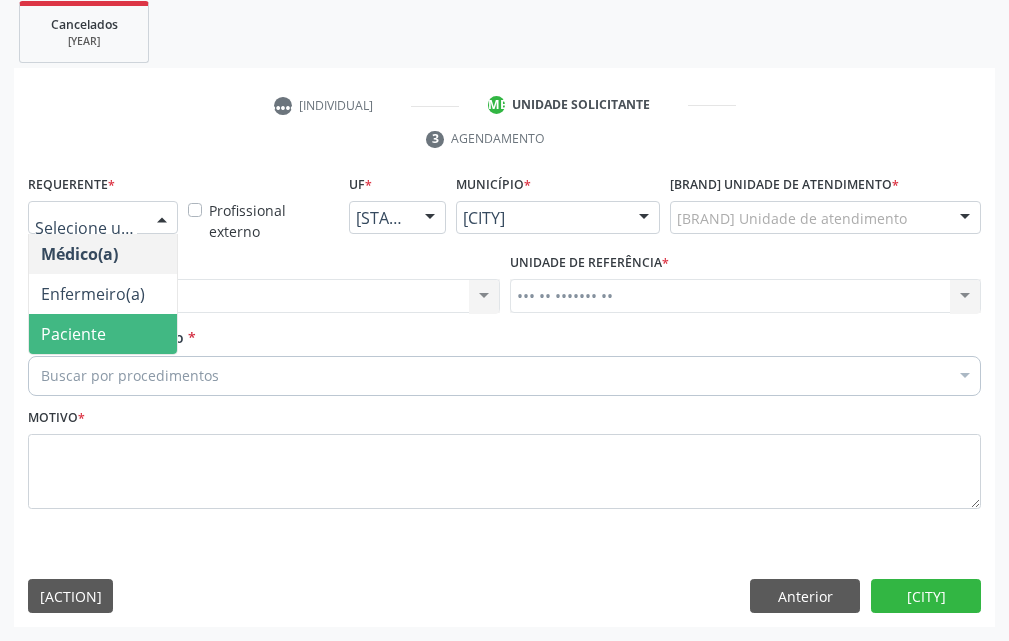 click on "Paciente" at bounding box center [73, 334] 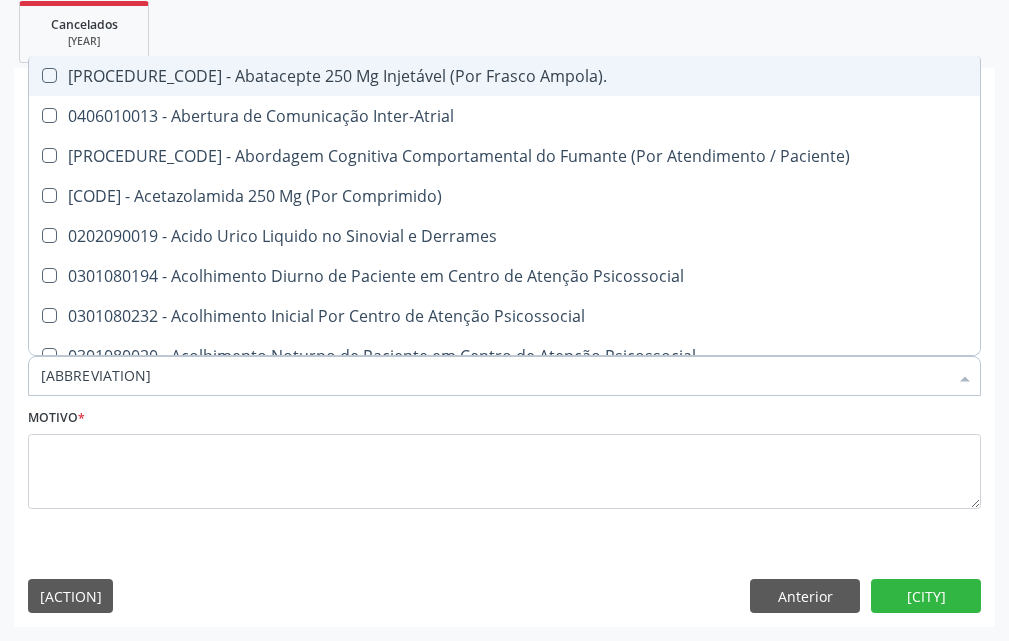 type on "COL" 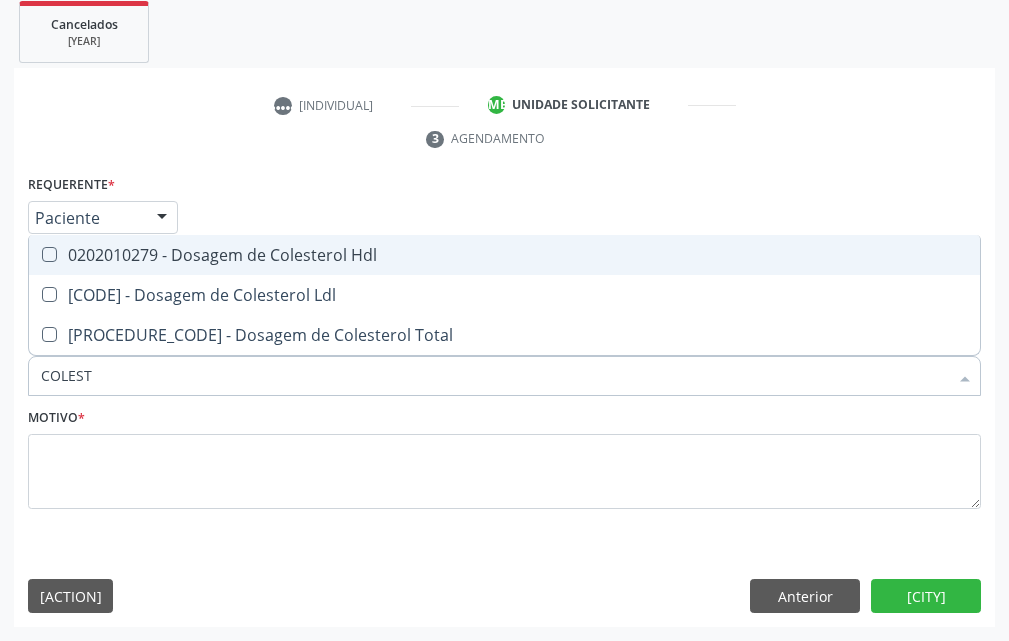 click on "0202010279 - Dosagem de Colesterol Hdl" at bounding box center (504, 255) 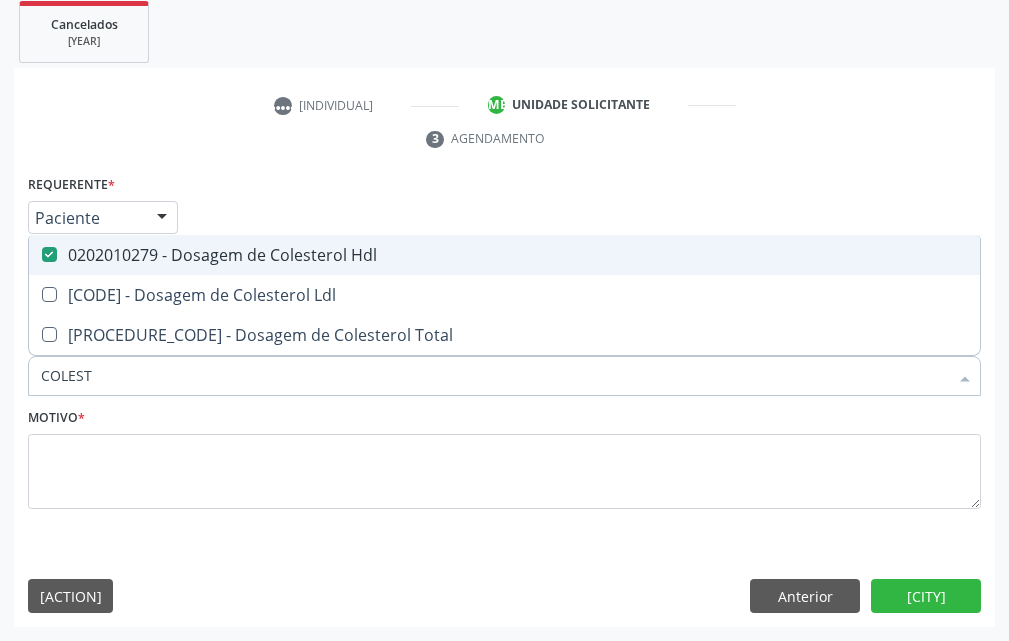 click on "[NUMBER] - [MEDICAL_PROCEDURE]" at bounding box center (504, 255) 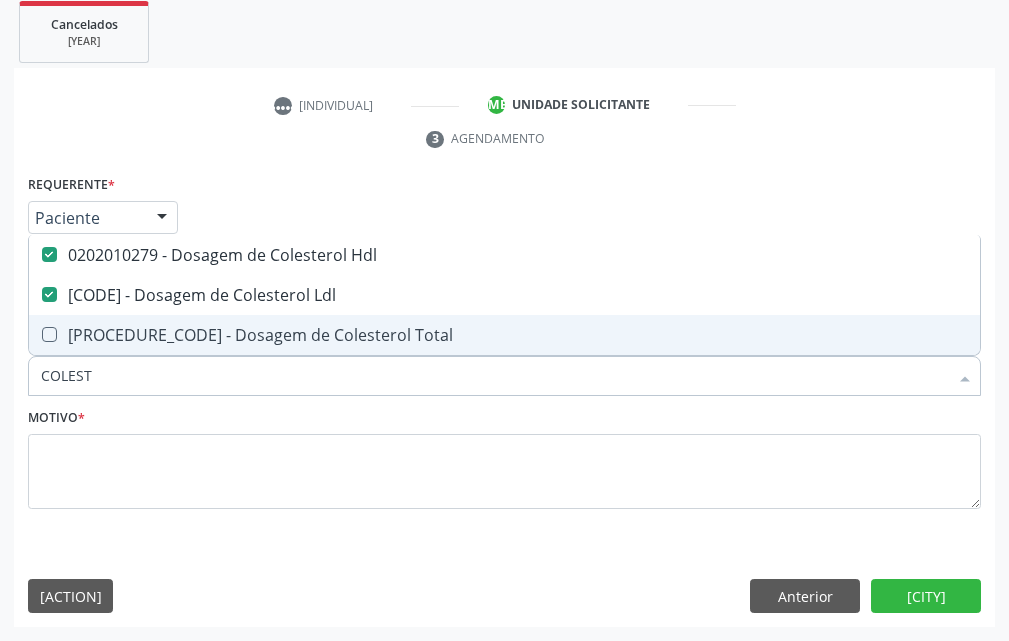 click on "[NUMBER] - Dosagem de Colesterol Total" at bounding box center (504, 335) 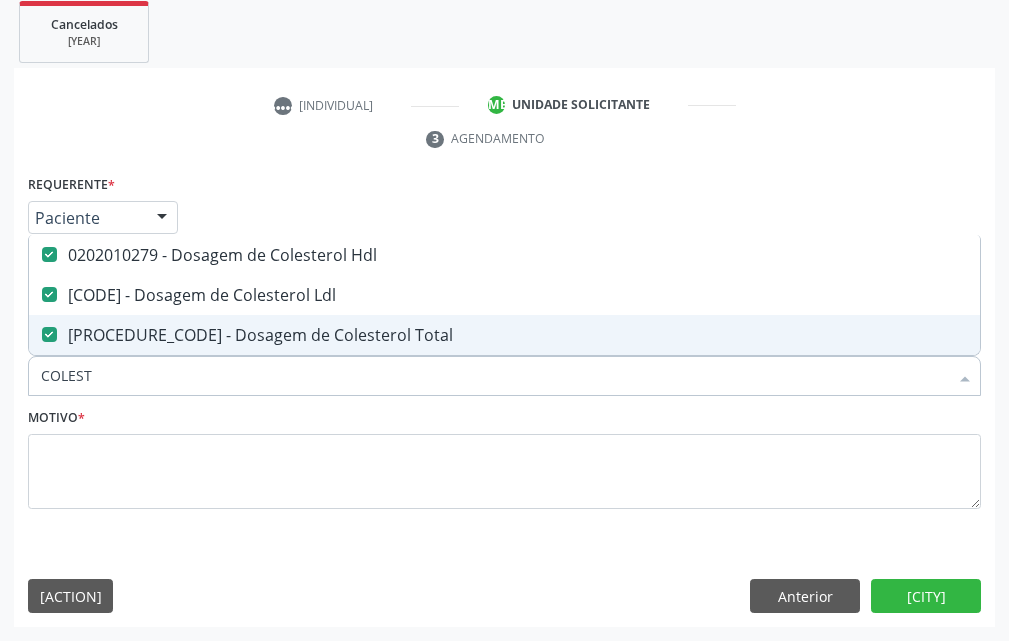 drag, startPoint x: 122, startPoint y: 382, endPoint x: 0, endPoint y: 393, distance: 122.494896 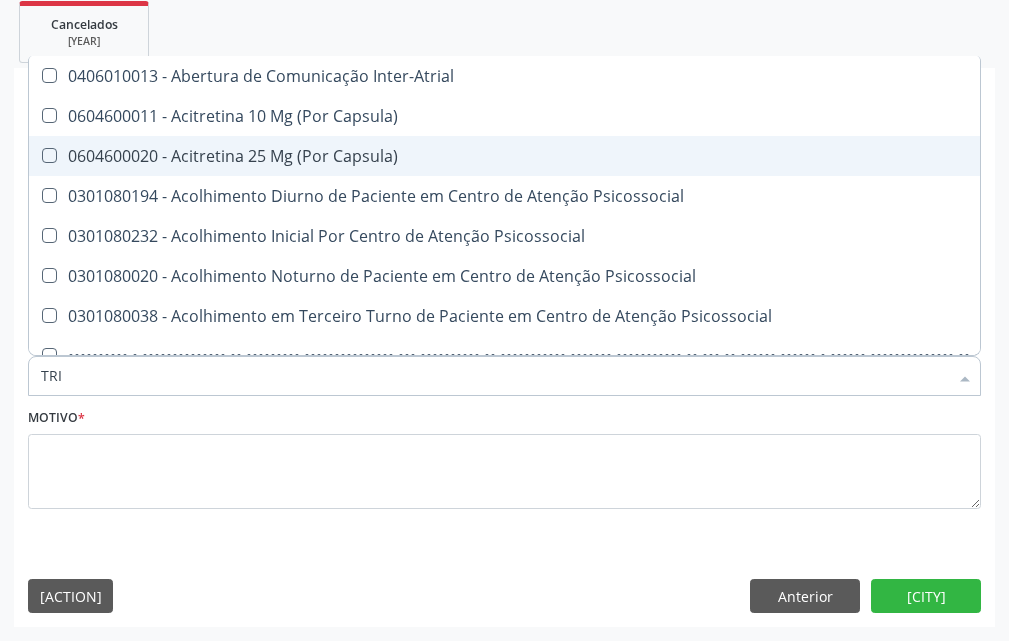 type on "TRIG" 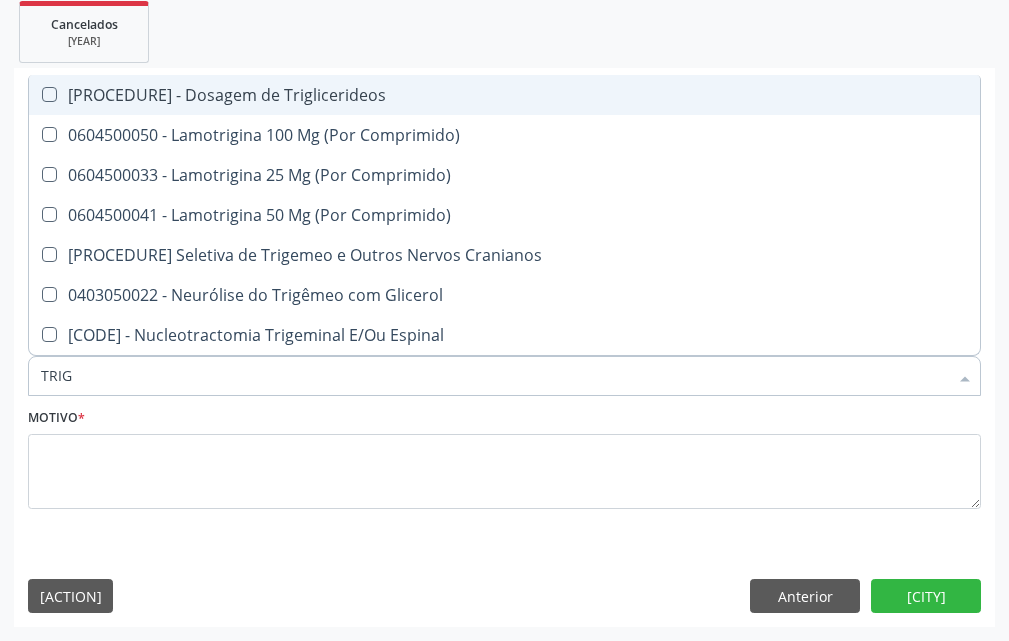 click on "0202010678 - Dosagem de Triglicerideos" at bounding box center [504, 95] 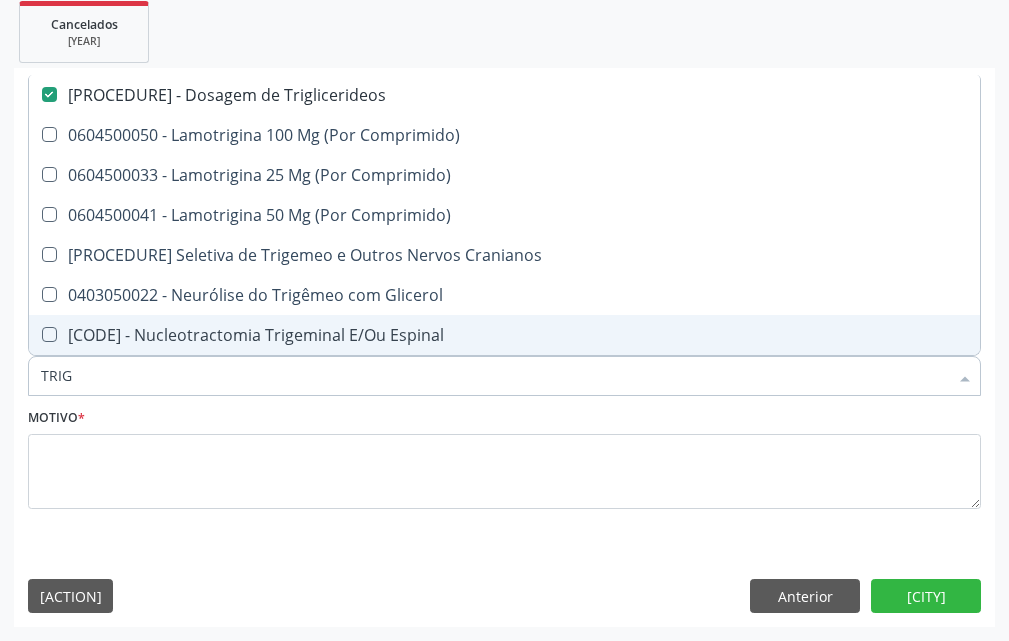 drag, startPoint x: 118, startPoint y: 385, endPoint x: 0, endPoint y: 379, distance: 118.15244 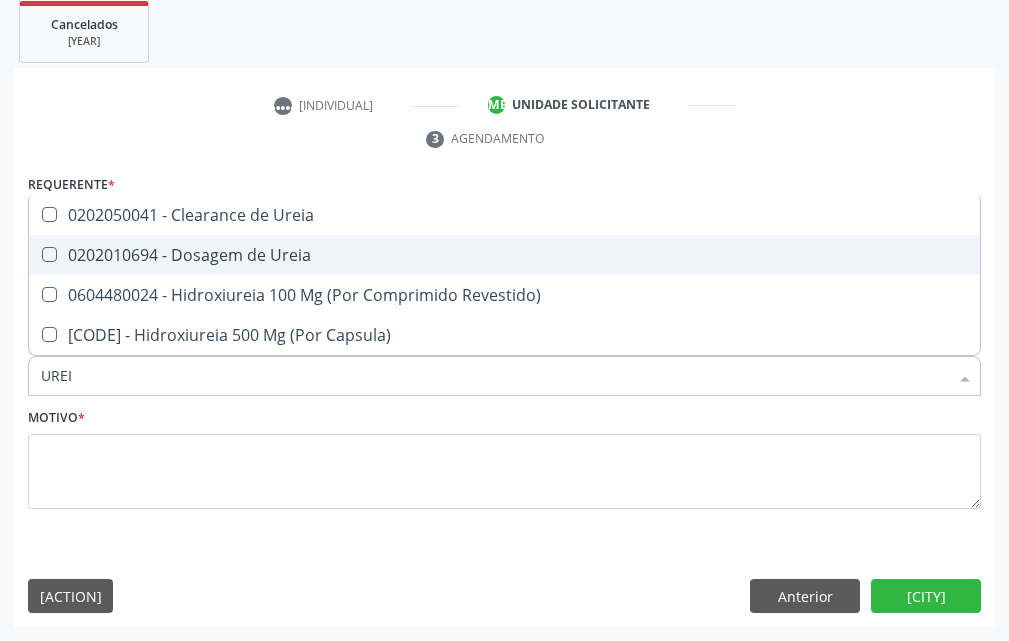 click on "[NUMBER] - Dosagem de Ureia" at bounding box center (504, 255) 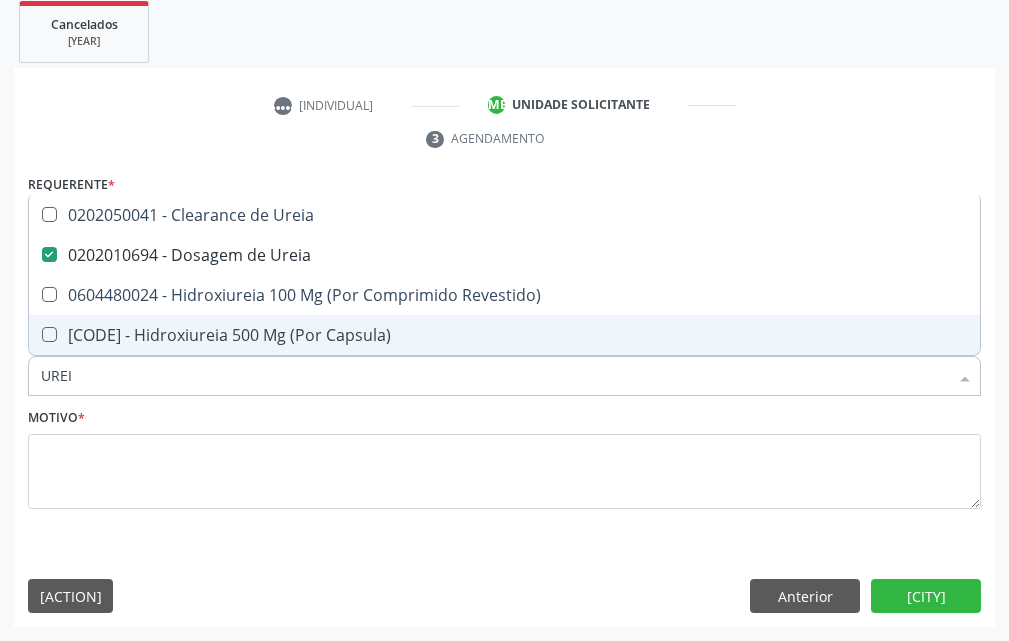 drag, startPoint x: 85, startPoint y: 386, endPoint x: 0, endPoint y: 372, distance: 86.145226 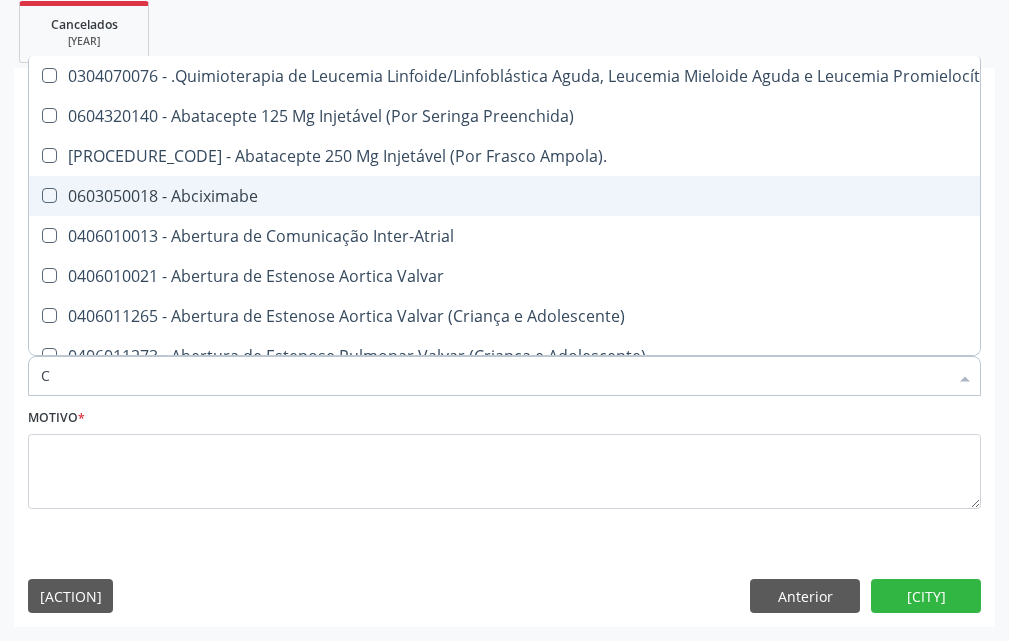 type on "CR" 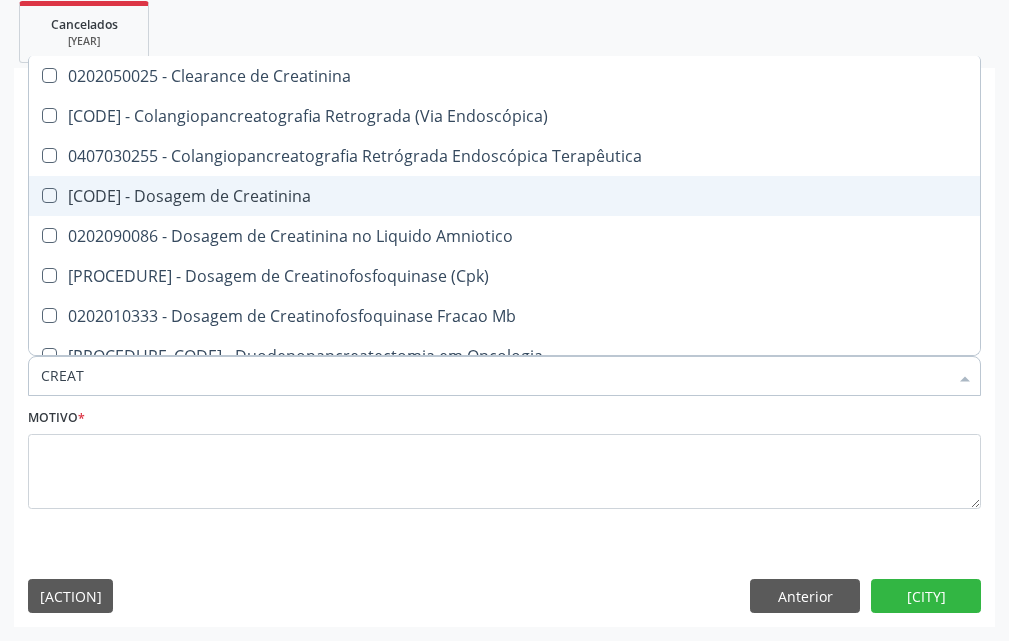 click on "0202010317 - Dosagem de Creatinina" at bounding box center (504, 196) 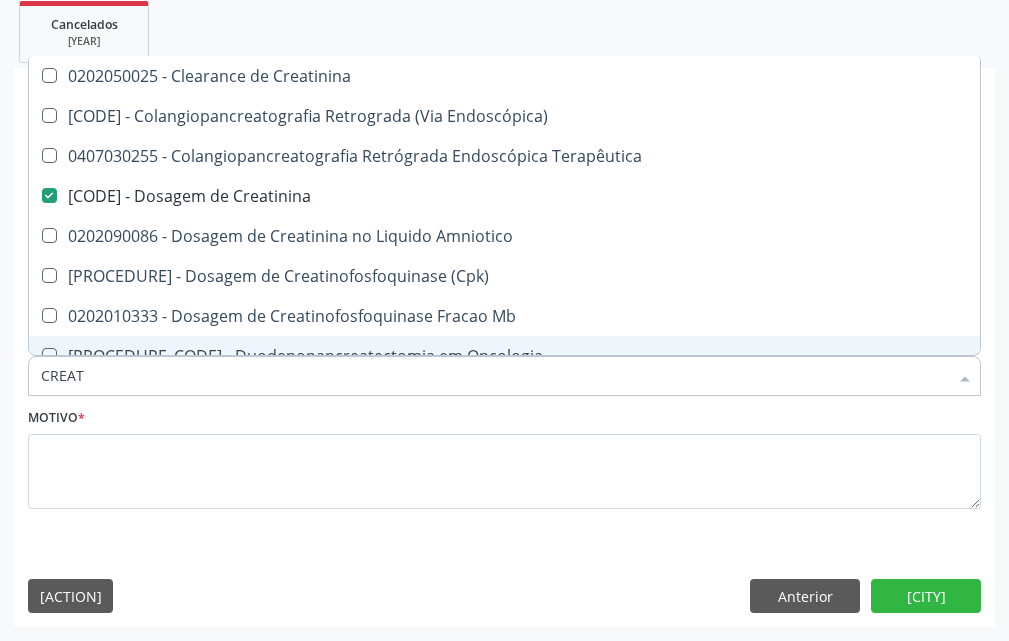 drag, startPoint x: 112, startPoint y: 371, endPoint x: 10, endPoint y: 365, distance: 102.176315 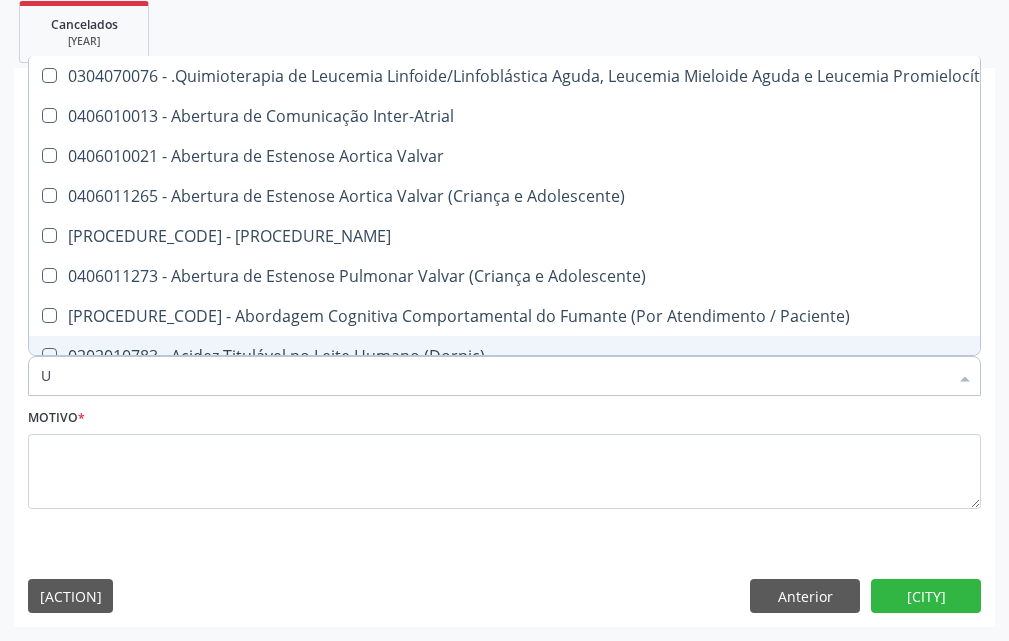 type on "UR" 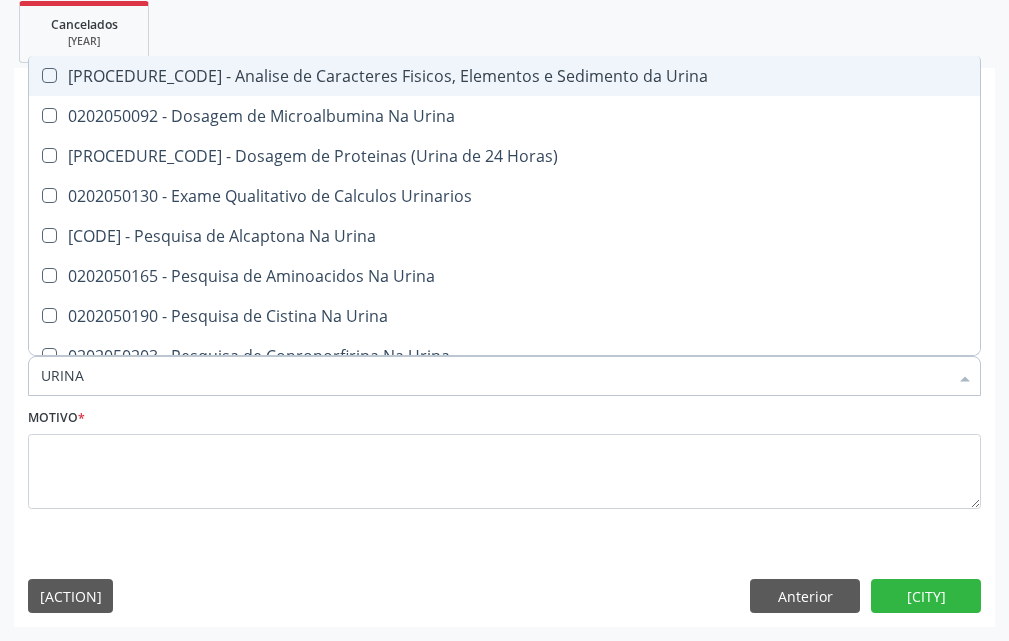 click on "[PROCEDURE_CODE] - Analise de Caracteres Fisicos, Elementos e Sedimento da Urina" at bounding box center (504, 76) 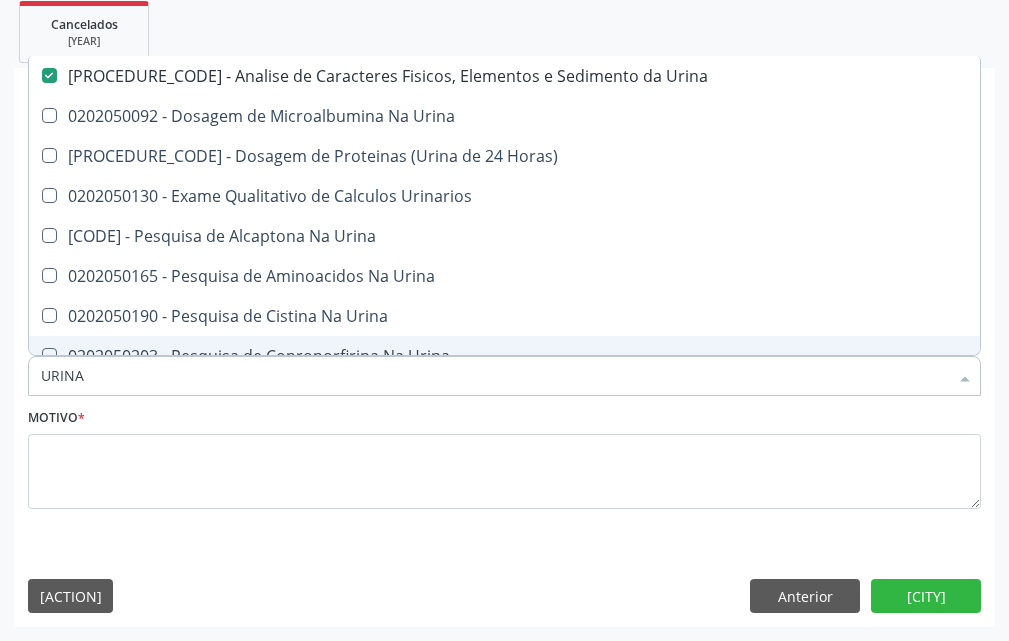 drag, startPoint x: 121, startPoint y: 373, endPoint x: 0, endPoint y: 364, distance: 121.33425 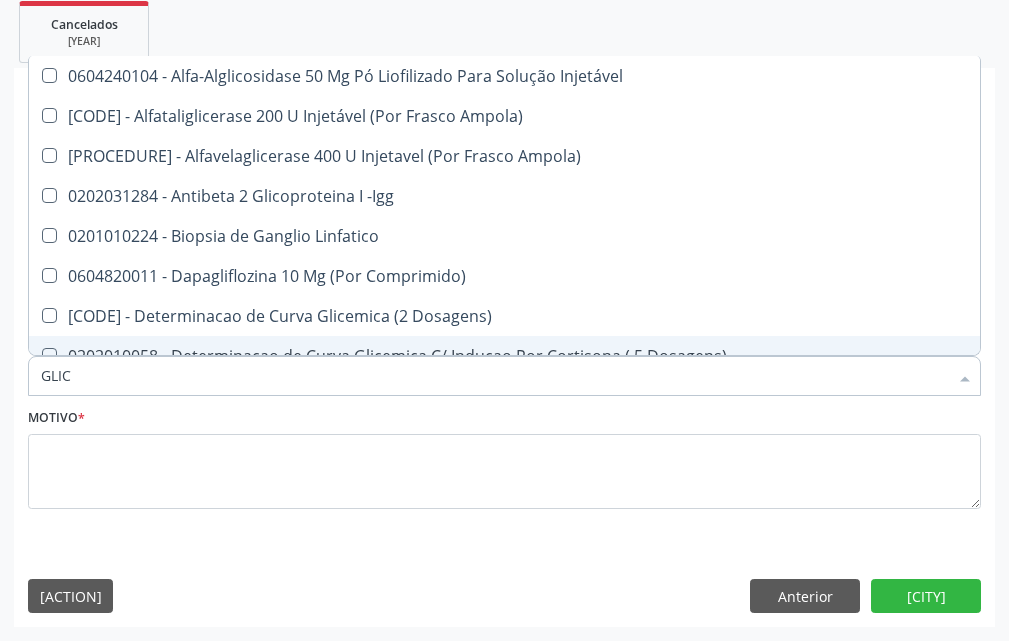 type on "GLICO" 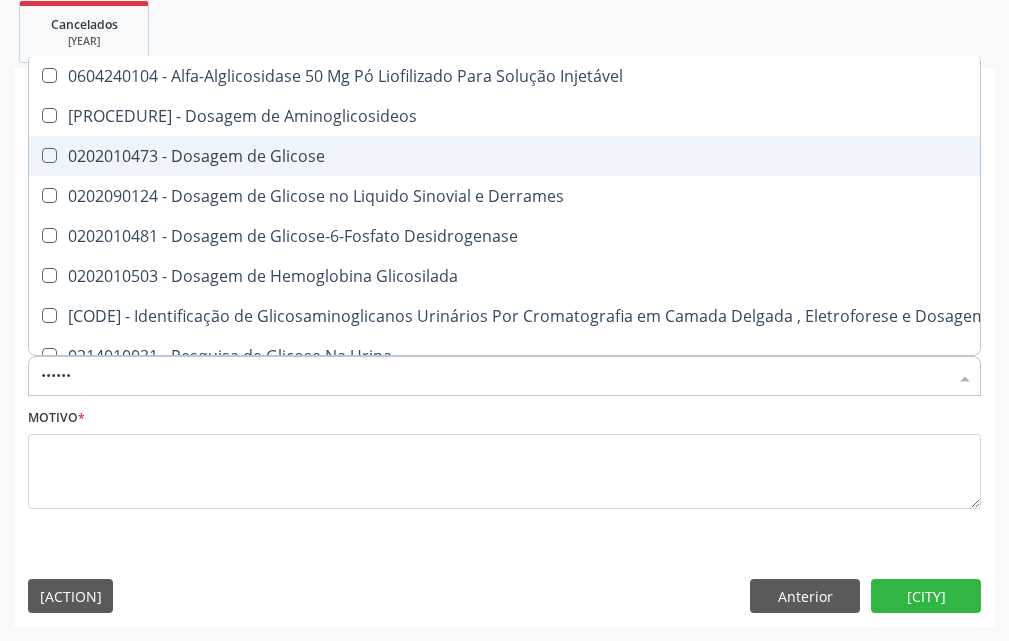 click on "[NUMBER] - Dosagem de Glicose" at bounding box center [562, 156] 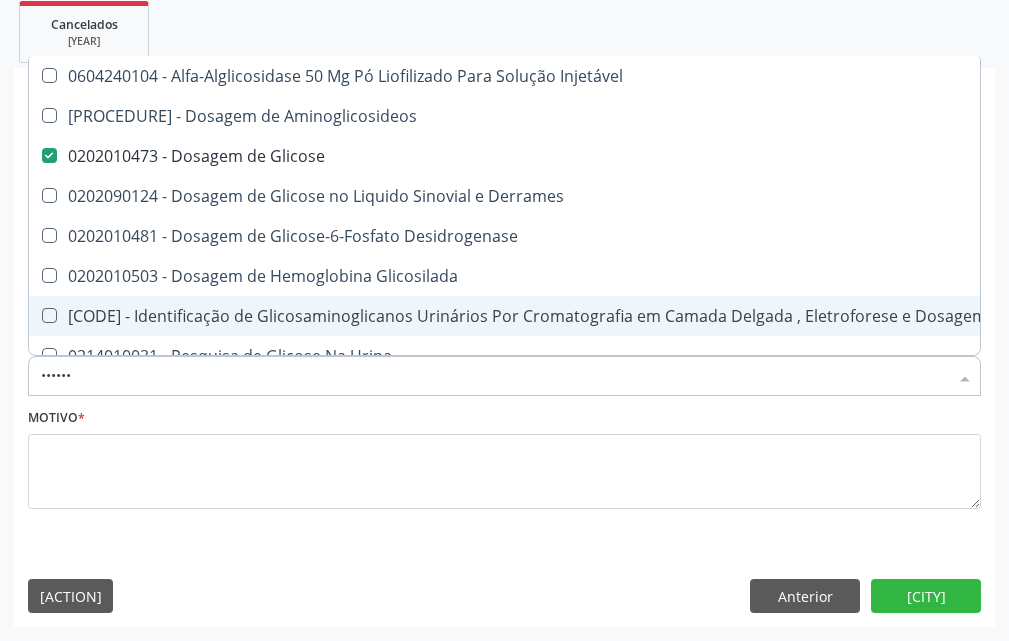 drag, startPoint x: 106, startPoint y: 373, endPoint x: 5, endPoint y: 378, distance: 101.12369 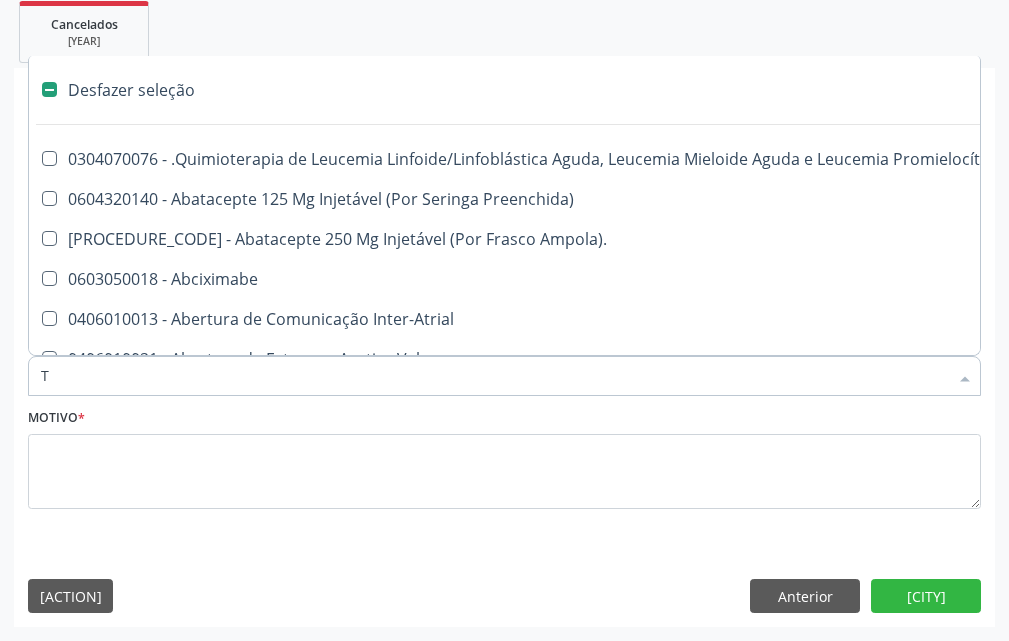 type on "TG" 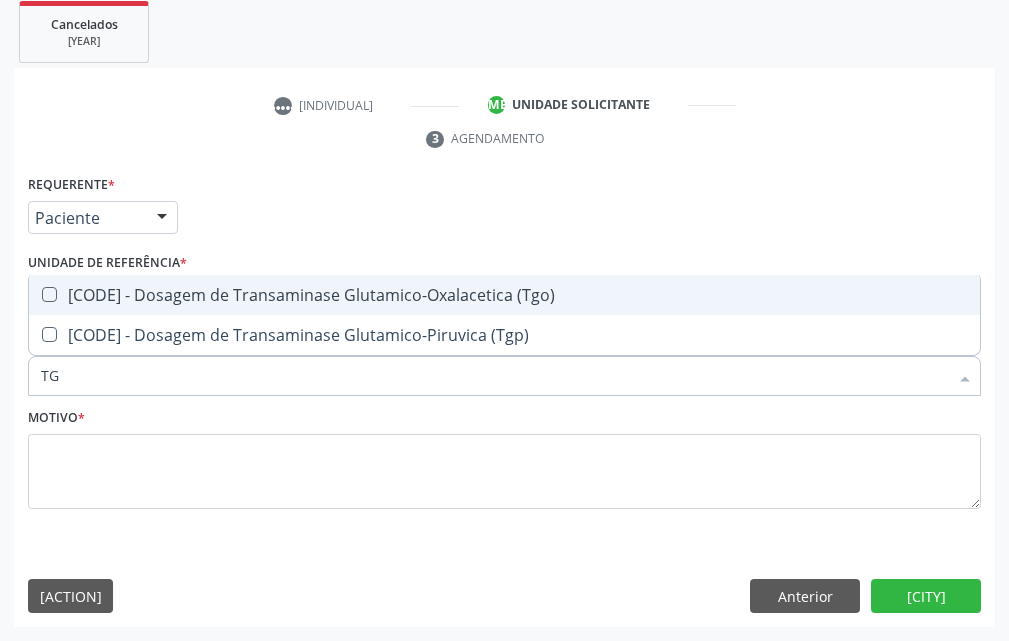 drag, startPoint x: 307, startPoint y: 302, endPoint x: 303, endPoint y: 328, distance: 26.305893 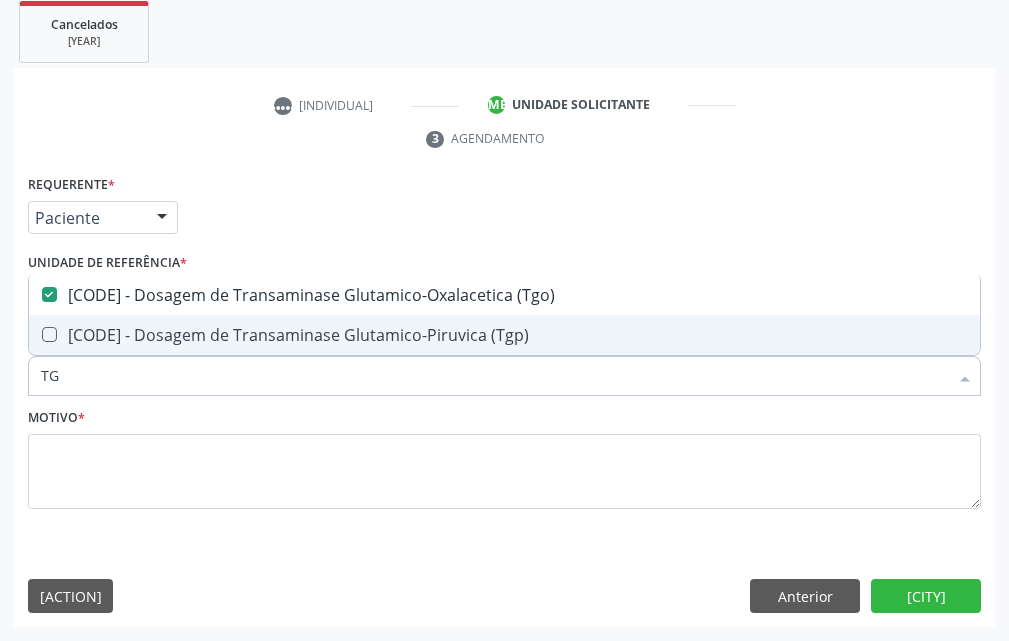 click on "[DATE] - Dosagem de Transaminase Glutamico-Piruvica (Tgp)" at bounding box center [504, 335] 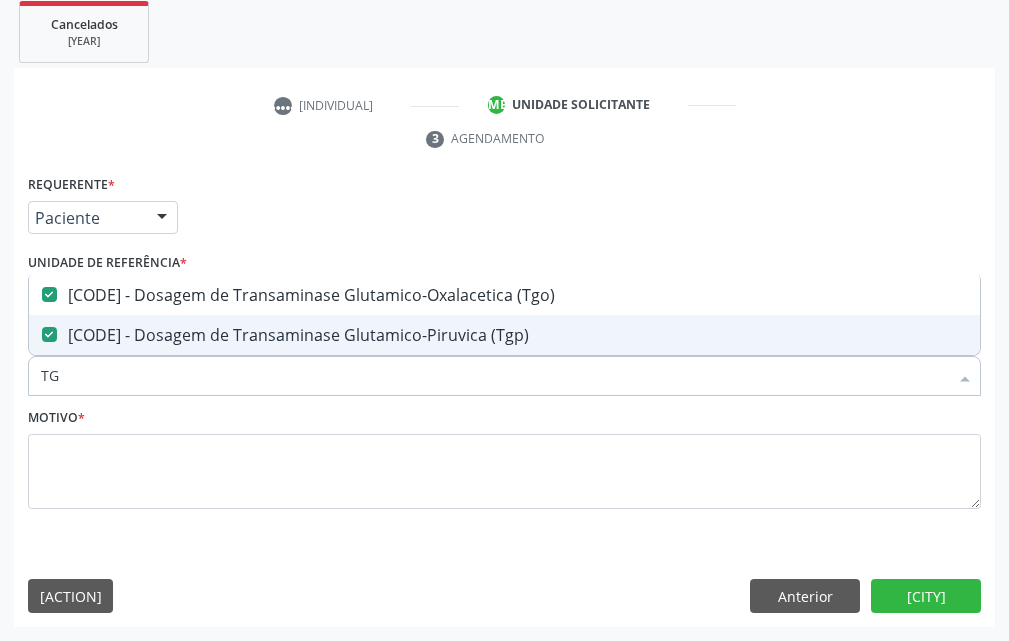 drag, startPoint x: 138, startPoint y: 389, endPoint x: 0, endPoint y: 378, distance: 138.43771 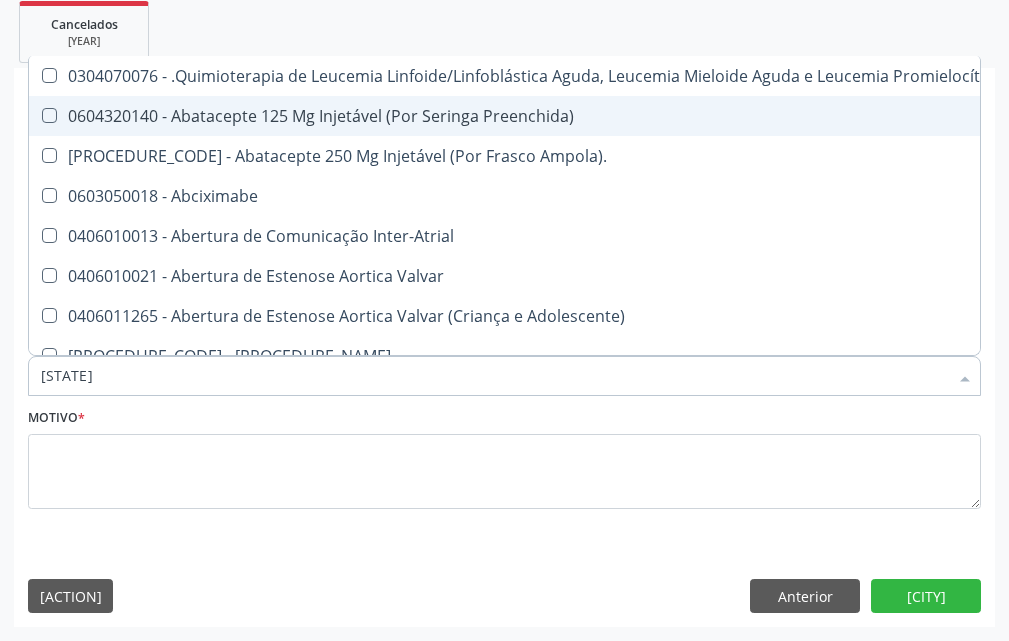 type on "BI" 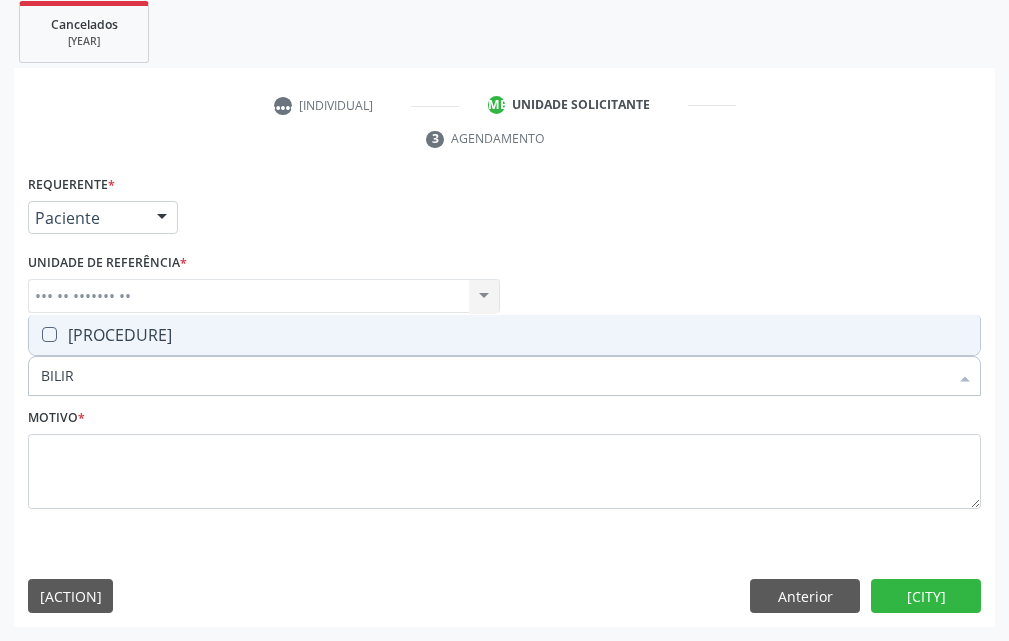 click on "[PROCEDURE_CODE] - [PROCEDURE_NAME]" at bounding box center (504, 335) 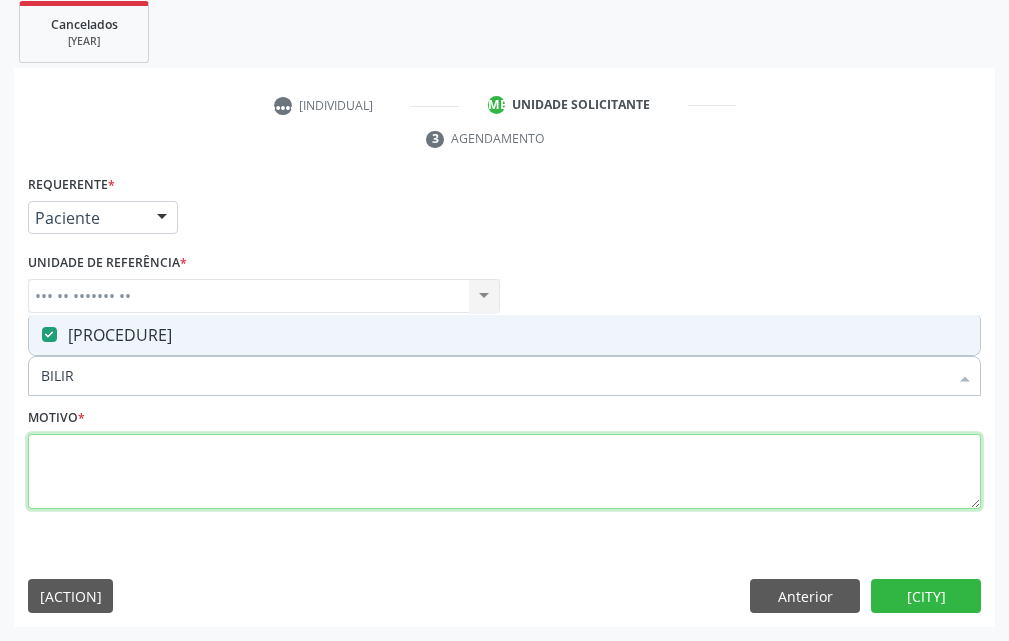click at bounding box center (504, 472) 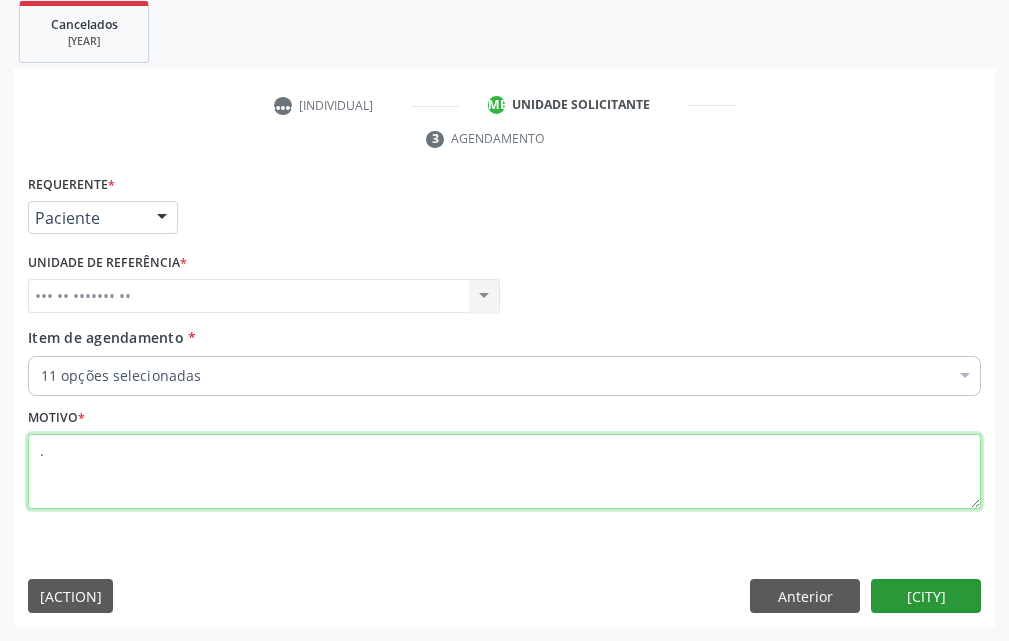 type on "." 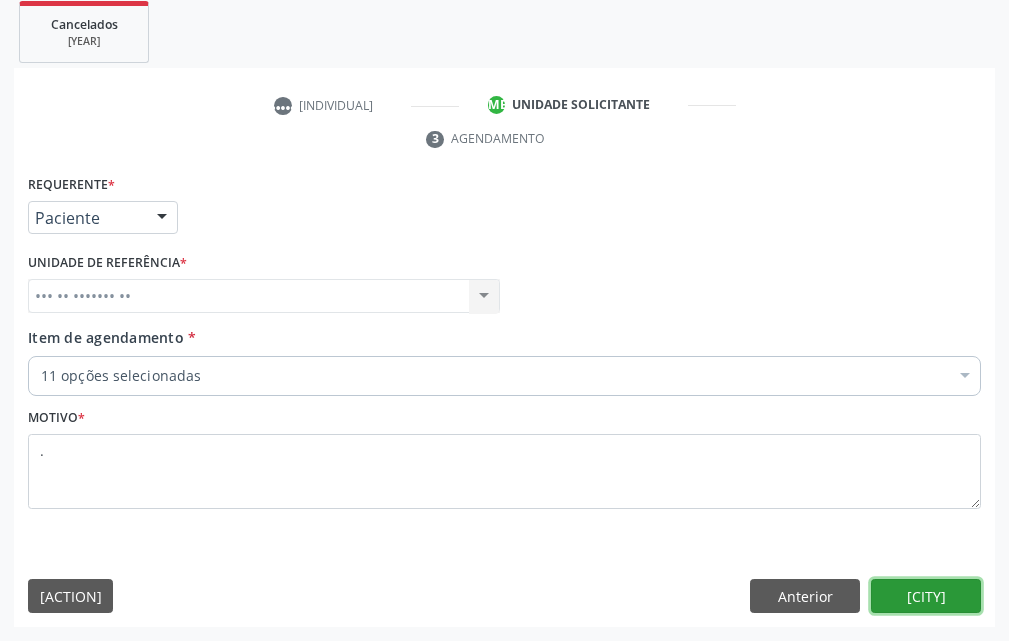 click on "Próximo" at bounding box center (926, 596) 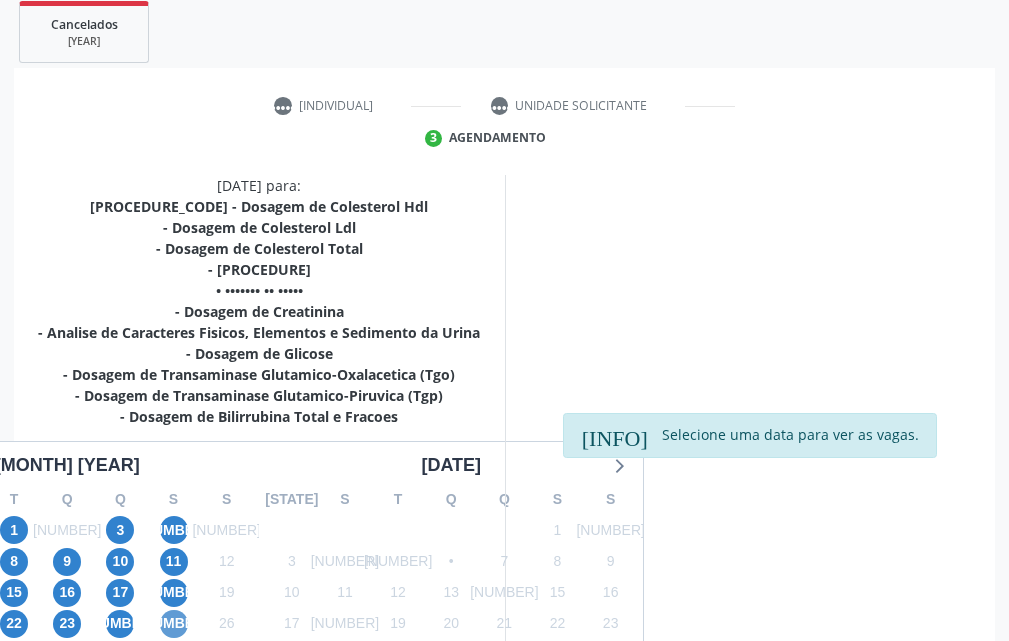 scroll, scrollTop: 470, scrollLeft: 0, axis: vertical 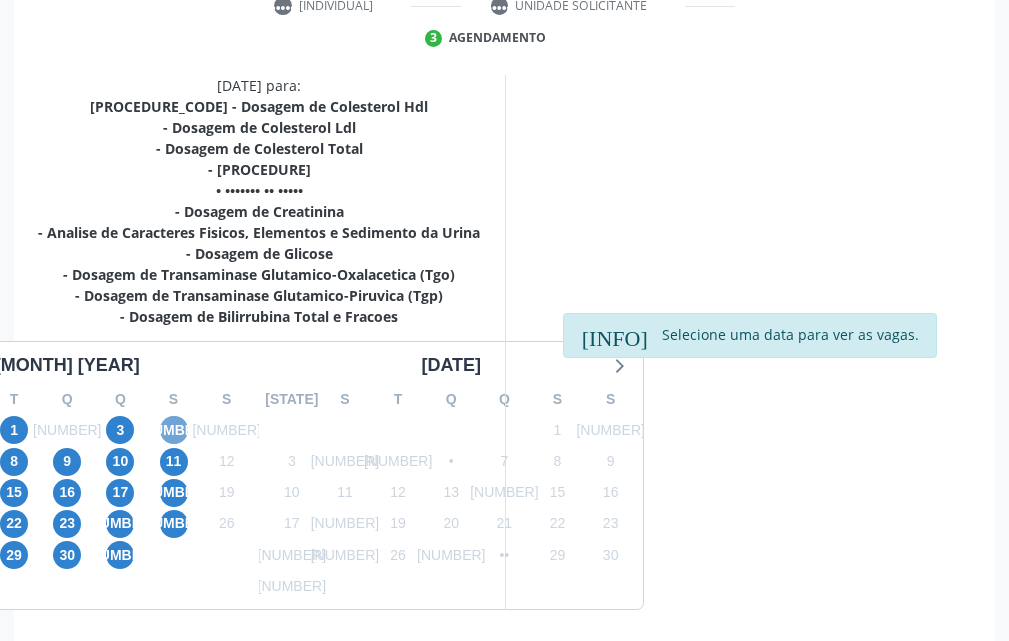 click on "4" at bounding box center (174, 430) 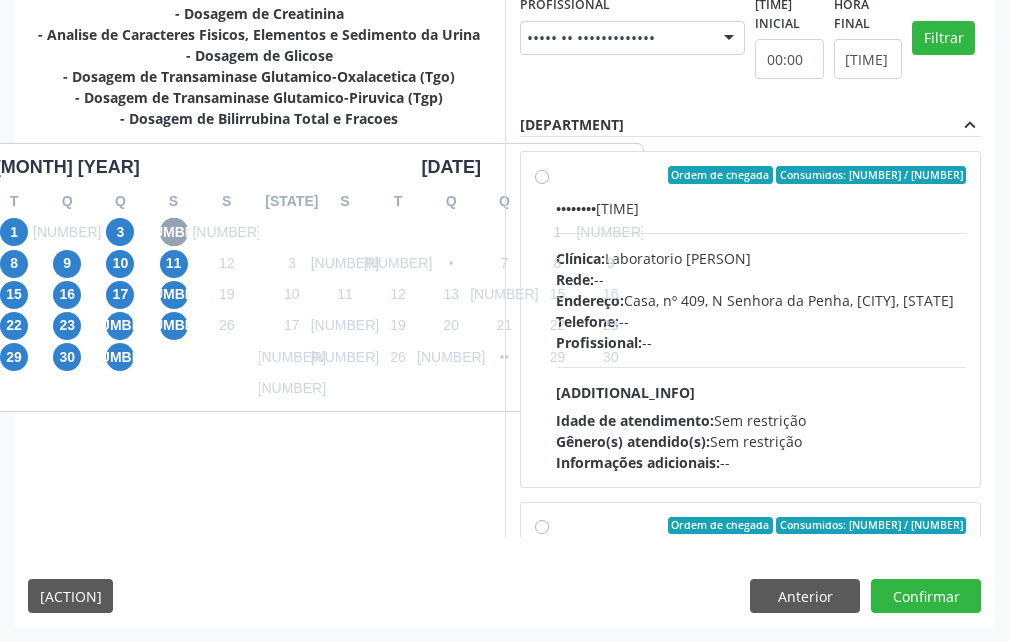 scroll, scrollTop: 870, scrollLeft: 0, axis: vertical 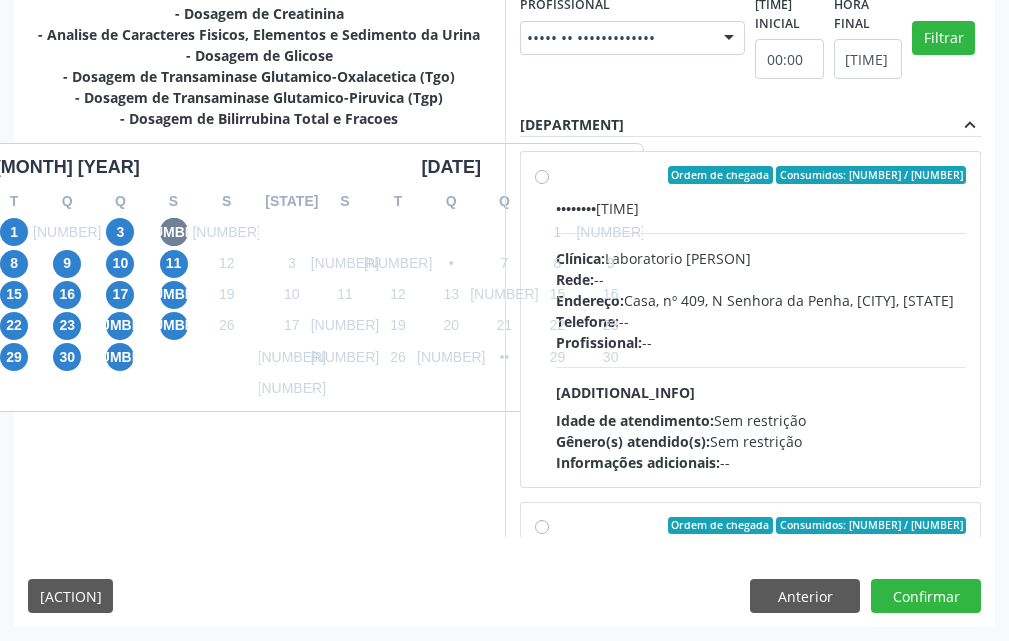 click on "Ordem de chegada
Consumidos: 18 / 24" at bounding box center [761, 175] 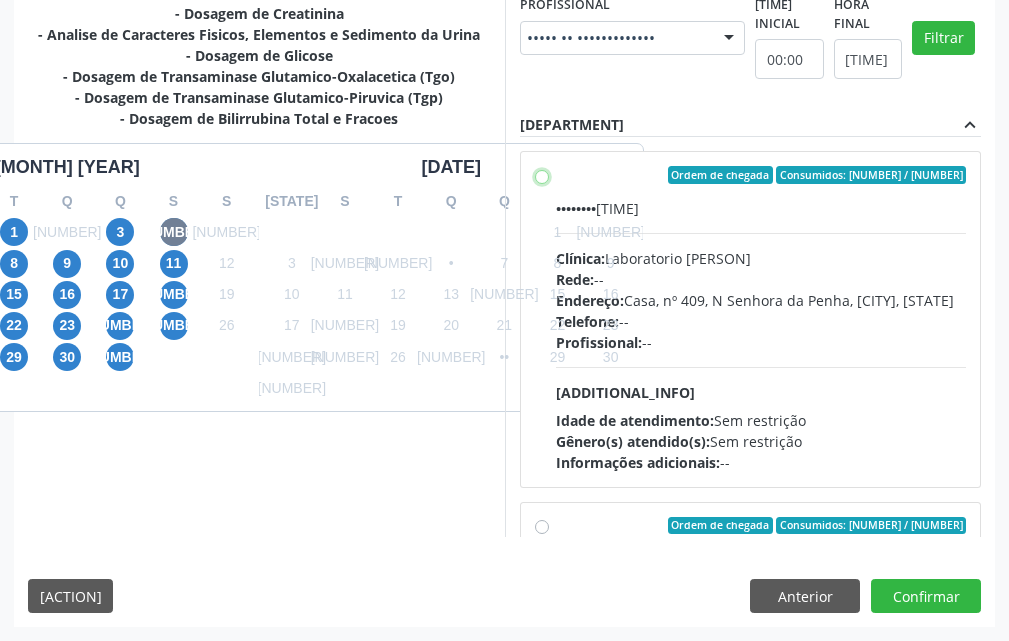 click on "Ordem de chegada
Consumidos: 18 / 24
Horário:   07:00
Clínica:  Laboratorio Jose Paulo Terto
Rede:
--
Endereço:   Casa, nº 409, N Senhora da Penha, Serra Talhada - PE
Telefone:   --
Profissional:
--
Informações adicionais sobre o atendimento
Idade de atendimento:
Sem restrição
Gênero(s) atendido(s):
Sem restrição
Informações adicionais:
--" at bounding box center (542, 175) 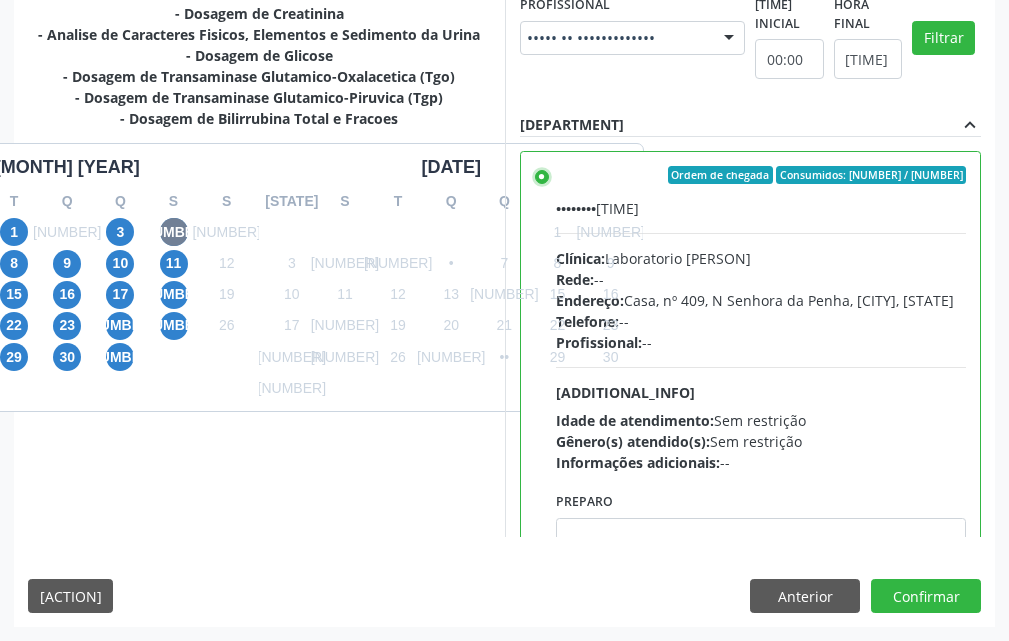 scroll, scrollTop: 1192, scrollLeft: 0, axis: vertical 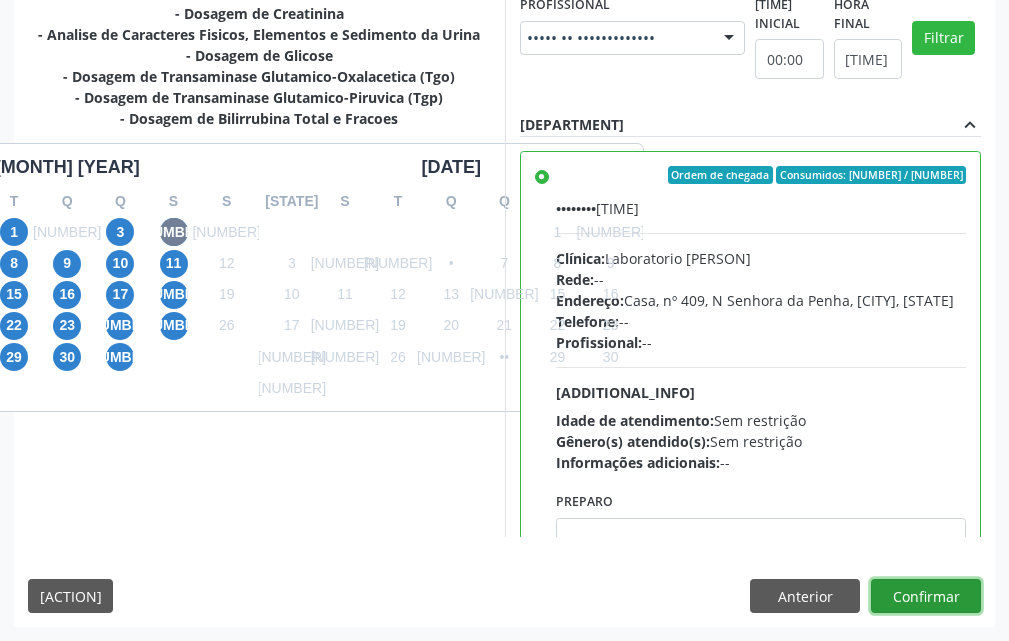 drag, startPoint x: 912, startPoint y: 585, endPoint x: 574, endPoint y: 507, distance: 346.88327 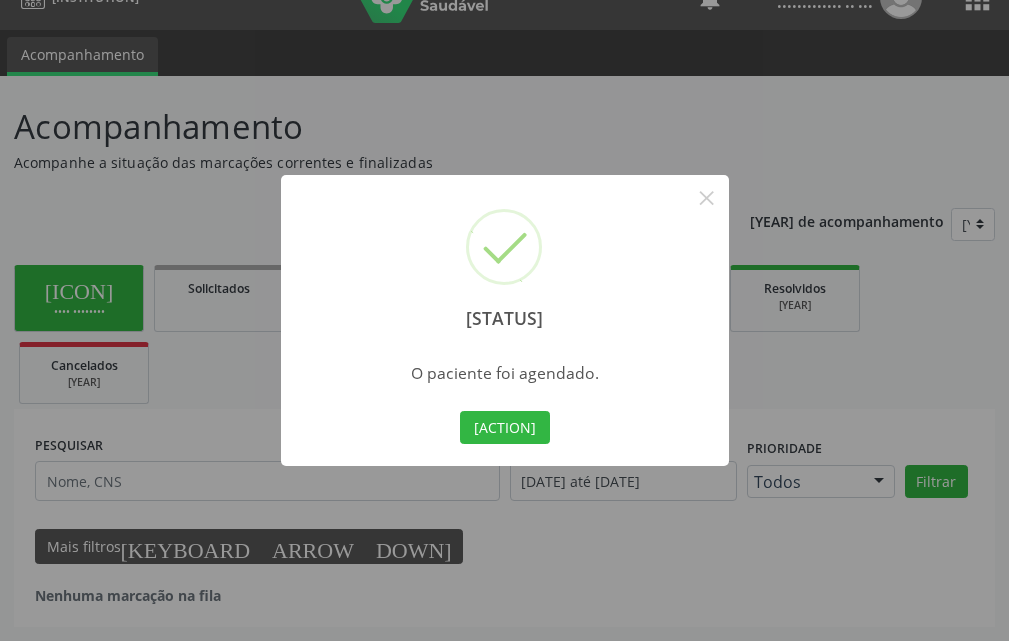 scroll, scrollTop: 34, scrollLeft: 0, axis: vertical 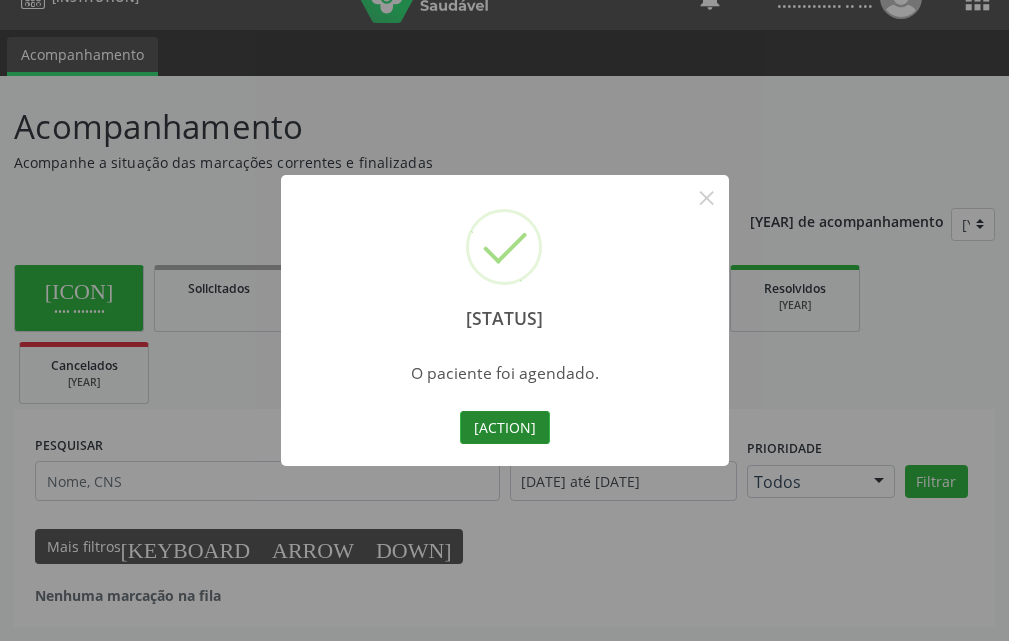 click on "Imprimir comprovante" at bounding box center (505, 428) 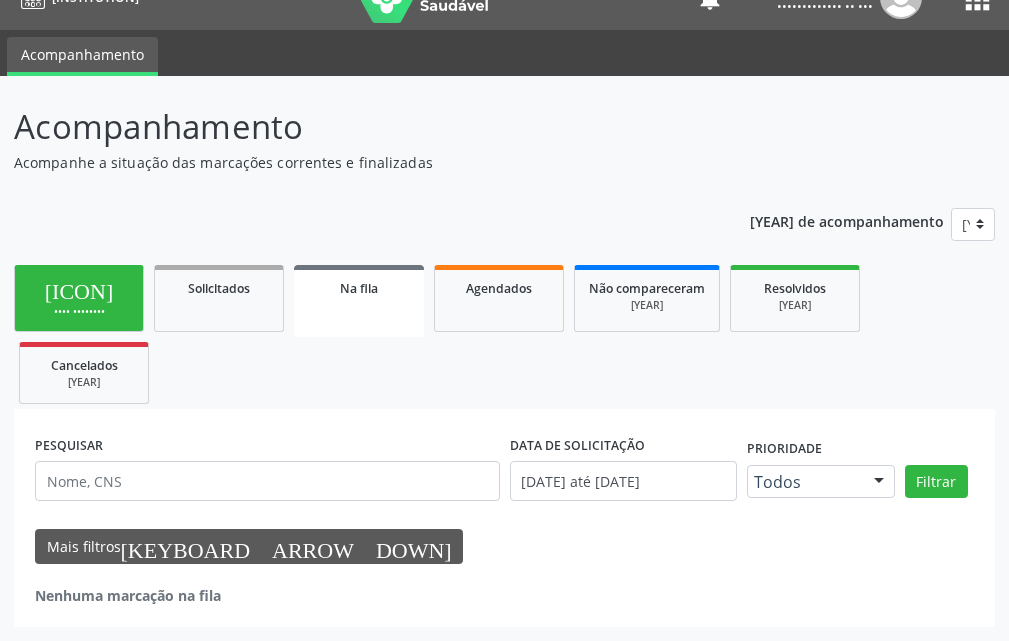 click on "person_add" at bounding box center (79, 288) 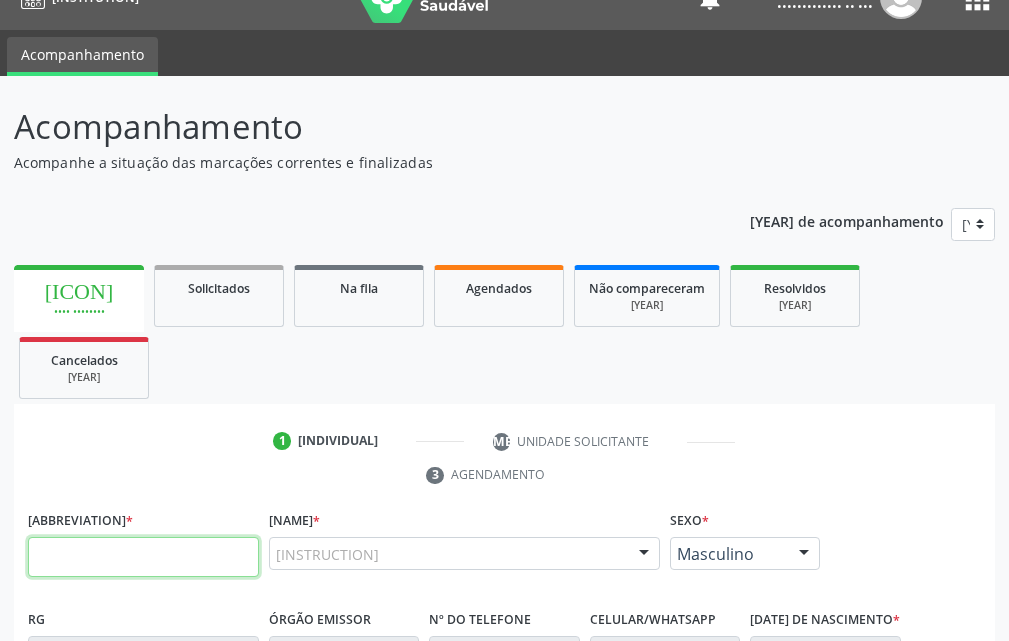 click at bounding box center (143, 557) 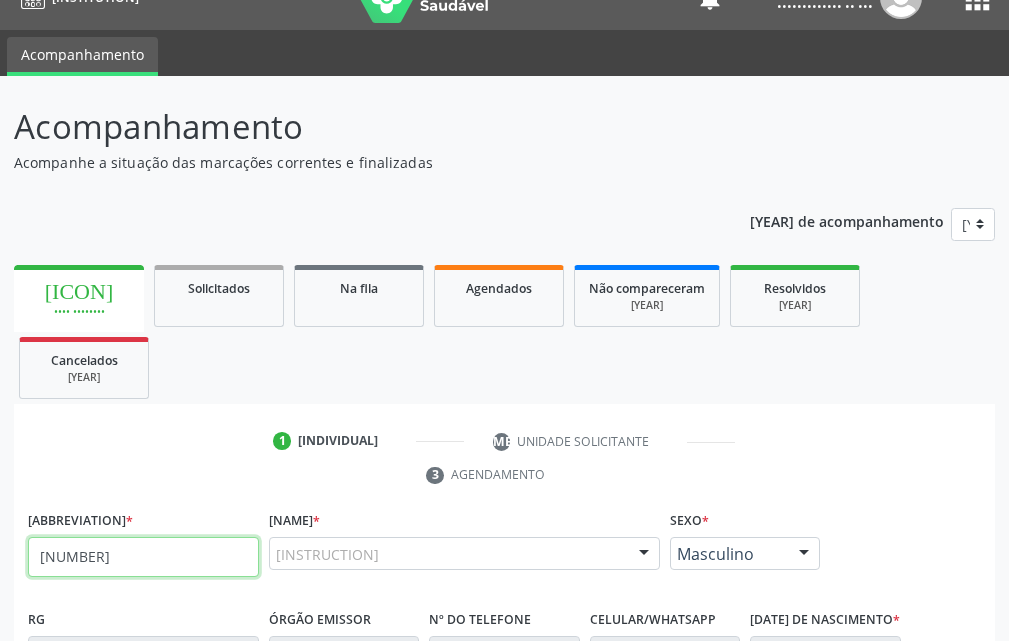 type on "898 0041 7115 8259" 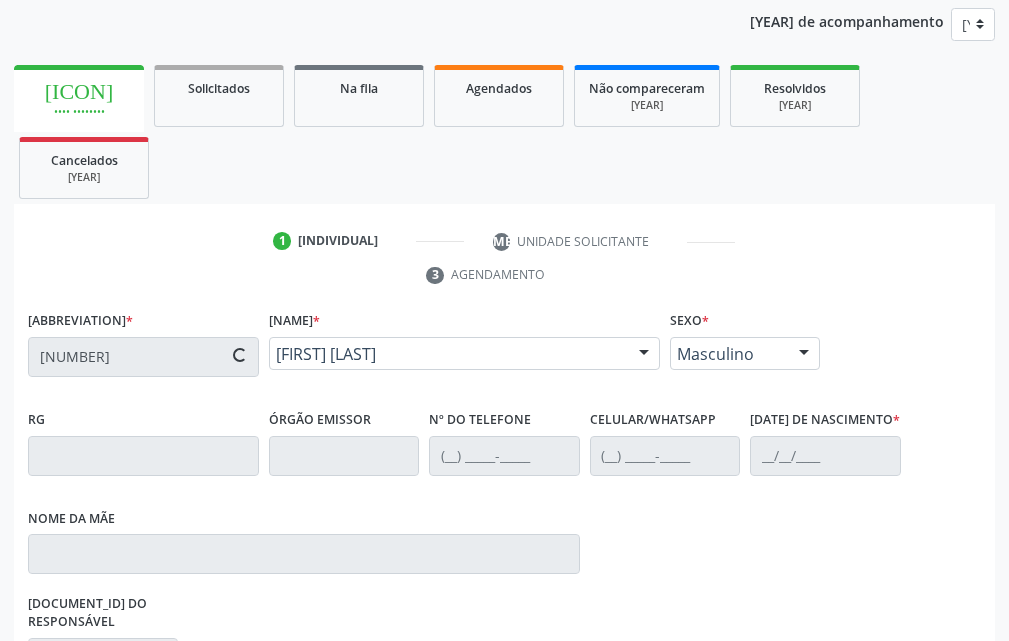 scroll, scrollTop: 535, scrollLeft: 0, axis: vertical 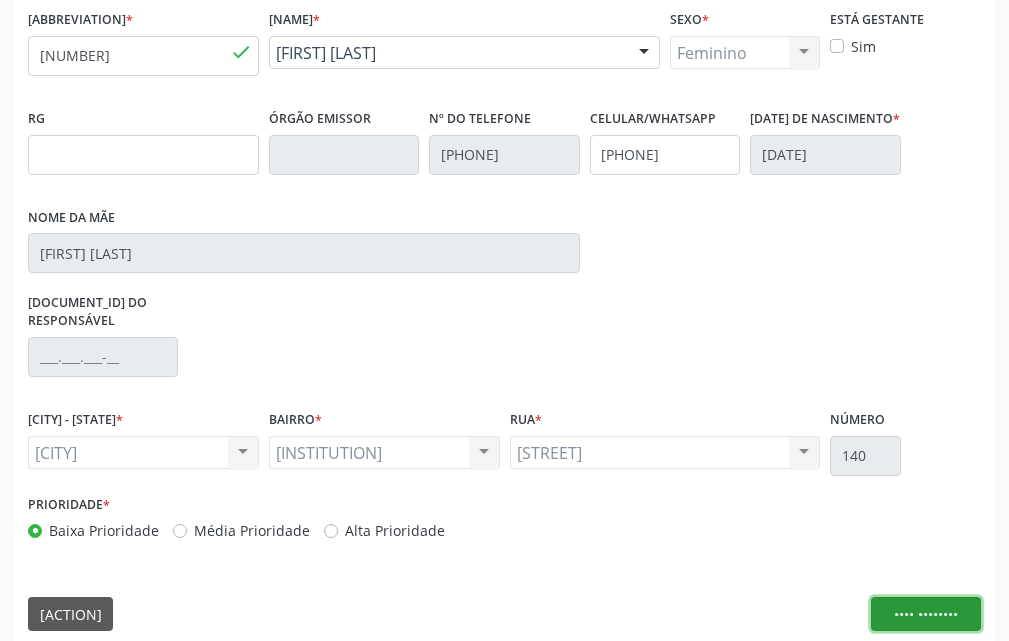 click on "Nova marcação" at bounding box center (926, 614) 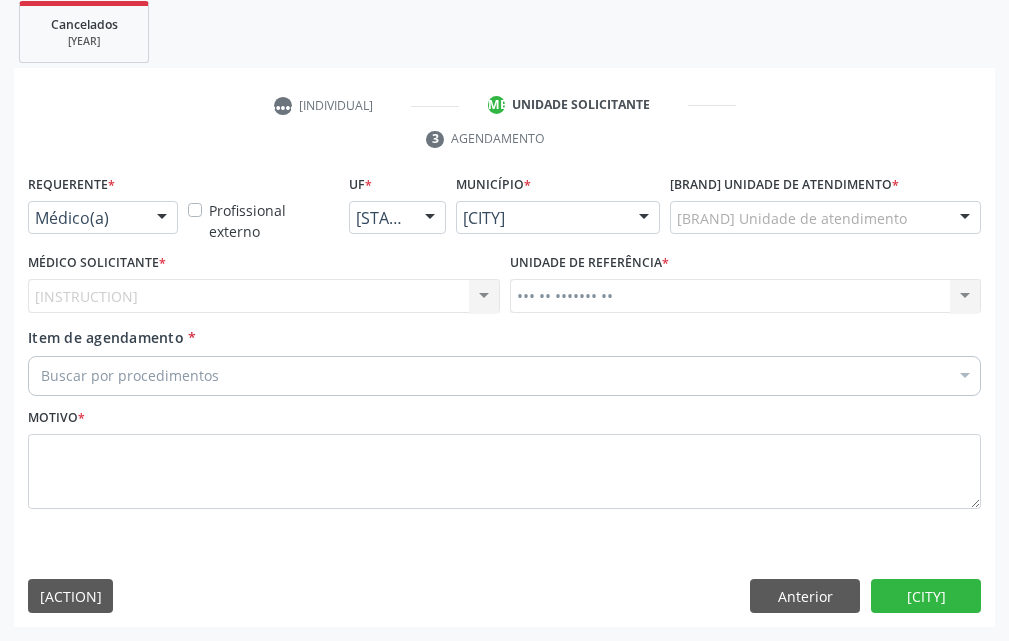 scroll, scrollTop: 370, scrollLeft: 0, axis: vertical 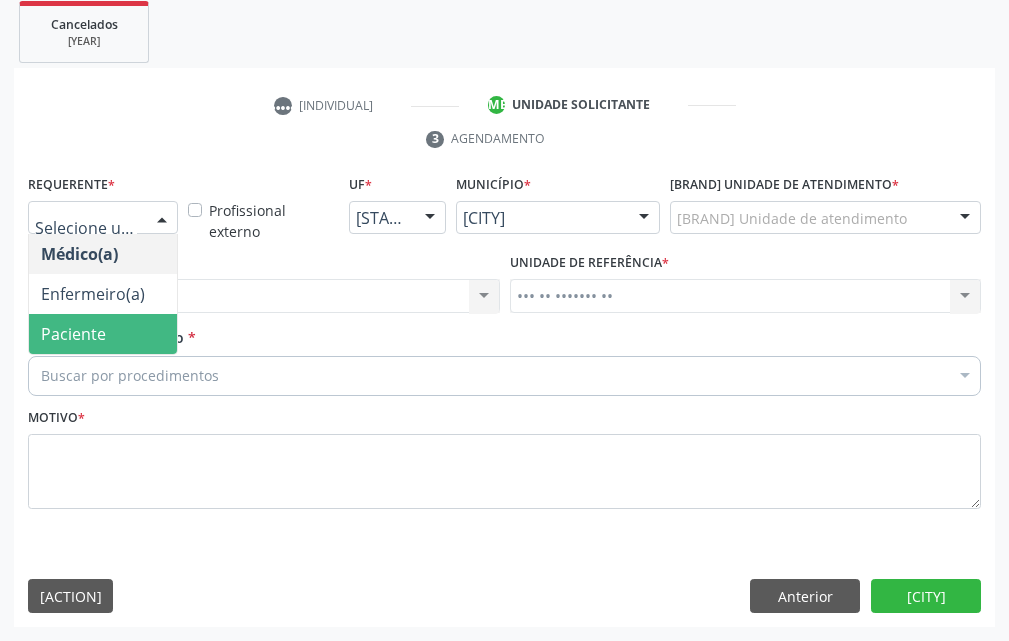 click on "Paciente" at bounding box center (103, 334) 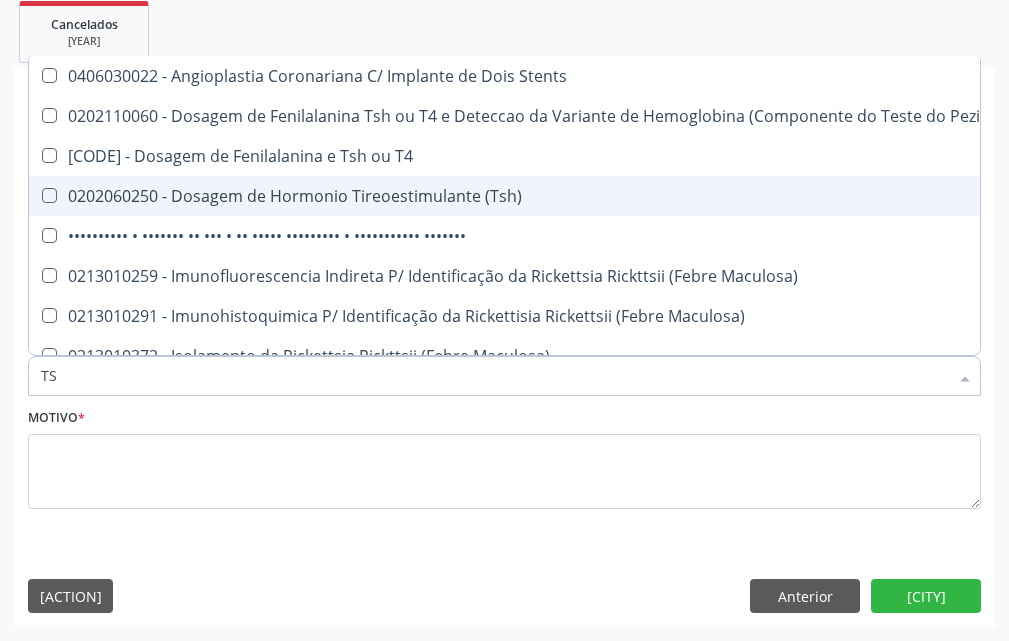 click on "[PROCEDURE_CODE] - [PROCEDURE_NAME]" at bounding box center (528, 196) 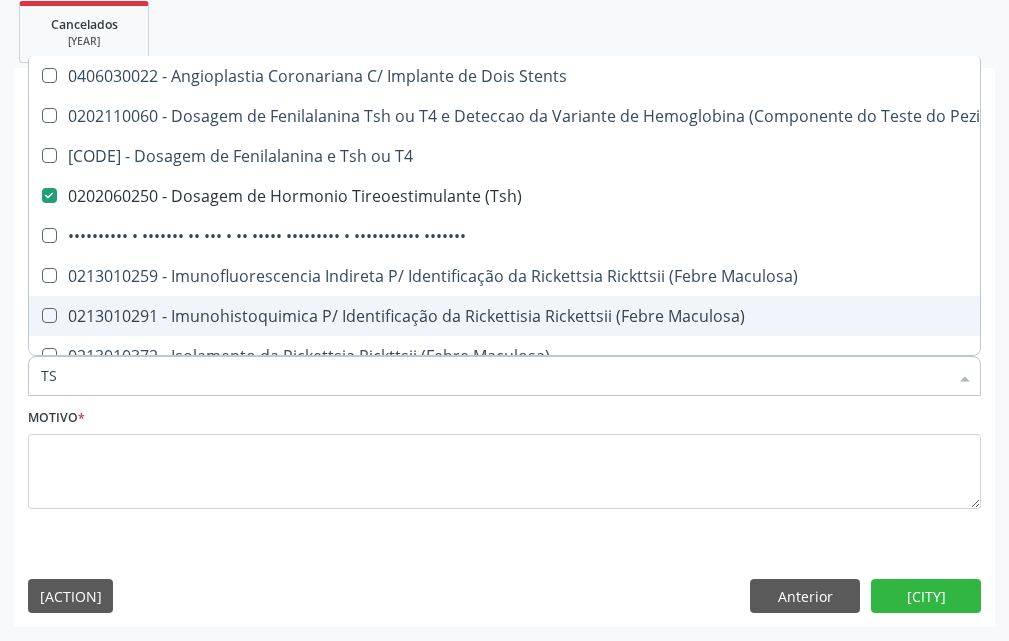 click on "TS" at bounding box center (494, 376) 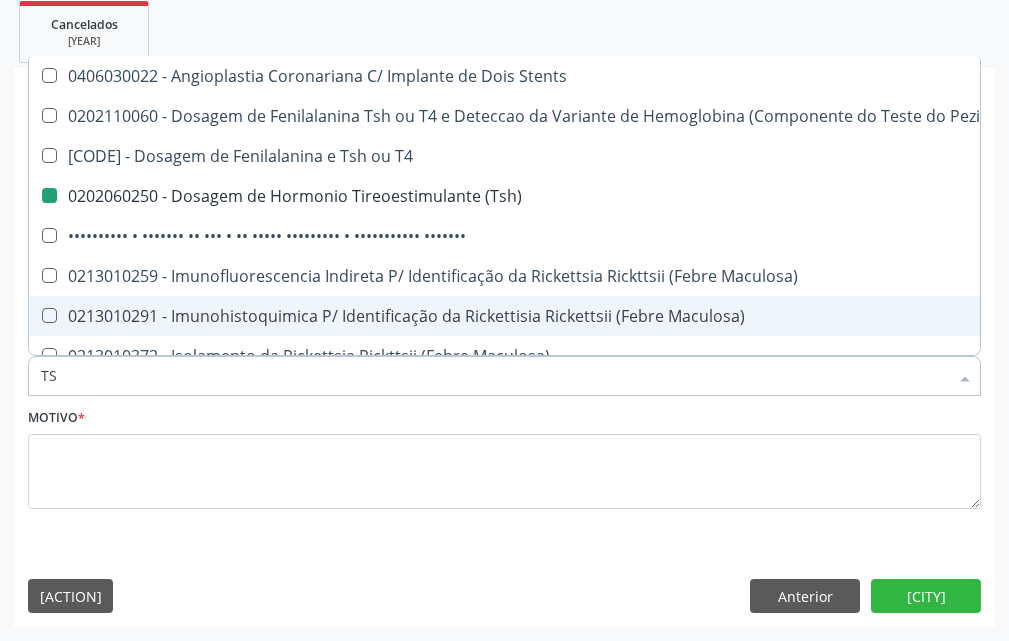 type on "T" 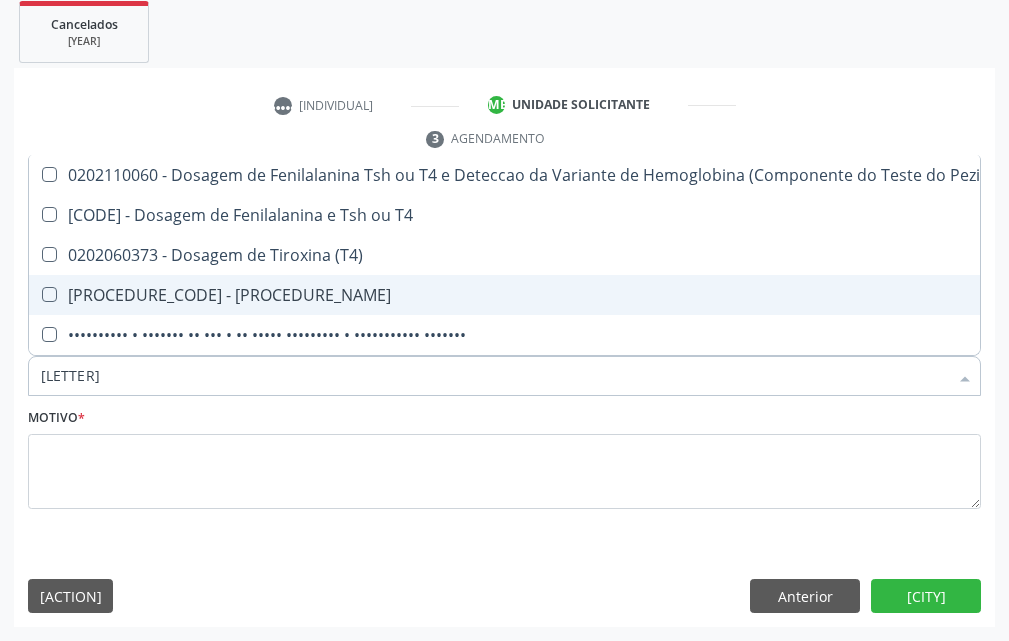 click on "[DOSE_TYPE] de Tiroxina Livre (T4 Livre)" at bounding box center (528, 295) 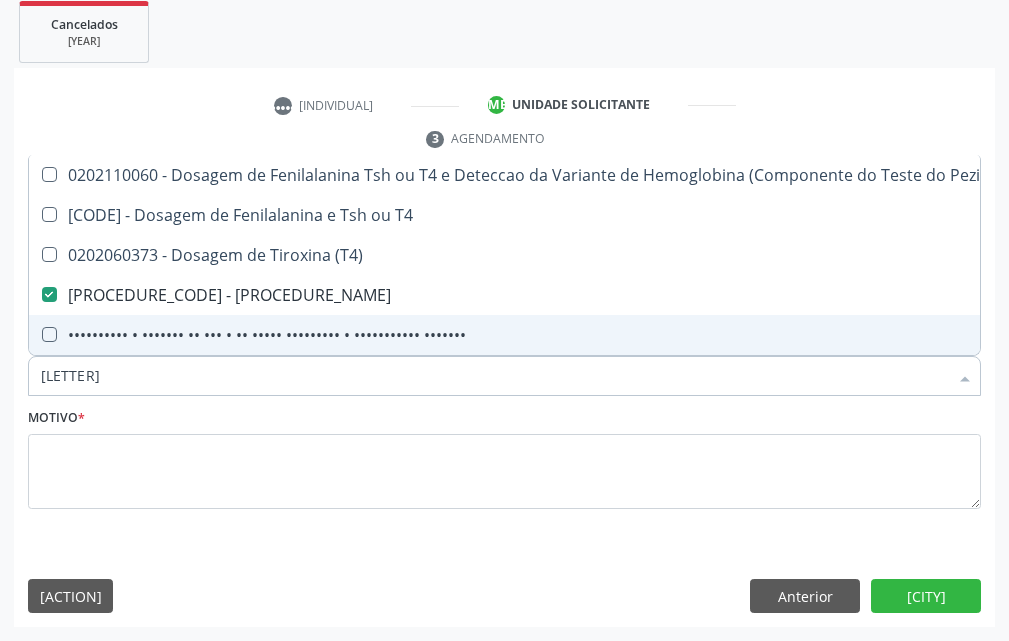 drag, startPoint x: 140, startPoint y: 380, endPoint x: 0, endPoint y: 378, distance: 140.01428 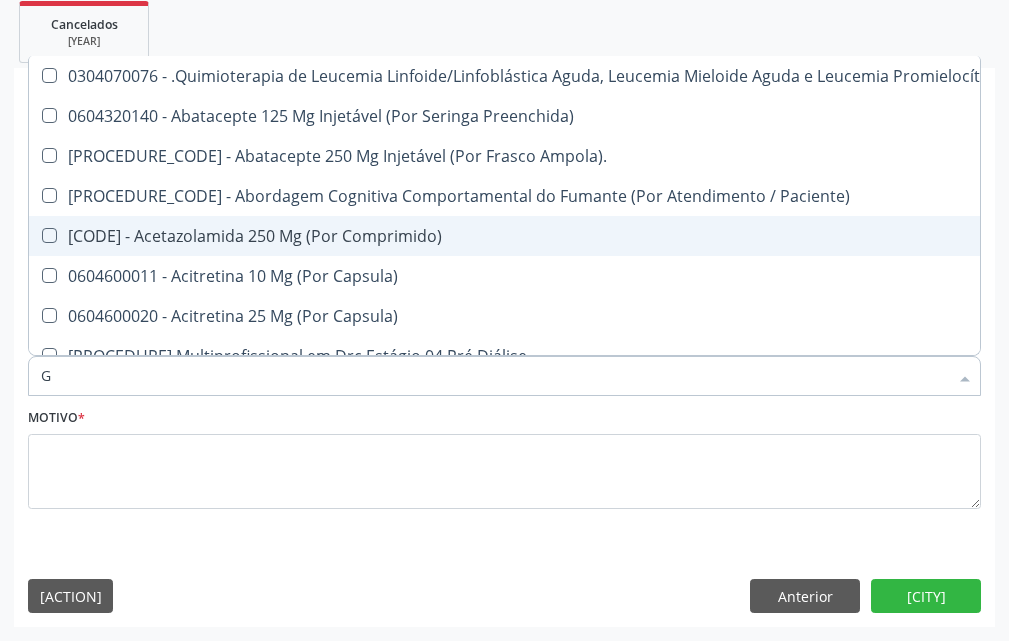 type on "GL" 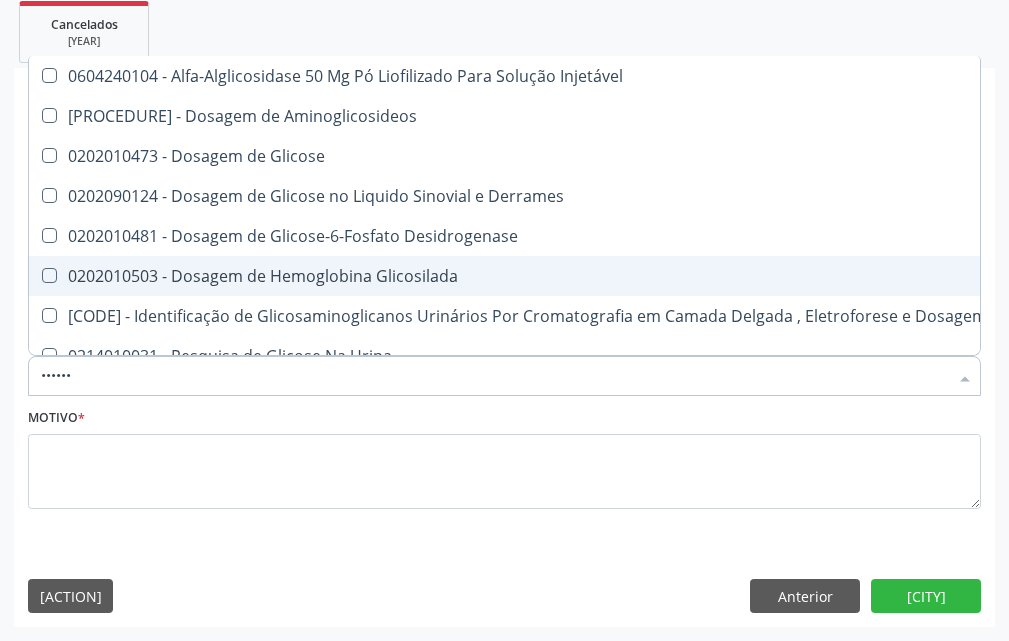 click on "[PROCEDURE_CODE] - Dosagem de Hemoglobina Glicosilada" at bounding box center (562, 276) 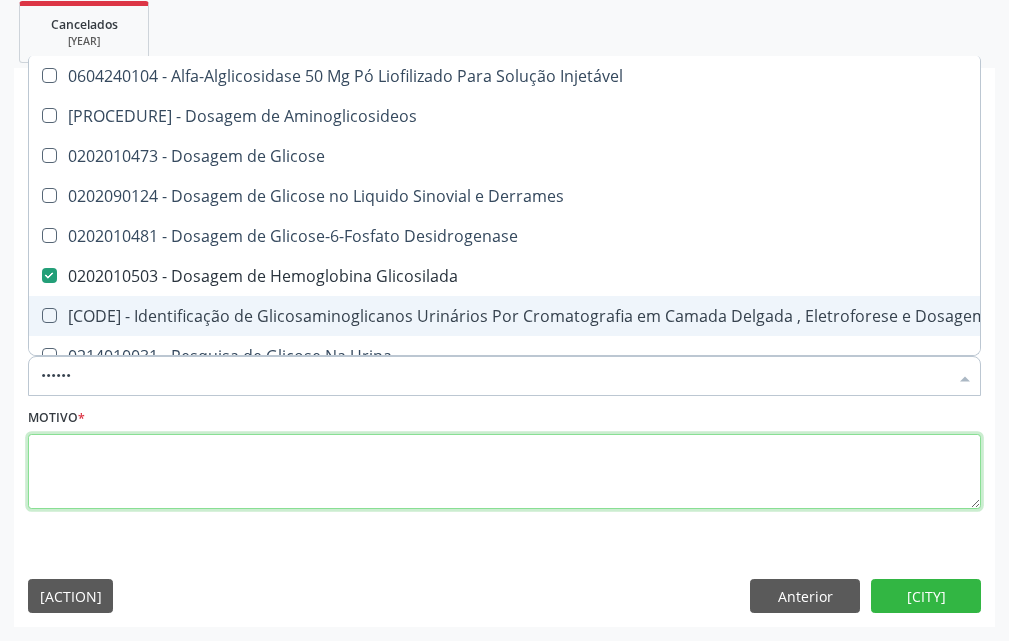 click at bounding box center (504, 472) 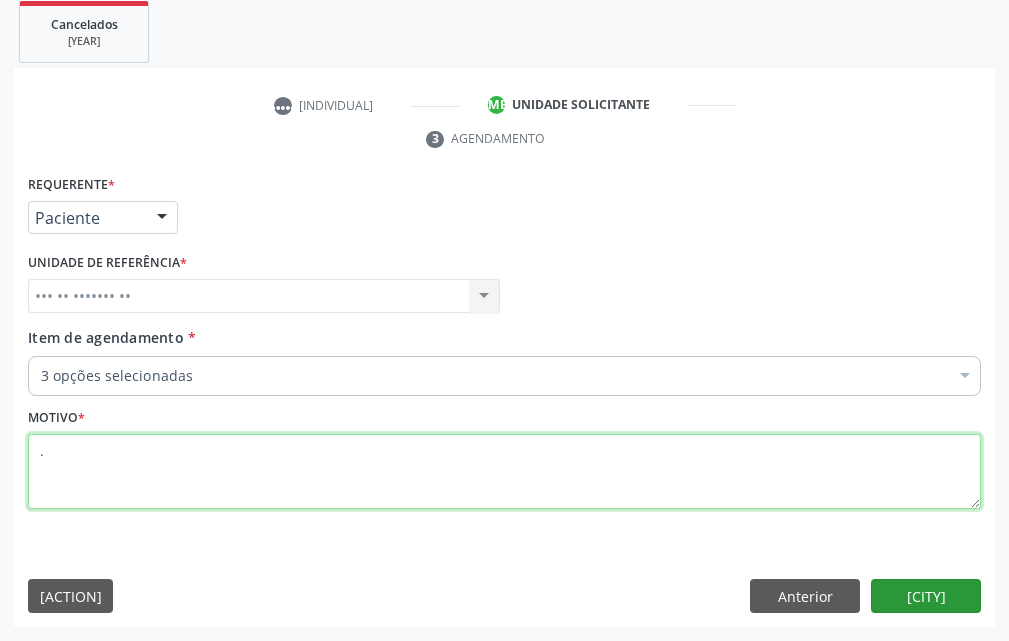 type on "." 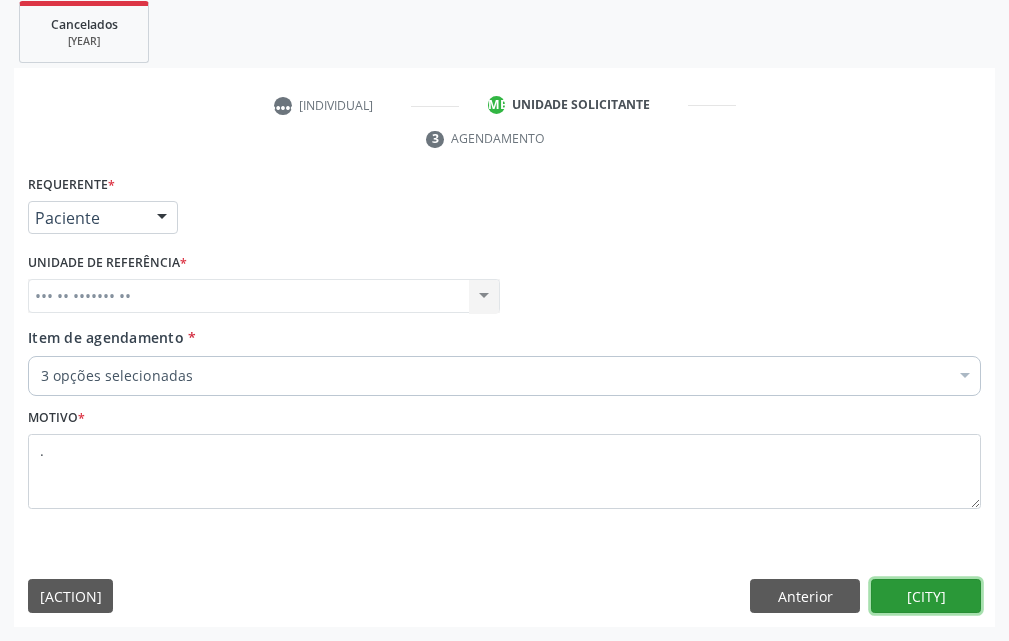 click on "Próximo" at bounding box center [926, 596] 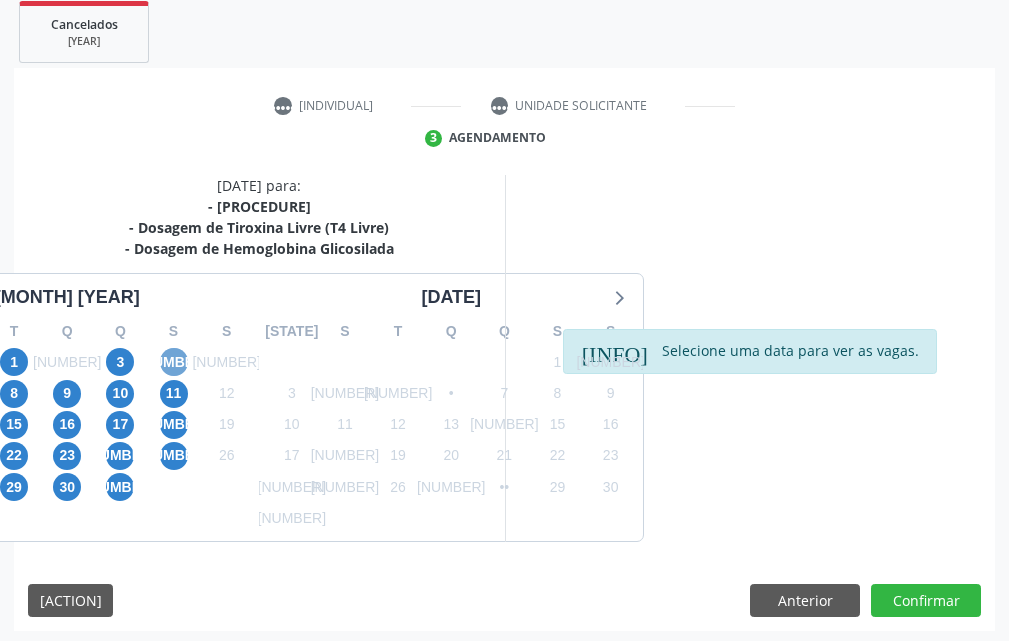 click on "4" at bounding box center (174, 362) 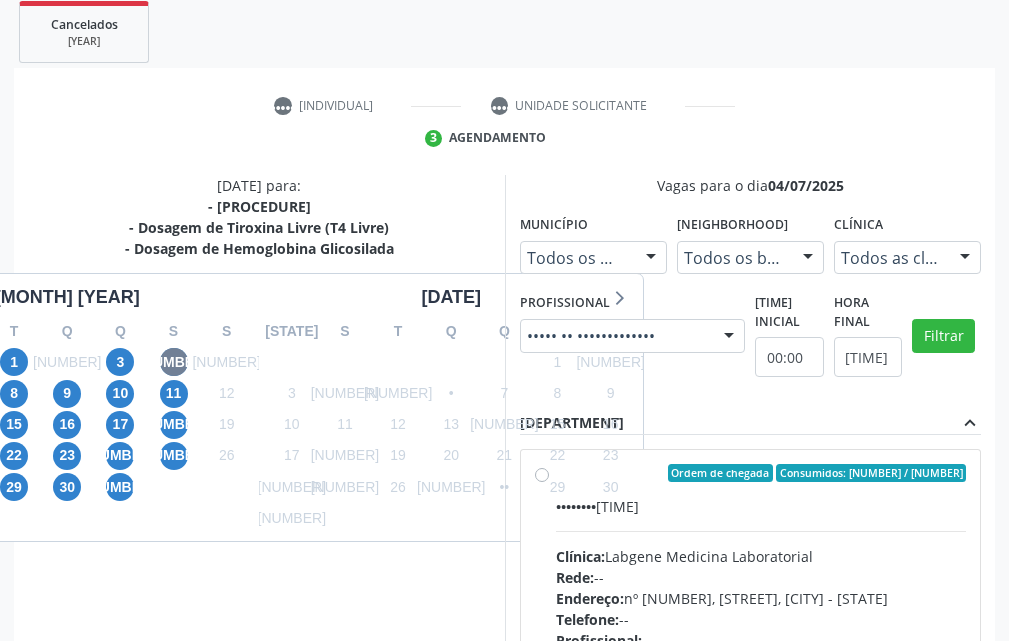 click on "Horário:" at bounding box center [576, 506] 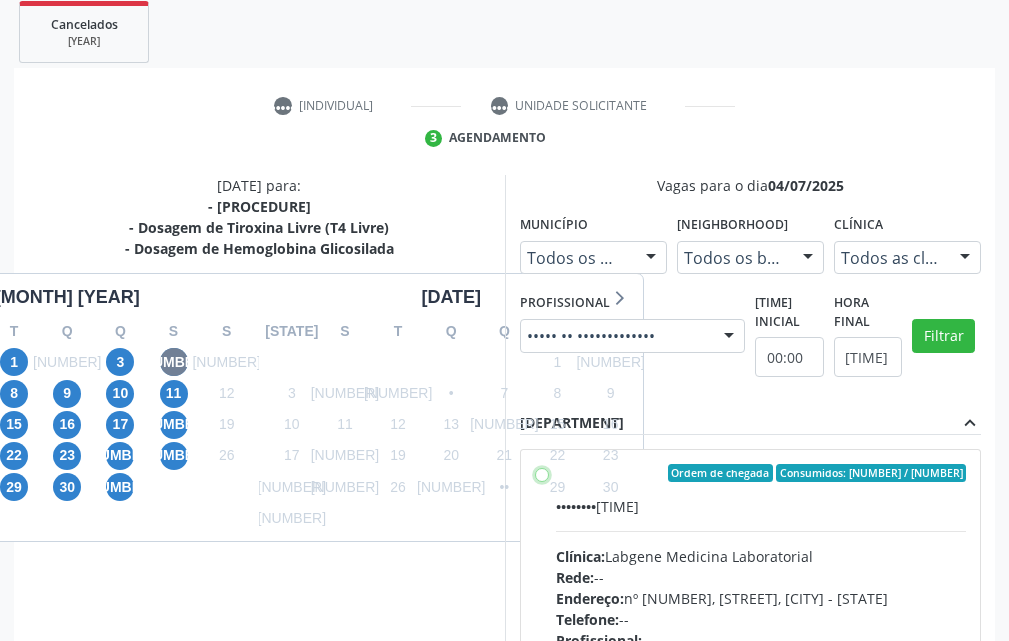 click on "Ordem de chegada
Consumidos: 15 / 24
Horário:   07:00
Clínica:  Labgene Medicina Laboratorial
Rede:
--
Endereço:   nº 531, Nossa Senhora da Pen, Serra Talhada - PE
Telefone:   --
Profissional:
--
Informações adicionais sobre o atendimento
Idade de atendimento:
Sem restrição
Gênero(s) atendido(s):
Sem restrição
Informações adicionais:
--" at bounding box center (542, 473) 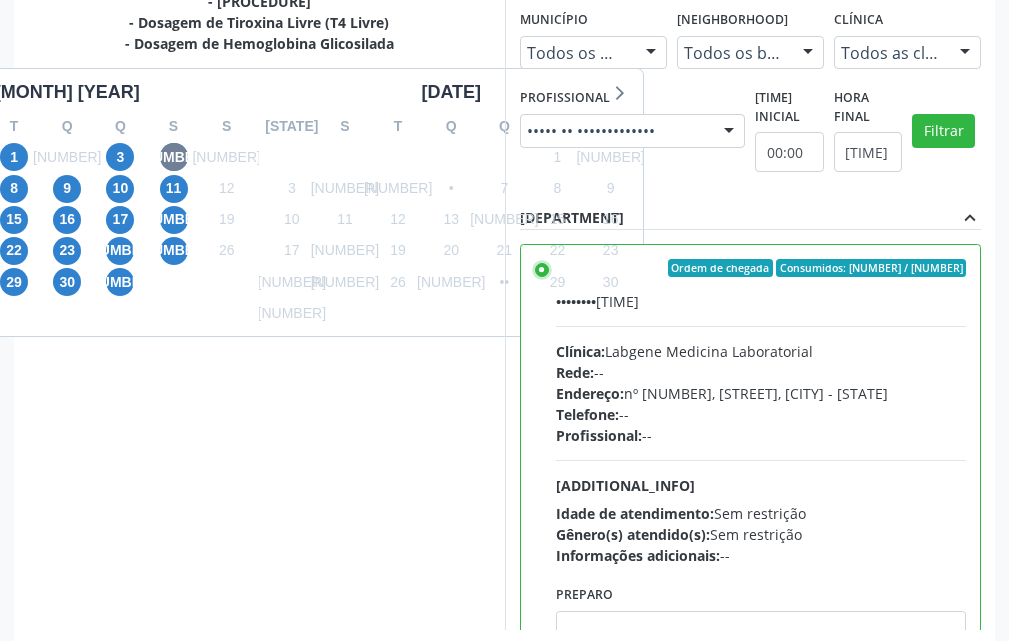 scroll, scrollTop: 668, scrollLeft: 0, axis: vertical 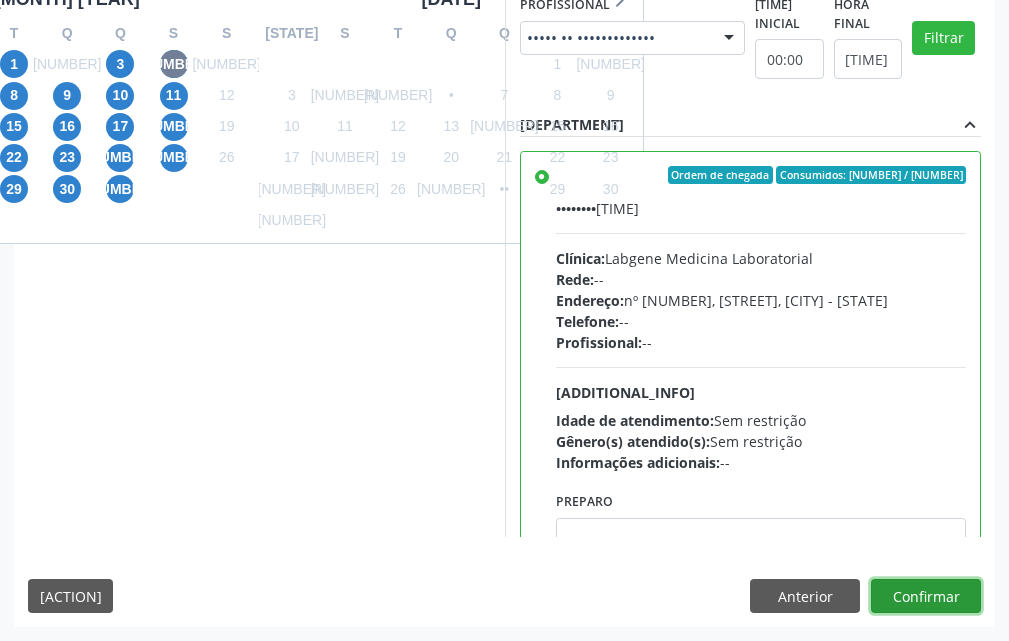 click on "Confirmar" at bounding box center (926, 596) 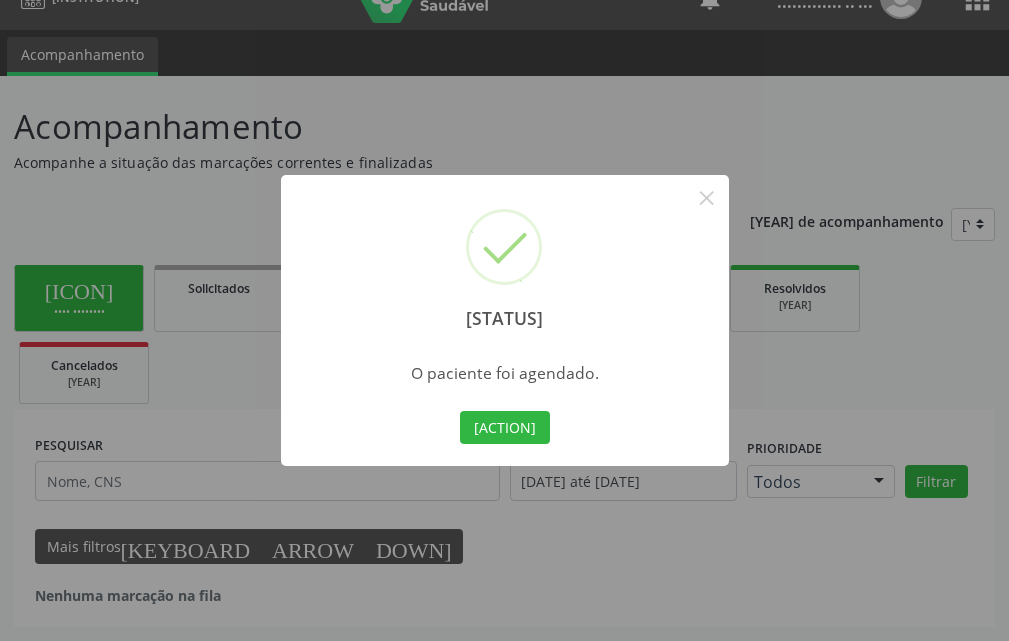 scroll, scrollTop: 34, scrollLeft: 0, axis: vertical 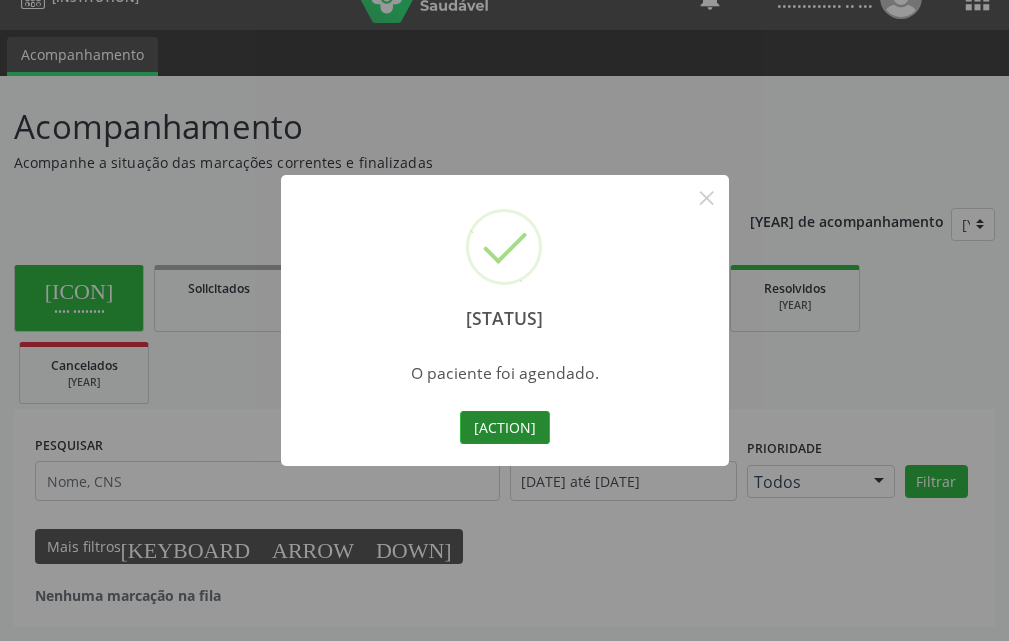click on "Imprimir comprovante" at bounding box center [505, 428] 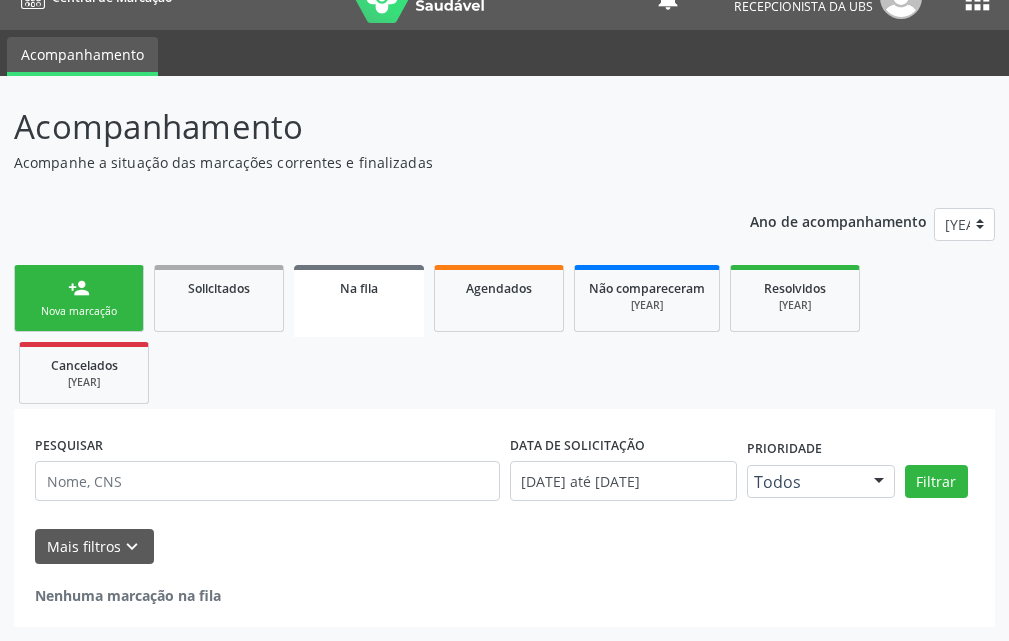 scroll, scrollTop: 34, scrollLeft: 0, axis: vertical 